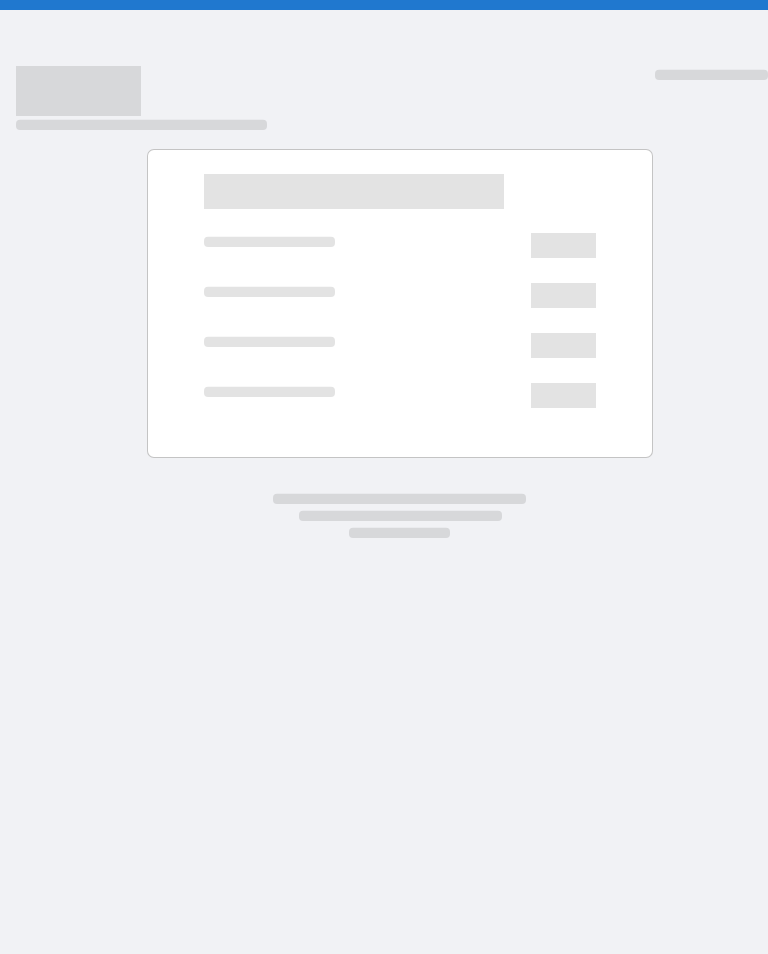 scroll, scrollTop: 0, scrollLeft: 0, axis: both 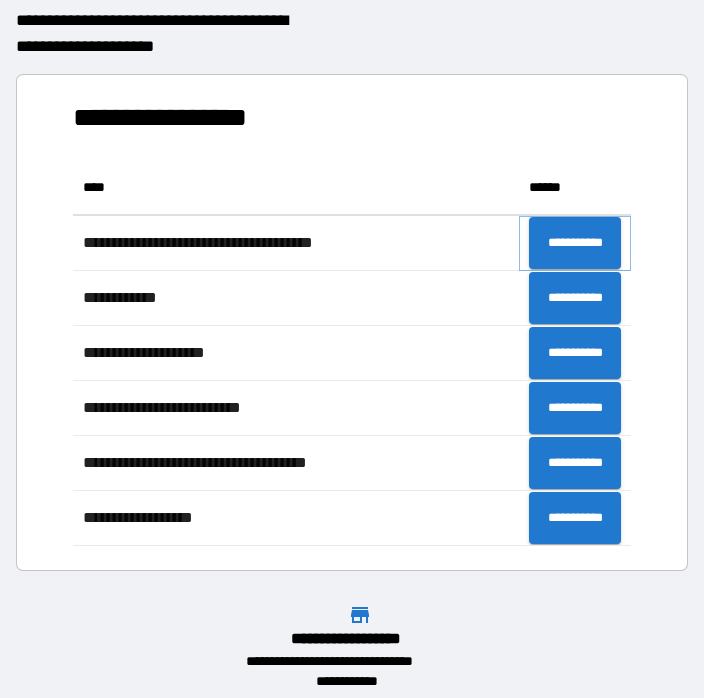 click on "**********" at bounding box center [575, 243] 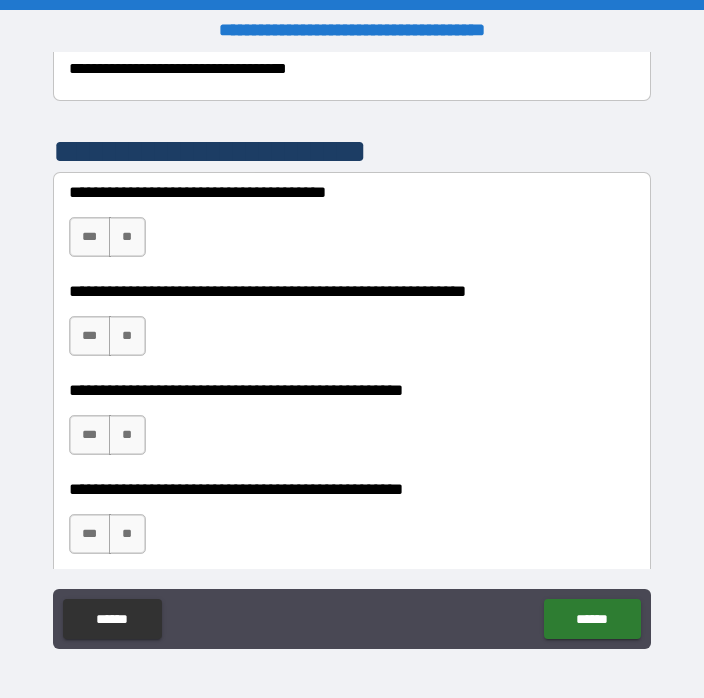 scroll, scrollTop: 392, scrollLeft: 0, axis: vertical 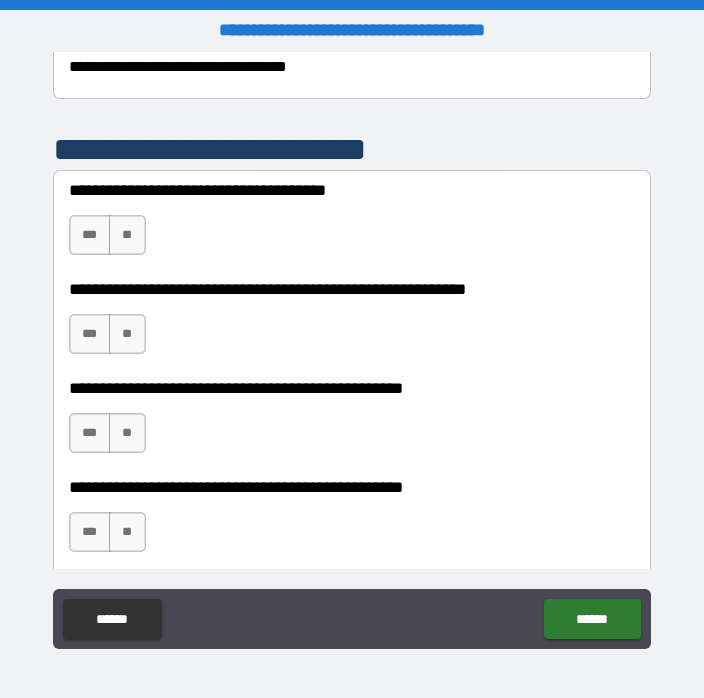 click on "***" at bounding box center (90, 334) 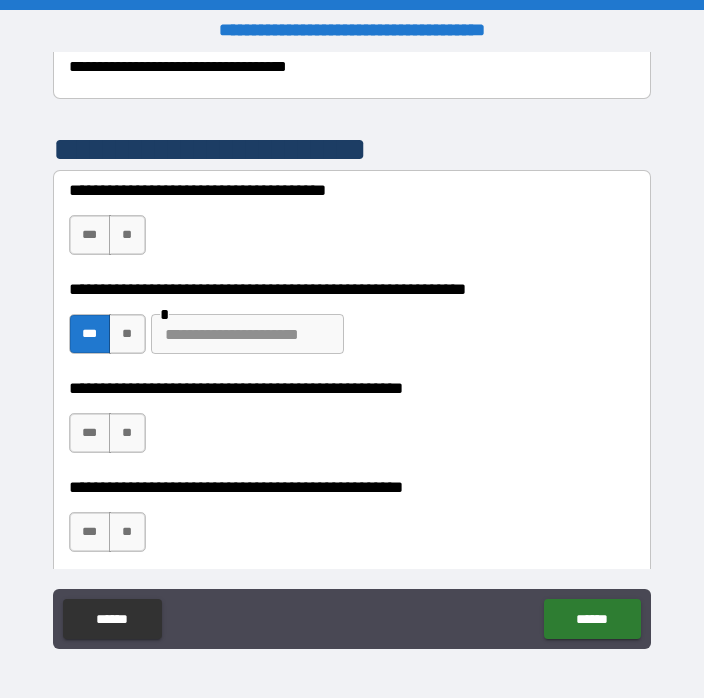 click at bounding box center [247, 334] 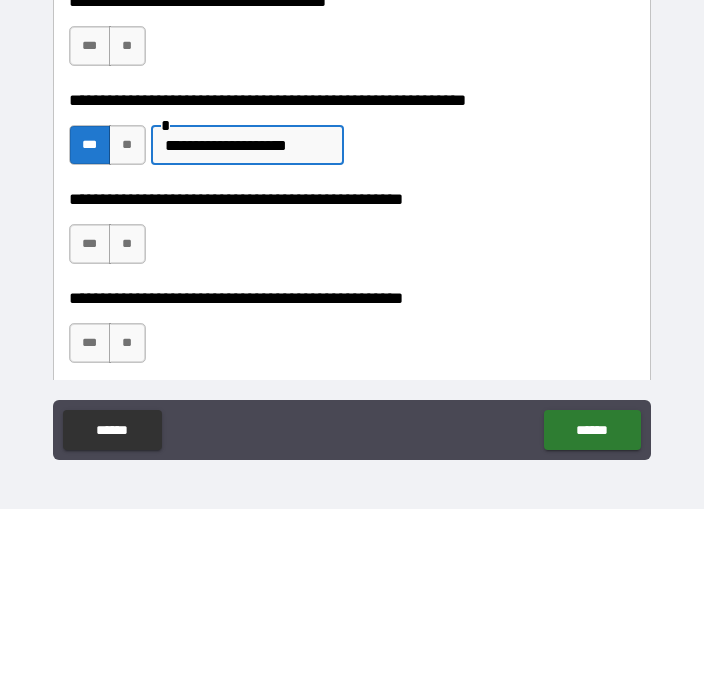 click on "**********" at bounding box center (247, 334) 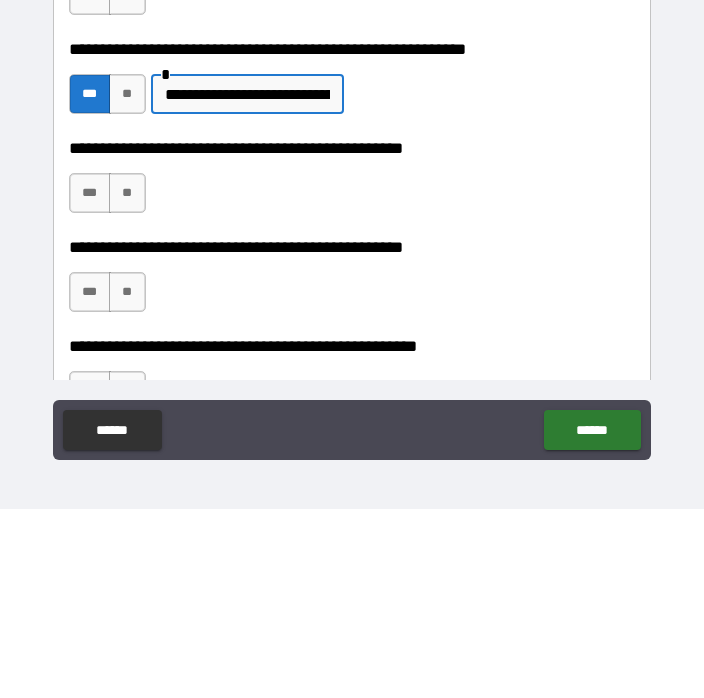 scroll, scrollTop: 444, scrollLeft: 0, axis: vertical 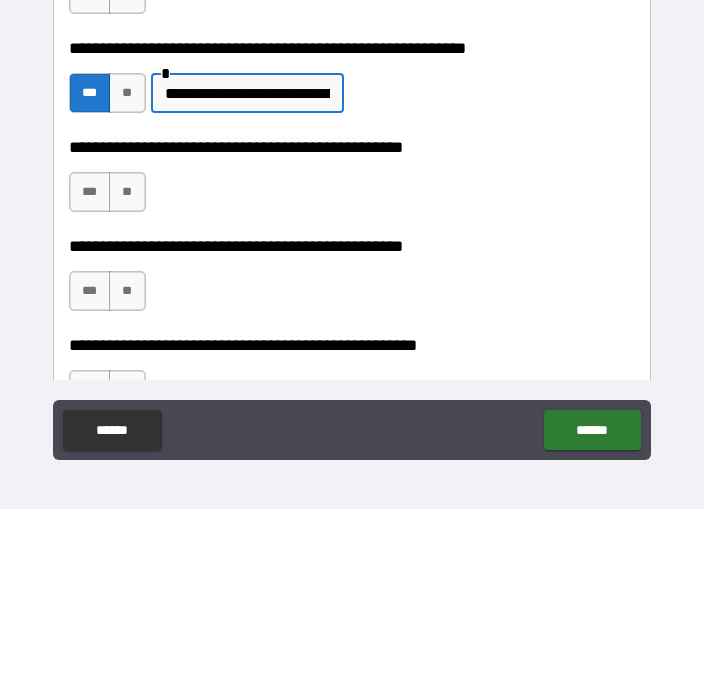 type on "**********" 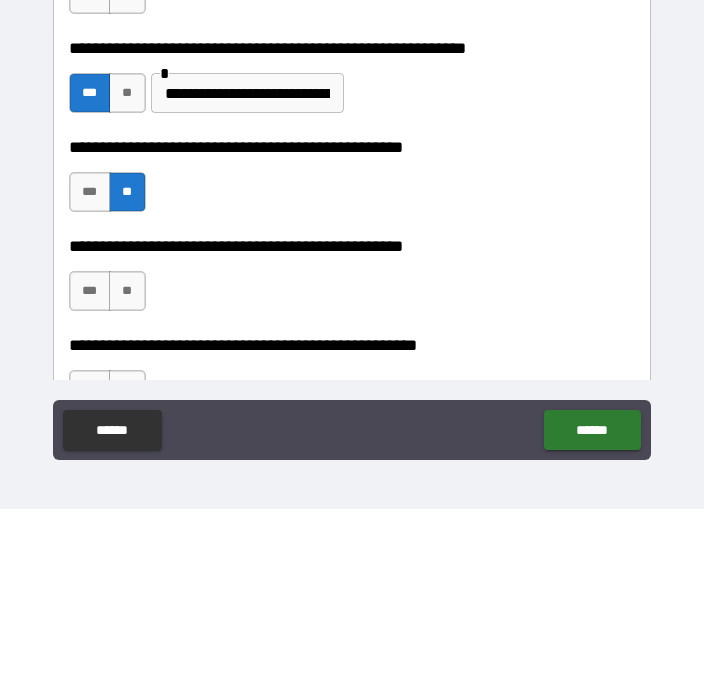 scroll, scrollTop: 31, scrollLeft: 0, axis: vertical 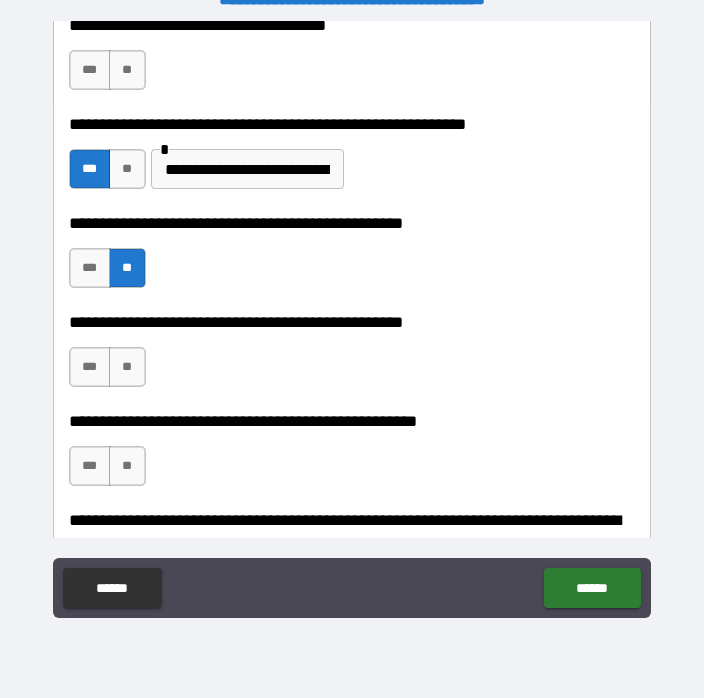 click on "***" at bounding box center (90, 466) 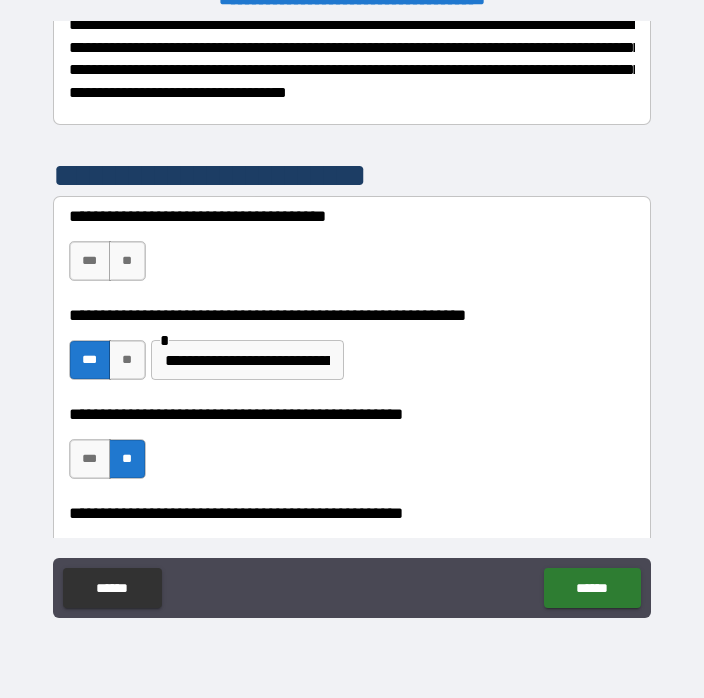 scroll, scrollTop: 331, scrollLeft: 0, axis: vertical 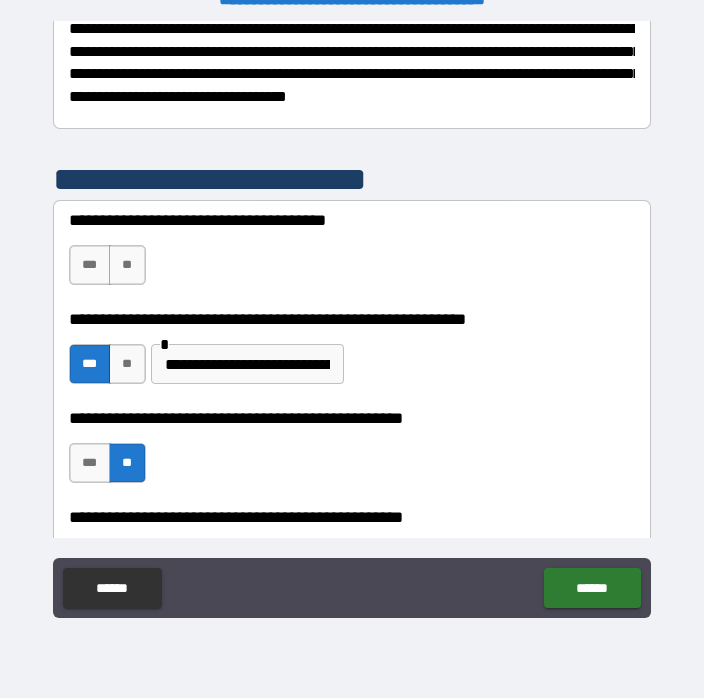 click on "**" at bounding box center [127, 265] 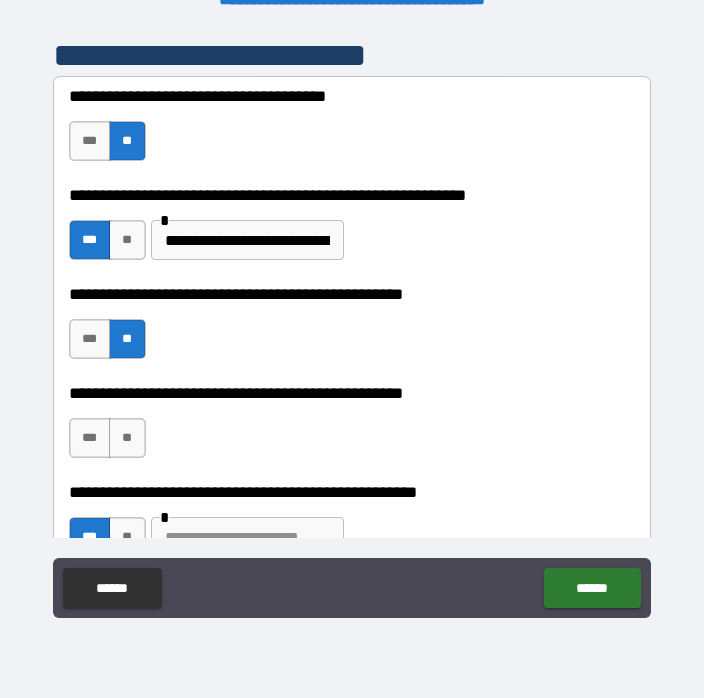 scroll, scrollTop: 458, scrollLeft: 0, axis: vertical 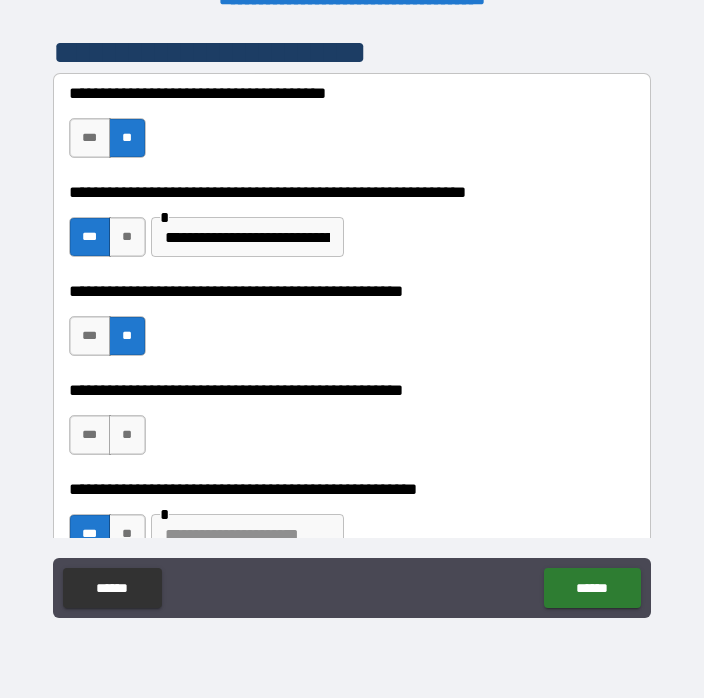 click on "***" at bounding box center [90, 435] 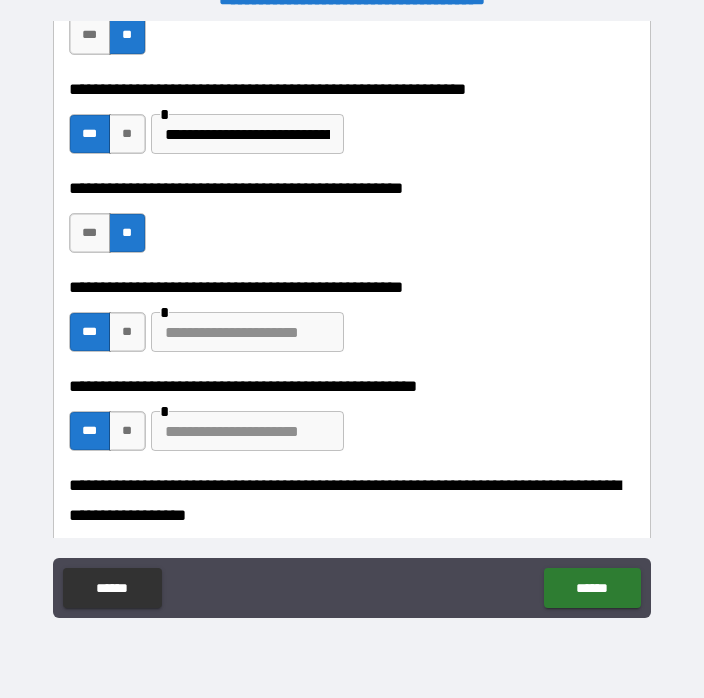 scroll, scrollTop: 570, scrollLeft: 0, axis: vertical 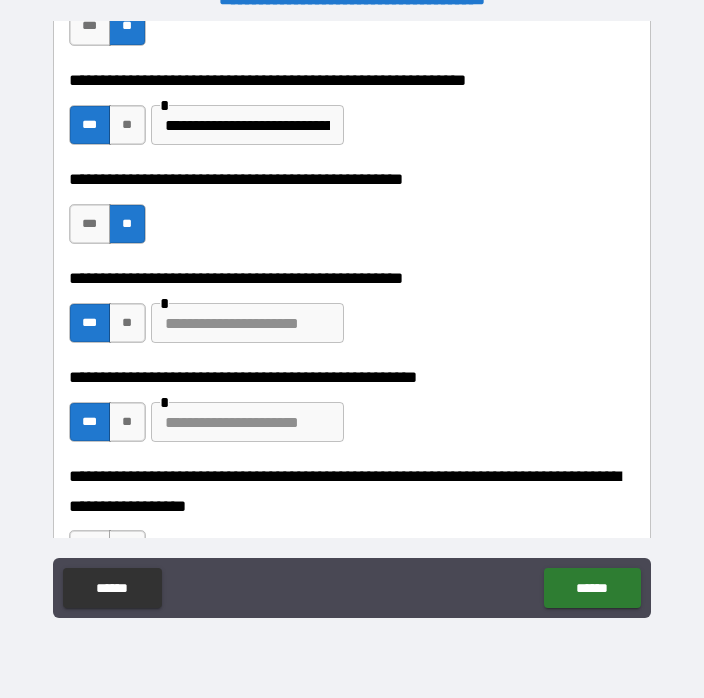 click on "**" at bounding box center (127, 422) 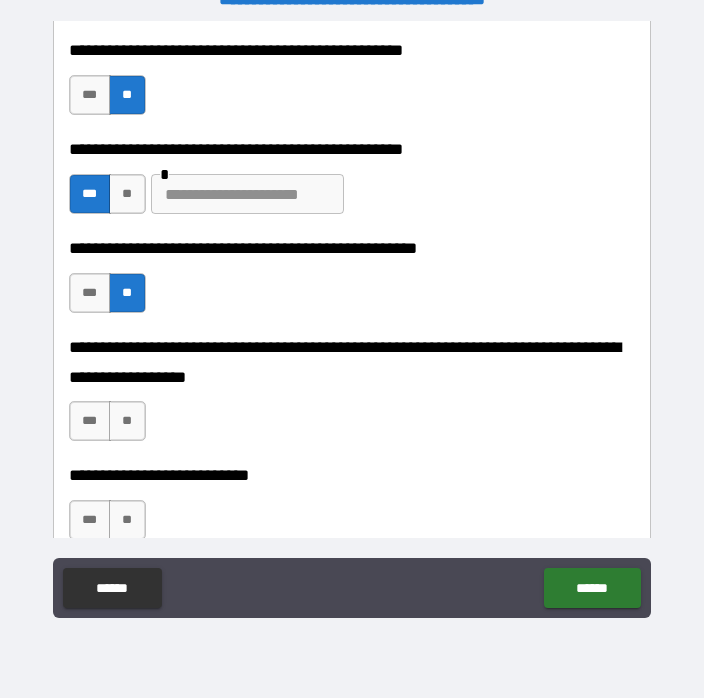 scroll, scrollTop: 704, scrollLeft: 0, axis: vertical 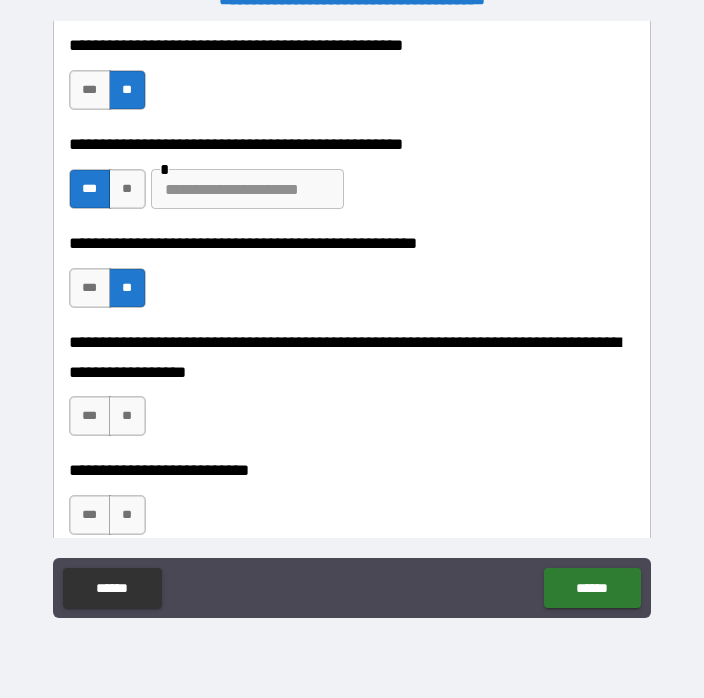 click on "**" at bounding box center (127, 416) 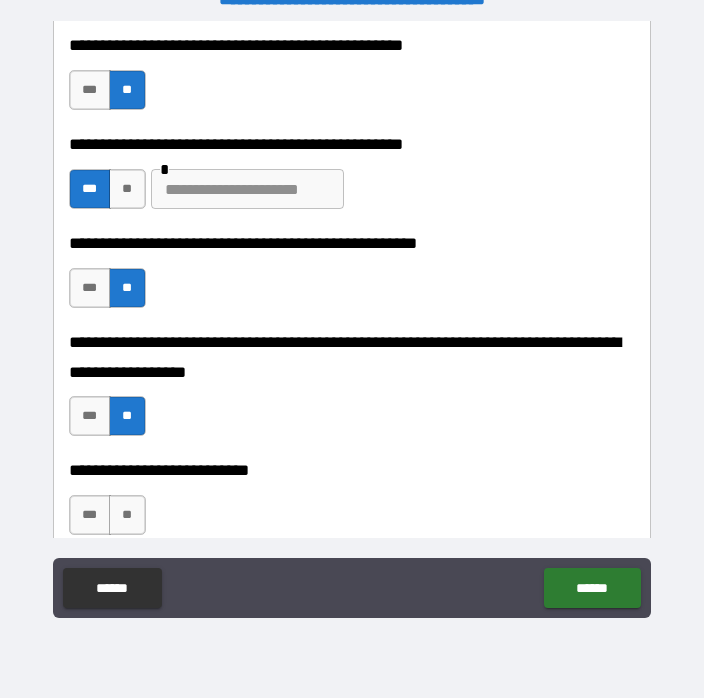 click on "**" at bounding box center [127, 515] 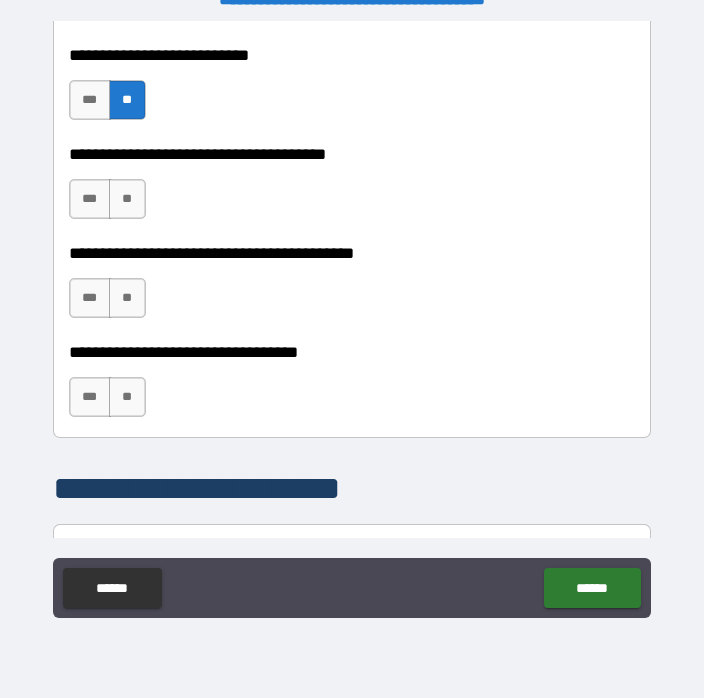 scroll, scrollTop: 1120, scrollLeft: 0, axis: vertical 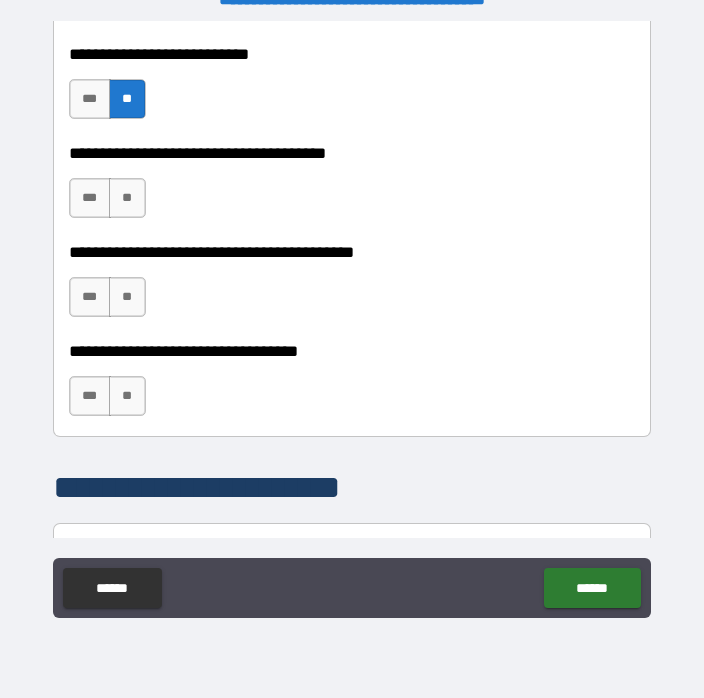 click on "***" at bounding box center (90, 198) 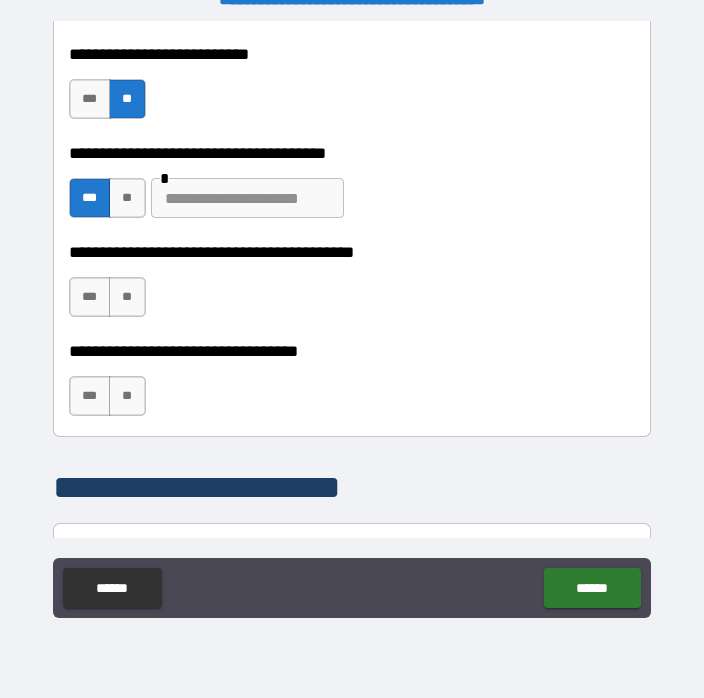 click on "**" at bounding box center (127, 297) 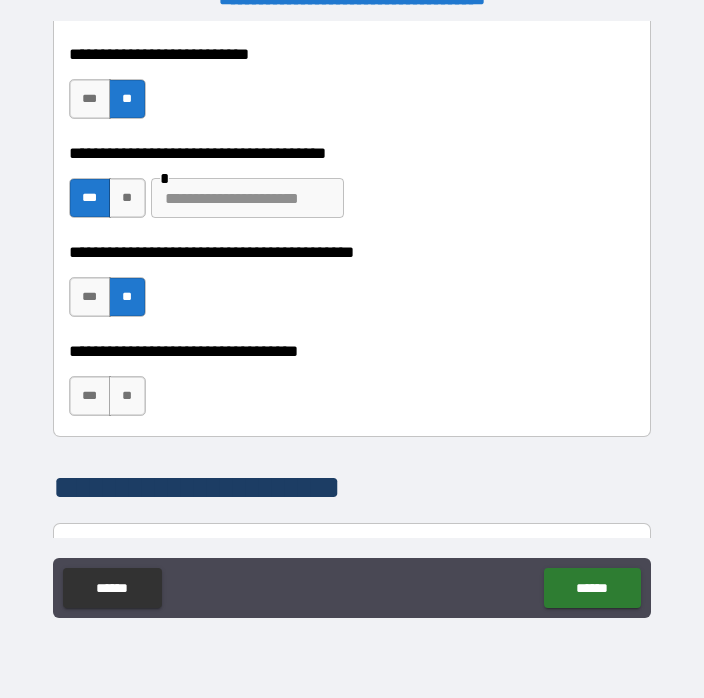 click on "**" at bounding box center [127, 396] 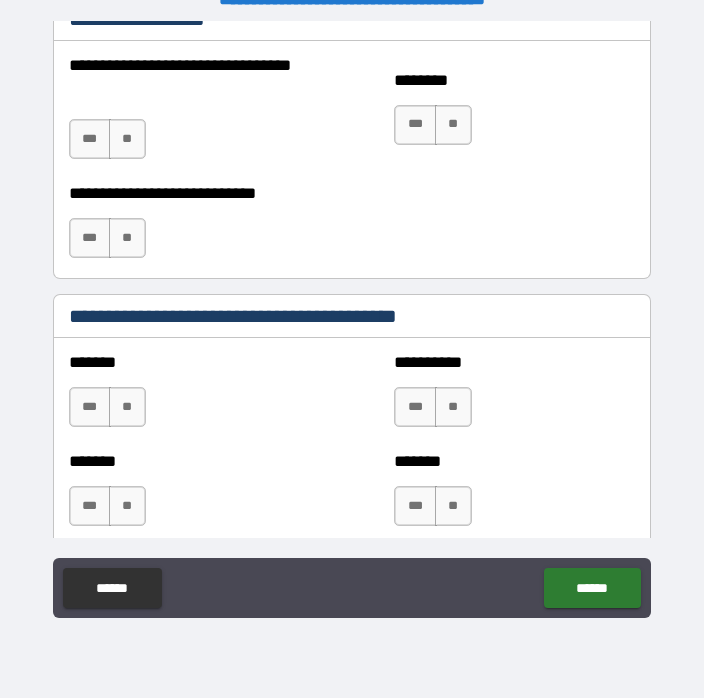 scroll, scrollTop: 1660, scrollLeft: 0, axis: vertical 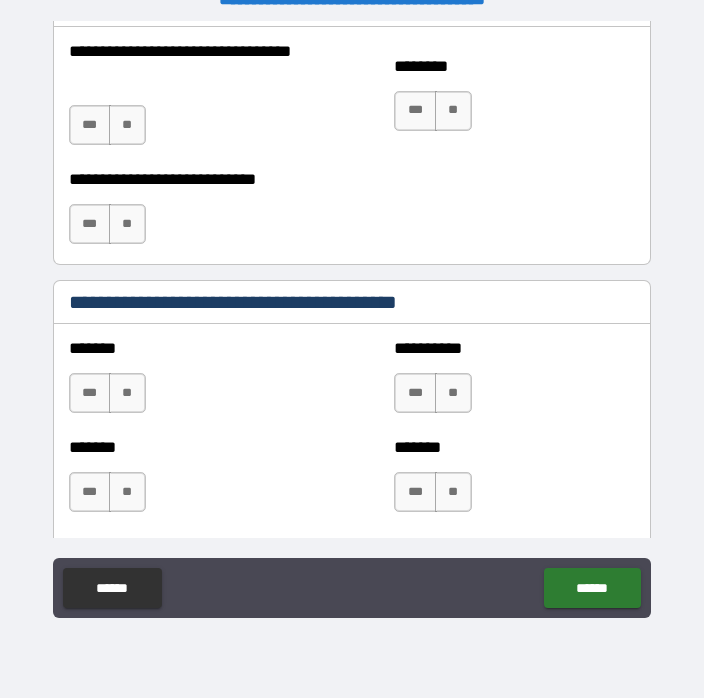 click on "**" at bounding box center [127, 393] 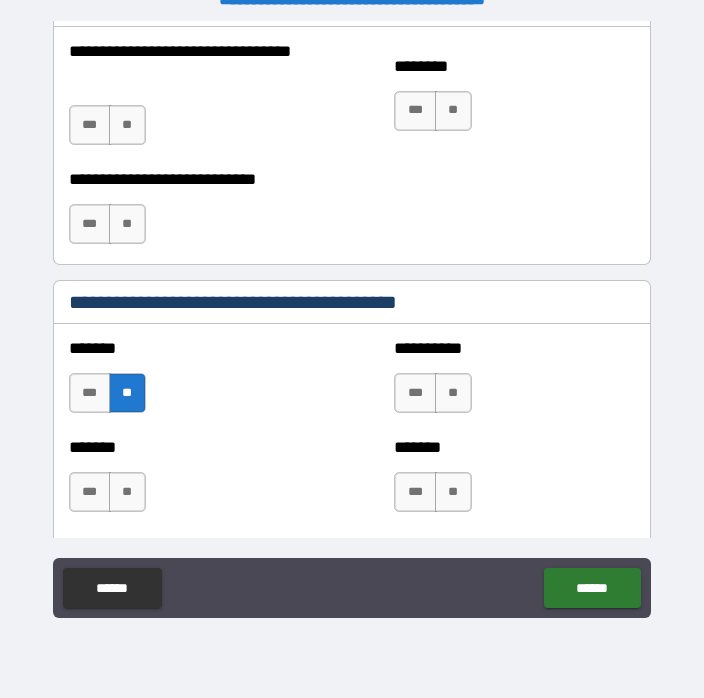 click on "**" at bounding box center (453, 393) 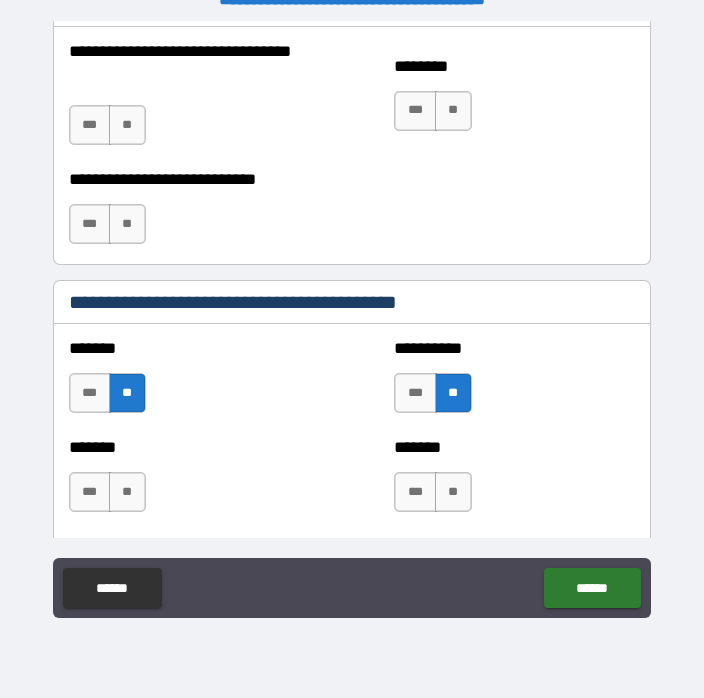 click on "**" at bounding box center [453, 492] 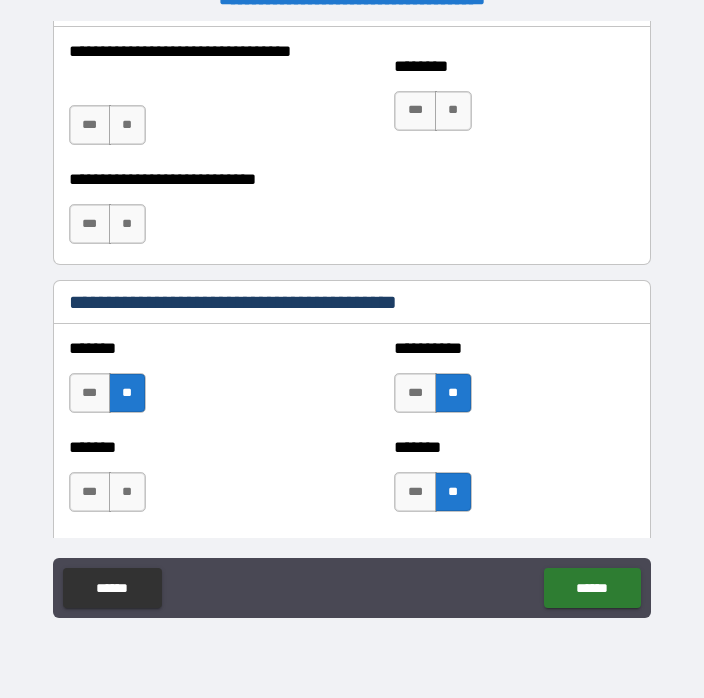 click on "**" at bounding box center [127, 492] 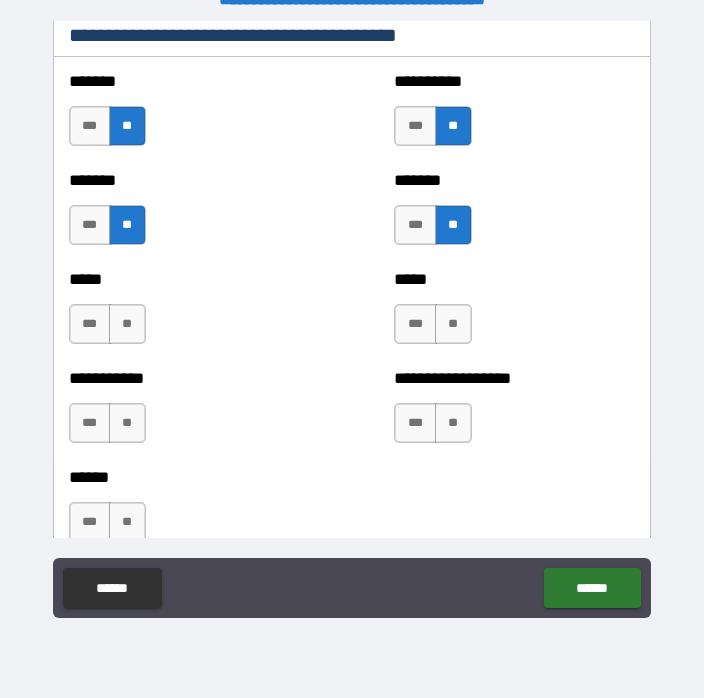 scroll, scrollTop: 1927, scrollLeft: 0, axis: vertical 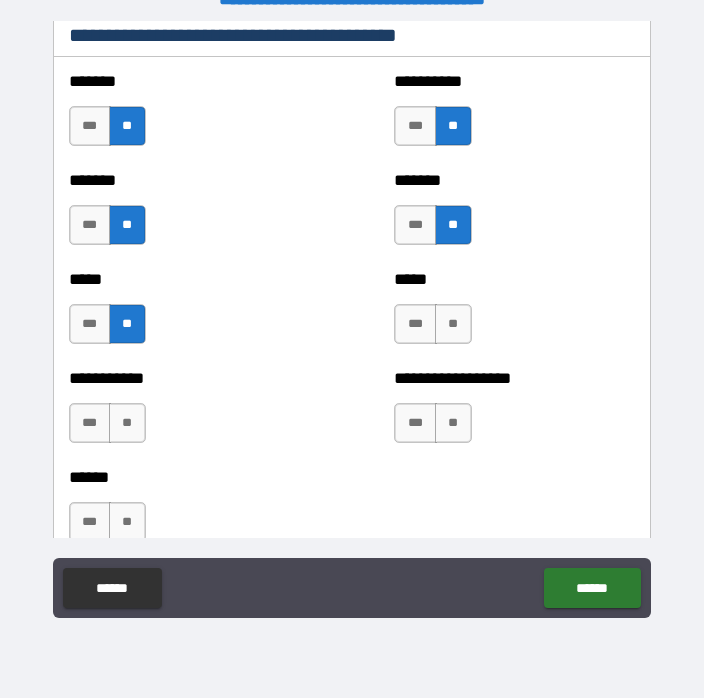 click on "**" at bounding box center (453, 324) 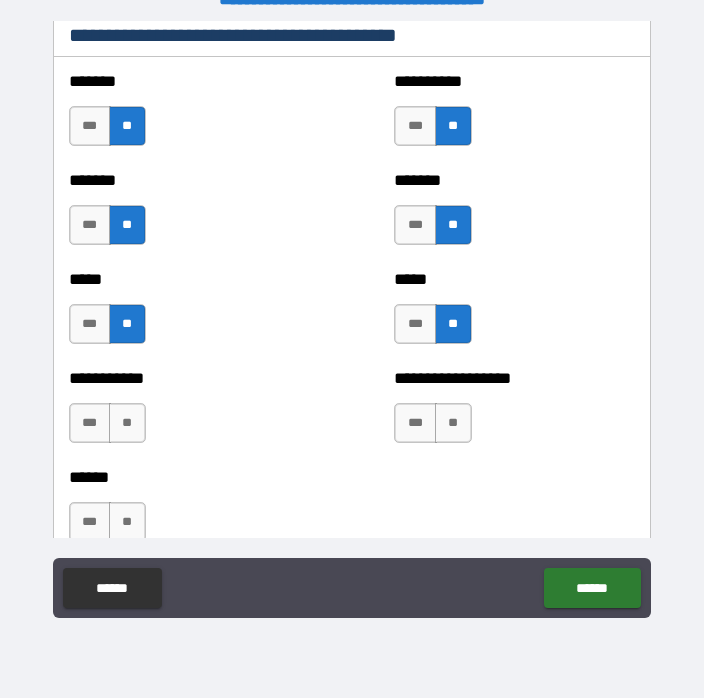 click on "**" at bounding box center [453, 423] 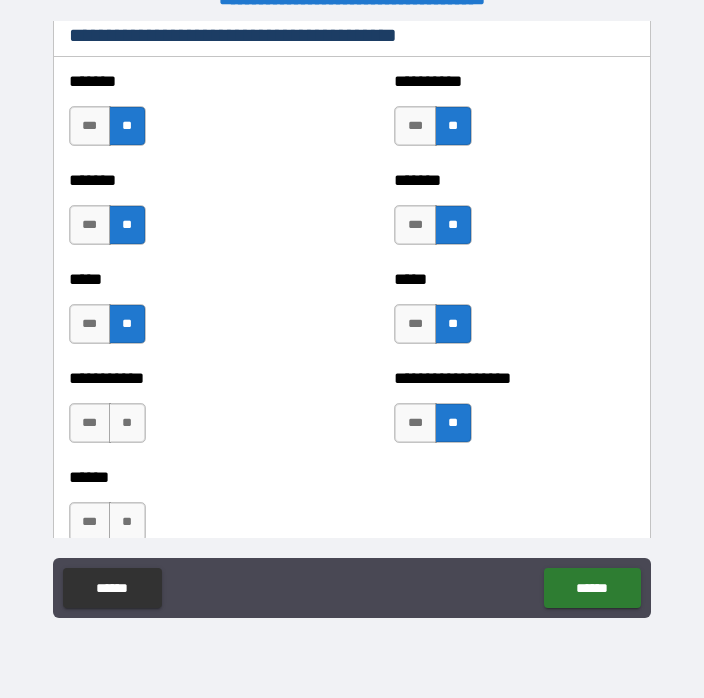 click on "**" at bounding box center [127, 423] 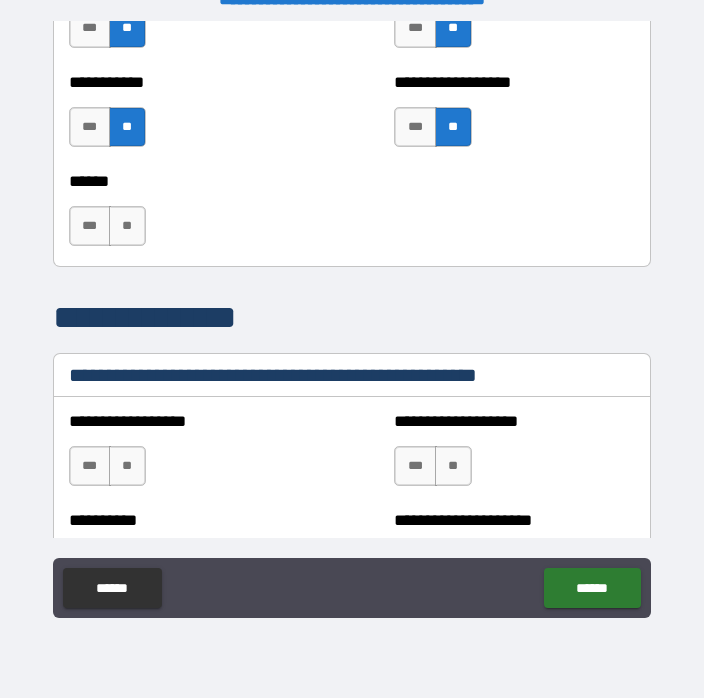 scroll, scrollTop: 2224, scrollLeft: 0, axis: vertical 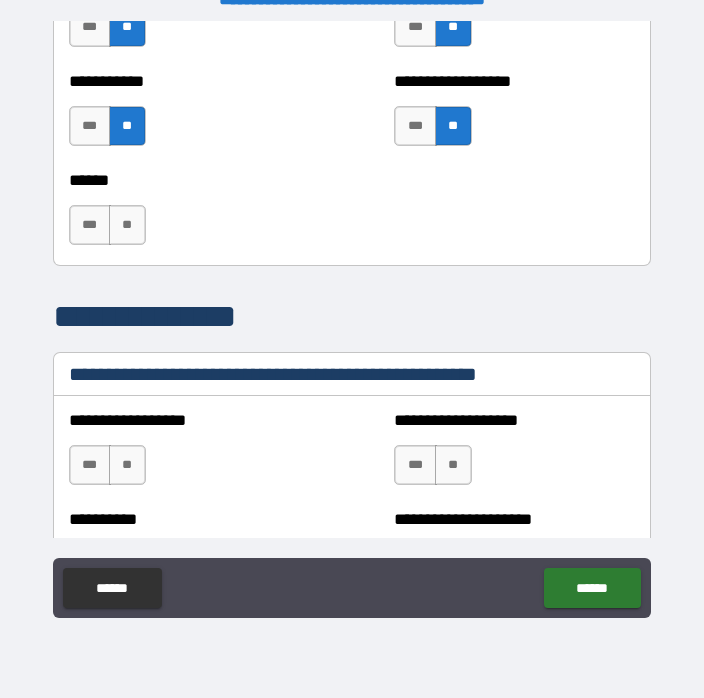 click on "**" at bounding box center (127, 465) 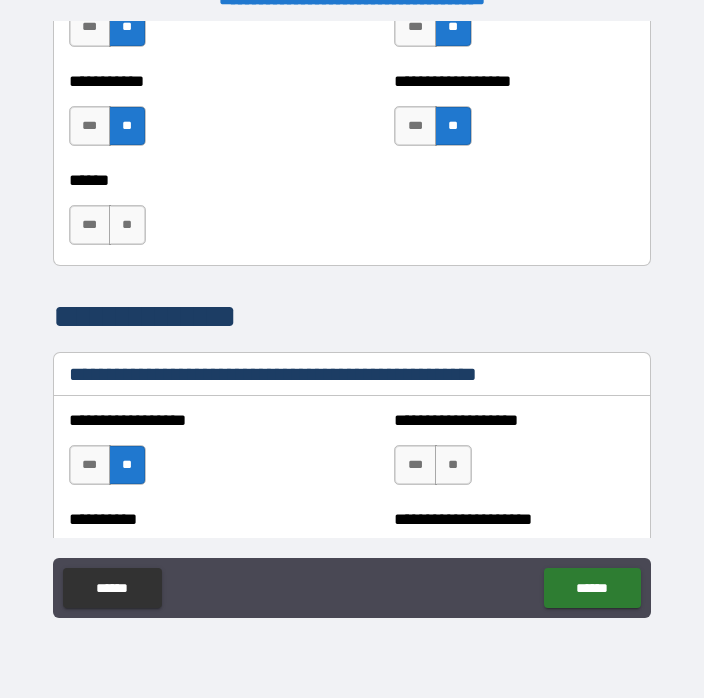 click on "**" at bounding box center [453, 465] 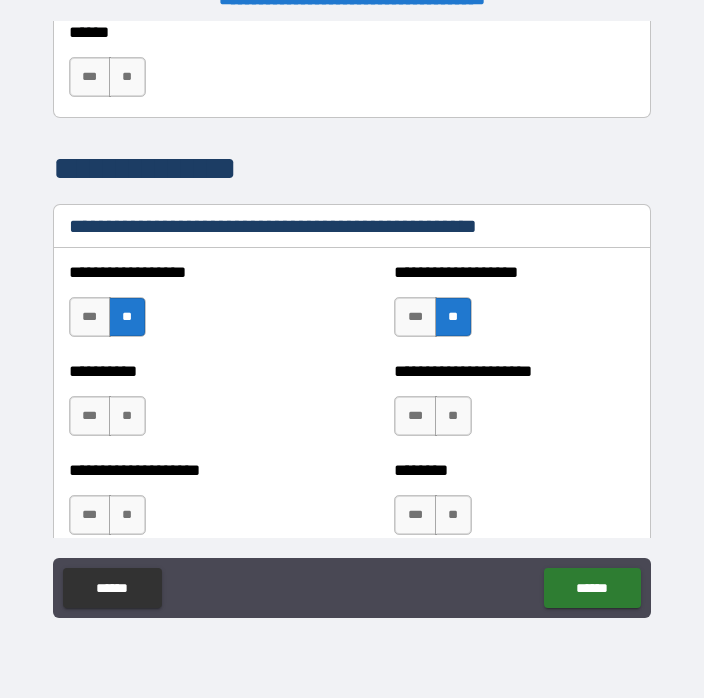scroll, scrollTop: 2376, scrollLeft: 0, axis: vertical 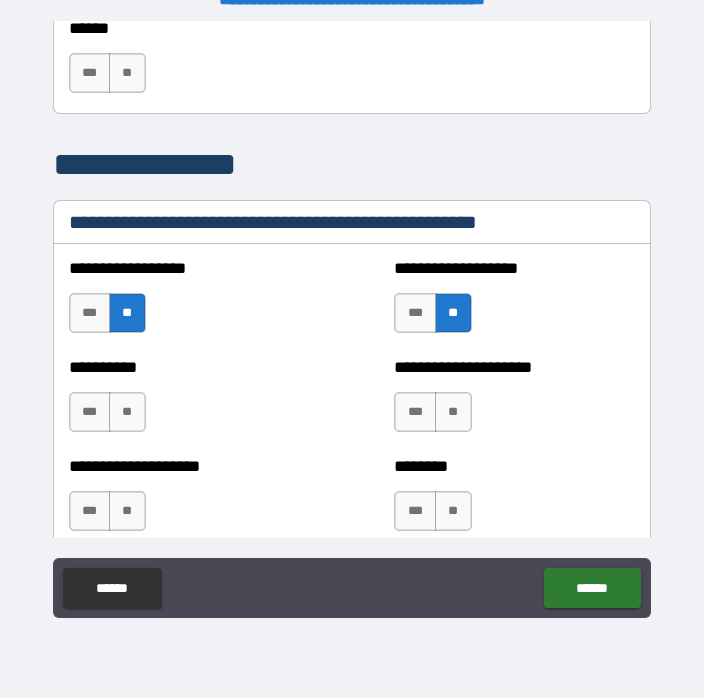 click on "**" at bounding box center [127, 412] 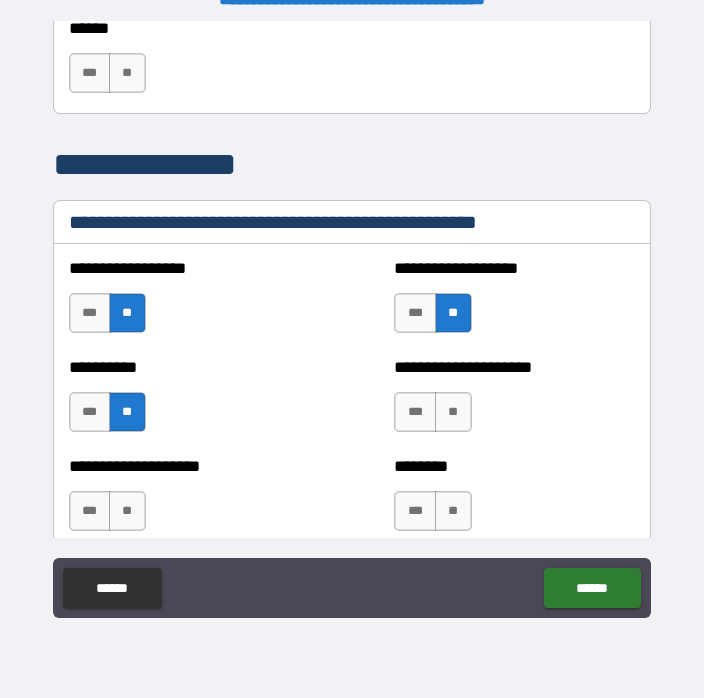 click on "**" at bounding box center (453, 412) 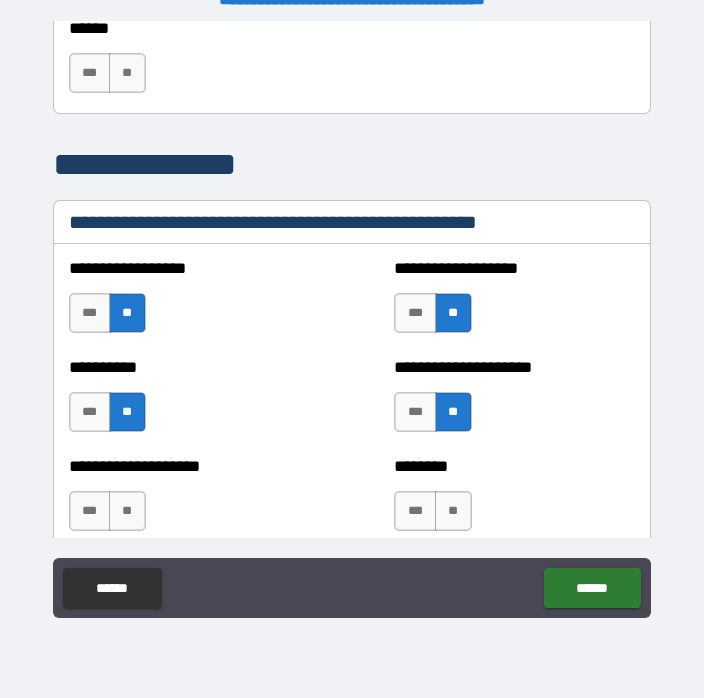 click on "**" at bounding box center (453, 511) 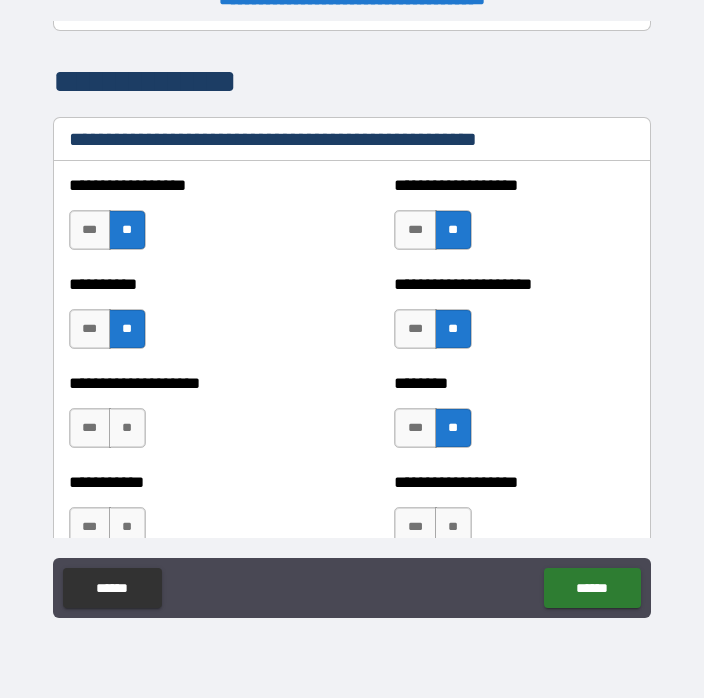 scroll, scrollTop: 2459, scrollLeft: 0, axis: vertical 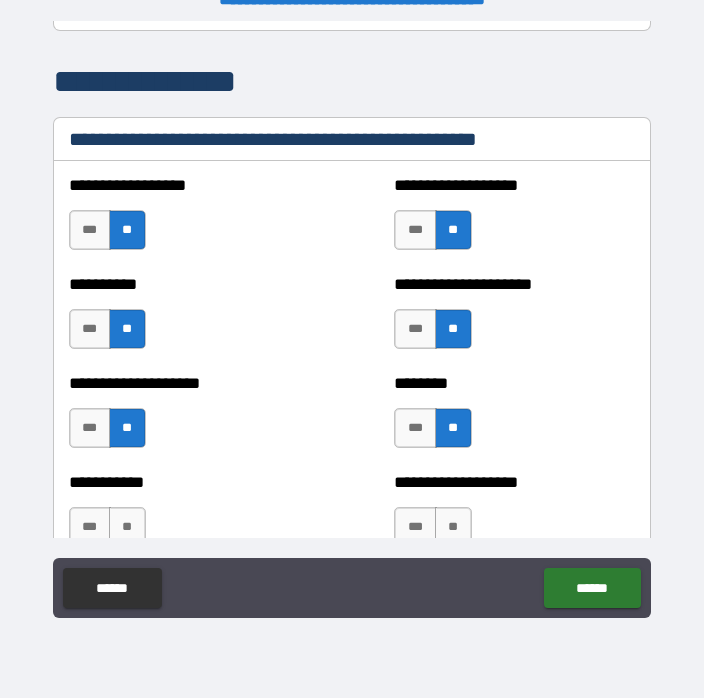 click on "**" at bounding box center [127, 527] 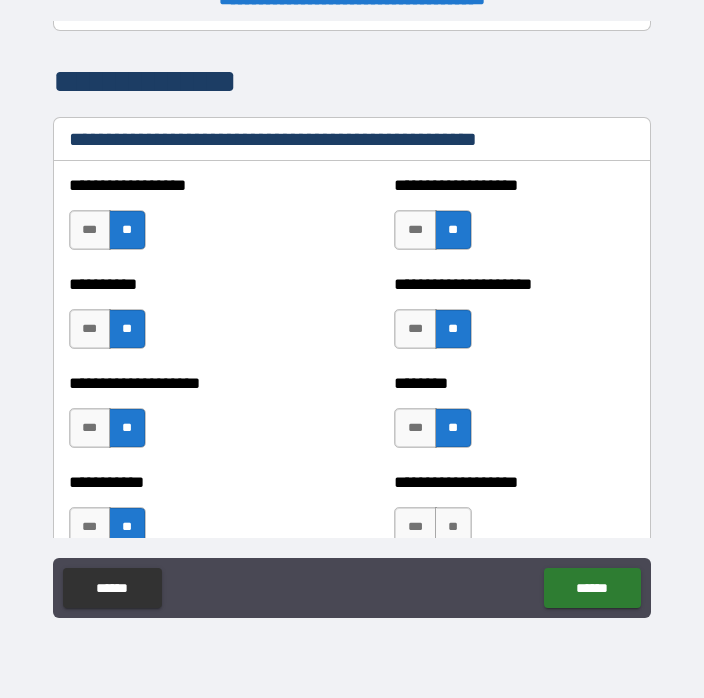 click on "**" at bounding box center [453, 527] 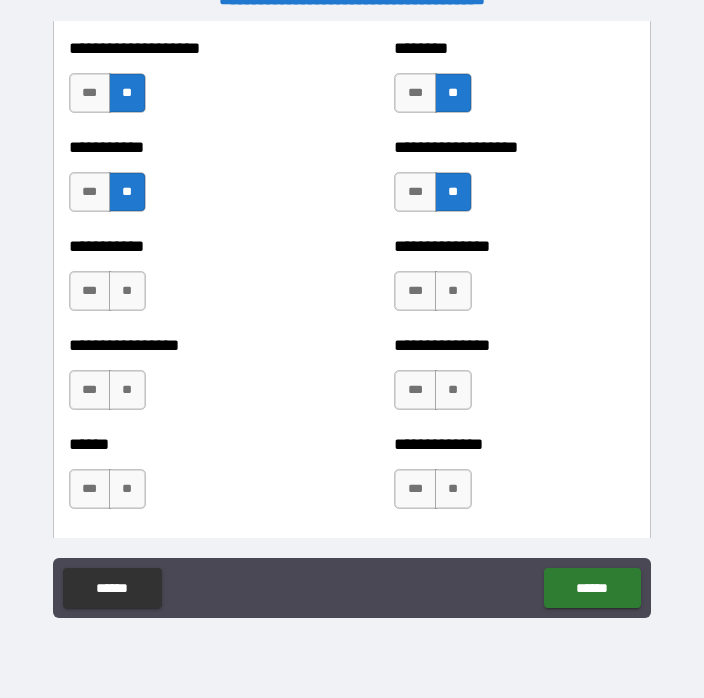 scroll, scrollTop: 2795, scrollLeft: 0, axis: vertical 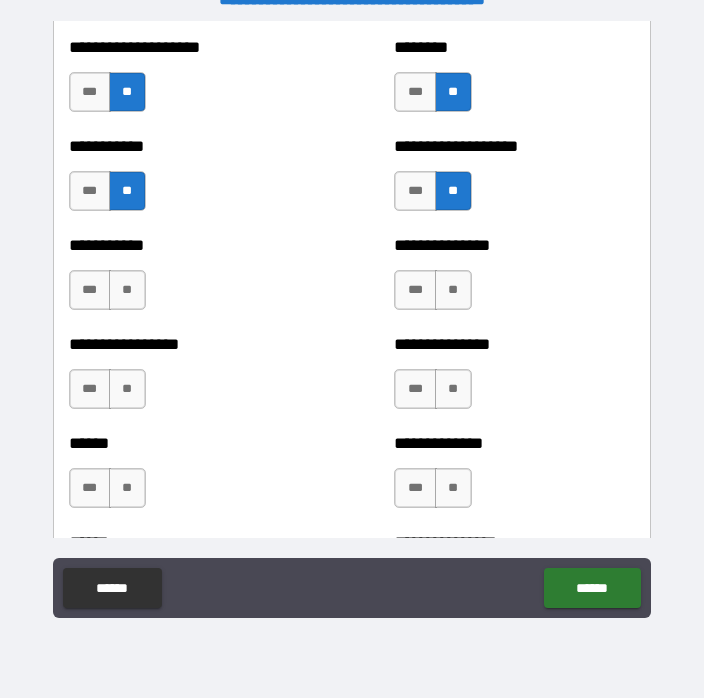 click on "**" at bounding box center (127, 290) 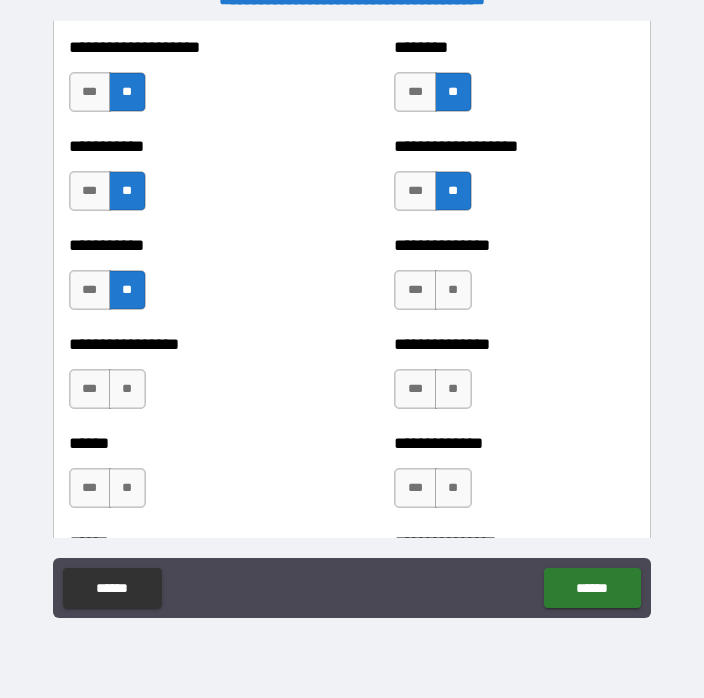 click on "**" at bounding box center [453, 290] 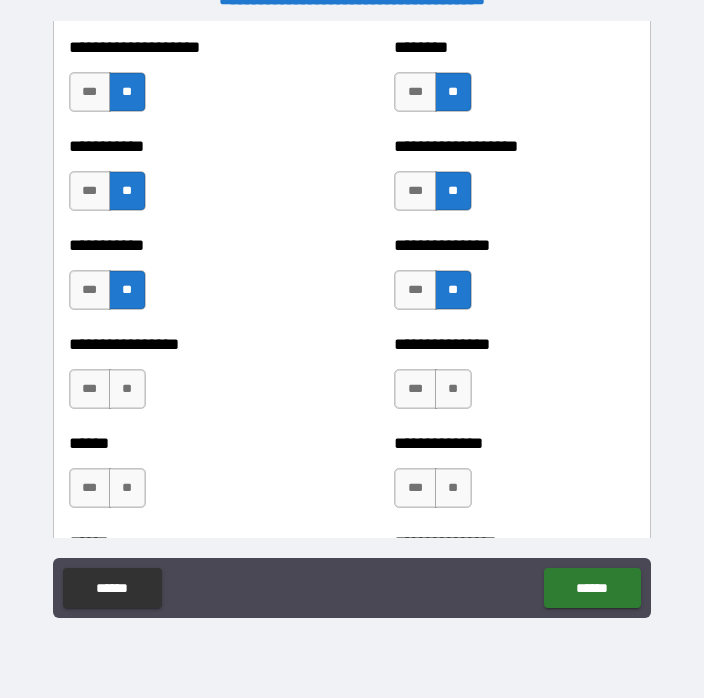 click on "**" at bounding box center [453, 389] 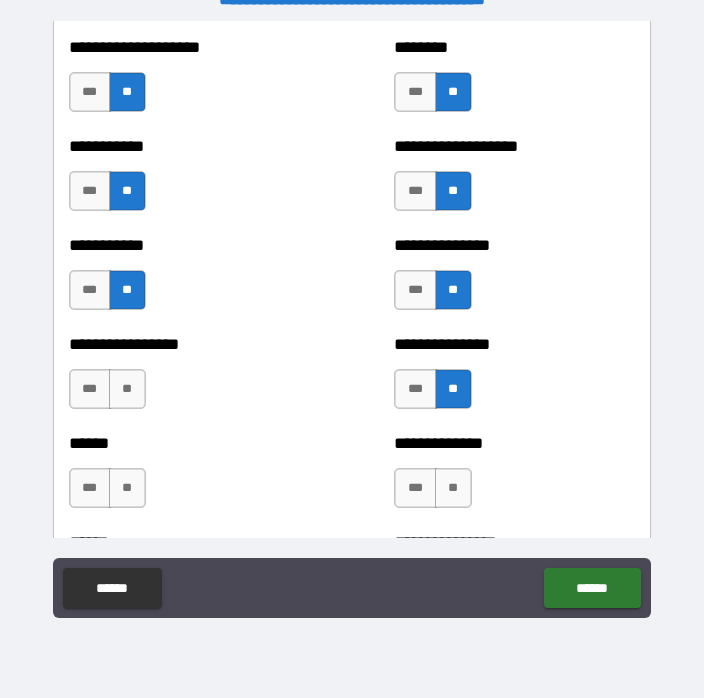 click on "**" at bounding box center (127, 389) 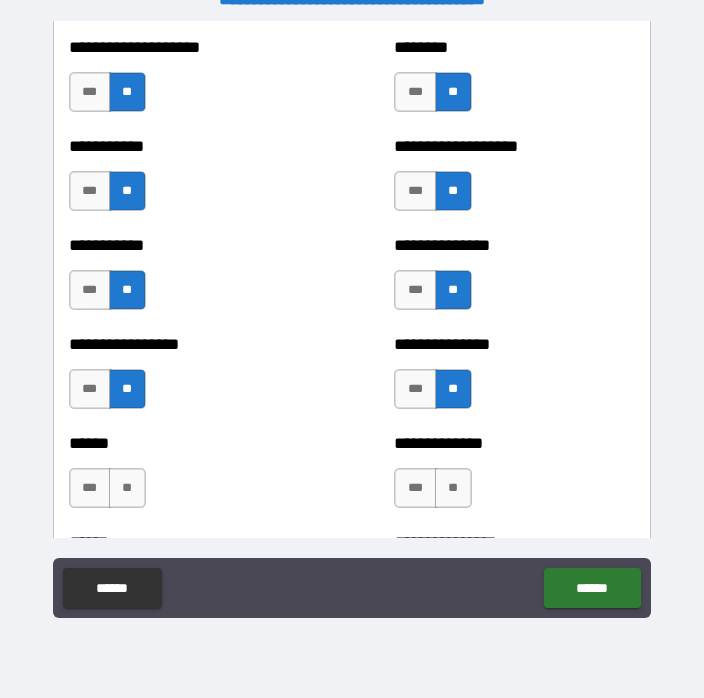 click on "**" at bounding box center (127, 488) 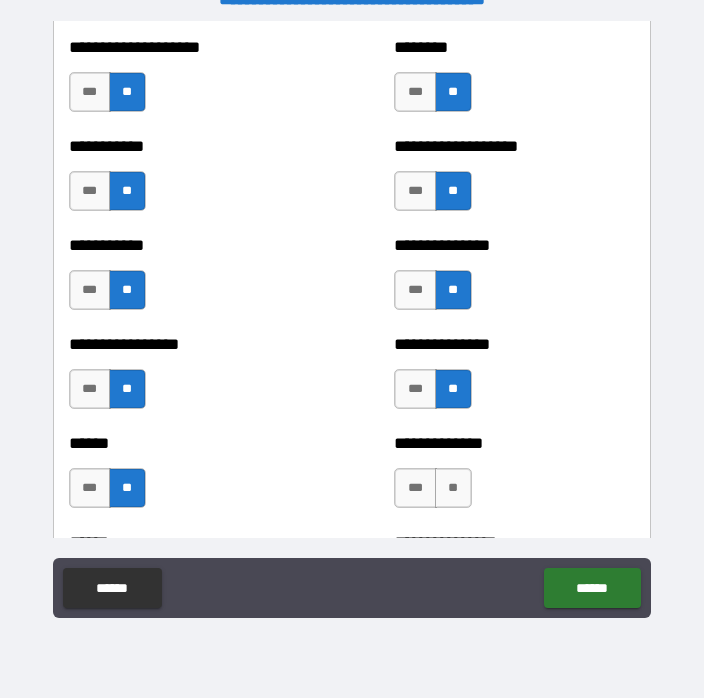 click on "**" at bounding box center [453, 488] 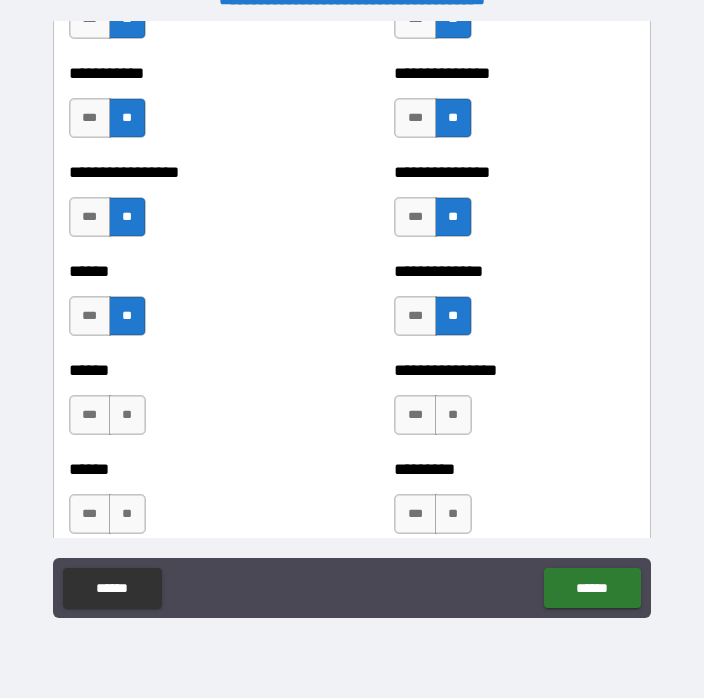 scroll, scrollTop: 2970, scrollLeft: 0, axis: vertical 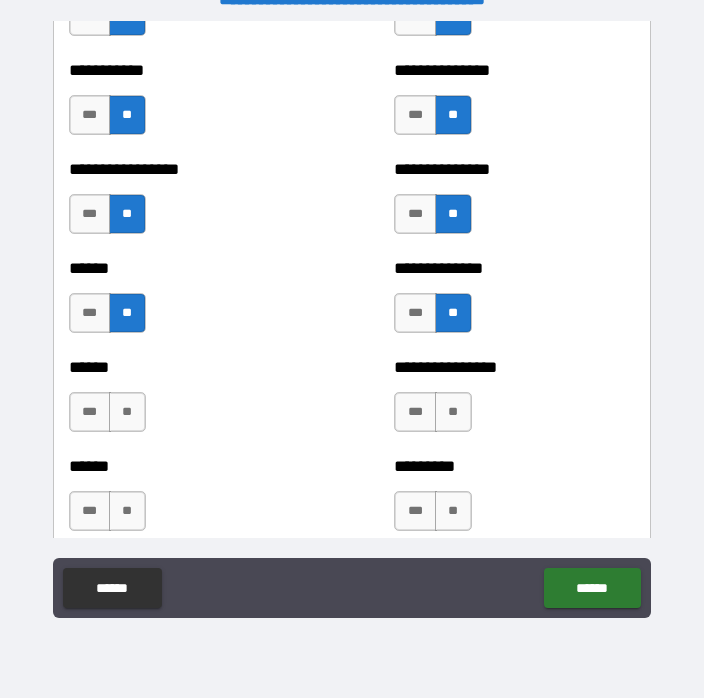 click on "**" at bounding box center [127, 412] 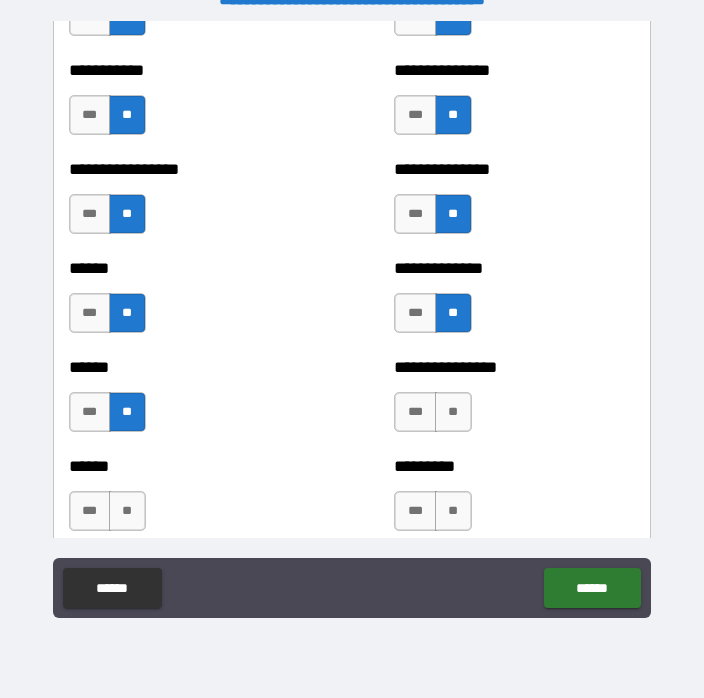 click on "**" at bounding box center (453, 412) 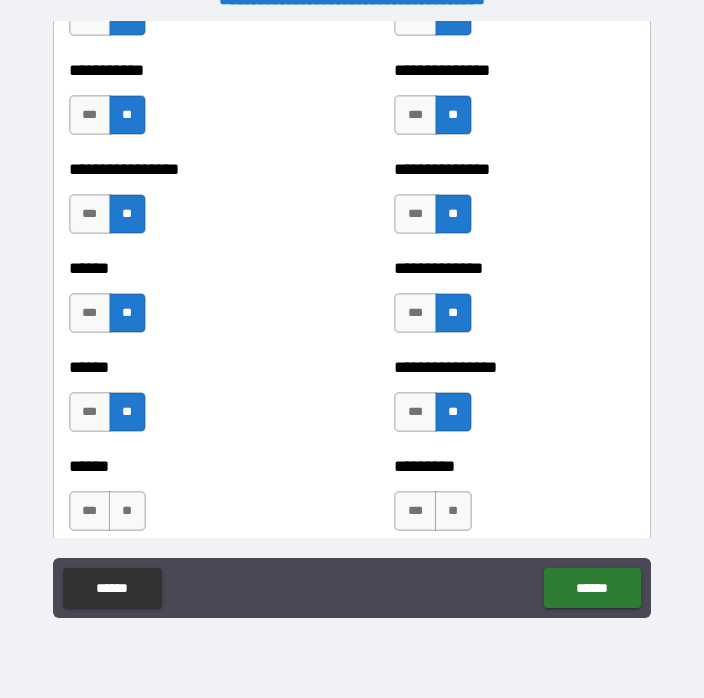 click on "**" at bounding box center (453, 511) 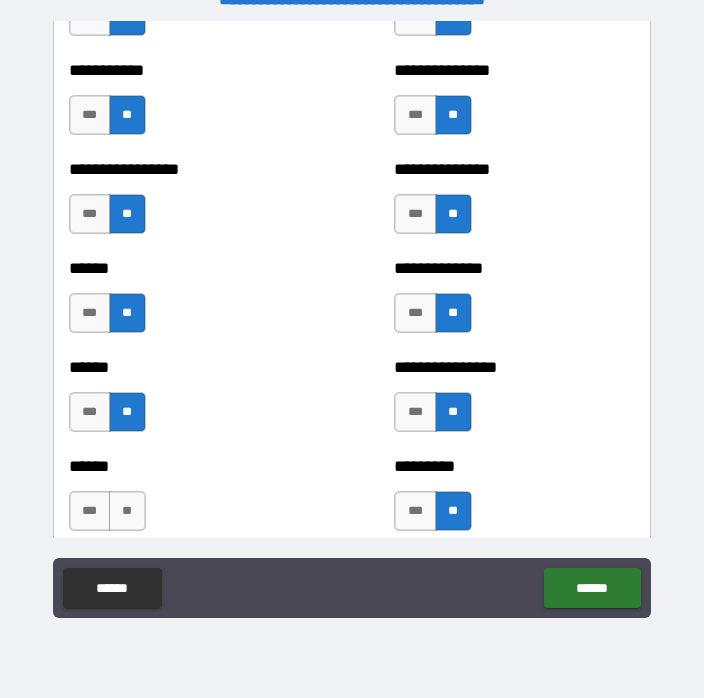 click on "**" at bounding box center [127, 511] 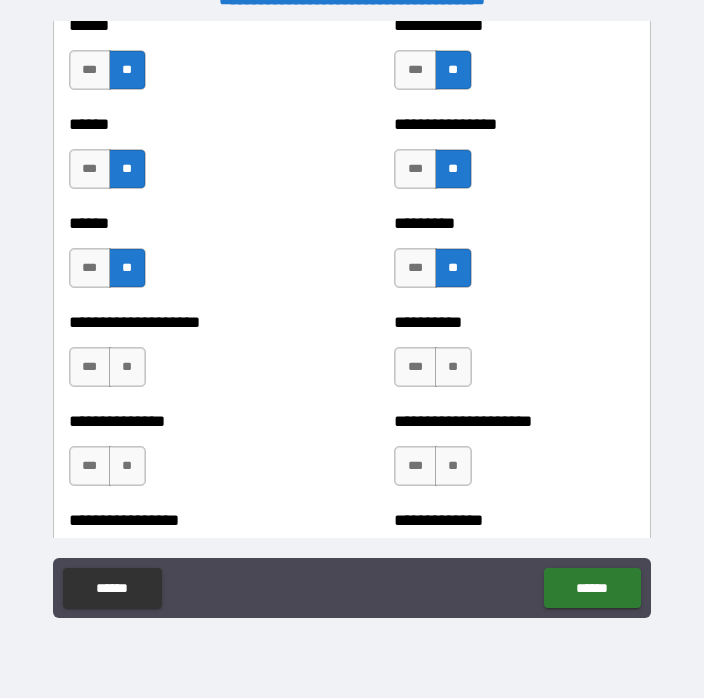 scroll, scrollTop: 3214, scrollLeft: 0, axis: vertical 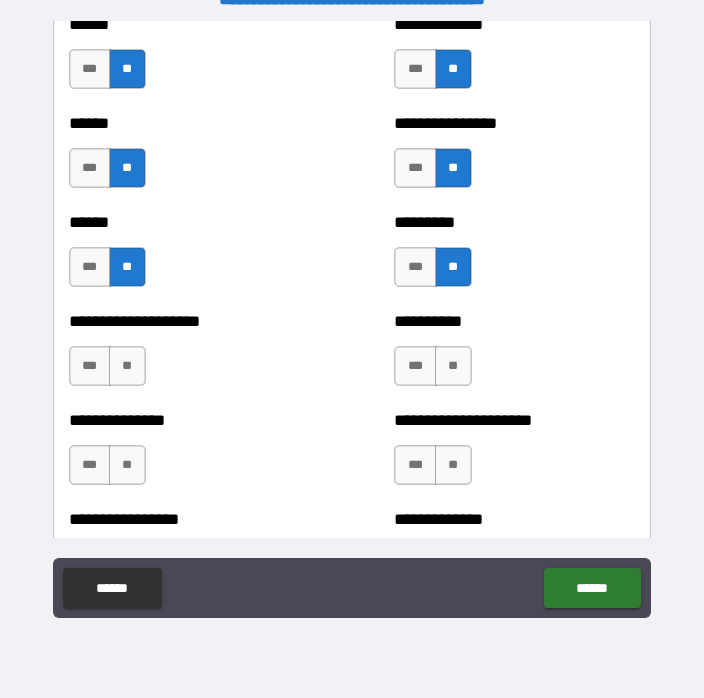 click on "**" at bounding box center [127, 366] 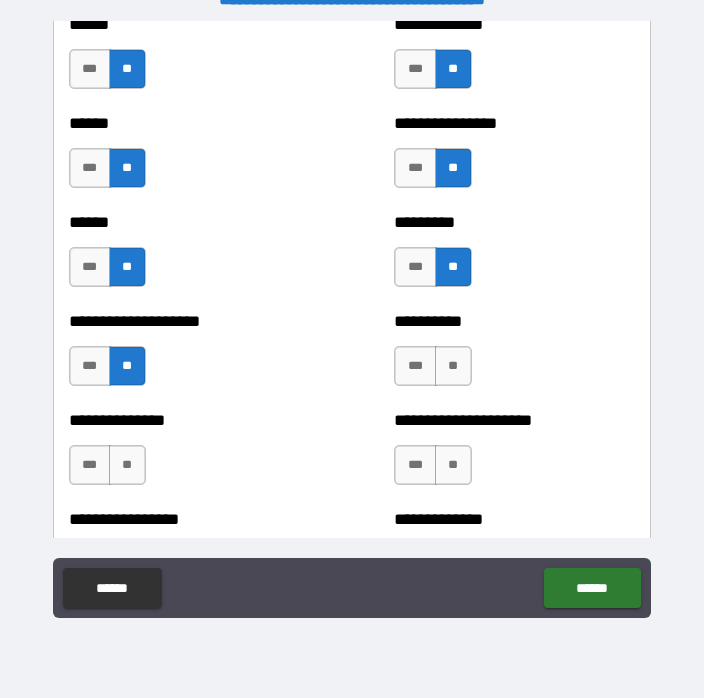 click on "**" at bounding box center [453, 366] 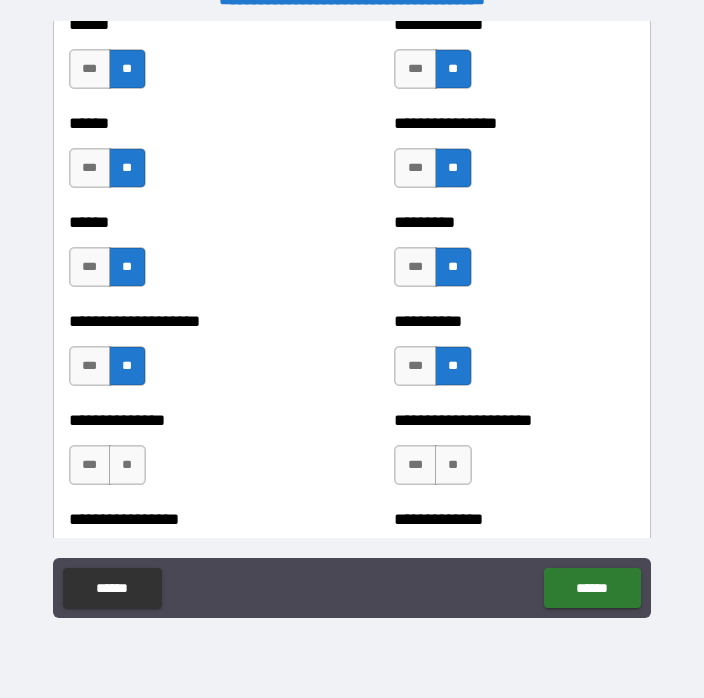click on "**" at bounding box center [453, 465] 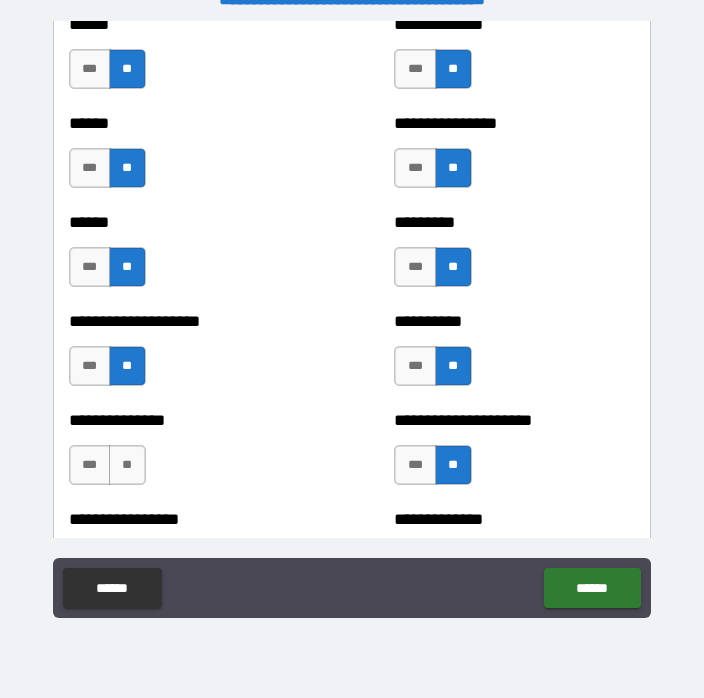 click on "**" at bounding box center (127, 465) 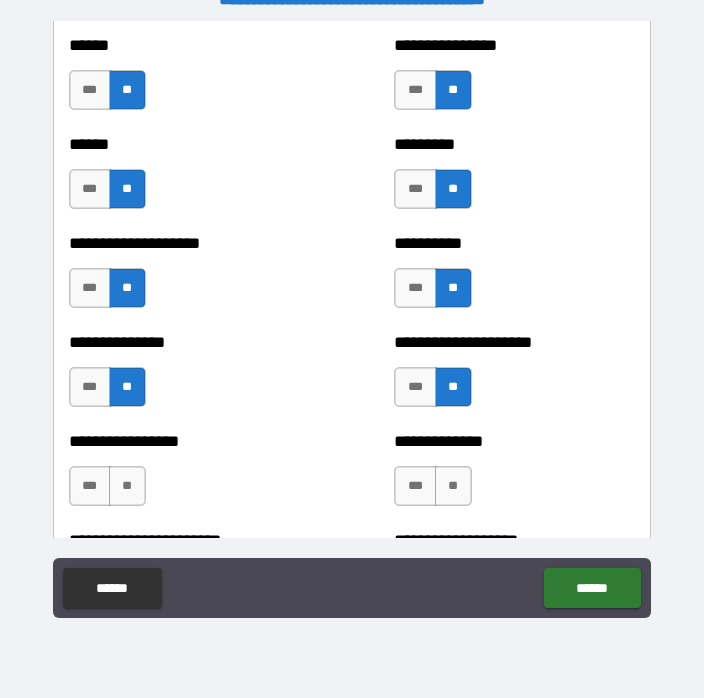scroll, scrollTop: 3304, scrollLeft: 0, axis: vertical 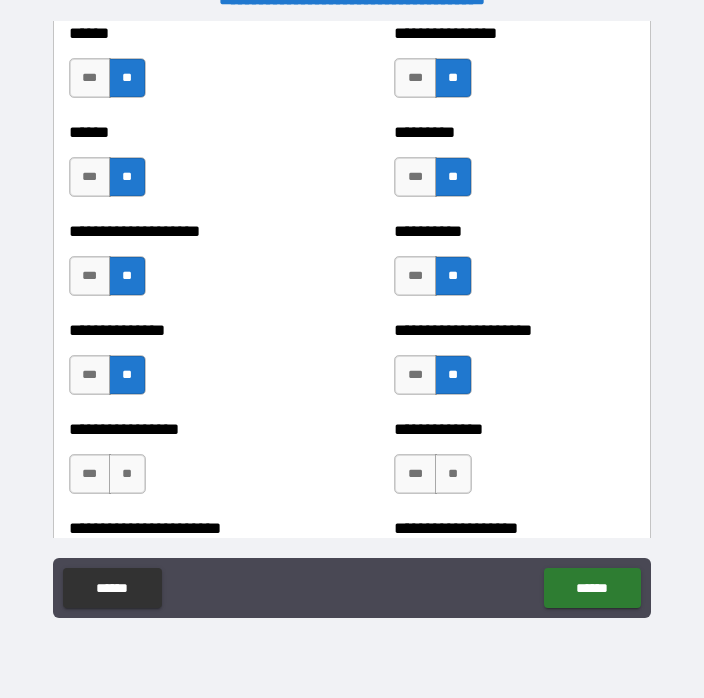 click on "**" at bounding box center [127, 474] 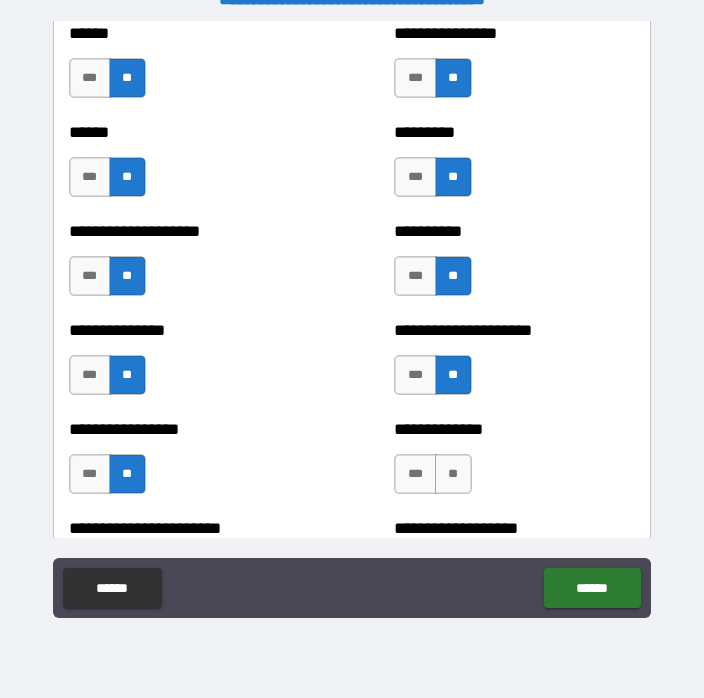 click on "**" at bounding box center [453, 474] 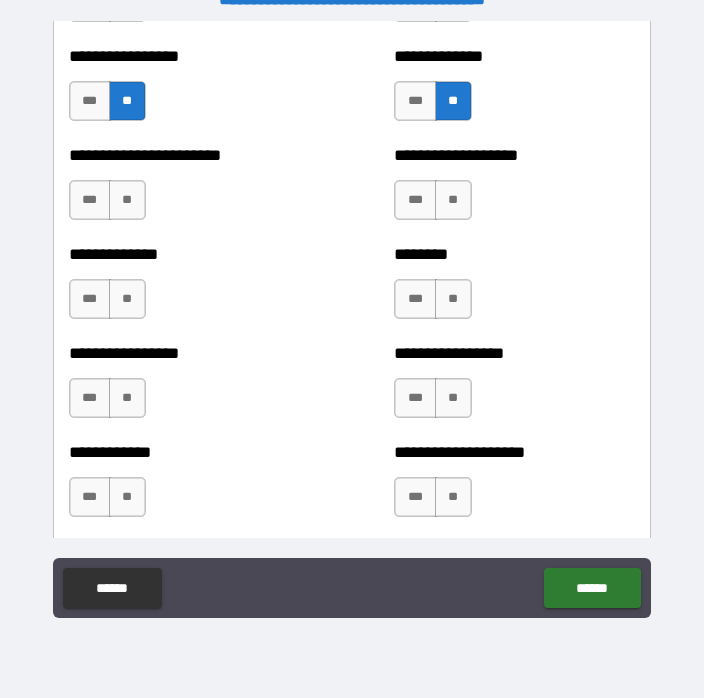 scroll, scrollTop: 3673, scrollLeft: 0, axis: vertical 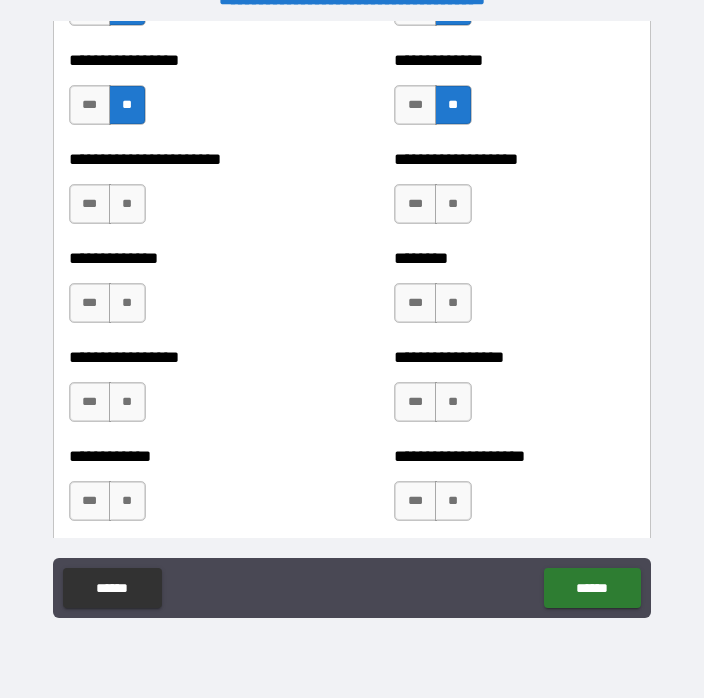 click on "**" at bounding box center (127, 204) 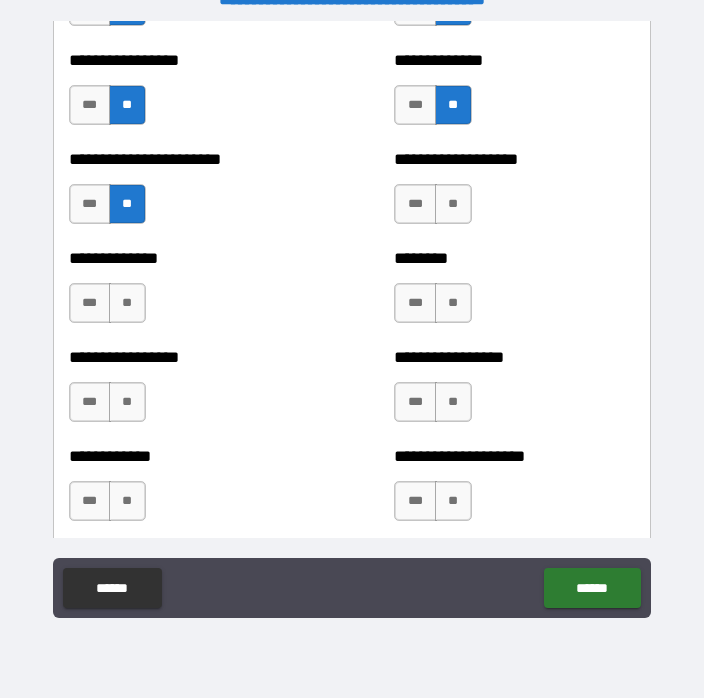 click on "**" at bounding box center (453, 204) 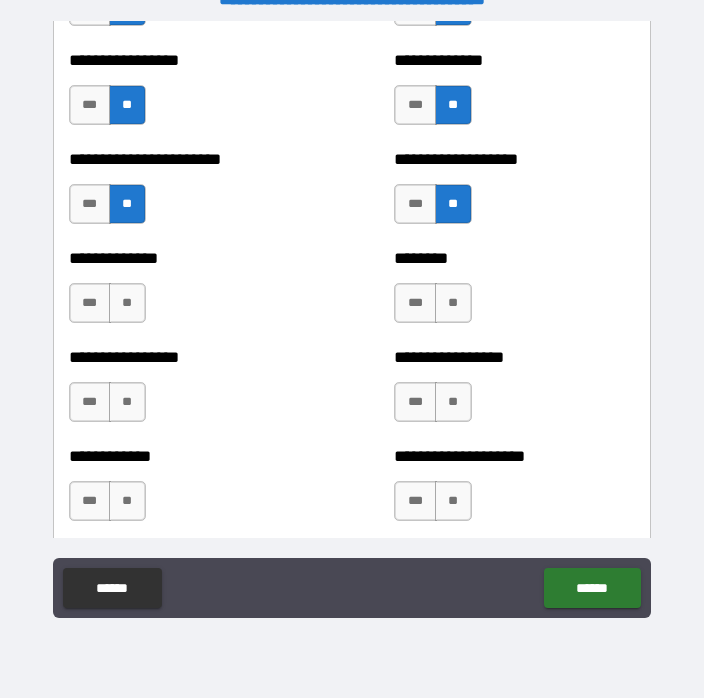 click on "**" at bounding box center [127, 303] 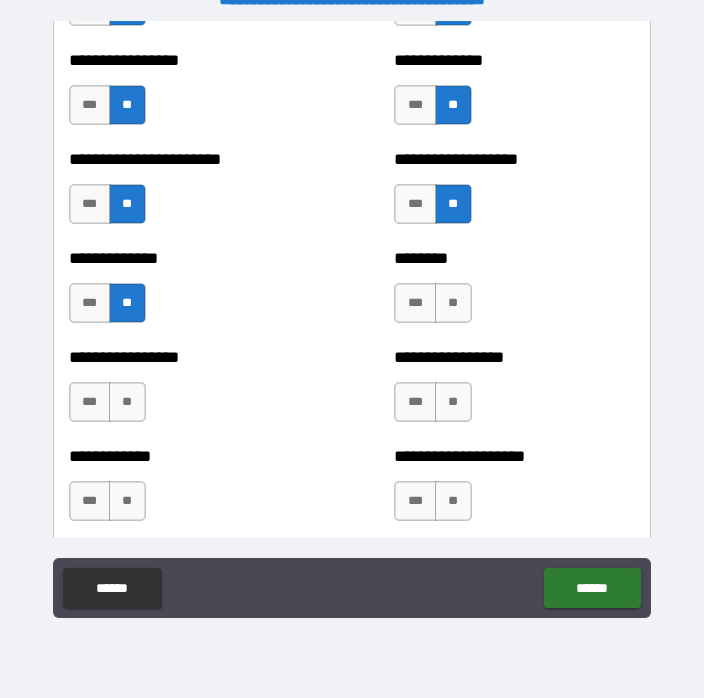click on "**" at bounding box center [453, 303] 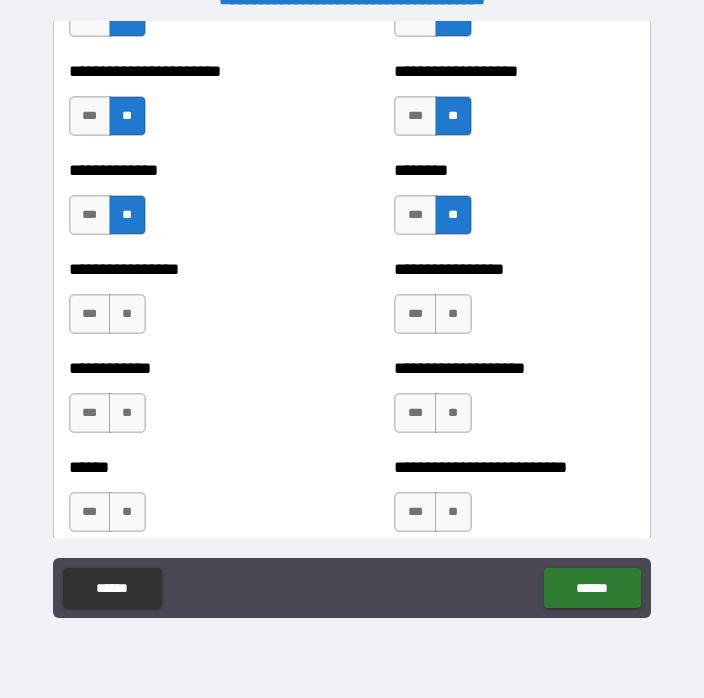 scroll, scrollTop: 3780, scrollLeft: 0, axis: vertical 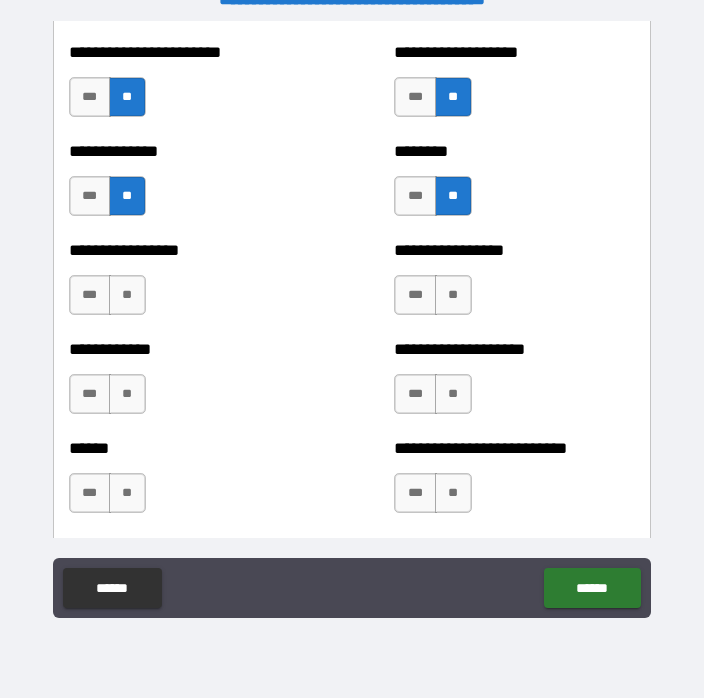 click on "**" at bounding box center [127, 295] 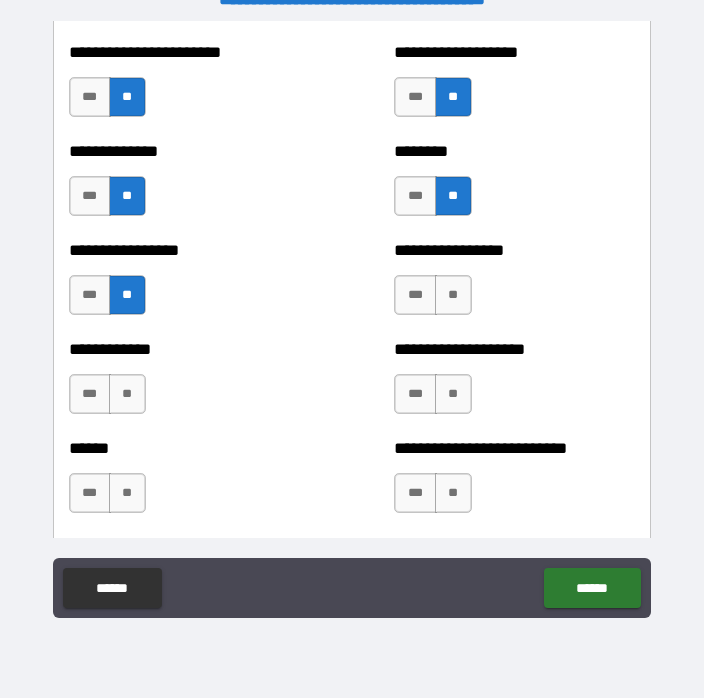 click on "**" at bounding box center (453, 295) 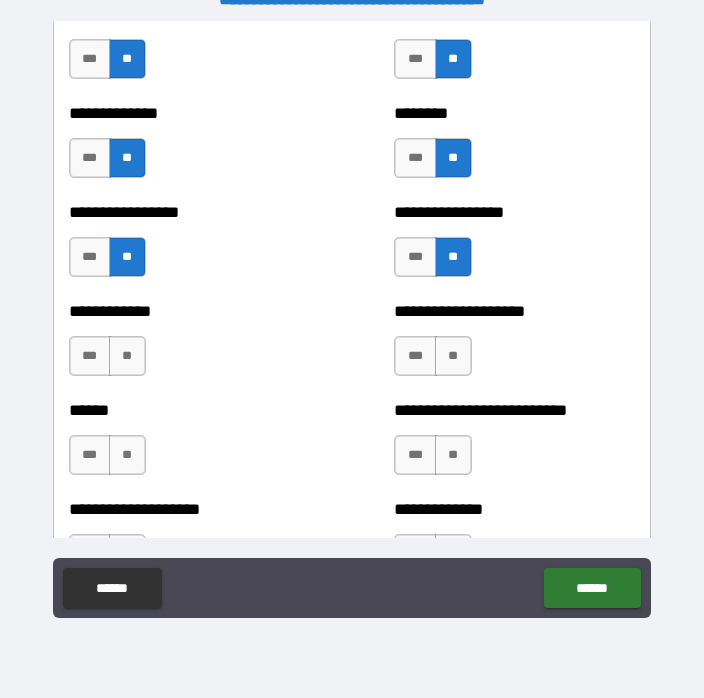 scroll, scrollTop: 3855, scrollLeft: 0, axis: vertical 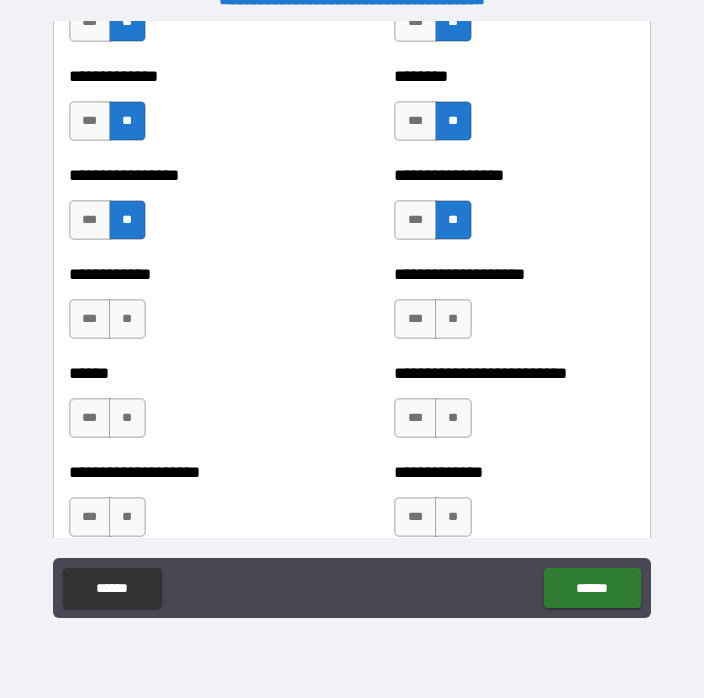 click on "**" at bounding box center [127, 319] 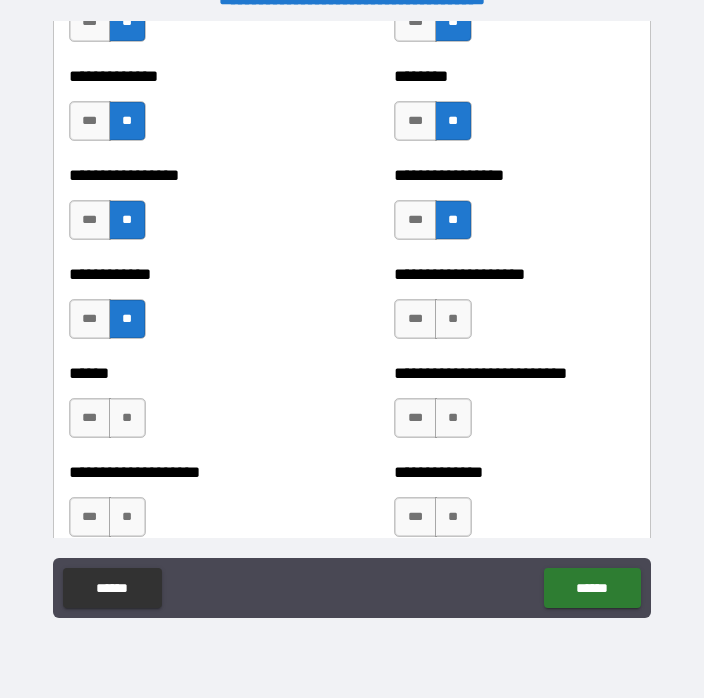 click on "**" at bounding box center (453, 319) 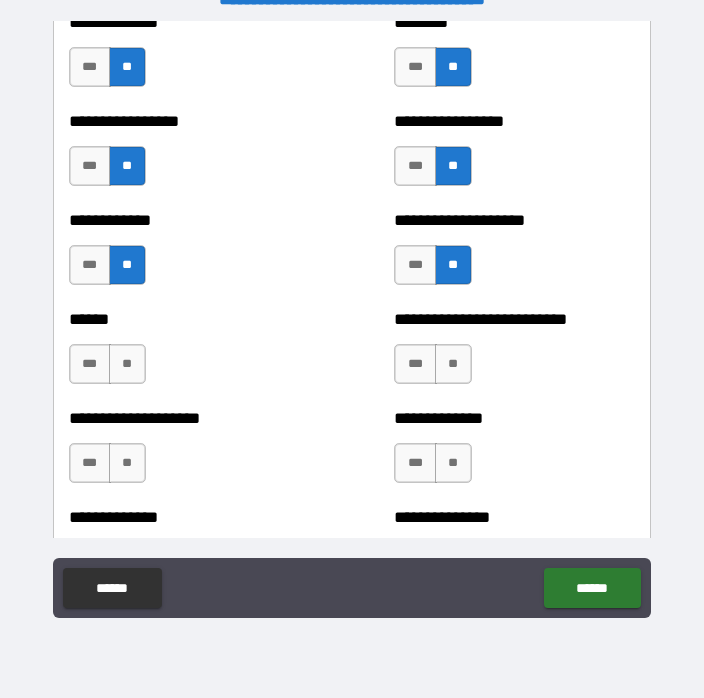scroll, scrollTop: 3945, scrollLeft: 0, axis: vertical 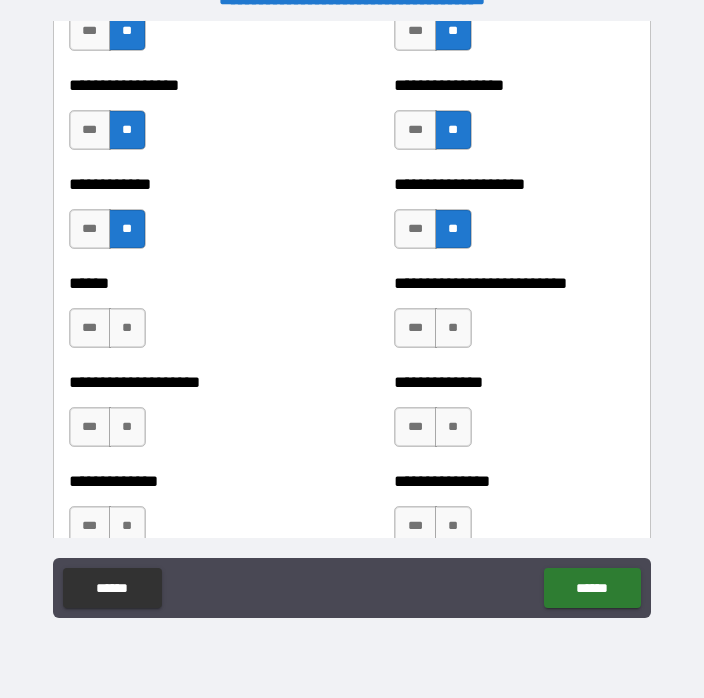 click on "**" at bounding box center [127, 328] 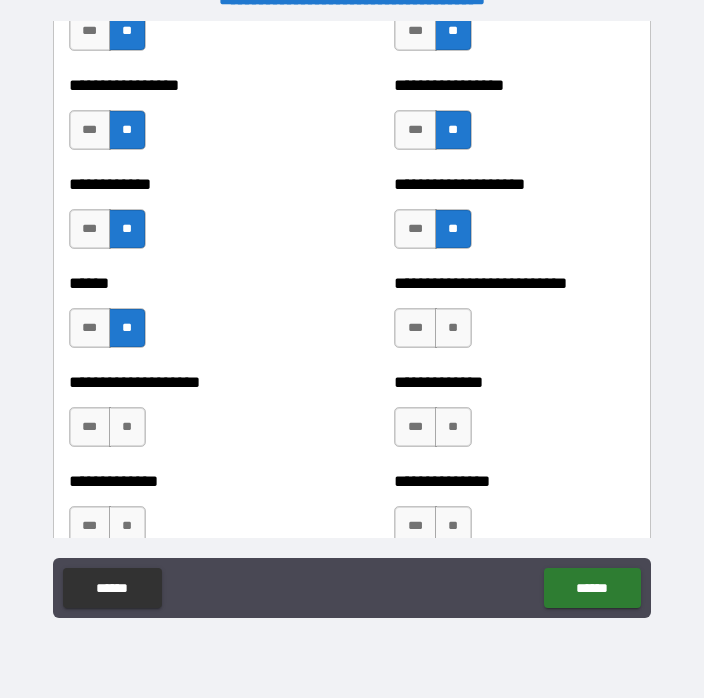 click on "**" at bounding box center (453, 328) 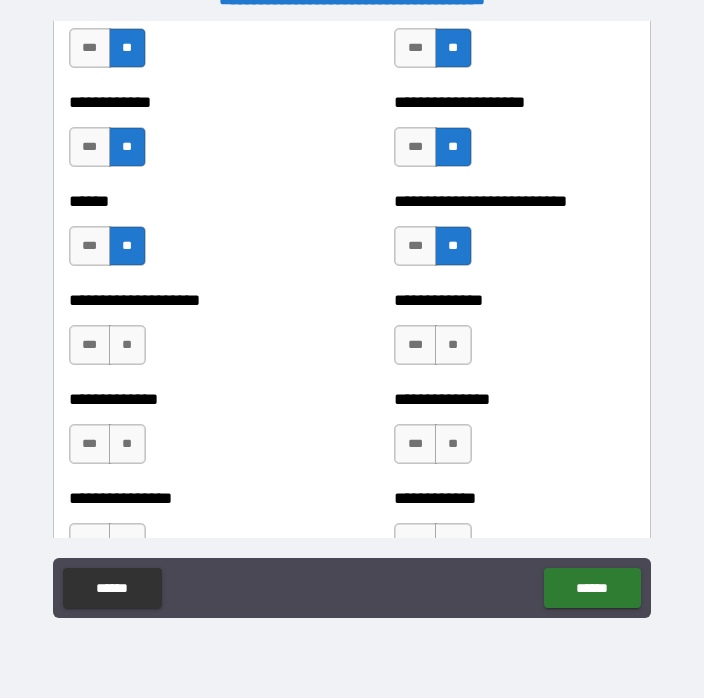 scroll, scrollTop: 4049, scrollLeft: 0, axis: vertical 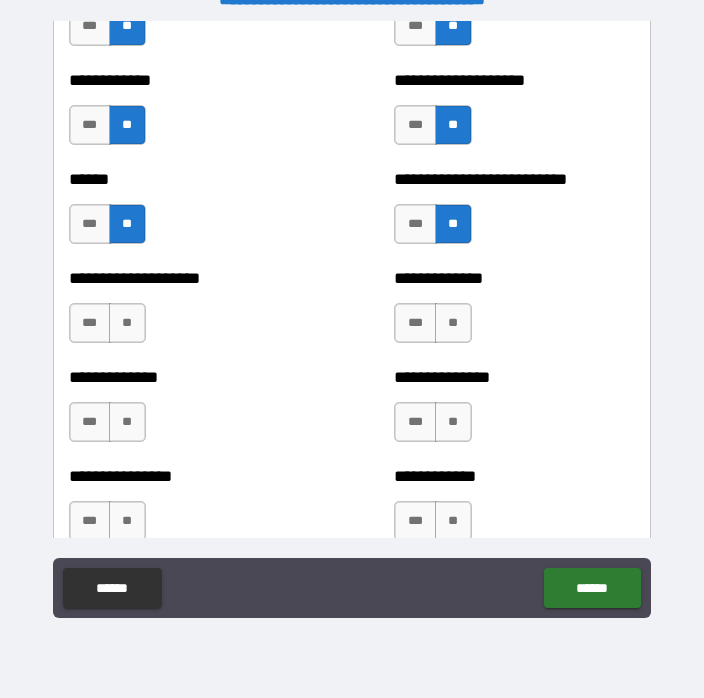 click on "**" at bounding box center [127, 323] 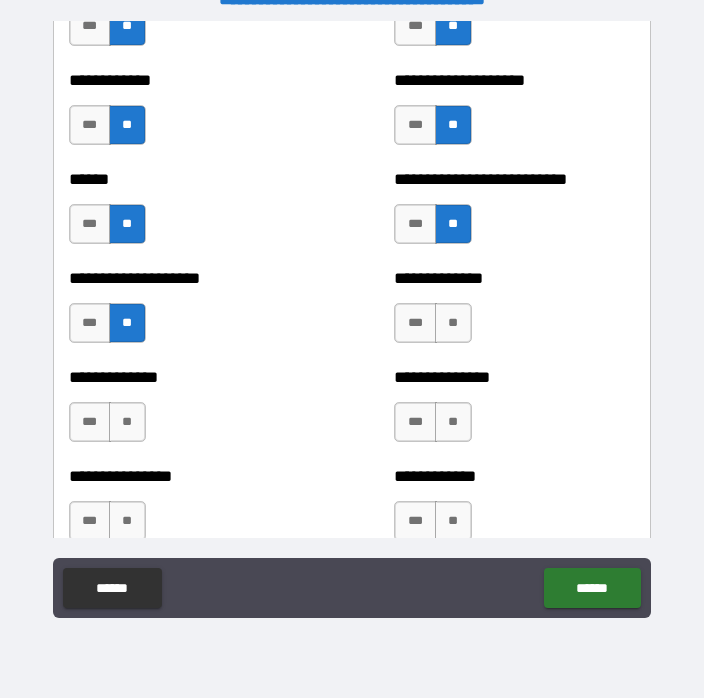 click on "**" at bounding box center [453, 323] 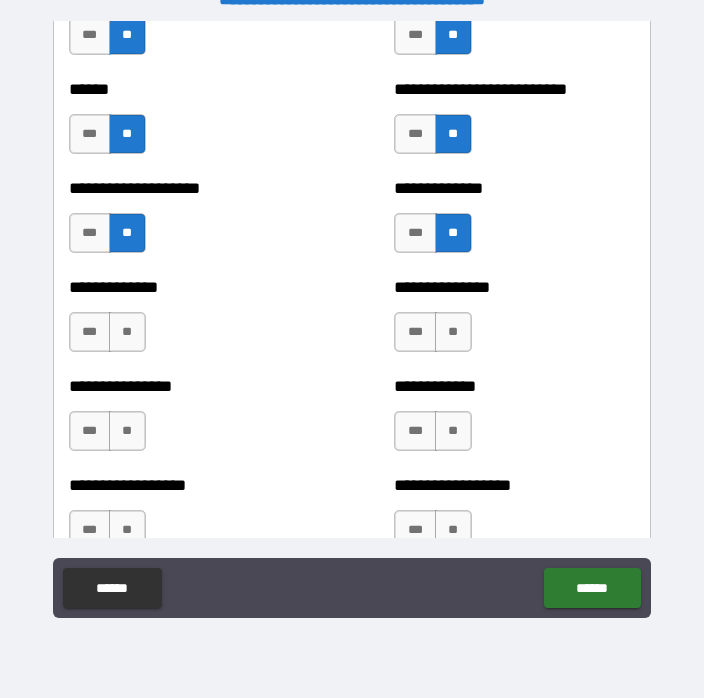 scroll, scrollTop: 4140, scrollLeft: 0, axis: vertical 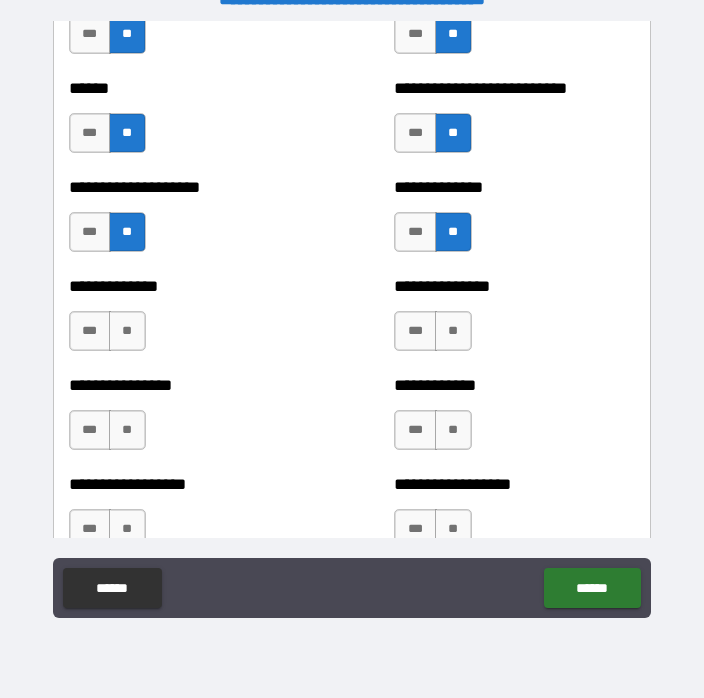click on "**" at bounding box center [127, 331] 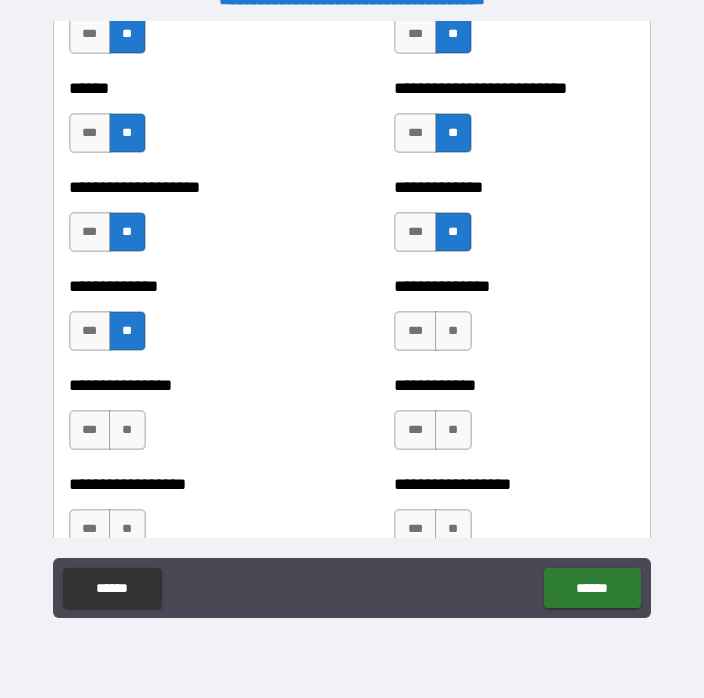click on "**" at bounding box center [453, 331] 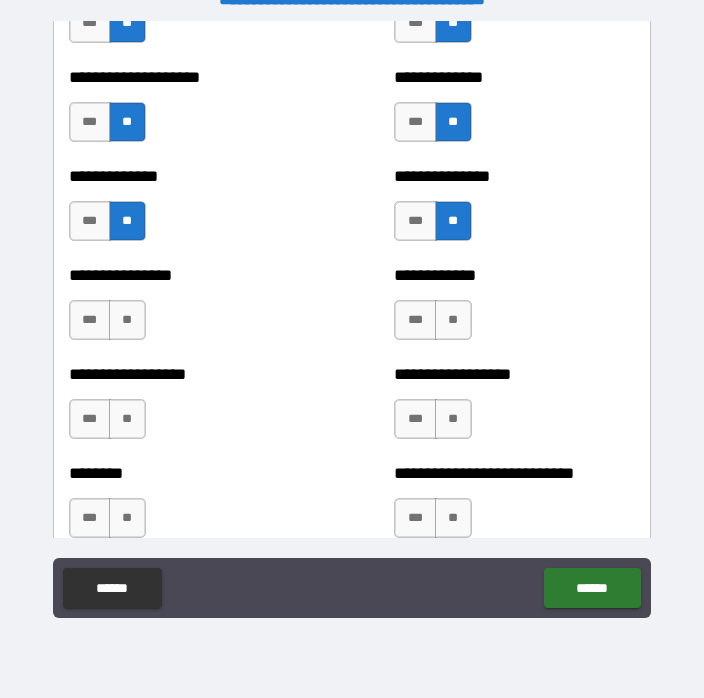scroll, scrollTop: 4248, scrollLeft: 0, axis: vertical 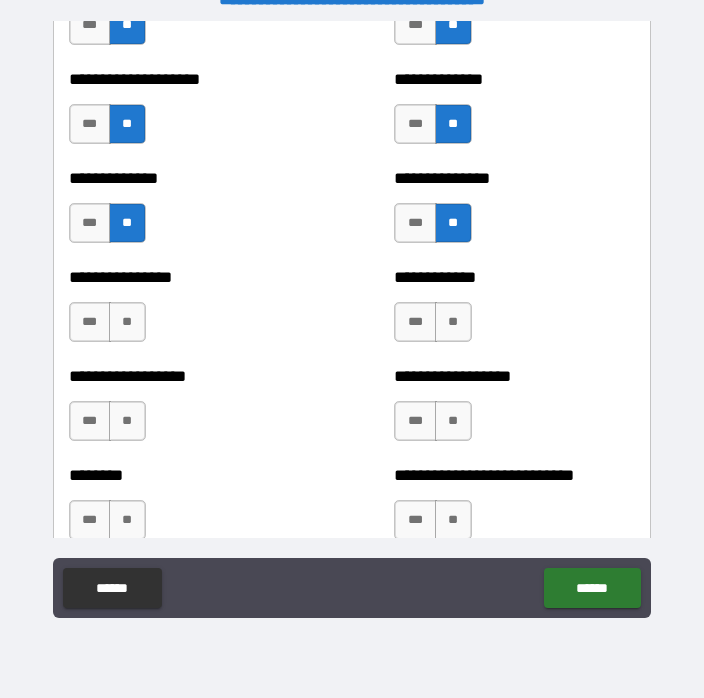click on "**" at bounding box center (127, 322) 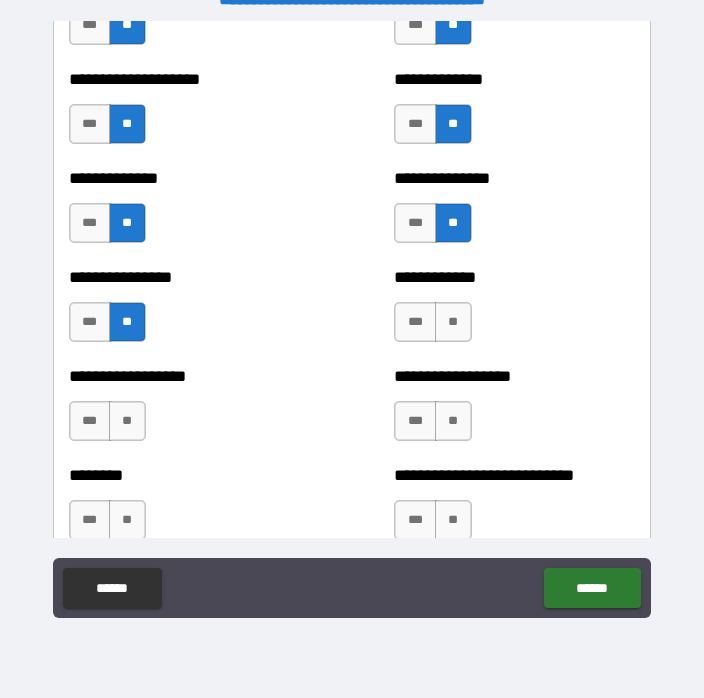 click on "**" at bounding box center [453, 322] 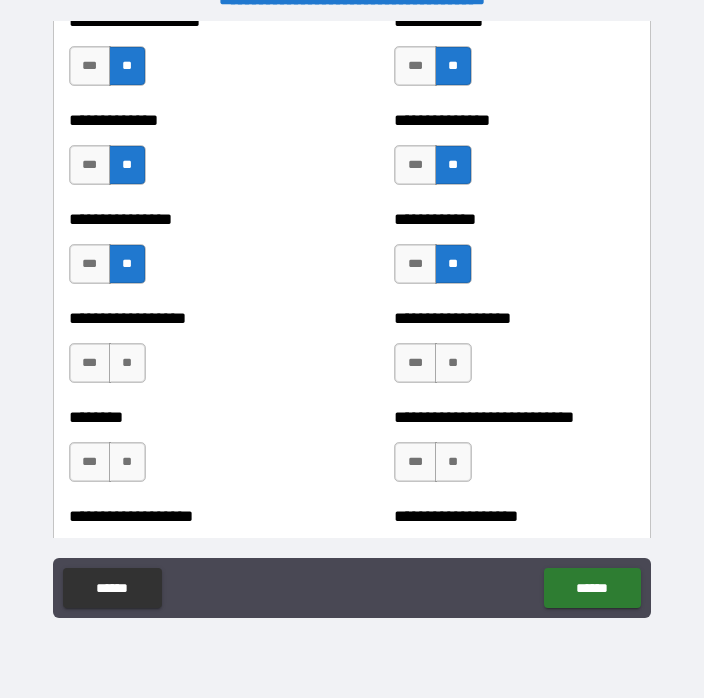 scroll, scrollTop: 4308, scrollLeft: 0, axis: vertical 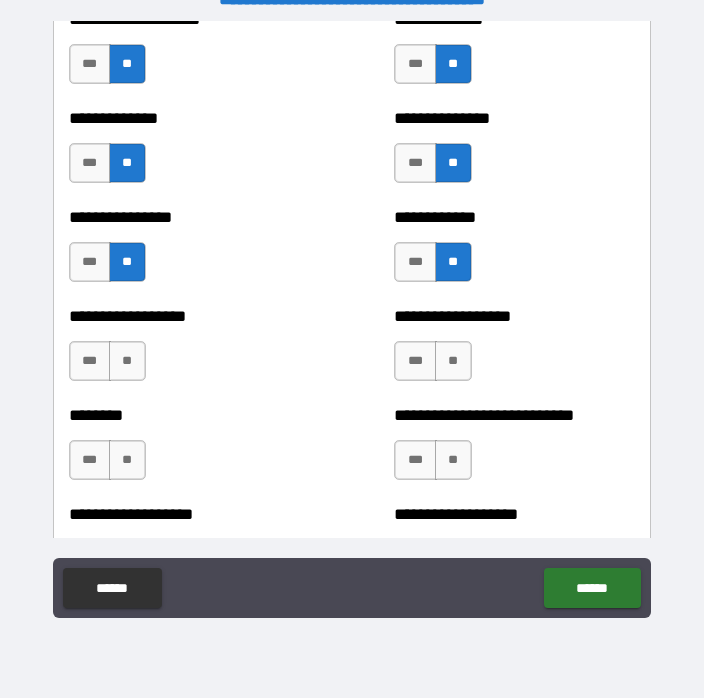 click on "**" at bounding box center [127, 361] 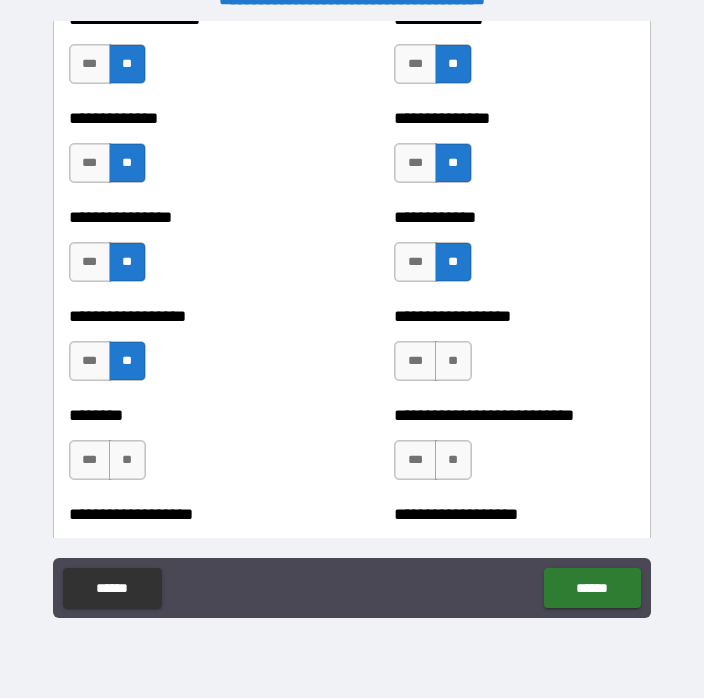 click on "**" at bounding box center (453, 361) 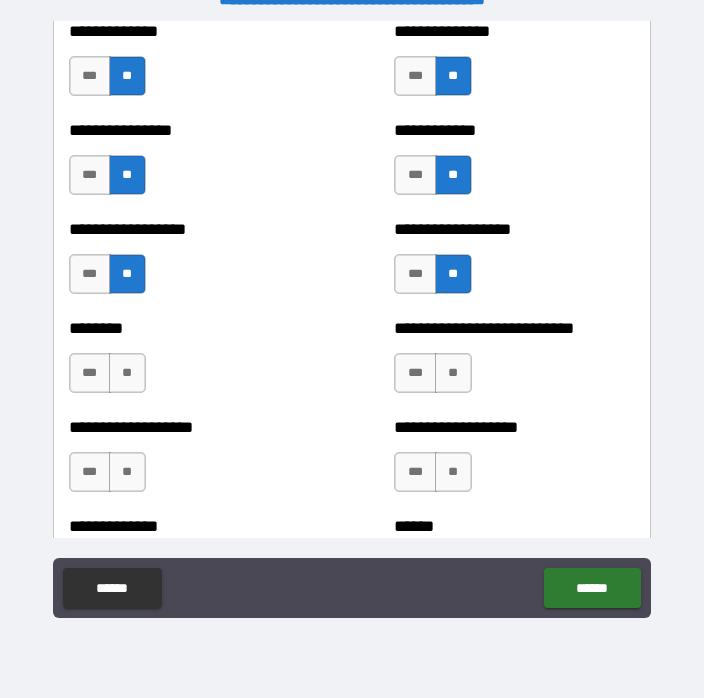 scroll, scrollTop: 4420, scrollLeft: 0, axis: vertical 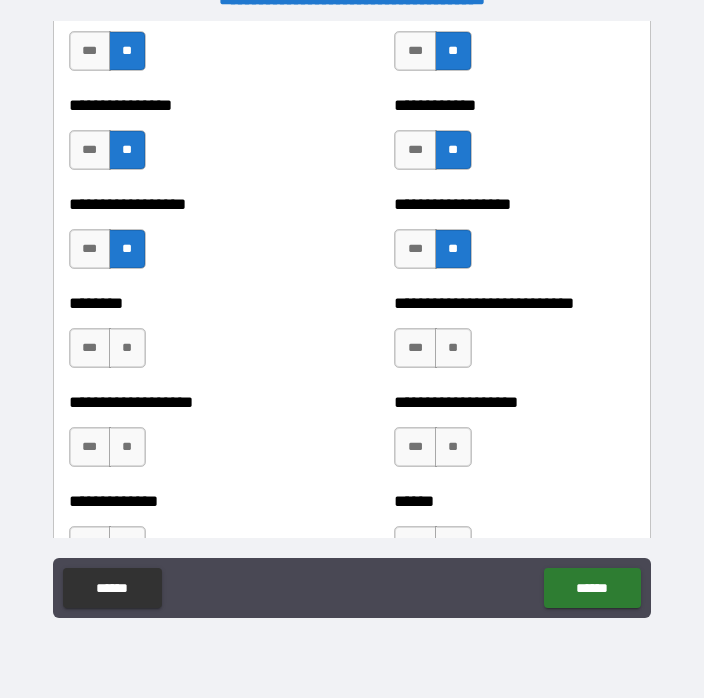 click on "**" at bounding box center [127, 348] 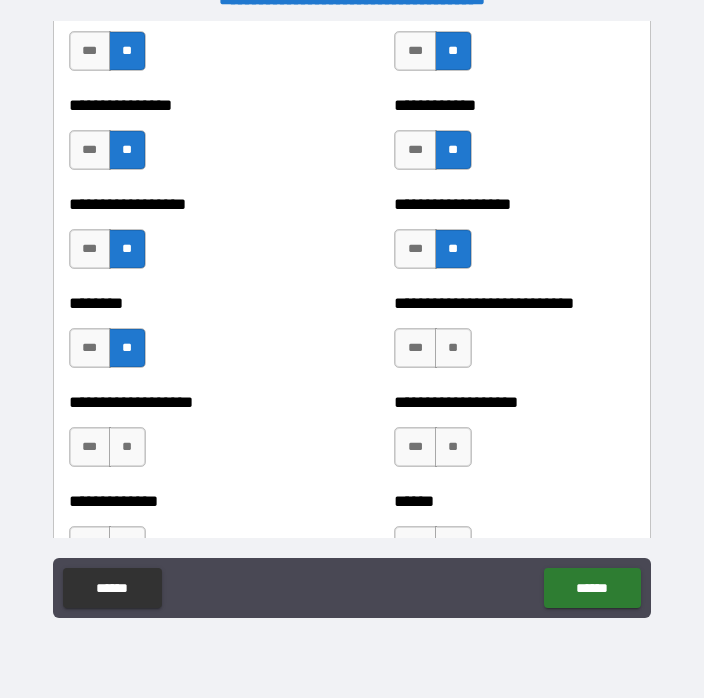 click on "**" at bounding box center [453, 348] 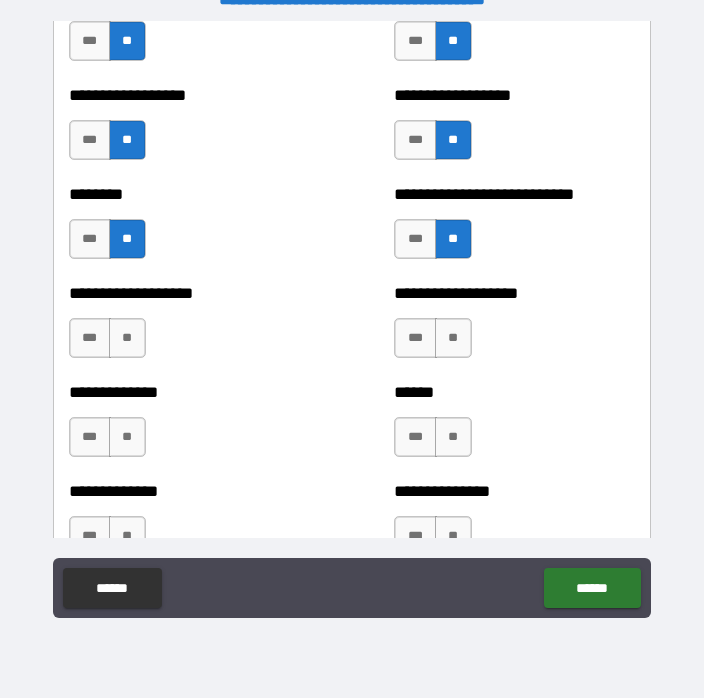 scroll, scrollTop: 4529, scrollLeft: 0, axis: vertical 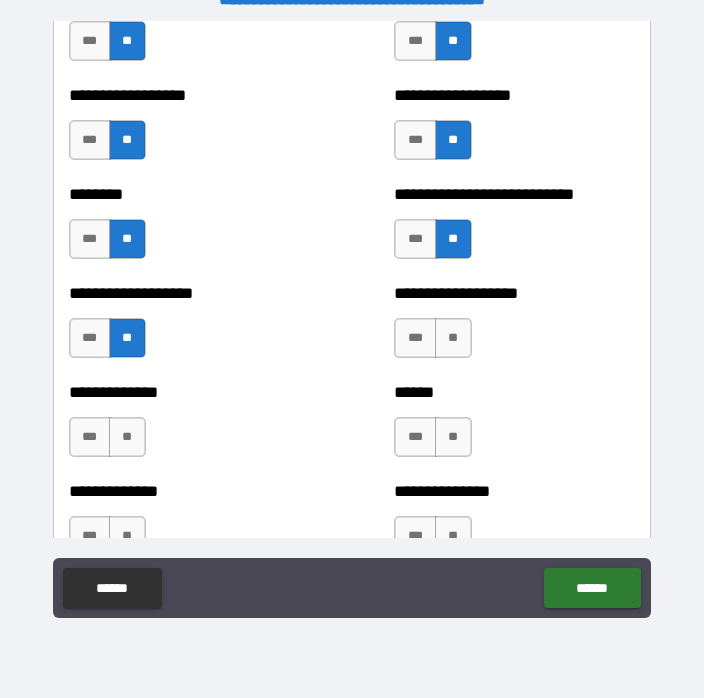 click on "**" at bounding box center [453, 338] 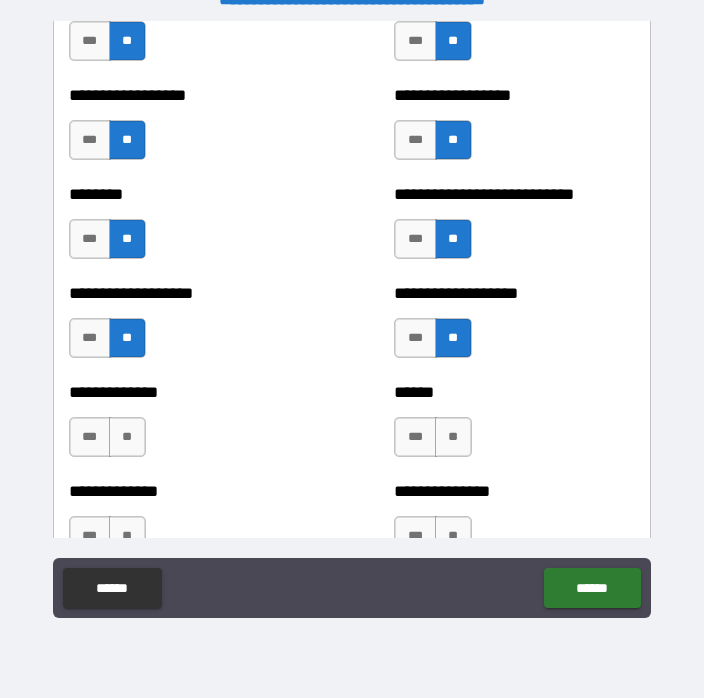 scroll, scrollTop: 4623, scrollLeft: 0, axis: vertical 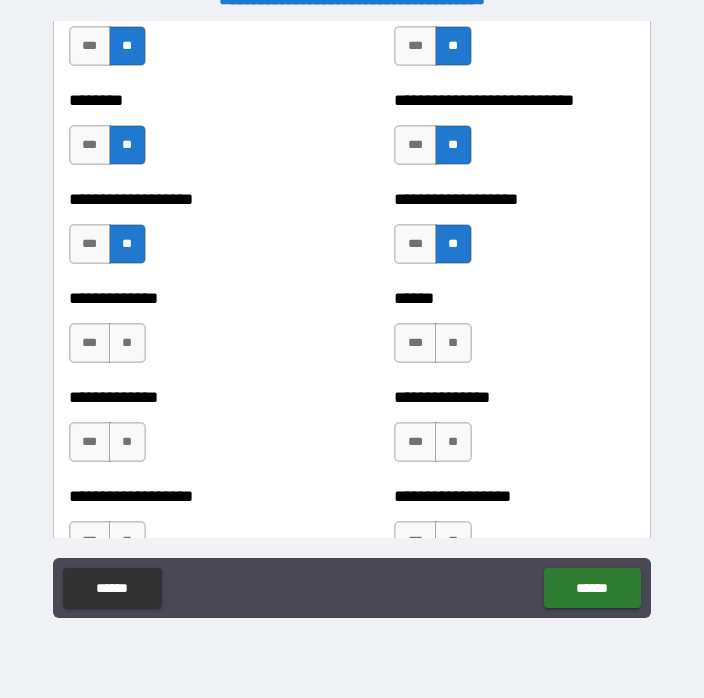 click on "**" at bounding box center (127, 343) 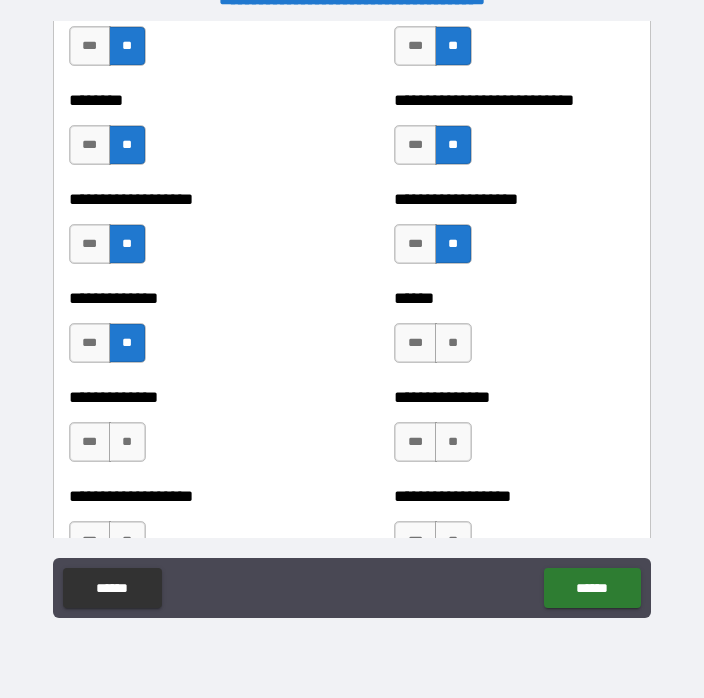 click on "**" at bounding box center [453, 343] 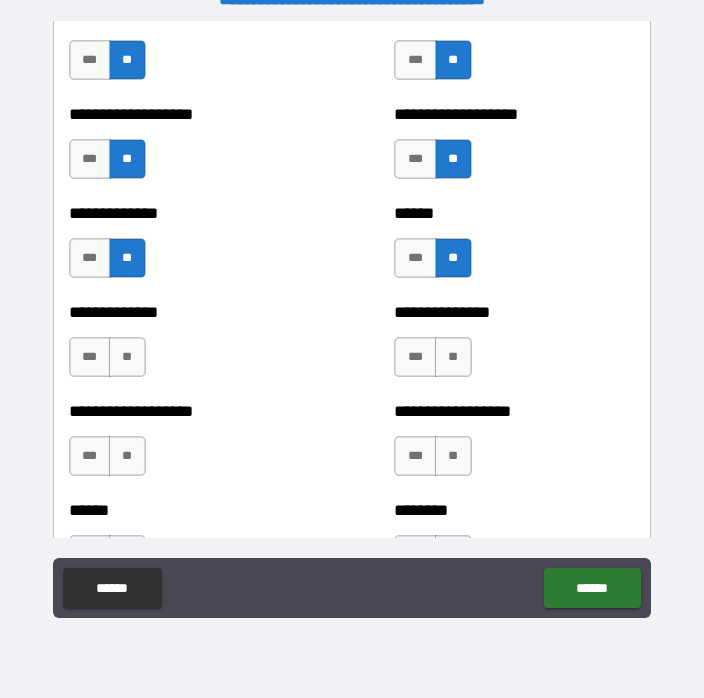 scroll, scrollTop: 4714, scrollLeft: 0, axis: vertical 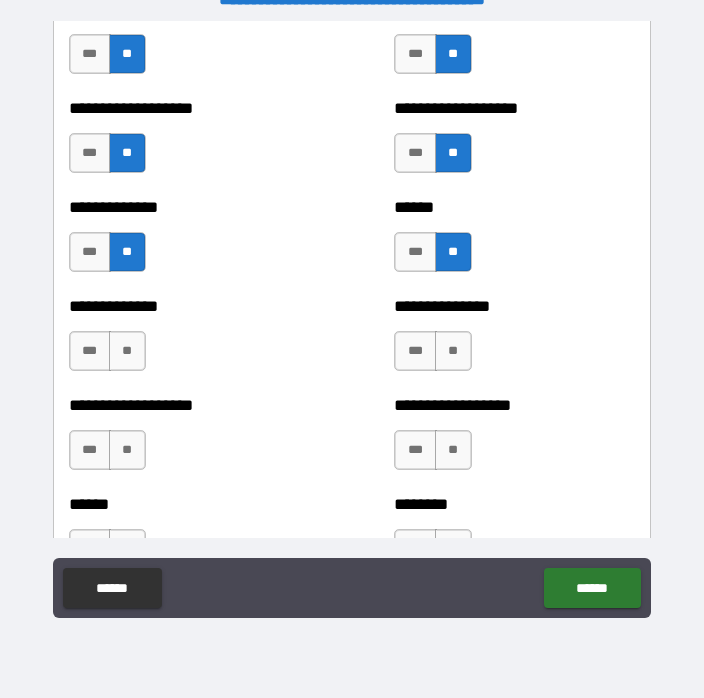 click on "**" at bounding box center (127, 351) 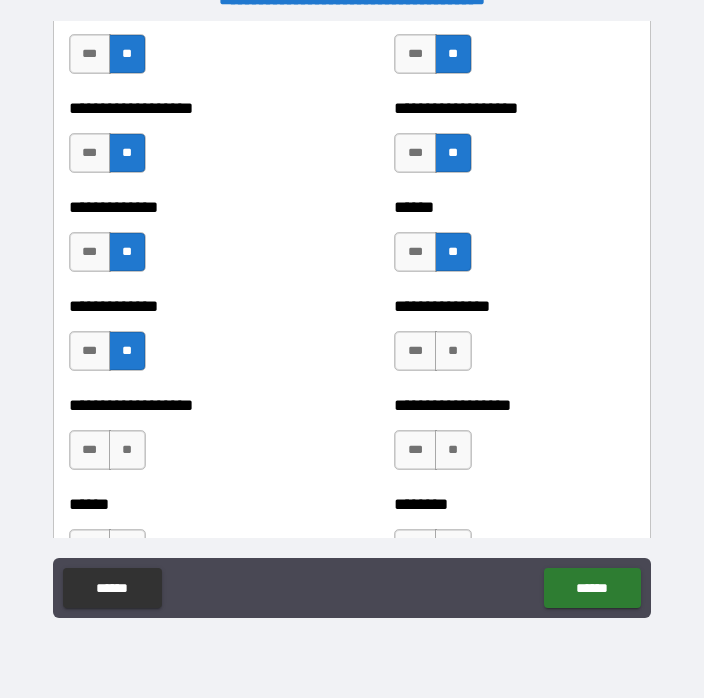 click on "**" at bounding box center (453, 351) 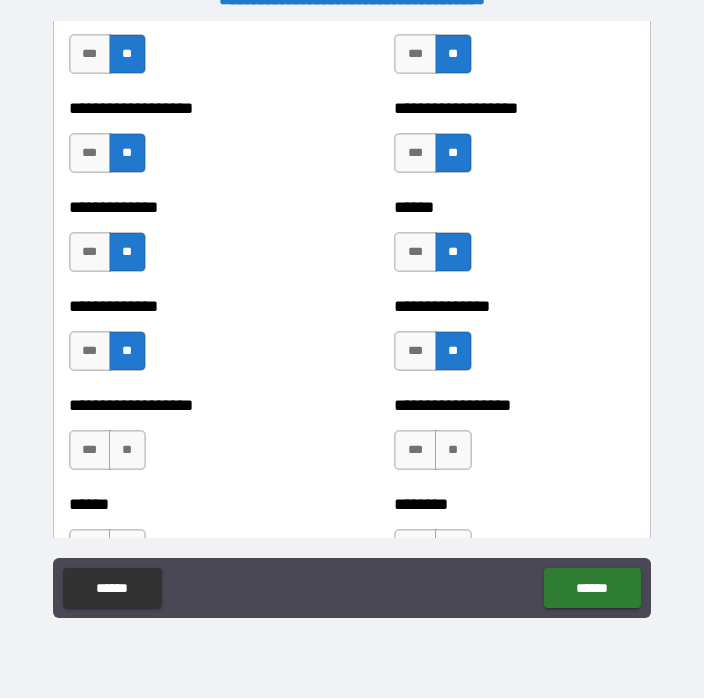 scroll, scrollTop: 4803, scrollLeft: 0, axis: vertical 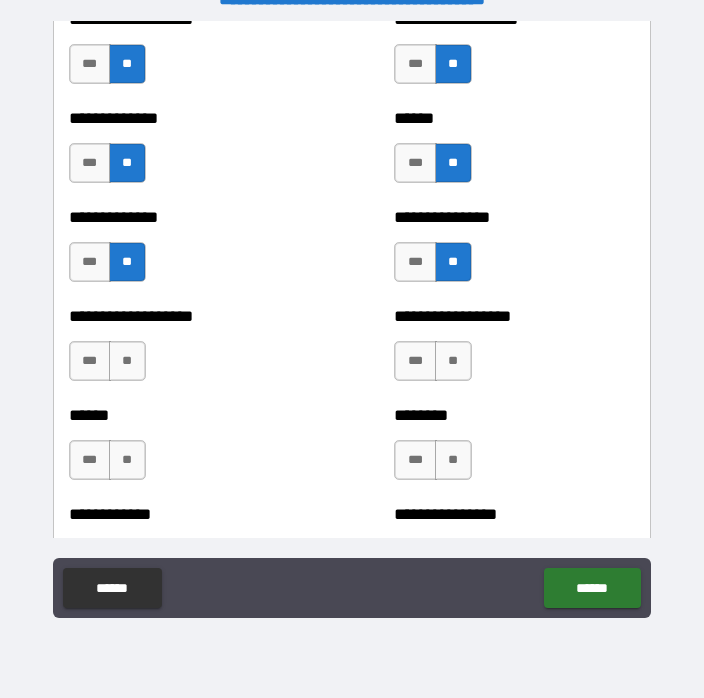 click on "**" at bounding box center (127, 361) 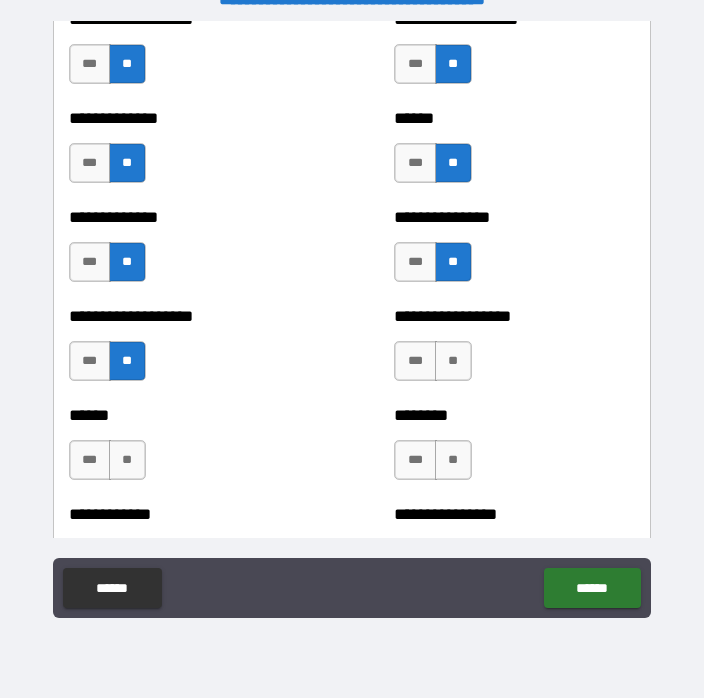 click on "**" at bounding box center (453, 361) 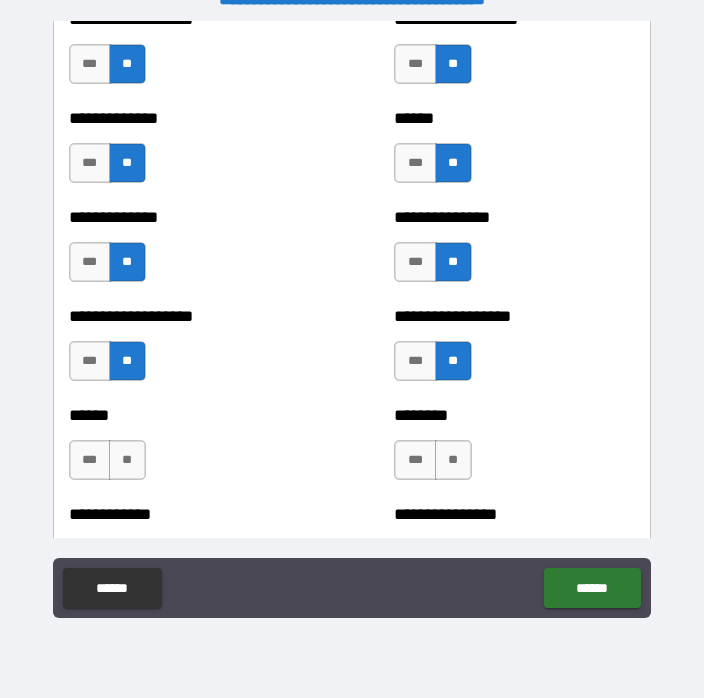 scroll, scrollTop: 4895, scrollLeft: 0, axis: vertical 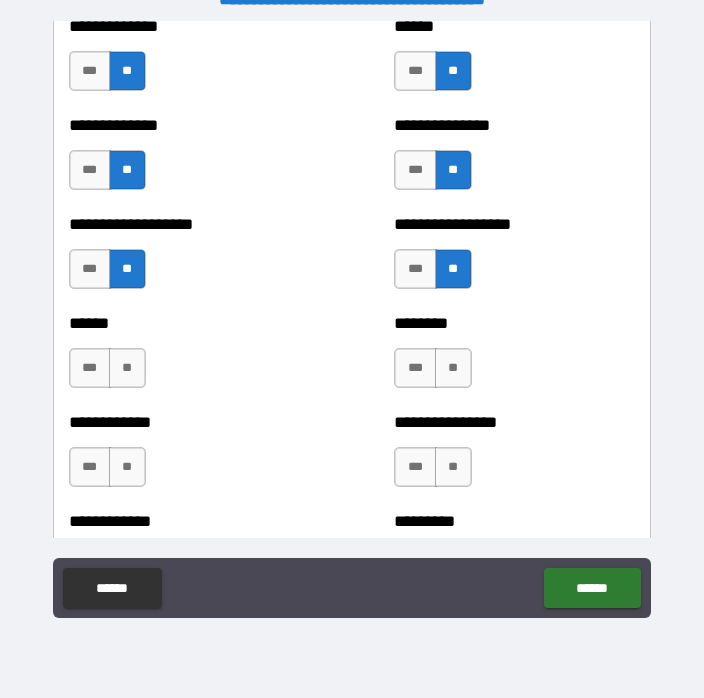 click on "**" at bounding box center [127, 368] 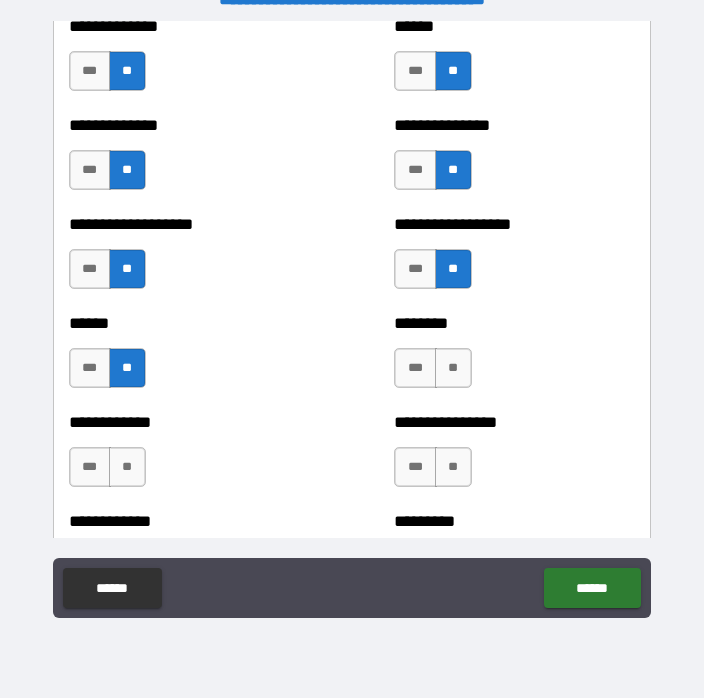 click on "**" at bounding box center (453, 368) 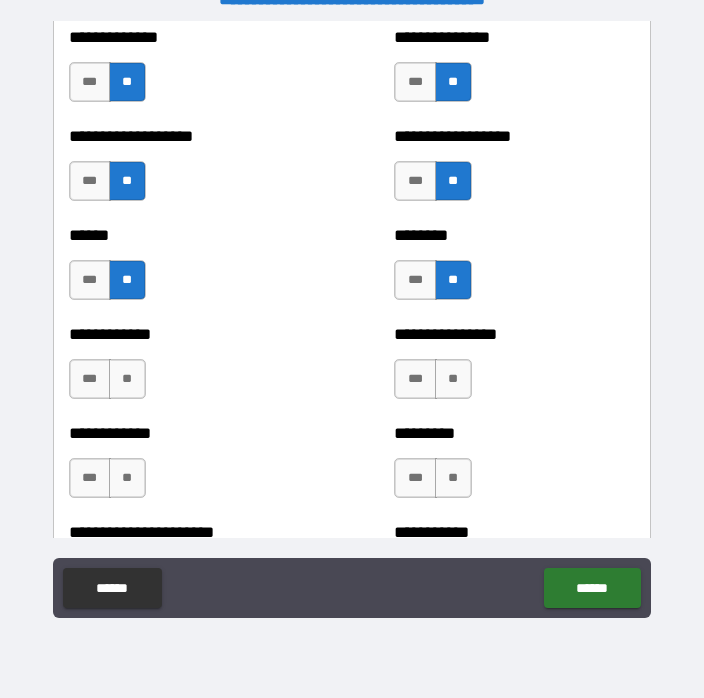 scroll, scrollTop: 4984, scrollLeft: 0, axis: vertical 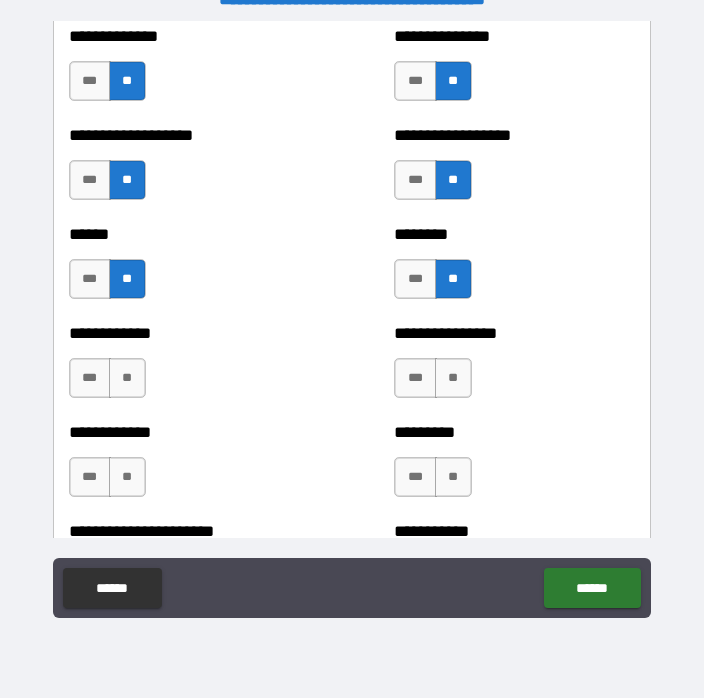 click on "**" at bounding box center (127, 378) 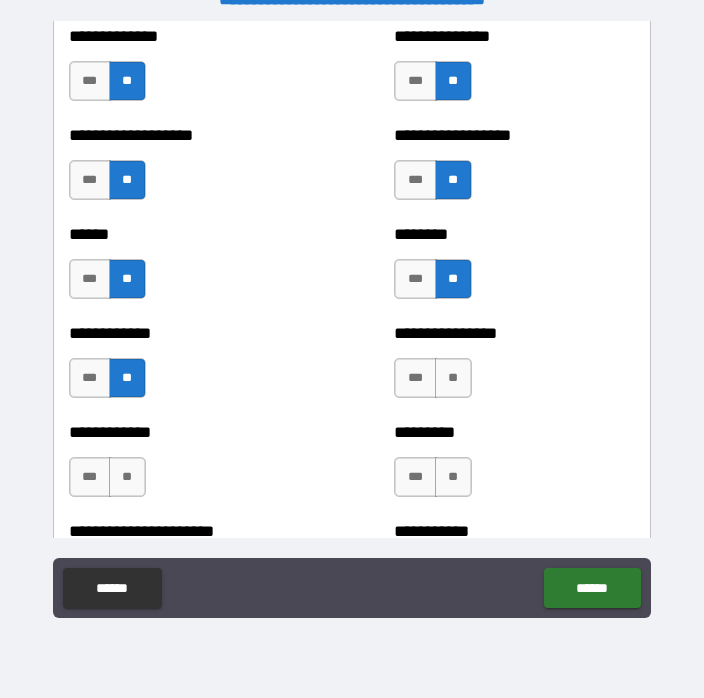 click on "**" at bounding box center [453, 378] 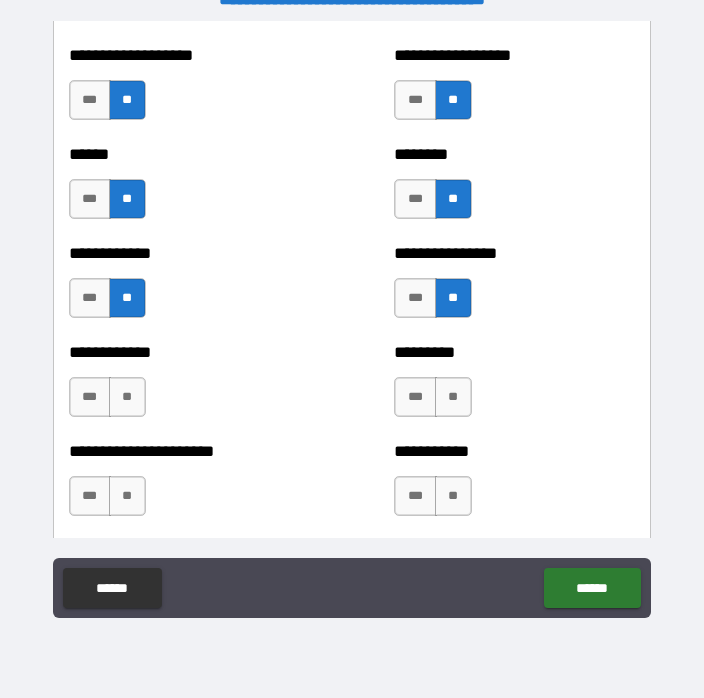 scroll, scrollTop: 5081, scrollLeft: 0, axis: vertical 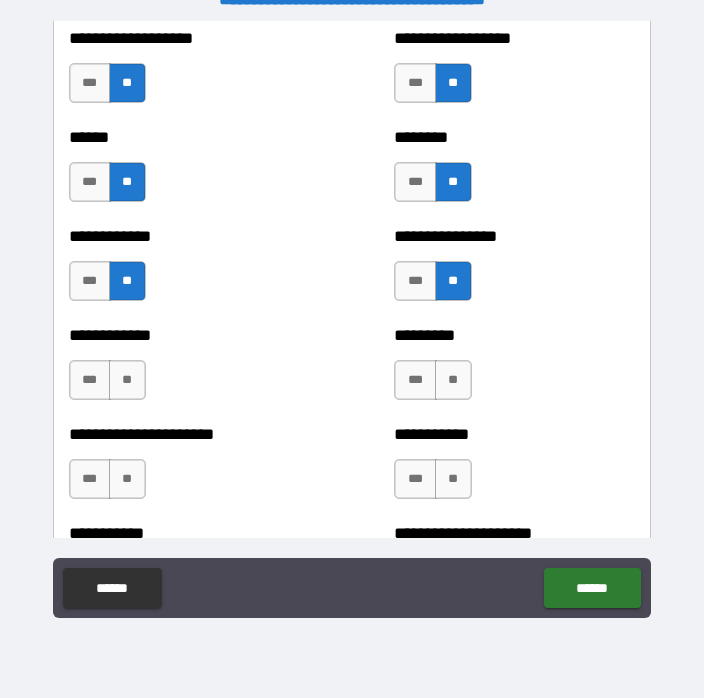 click on "**" at bounding box center (127, 380) 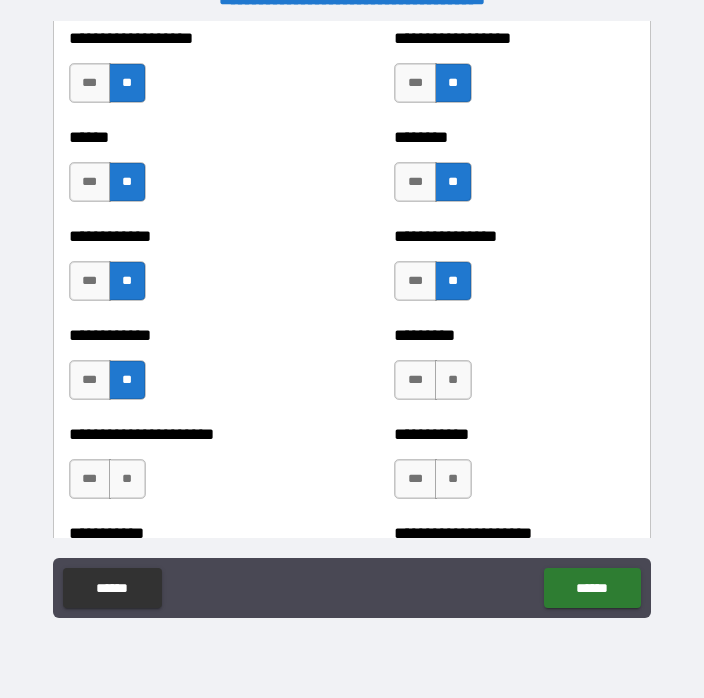 click on "**" at bounding box center [453, 380] 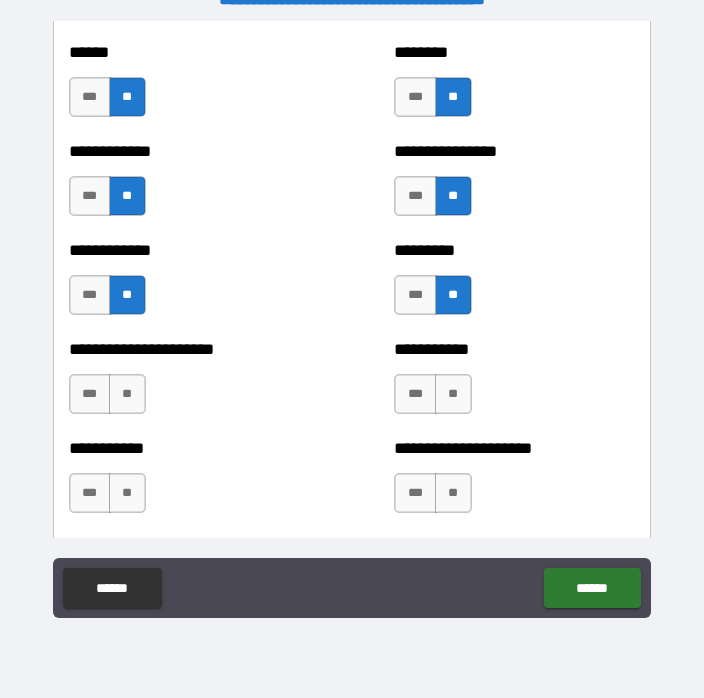 scroll, scrollTop: 5169, scrollLeft: 0, axis: vertical 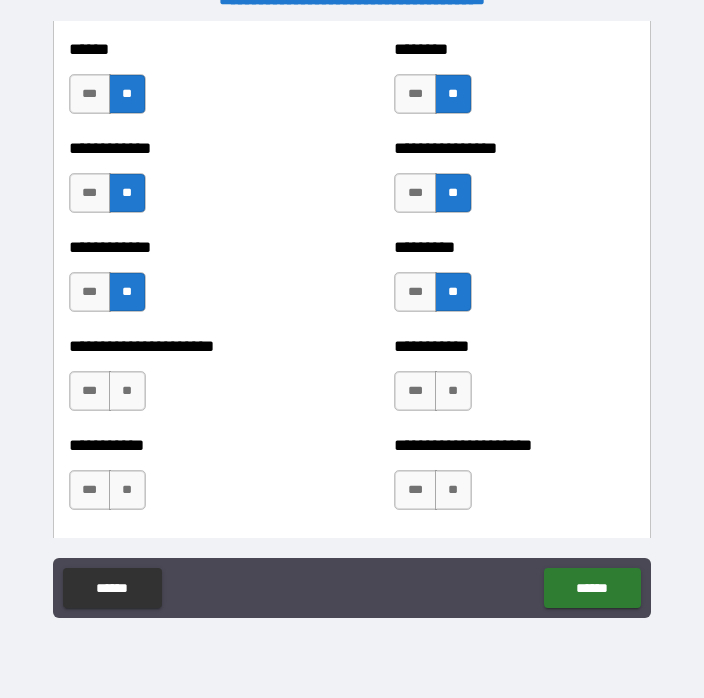 click on "**" at bounding box center [127, 391] 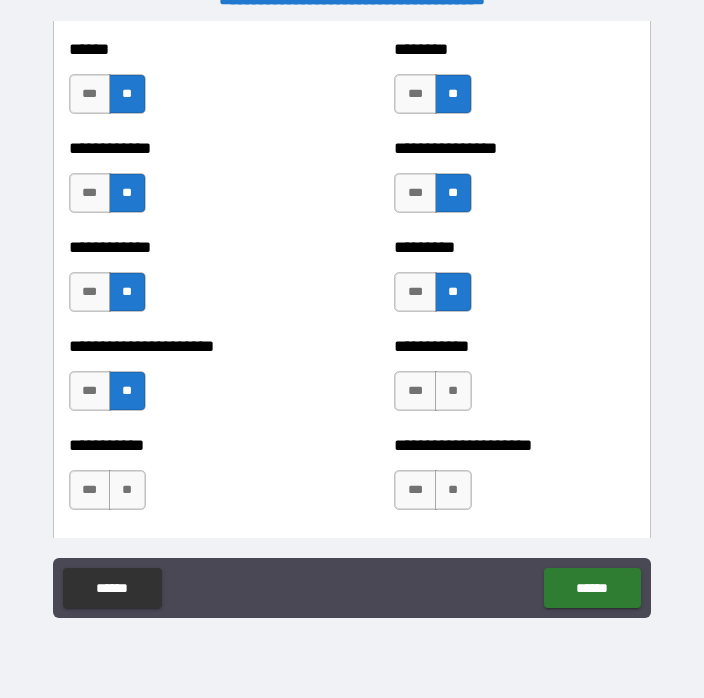 click on "**" at bounding box center [453, 391] 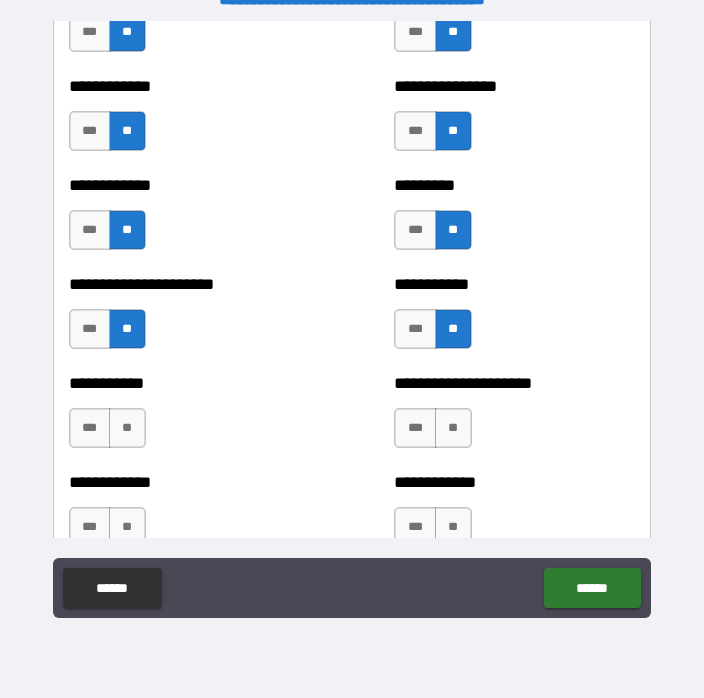scroll, scrollTop: 5234, scrollLeft: 0, axis: vertical 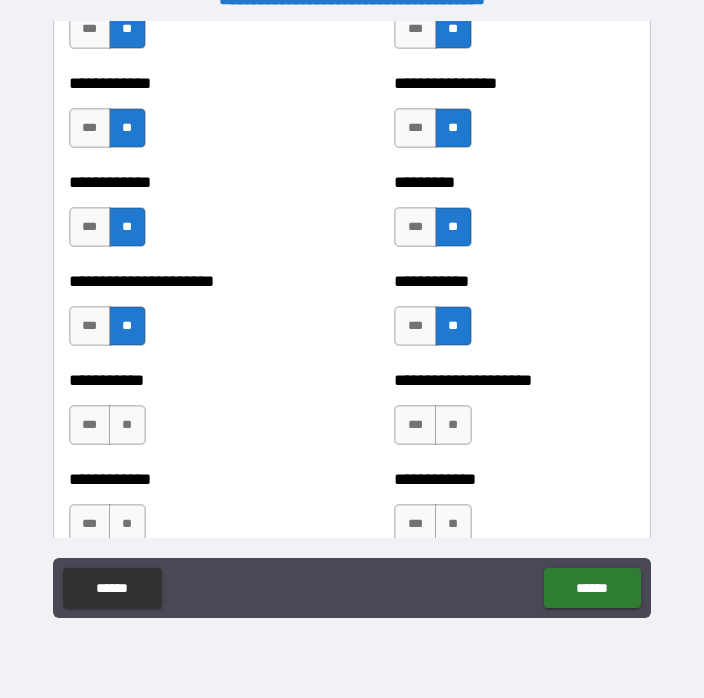 click on "**" at bounding box center [127, 425] 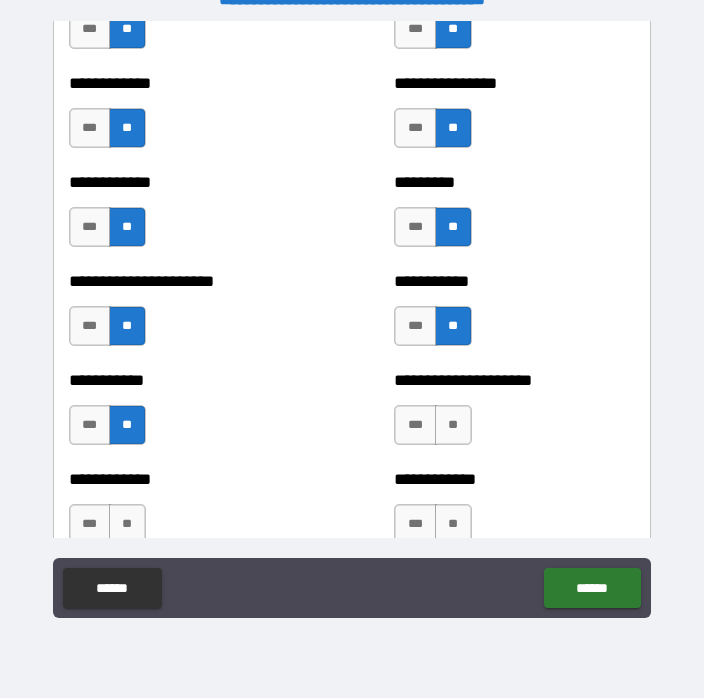 click on "**" at bounding box center [453, 425] 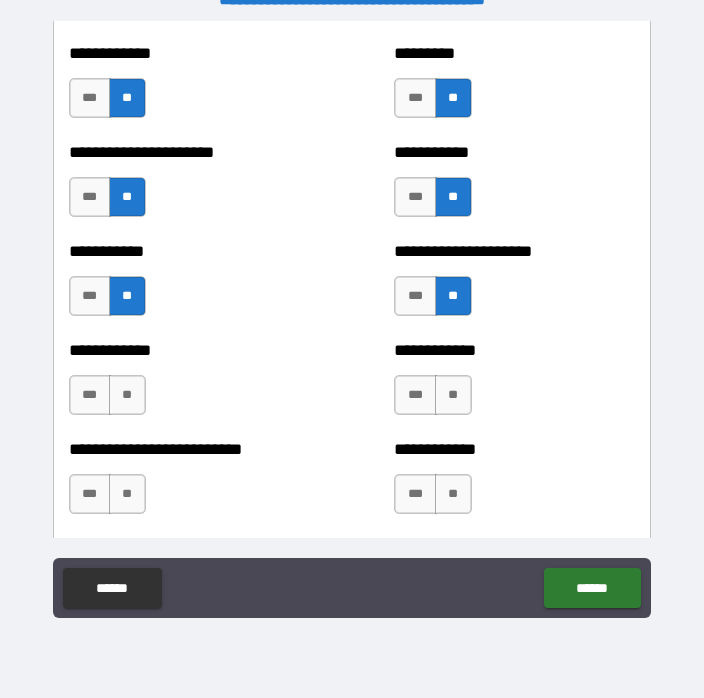 scroll, scrollTop: 5363, scrollLeft: 0, axis: vertical 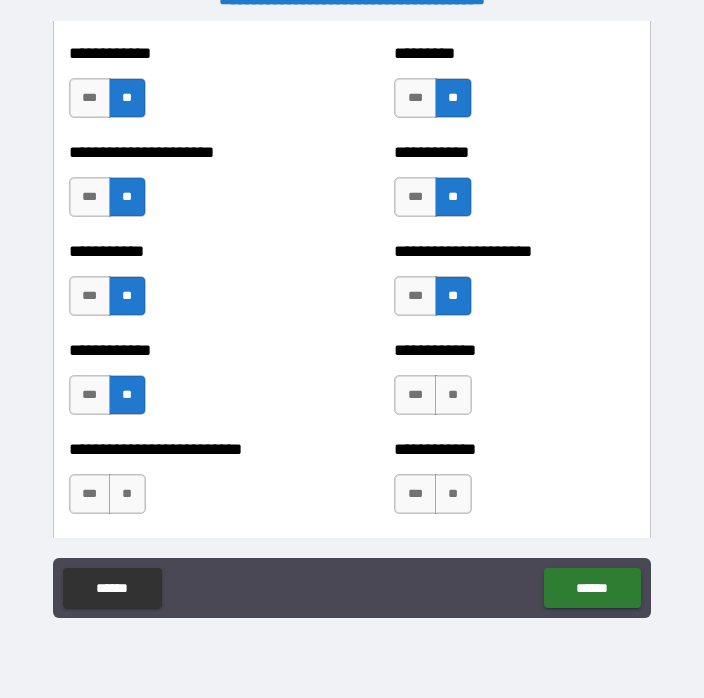 click on "**" at bounding box center (453, 395) 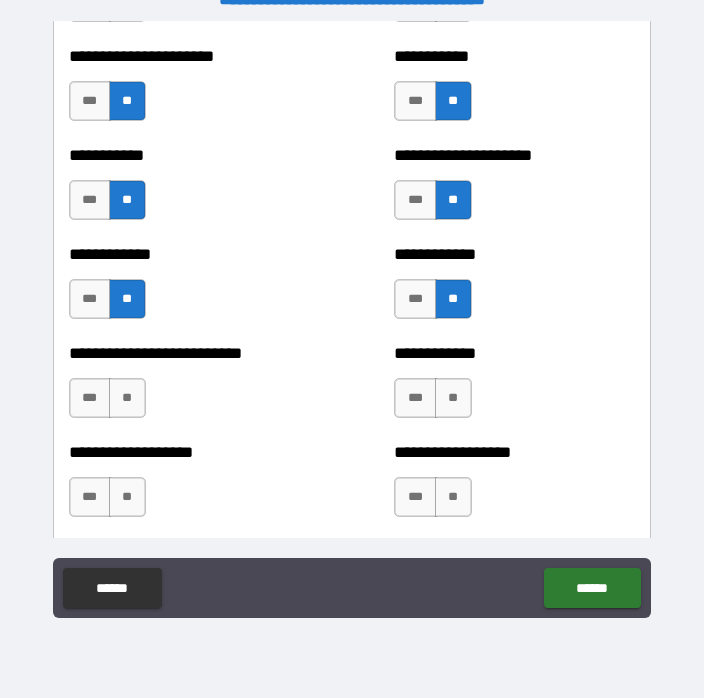 scroll, scrollTop: 5458, scrollLeft: 0, axis: vertical 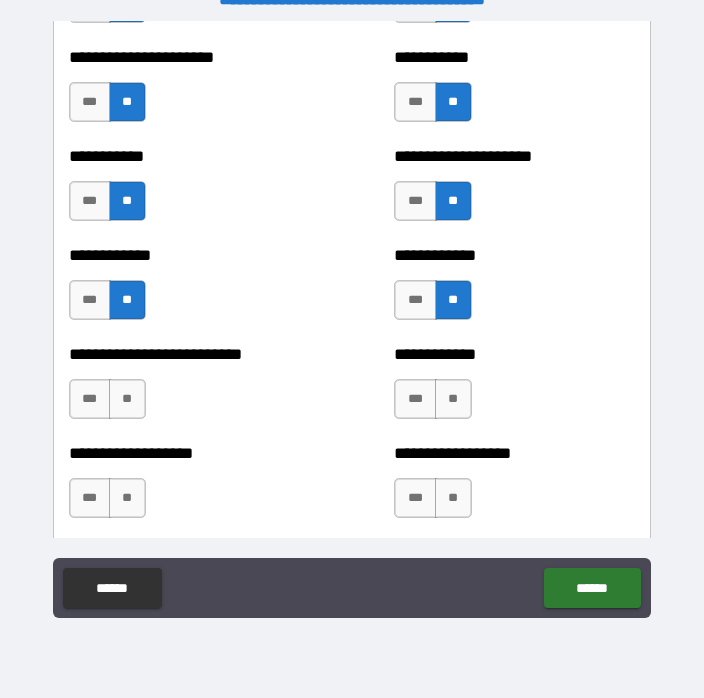 click on "**" at bounding box center [127, 399] 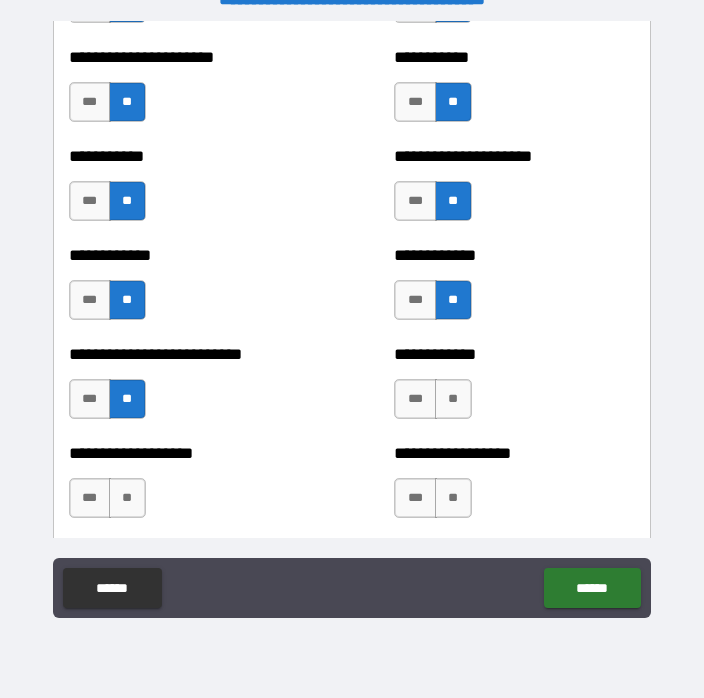 click on "**" at bounding box center [453, 399] 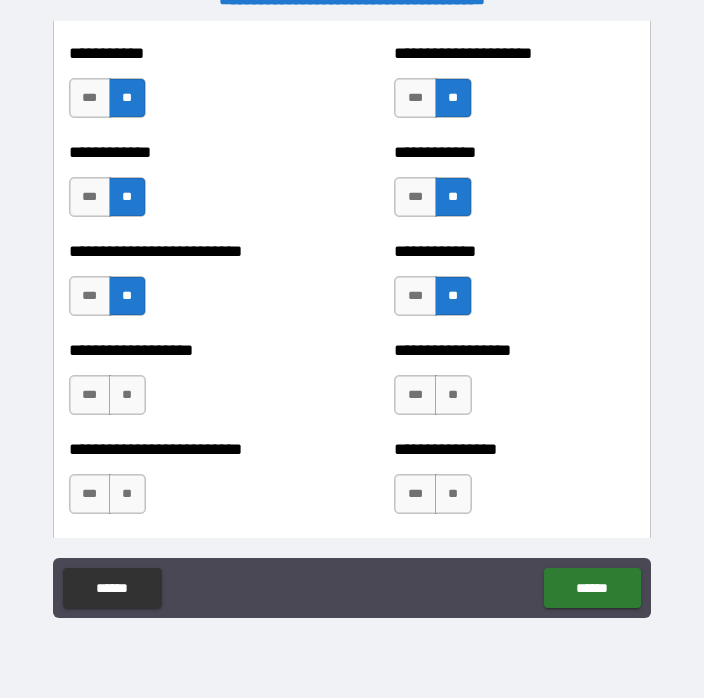 scroll, scrollTop: 5560, scrollLeft: 0, axis: vertical 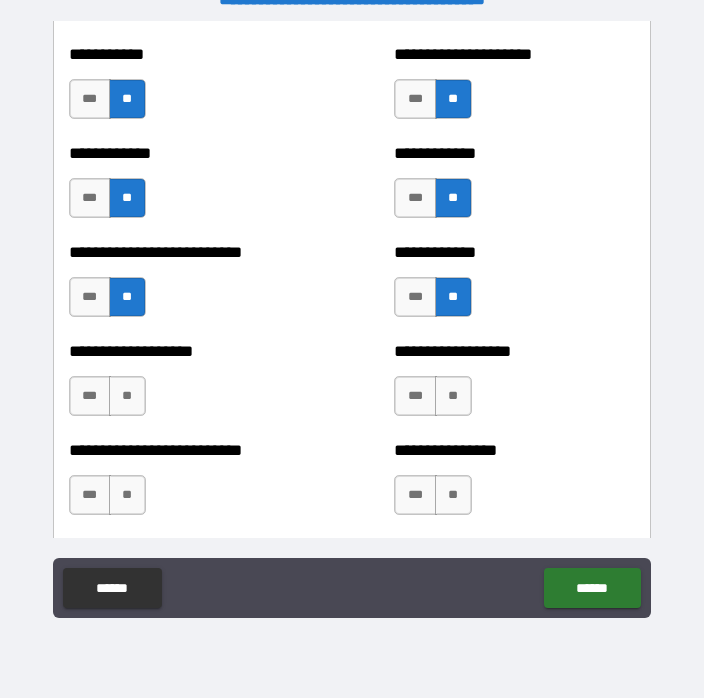 click on "**" at bounding box center (127, 396) 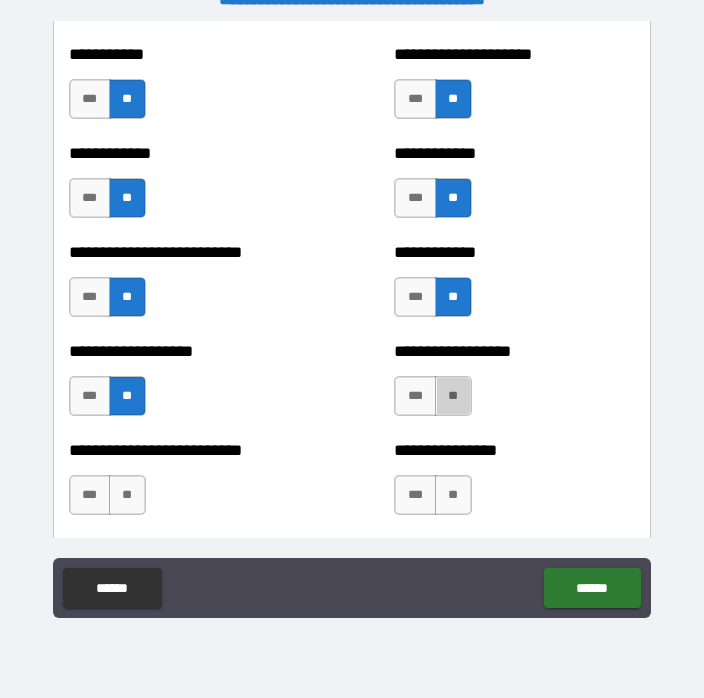 click on "**" at bounding box center [453, 396] 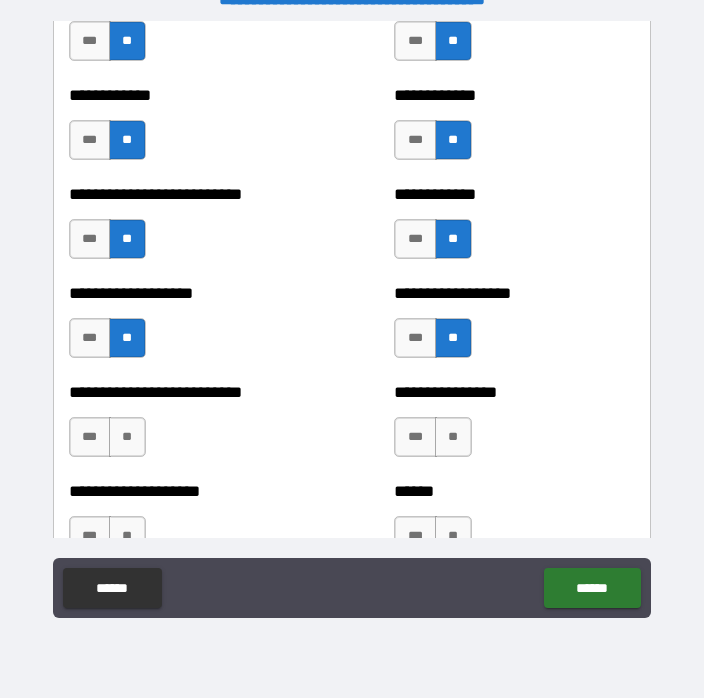 scroll, scrollTop: 5645, scrollLeft: 0, axis: vertical 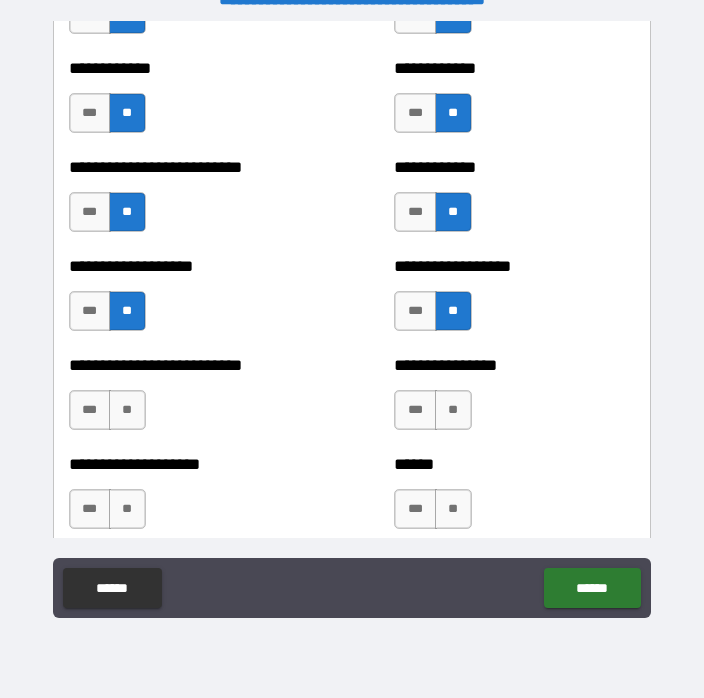 click on "**" at bounding box center (127, 410) 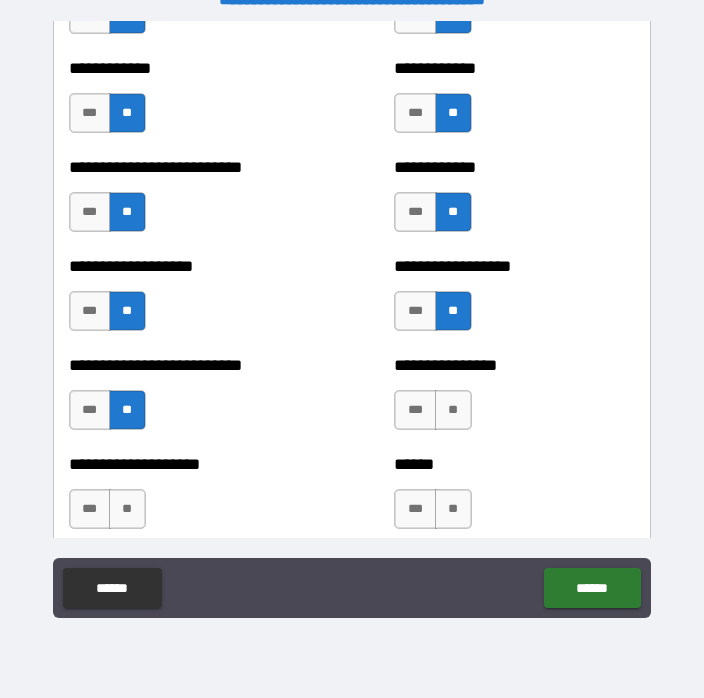 click on "**" at bounding box center (453, 410) 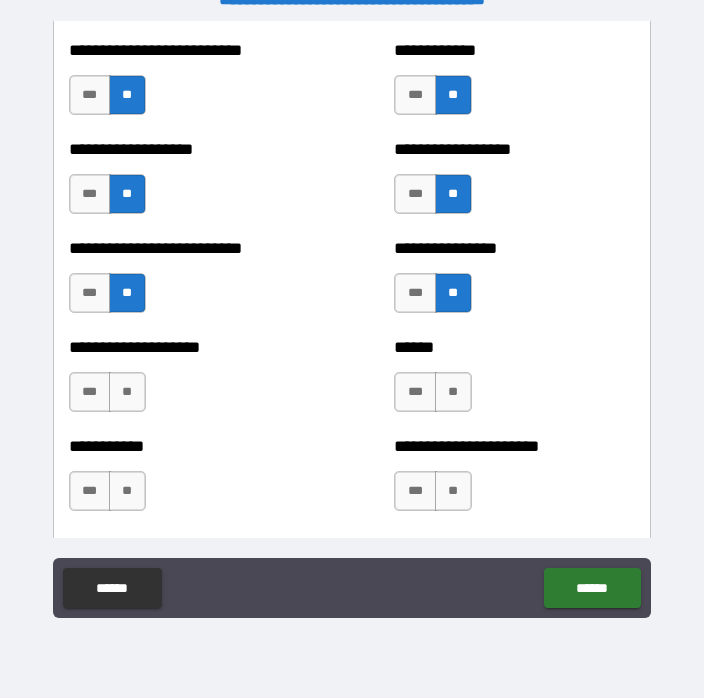 scroll, scrollTop: 5763, scrollLeft: 0, axis: vertical 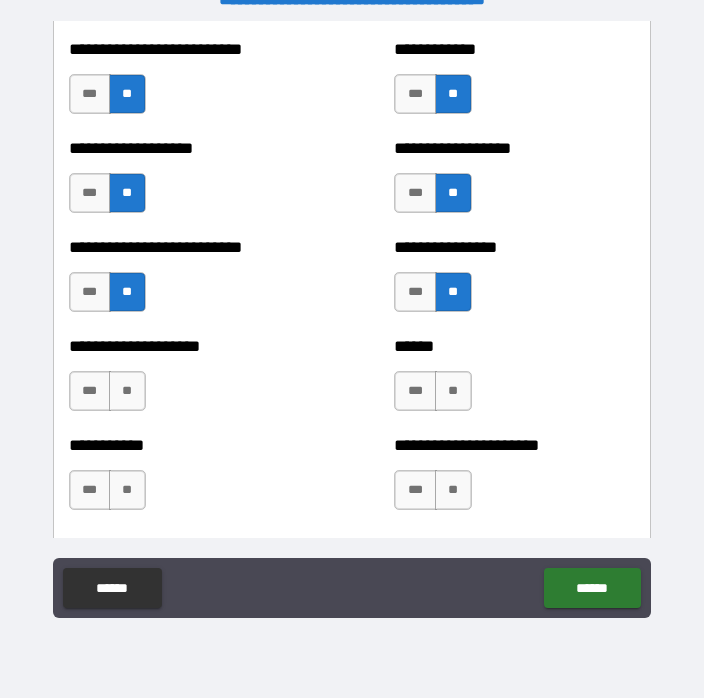click on "**" at bounding box center (127, 391) 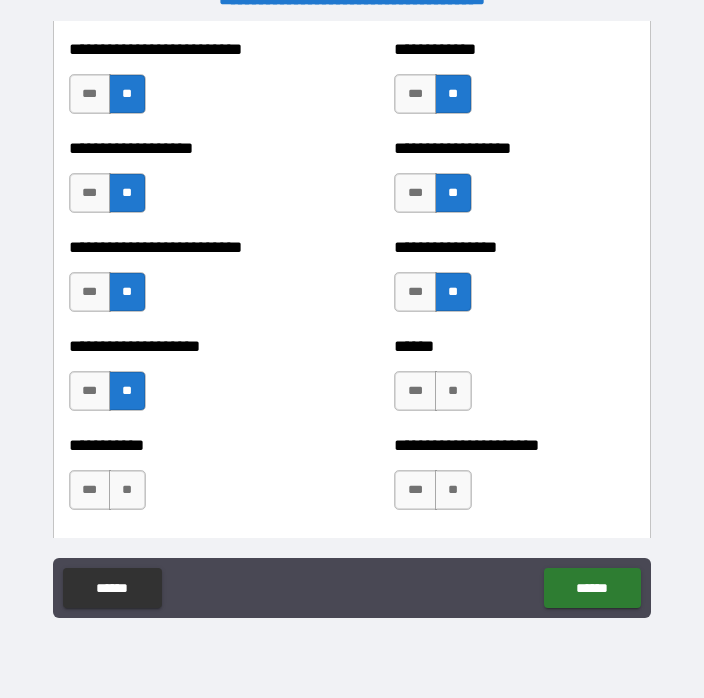 click on "**" at bounding box center (453, 391) 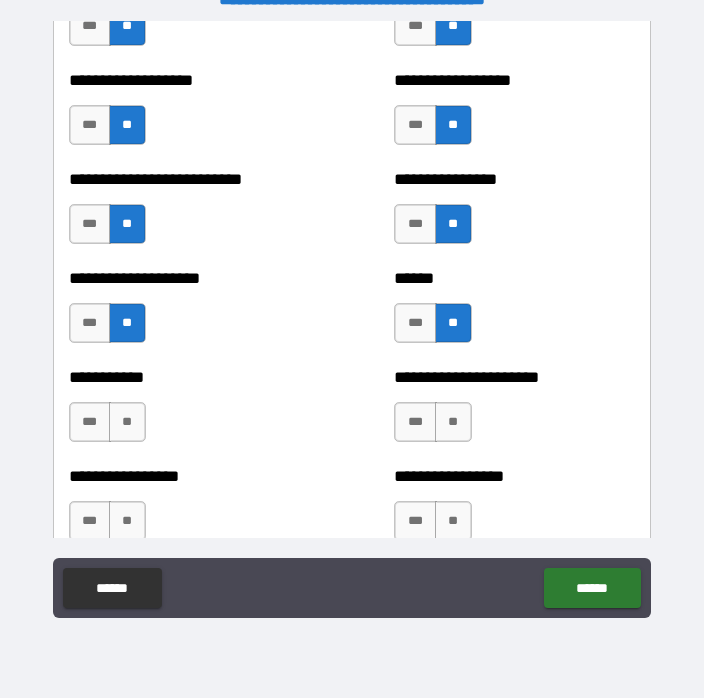 scroll, scrollTop: 5878, scrollLeft: 0, axis: vertical 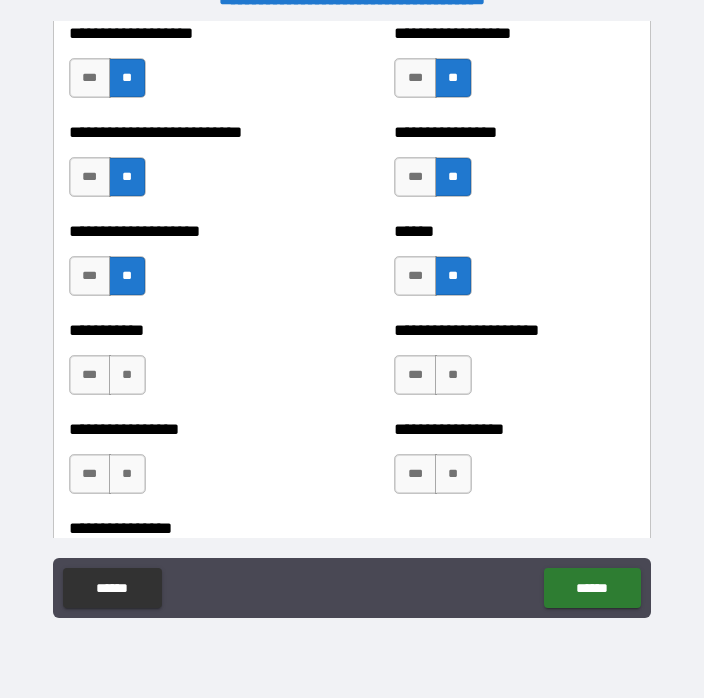 click on "**" at bounding box center (127, 375) 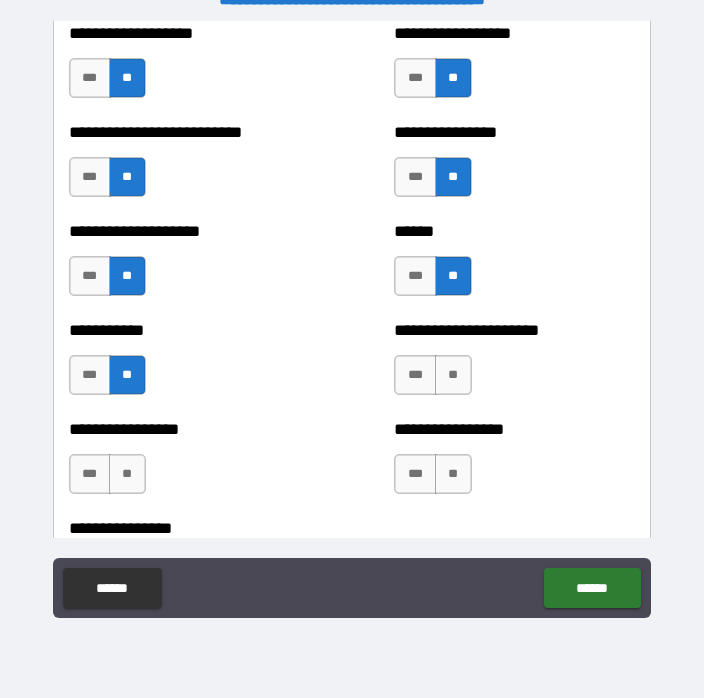 click on "**" at bounding box center [453, 375] 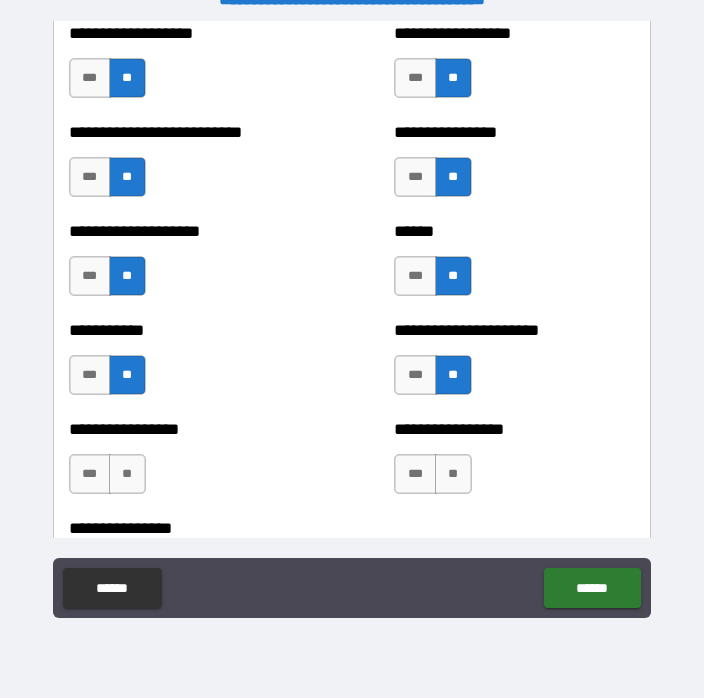 scroll, scrollTop: 5947, scrollLeft: 0, axis: vertical 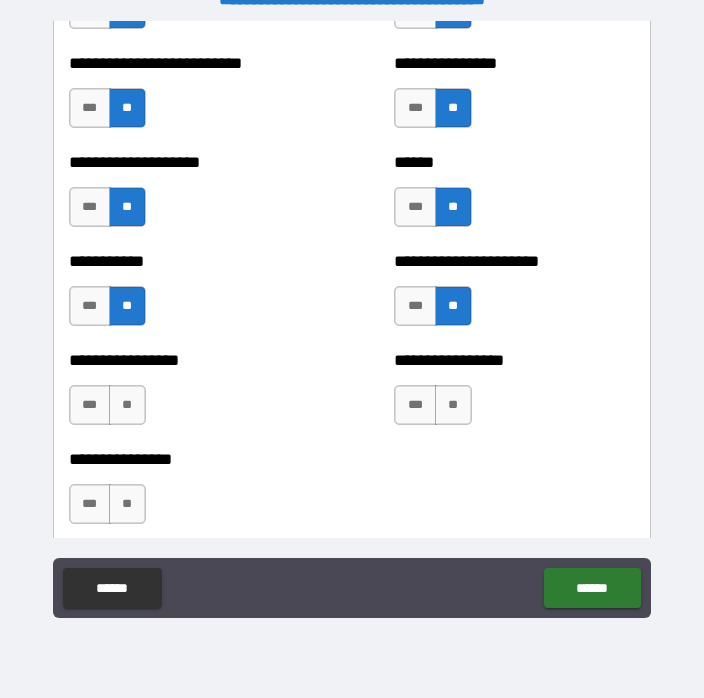 click on "**" at bounding box center (127, 405) 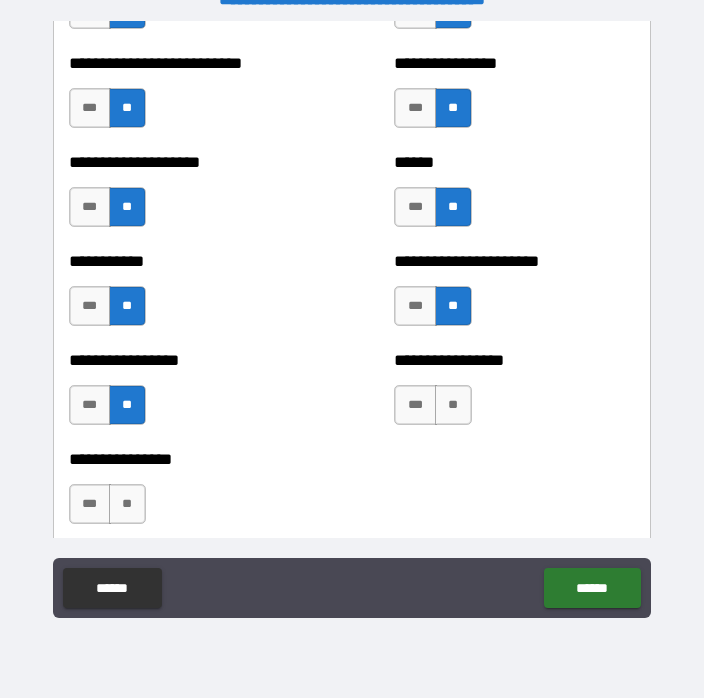 click on "**" at bounding box center [453, 405] 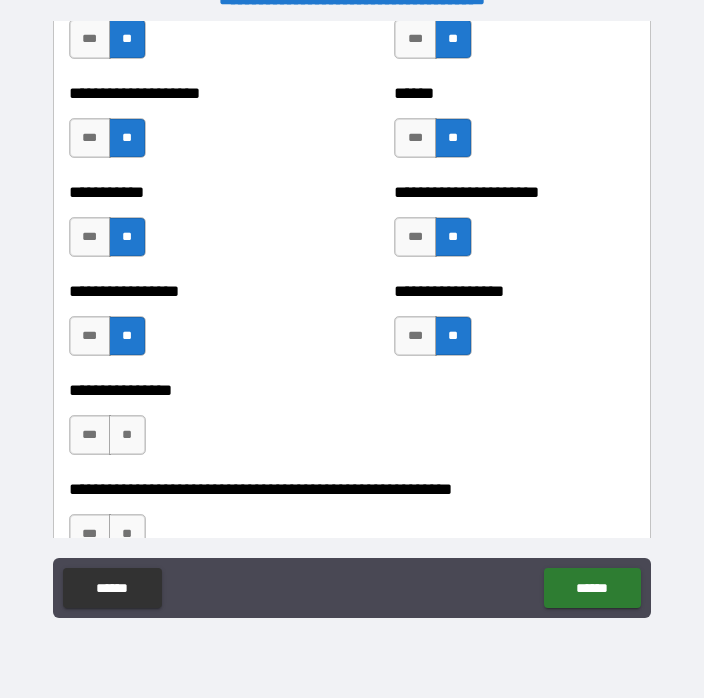 scroll, scrollTop: 6045, scrollLeft: 0, axis: vertical 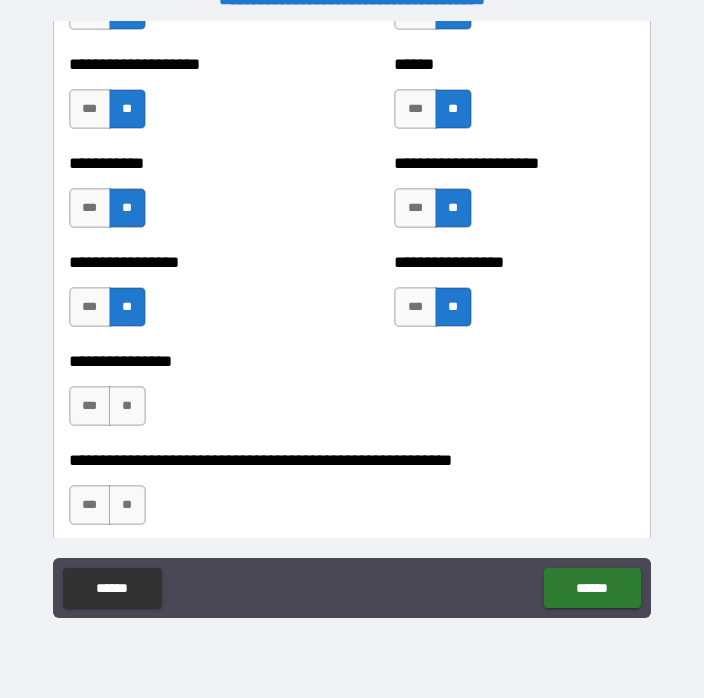 click on "**" at bounding box center (127, 406) 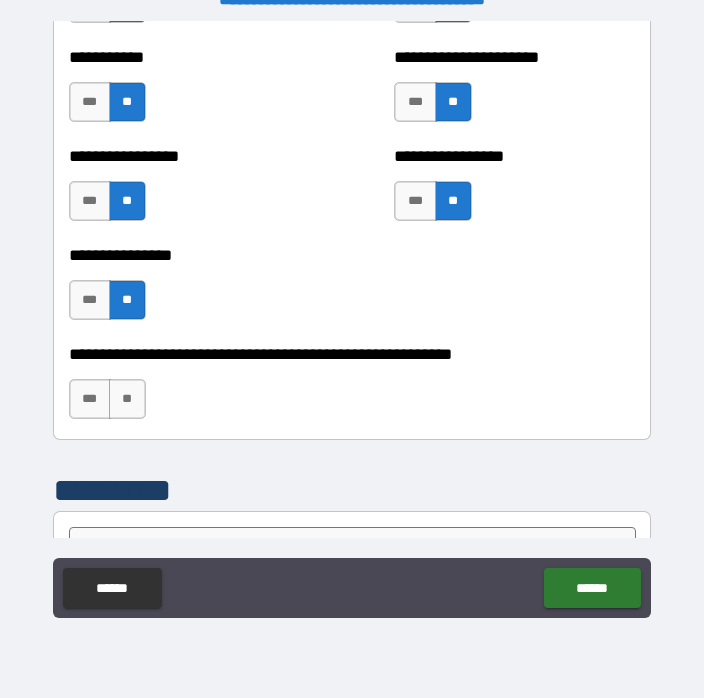 scroll, scrollTop: 6152, scrollLeft: 0, axis: vertical 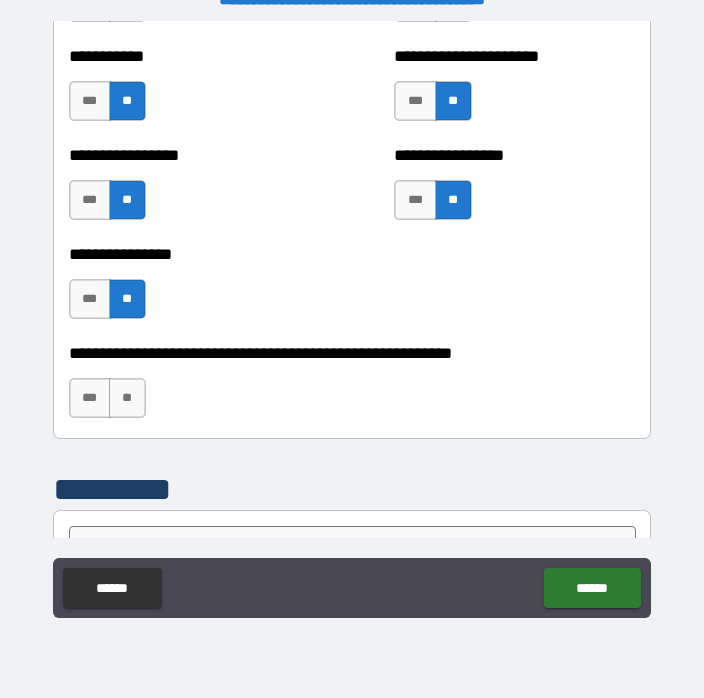 click on "**" at bounding box center [127, 398] 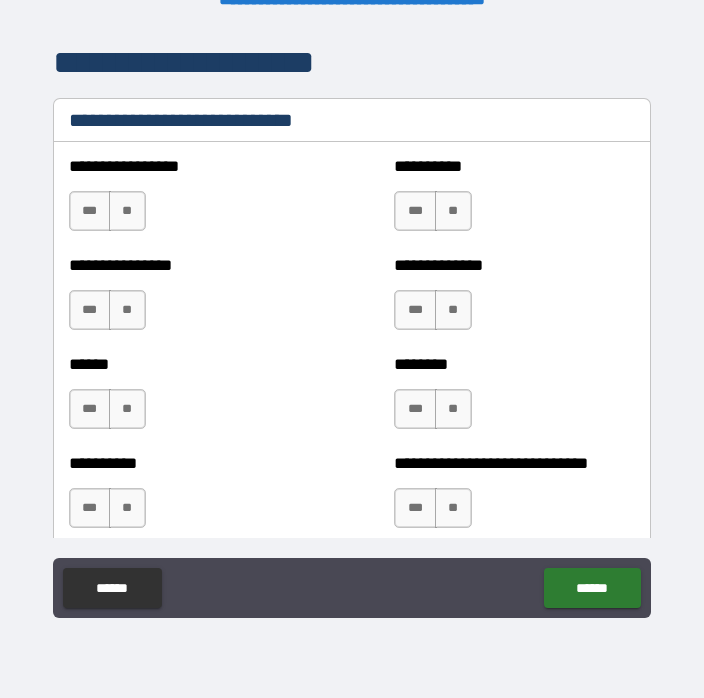 scroll, scrollTop: 6759, scrollLeft: 0, axis: vertical 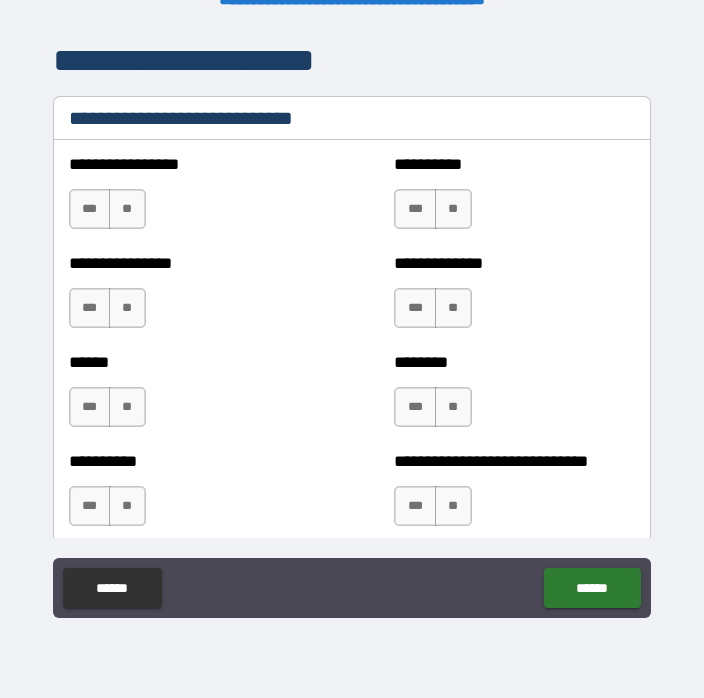 click on "**" at bounding box center [453, 209] 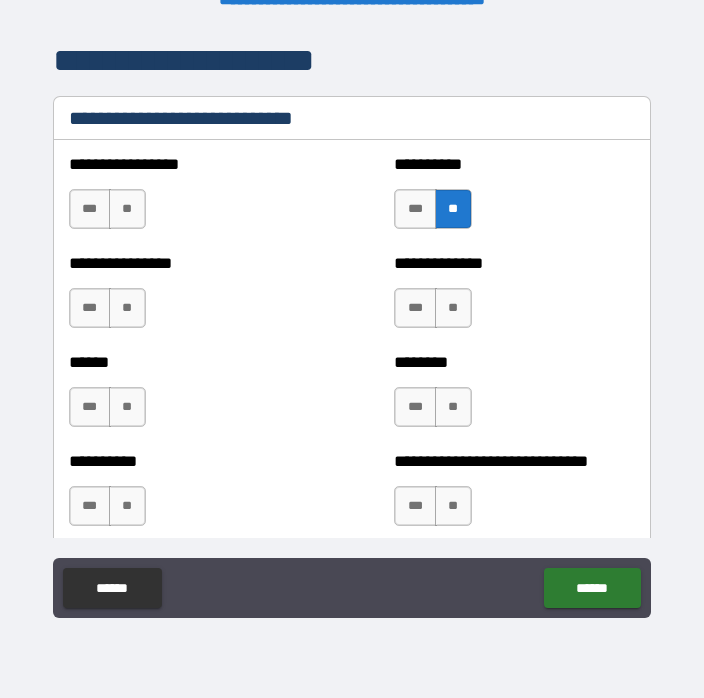 click on "***" at bounding box center (90, 308) 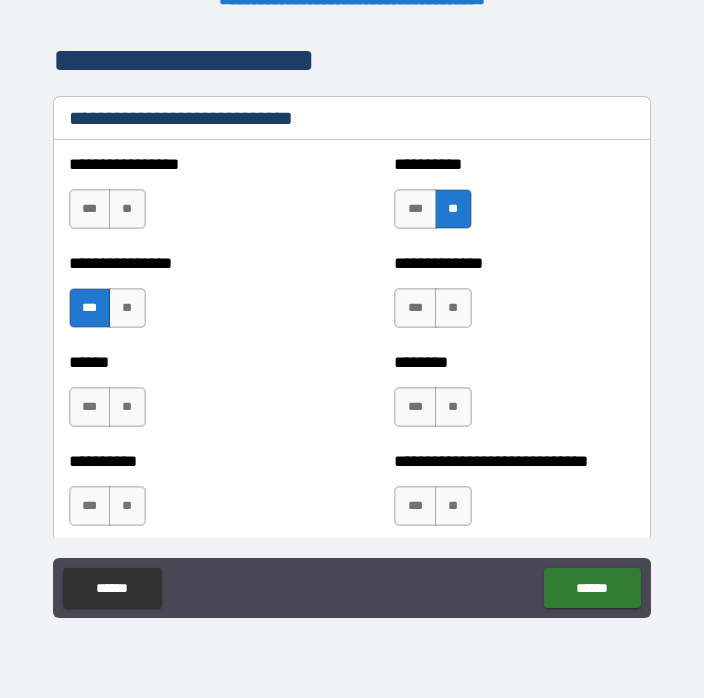click on "***" at bounding box center [415, 308] 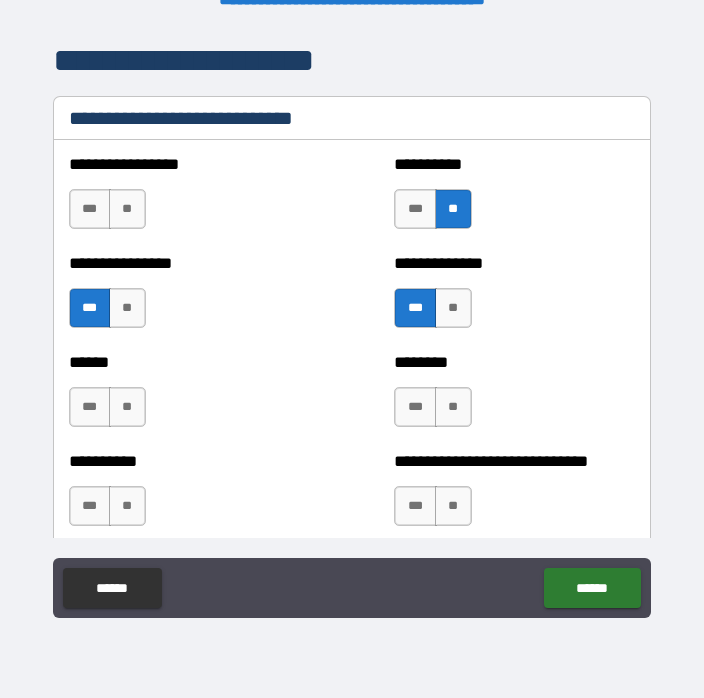 click on "**" at bounding box center (127, 407) 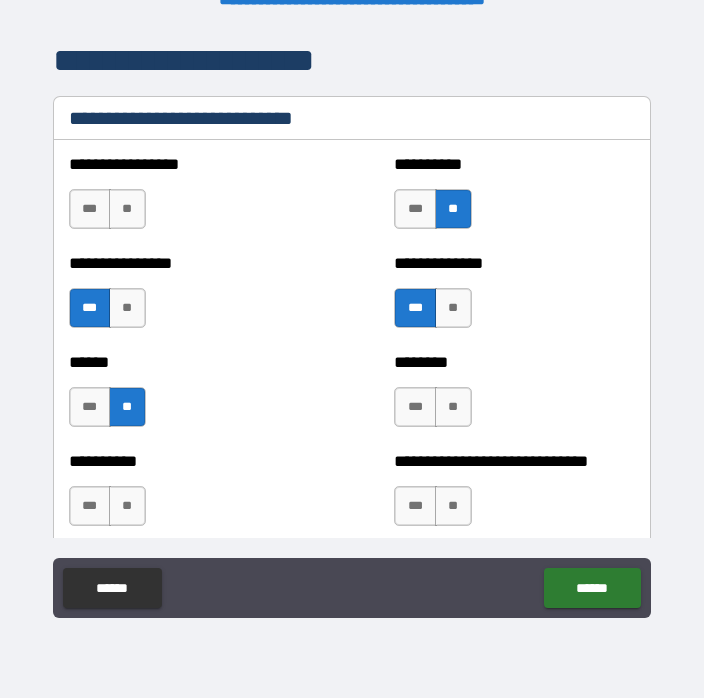 click on "**" at bounding box center [453, 407] 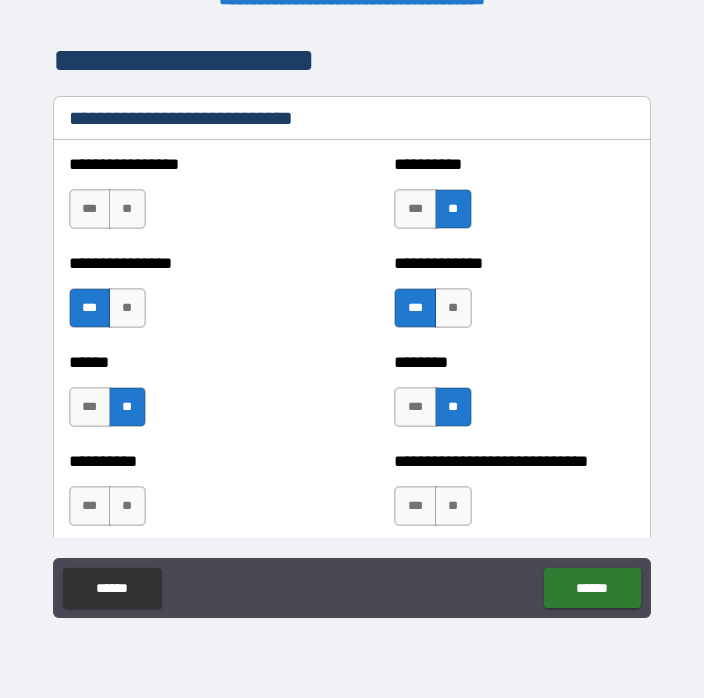 click on "**" at bounding box center (127, 209) 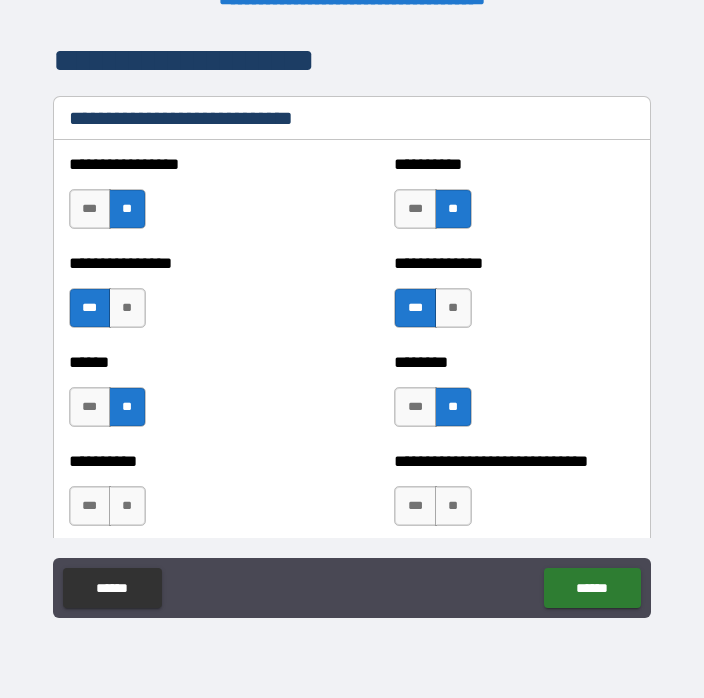 click on "***" at bounding box center (90, 209) 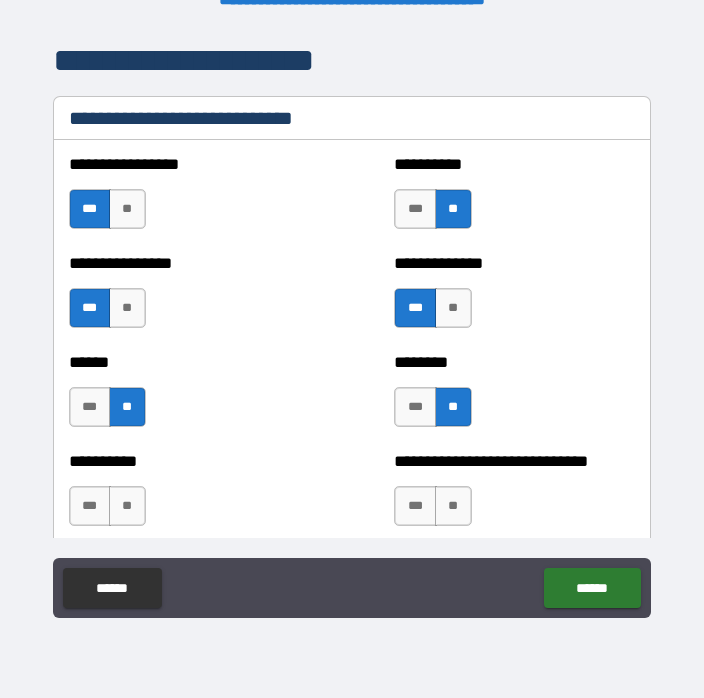 click on "**" at bounding box center (127, 209) 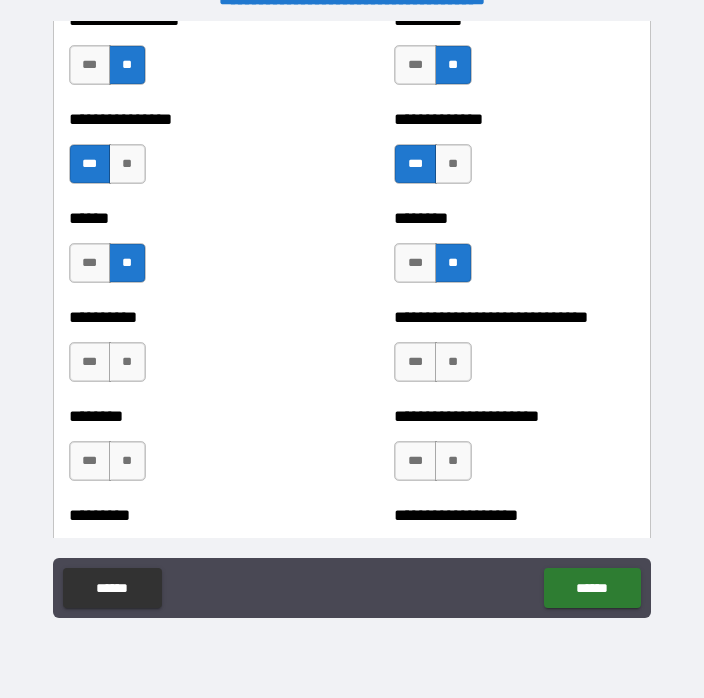 scroll, scrollTop: 6921, scrollLeft: 0, axis: vertical 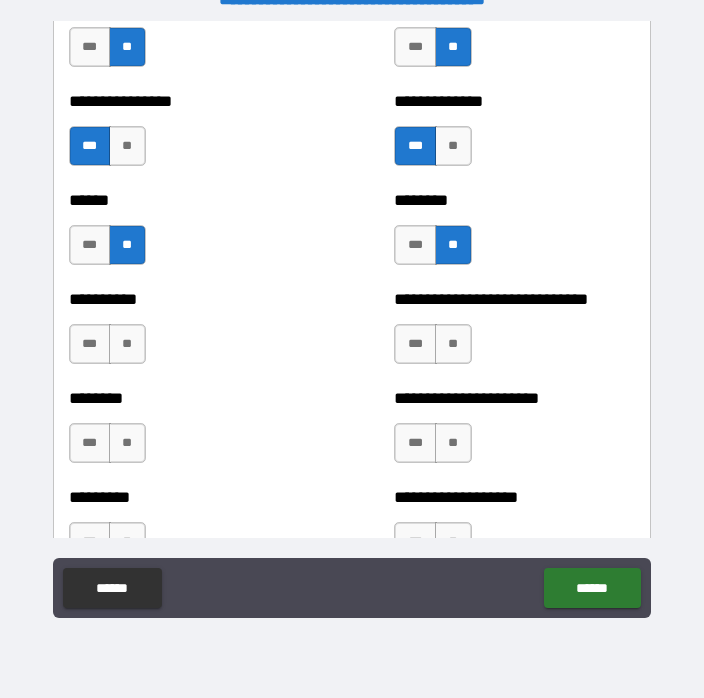 click on "**" at bounding box center (127, 344) 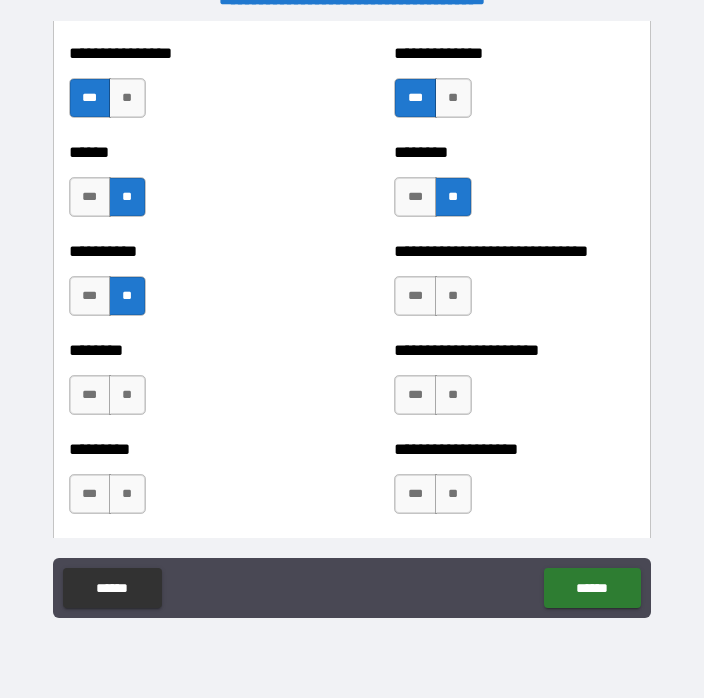 scroll, scrollTop: 6971, scrollLeft: 0, axis: vertical 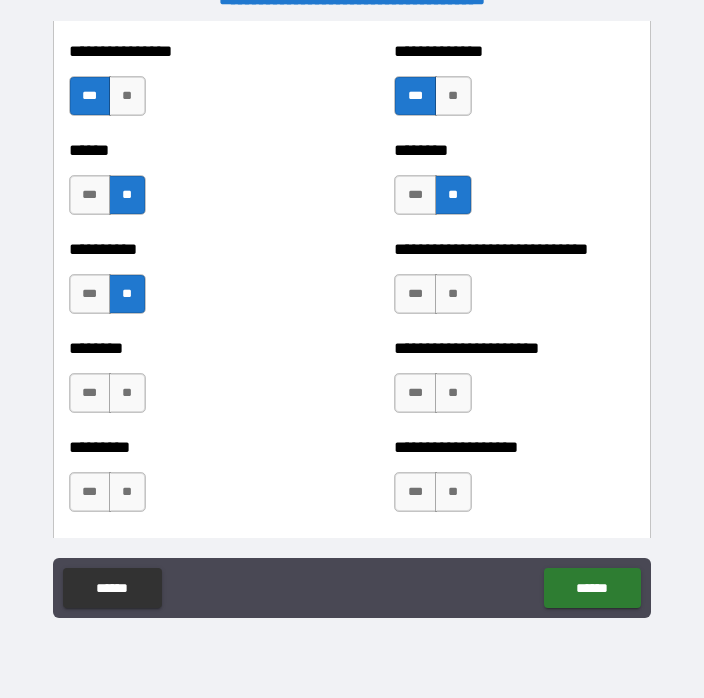 click on "***" at bounding box center [415, 294] 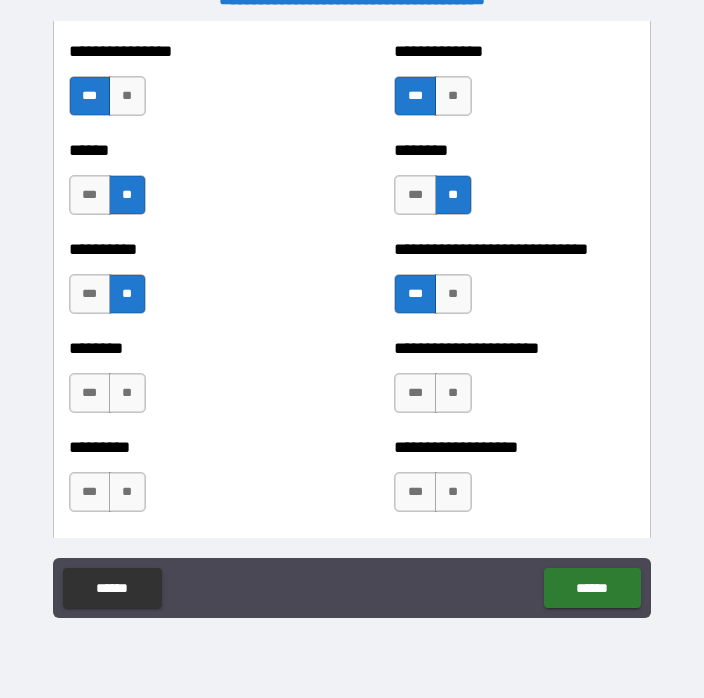 click on "**" at bounding box center (127, 393) 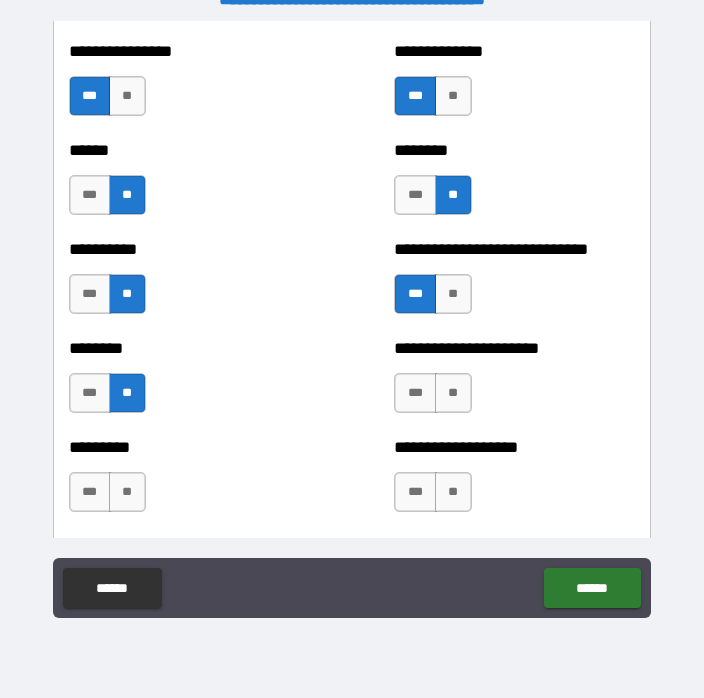 click on "**" at bounding box center (453, 393) 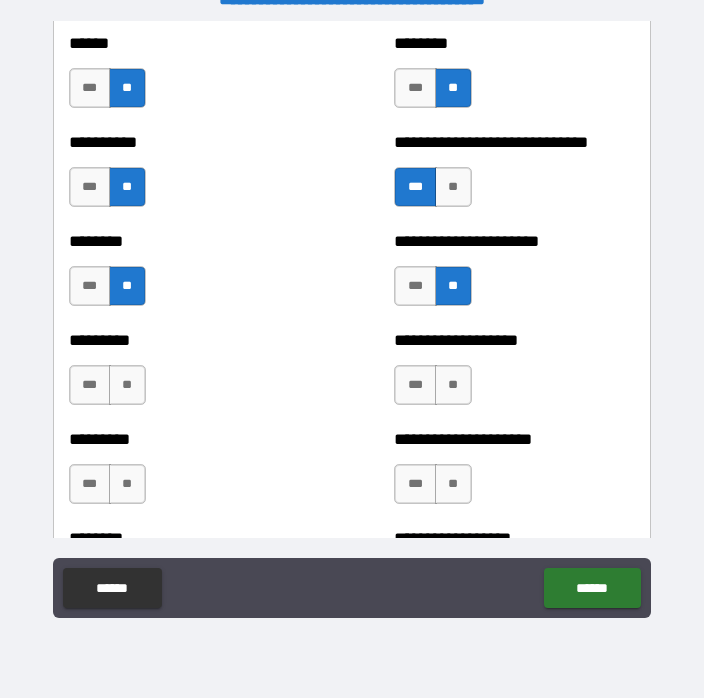 scroll, scrollTop: 7079, scrollLeft: 0, axis: vertical 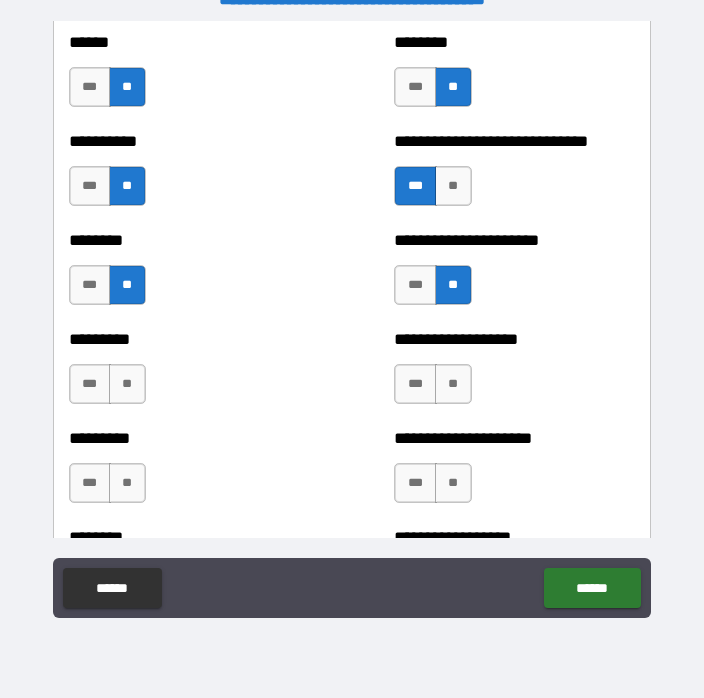click on "***" at bounding box center (90, 384) 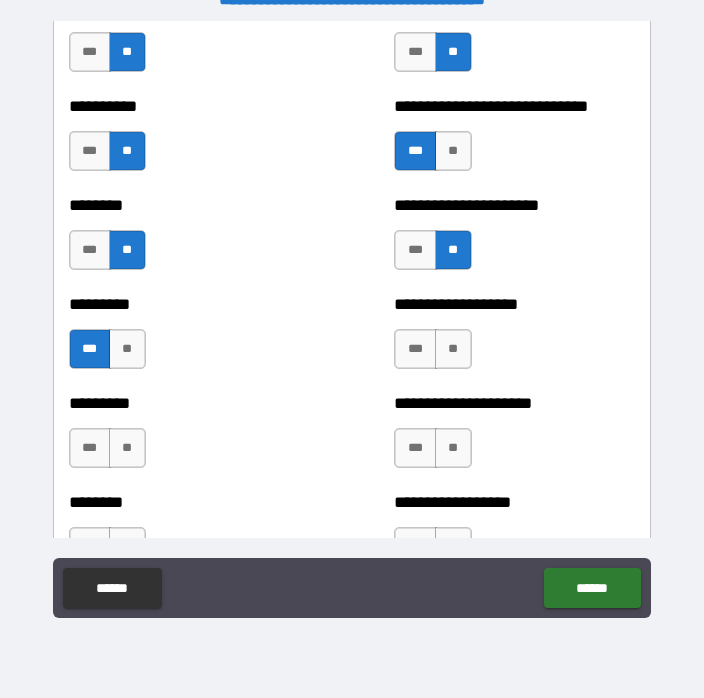 scroll, scrollTop: 7154, scrollLeft: 0, axis: vertical 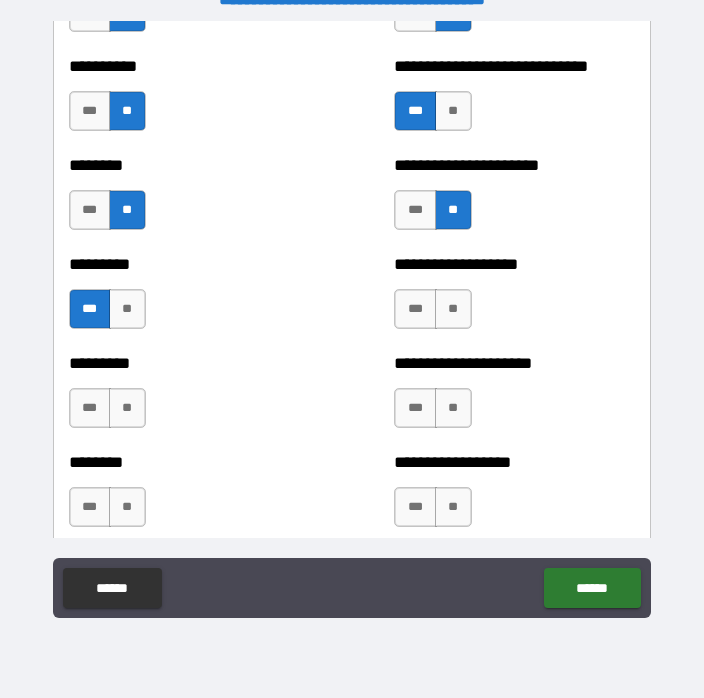click on "**" at bounding box center (453, 309) 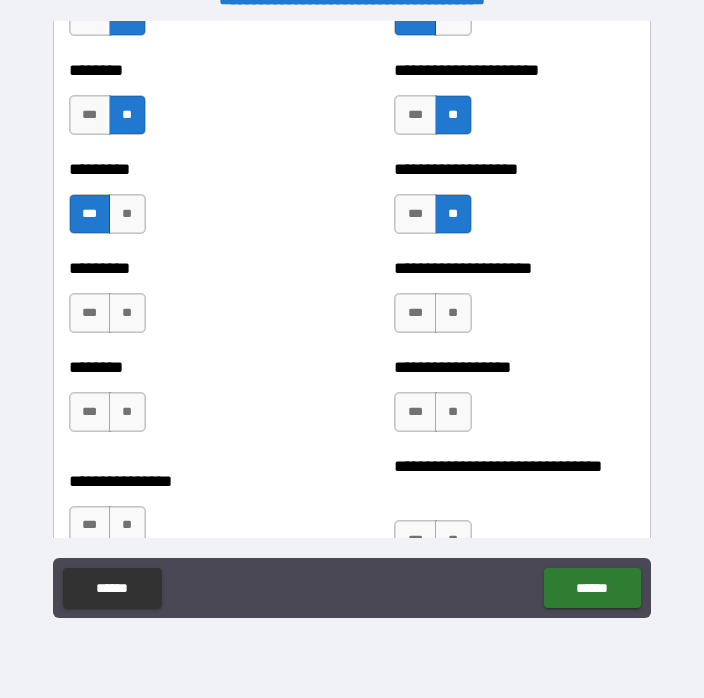scroll, scrollTop: 7258, scrollLeft: 0, axis: vertical 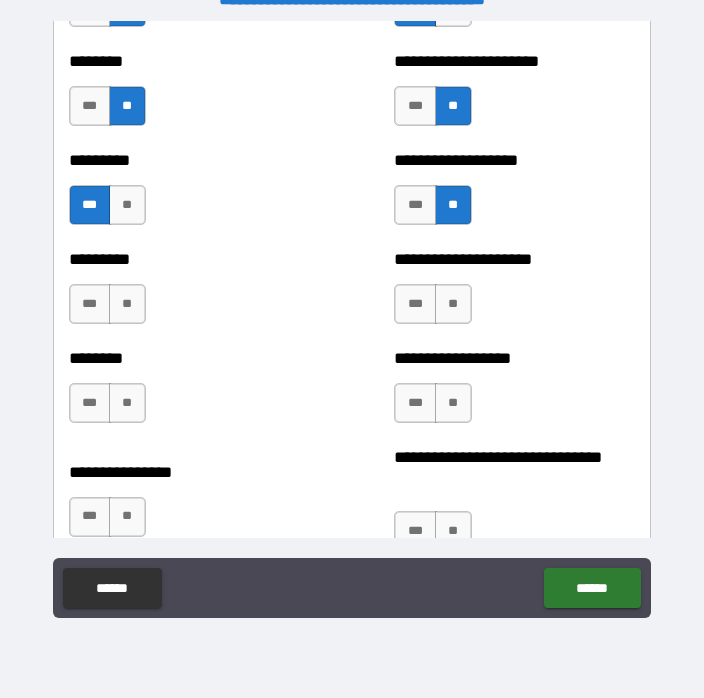 click on "***" at bounding box center [90, 304] 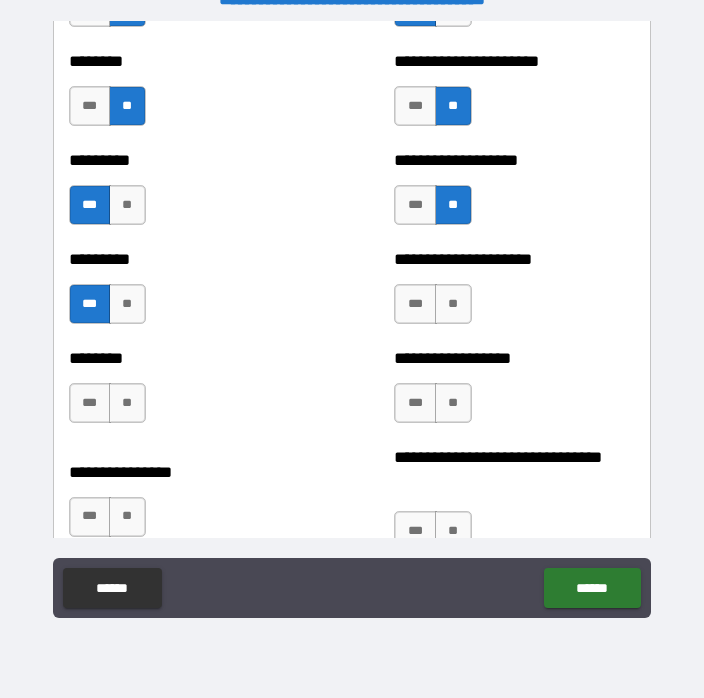 click on "**" at bounding box center [453, 304] 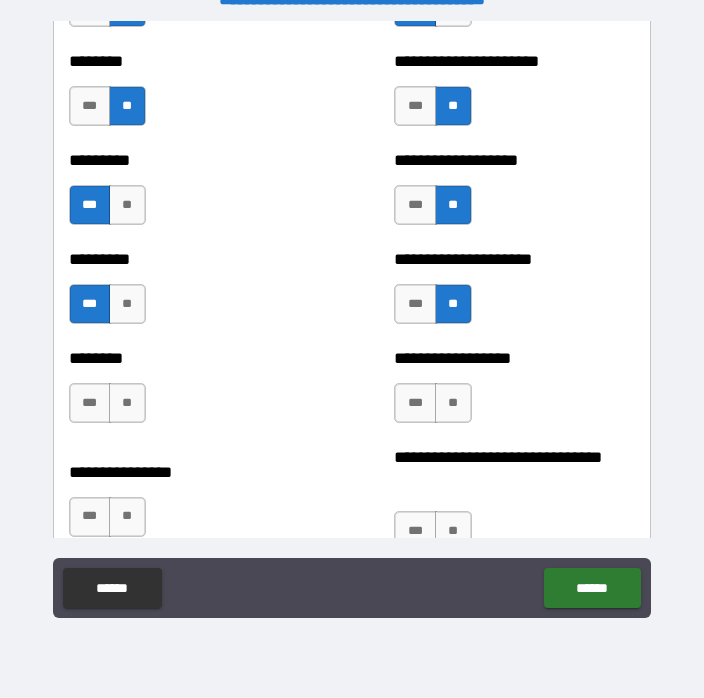 click on "**" at bounding box center [127, 403] 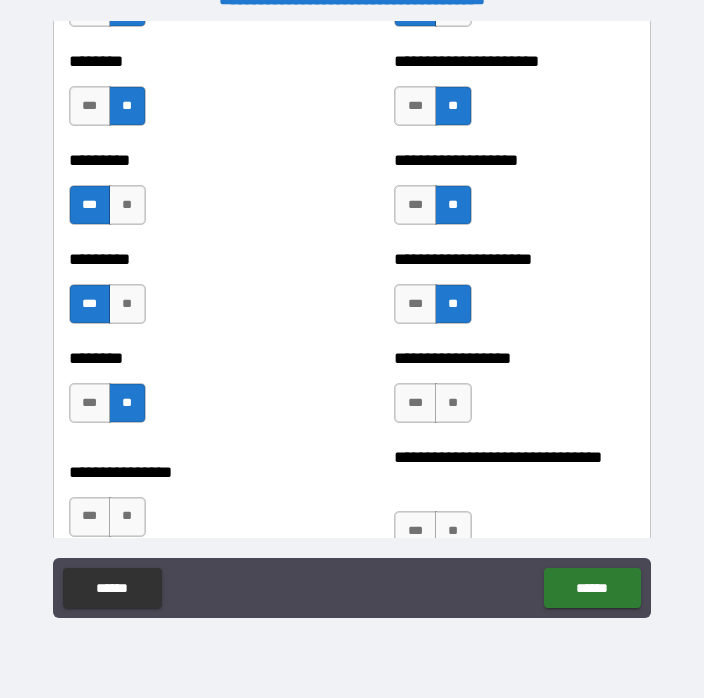 scroll, scrollTop: 7357, scrollLeft: 0, axis: vertical 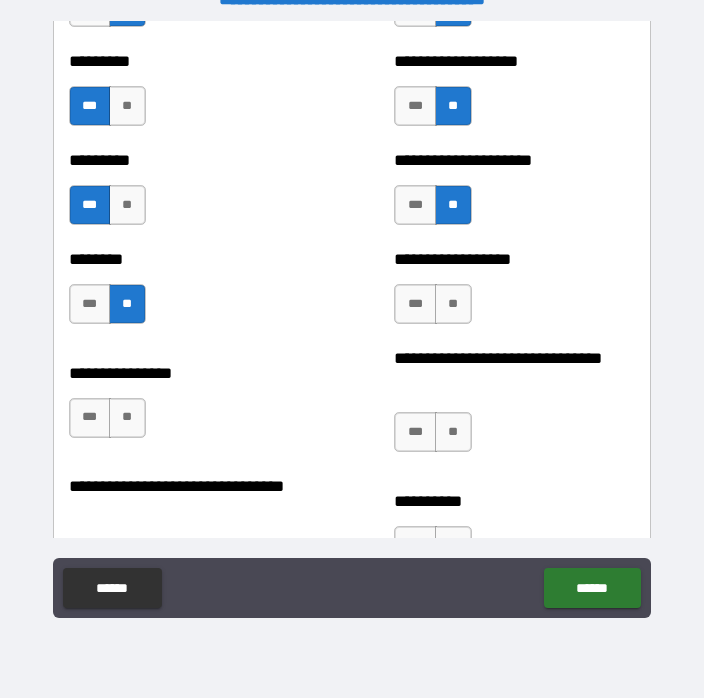 click on "**" at bounding box center [453, 304] 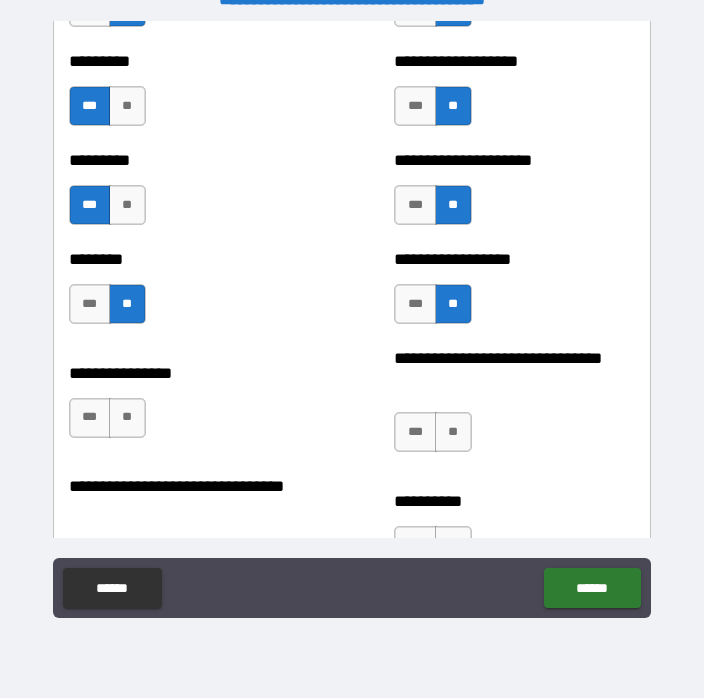 scroll, scrollTop: 7383, scrollLeft: 0, axis: vertical 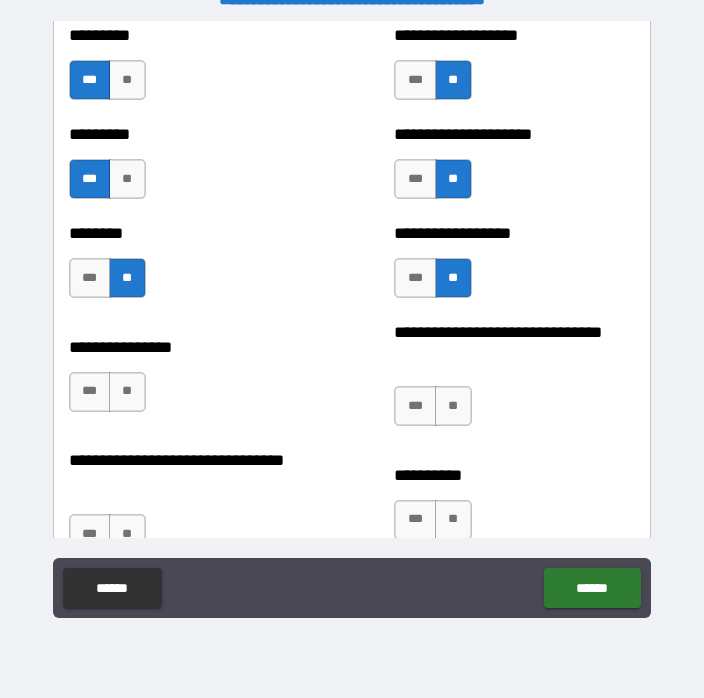 click on "***" at bounding box center (90, 392) 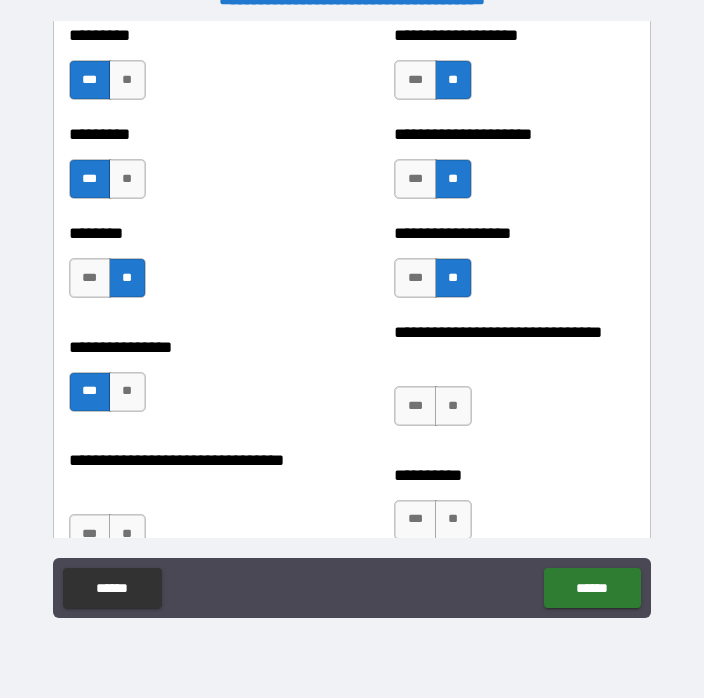 click on "**" at bounding box center (127, 392) 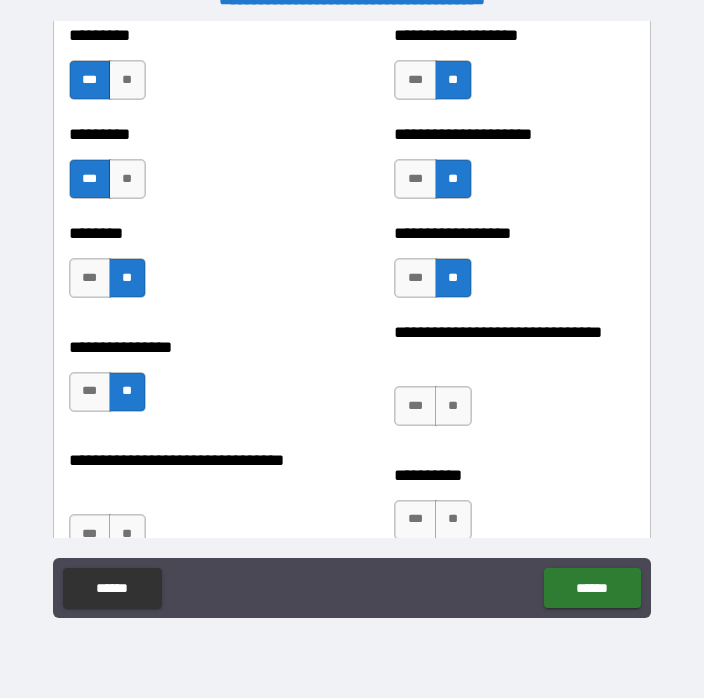 click on "**" at bounding box center [453, 406] 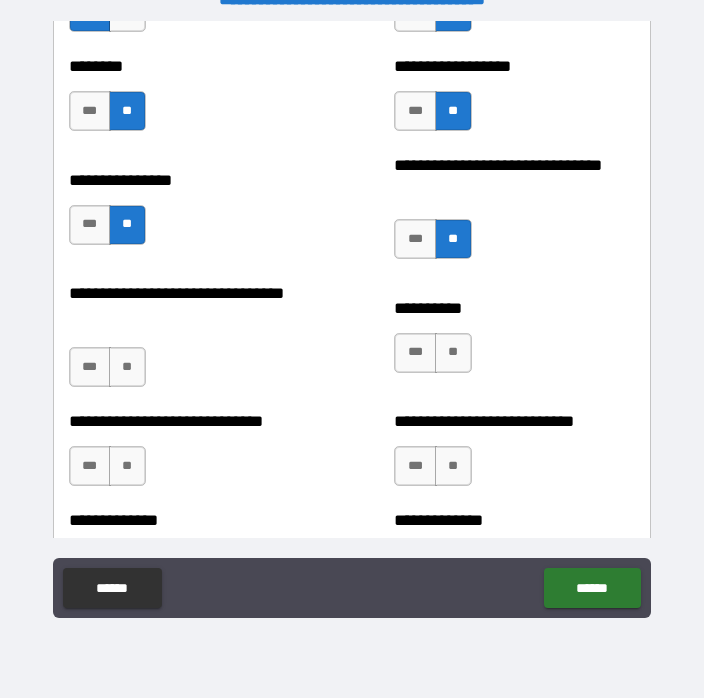 scroll, scrollTop: 7550, scrollLeft: 0, axis: vertical 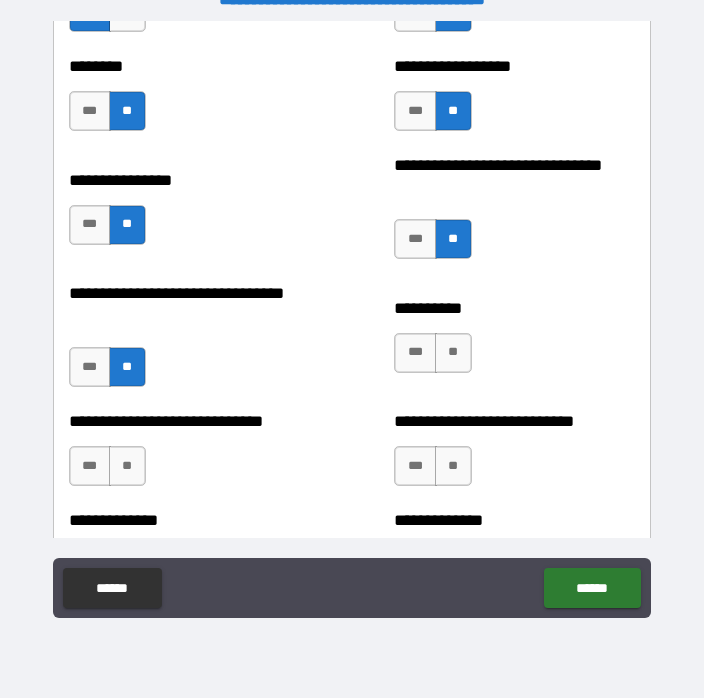 click on "**" at bounding box center (453, 353) 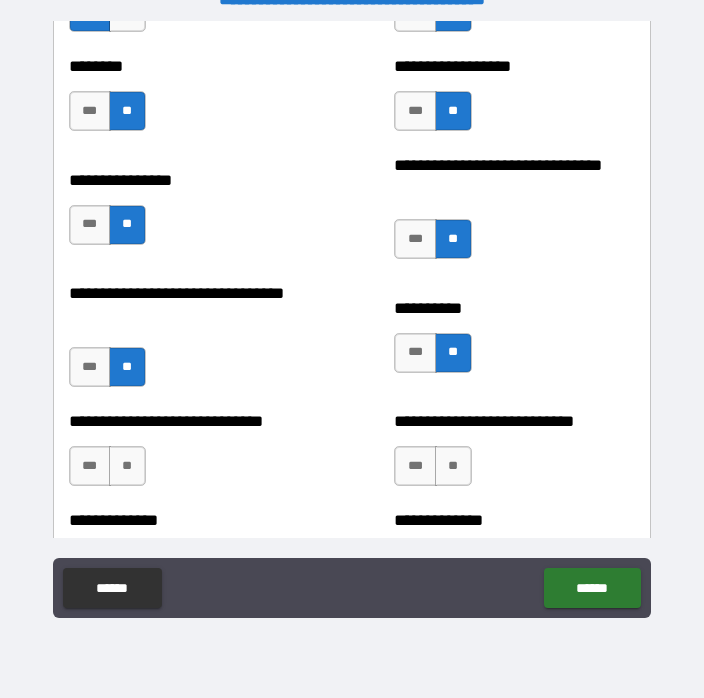 scroll, scrollTop: 7606, scrollLeft: 0, axis: vertical 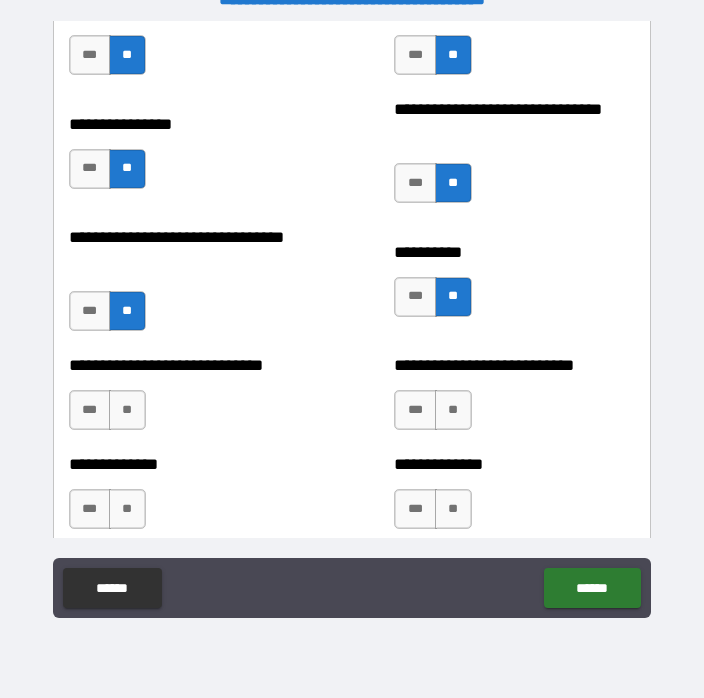 click on "**" at bounding box center (453, 410) 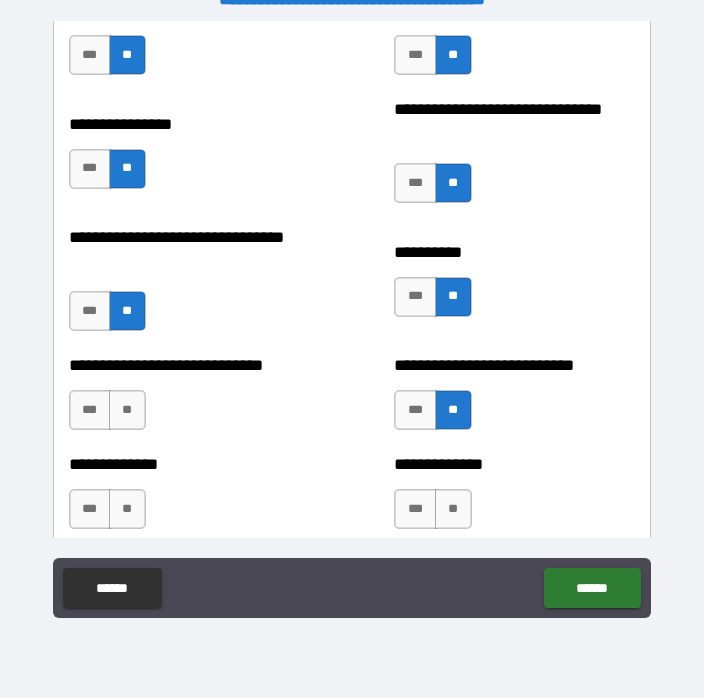 click on "**" at bounding box center (127, 410) 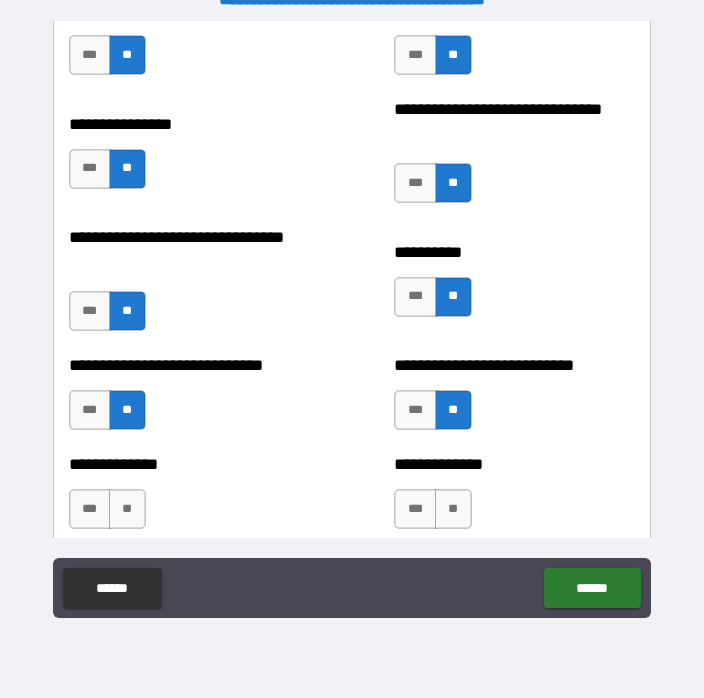 click on "**" at bounding box center (127, 509) 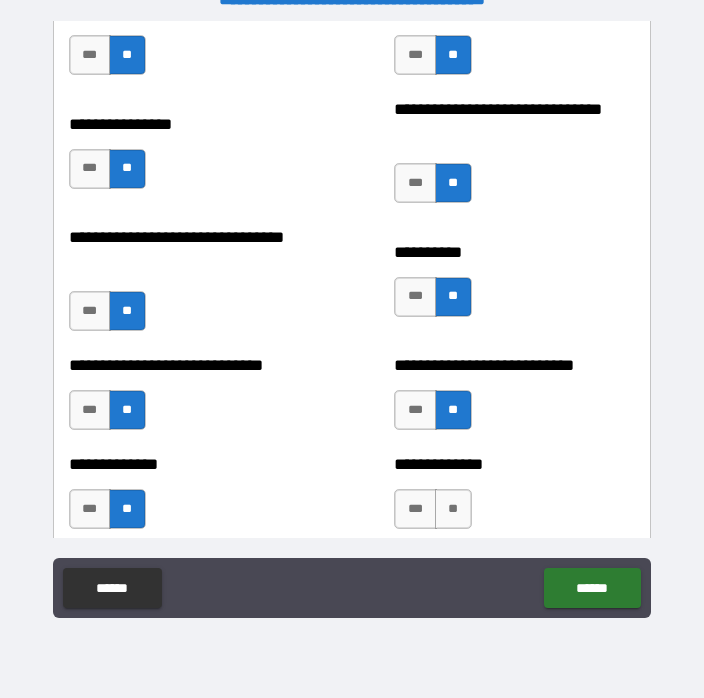 click on "**" at bounding box center [453, 509] 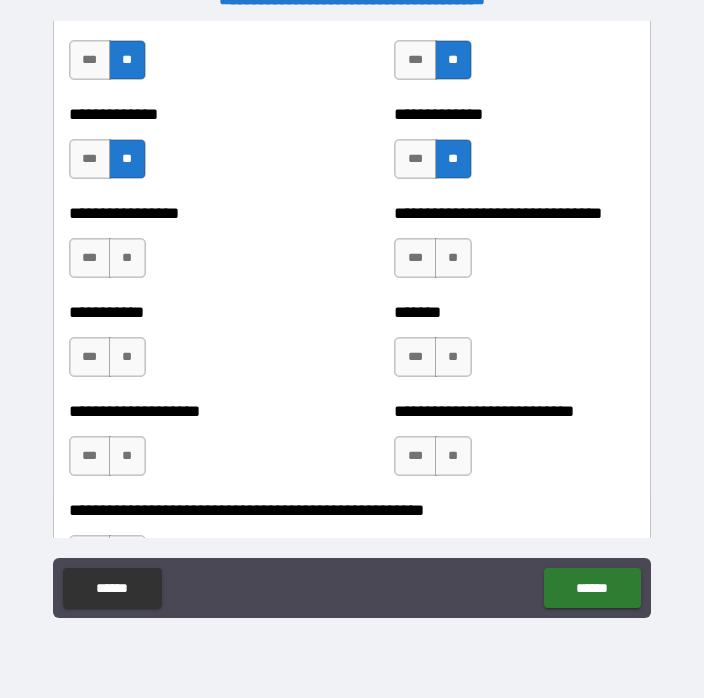 scroll, scrollTop: 7951, scrollLeft: 0, axis: vertical 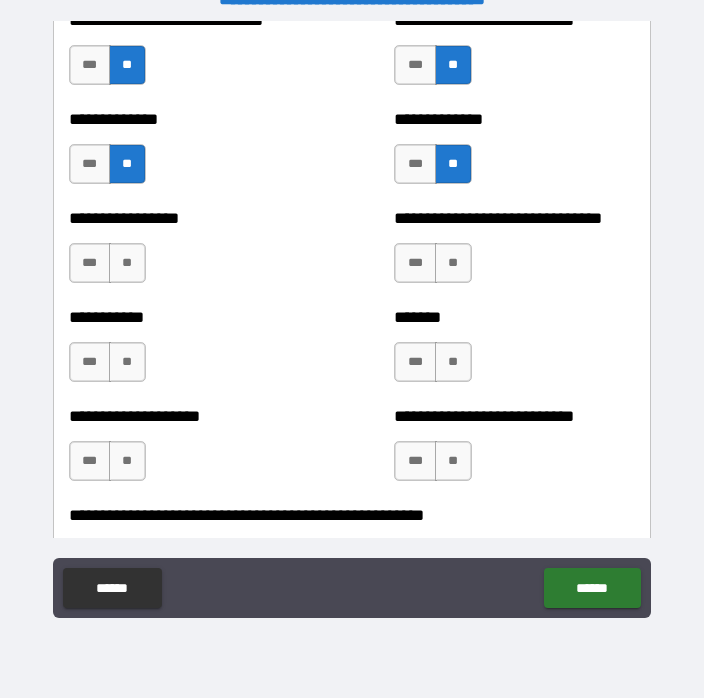 click on "**" at bounding box center [127, 263] 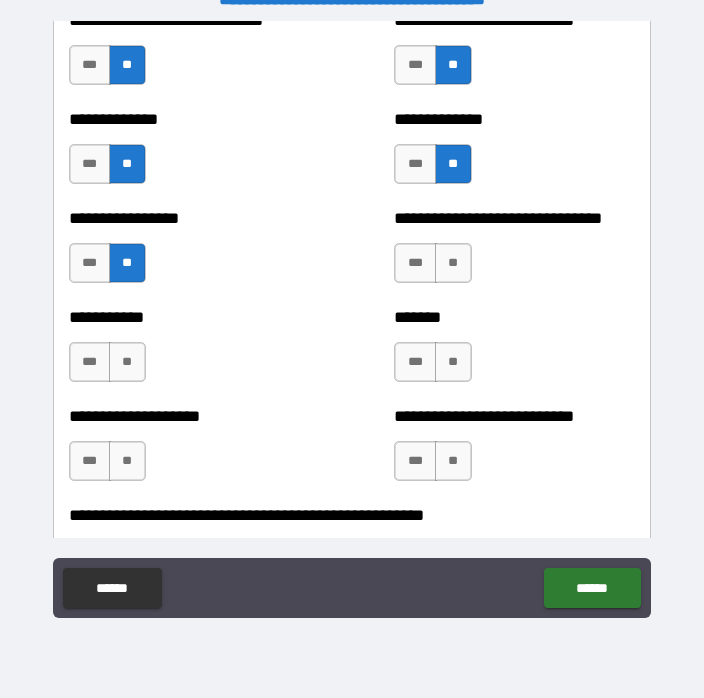click on "**" at bounding box center [453, 263] 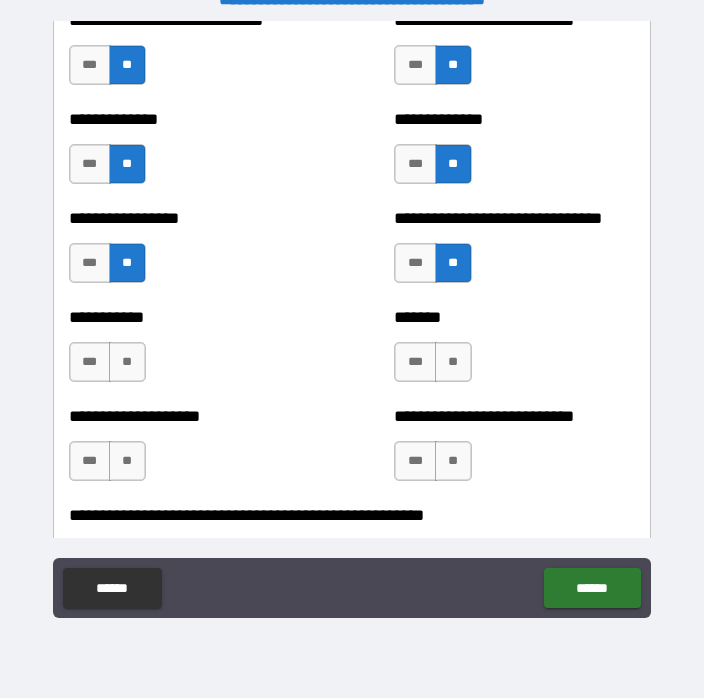 click on "**" at bounding box center [127, 362] 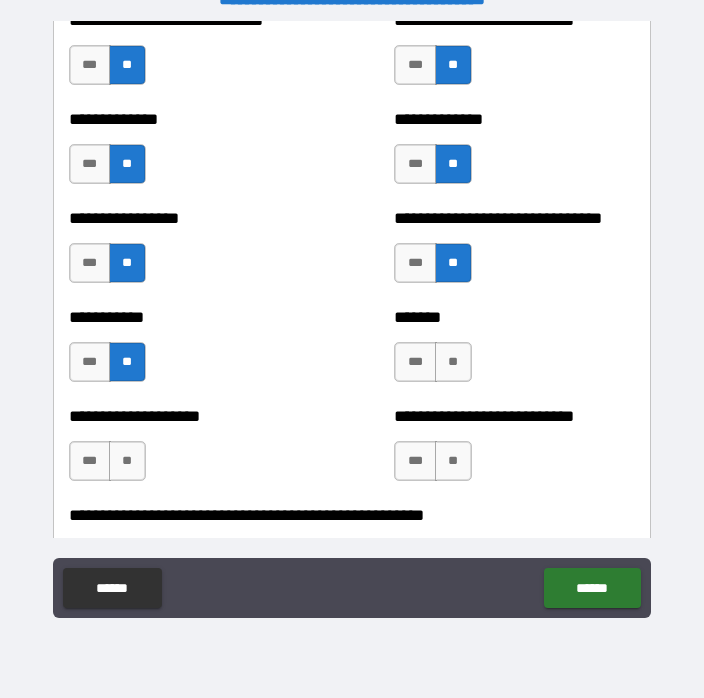 click on "**" at bounding box center [453, 362] 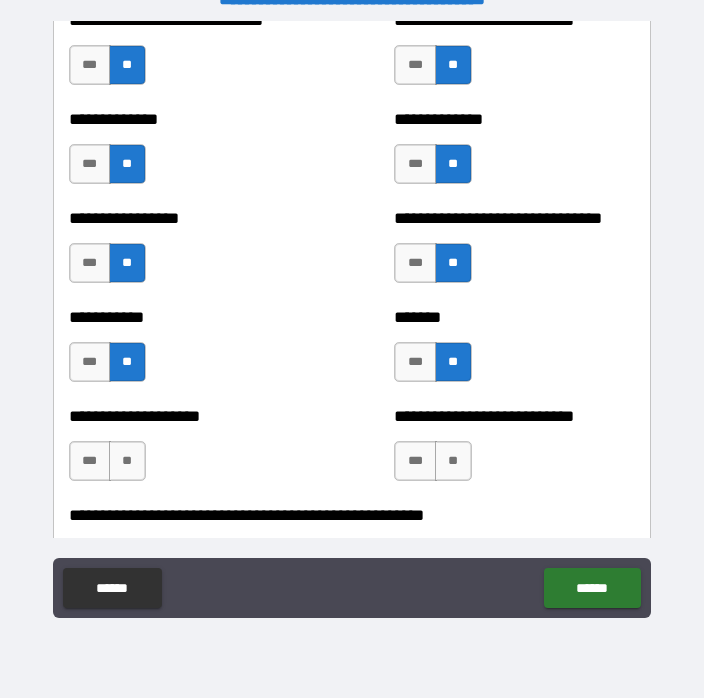 click on "**" at bounding box center (127, 461) 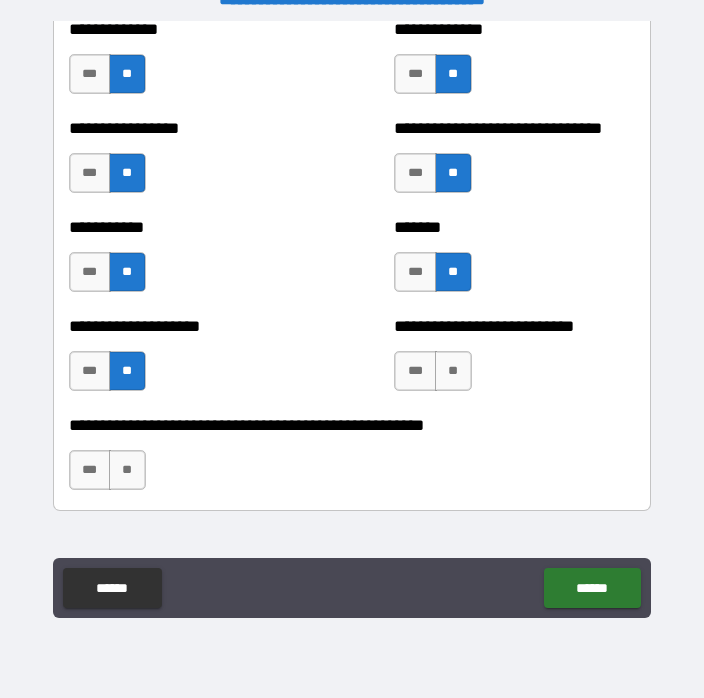 scroll, scrollTop: 8082, scrollLeft: 0, axis: vertical 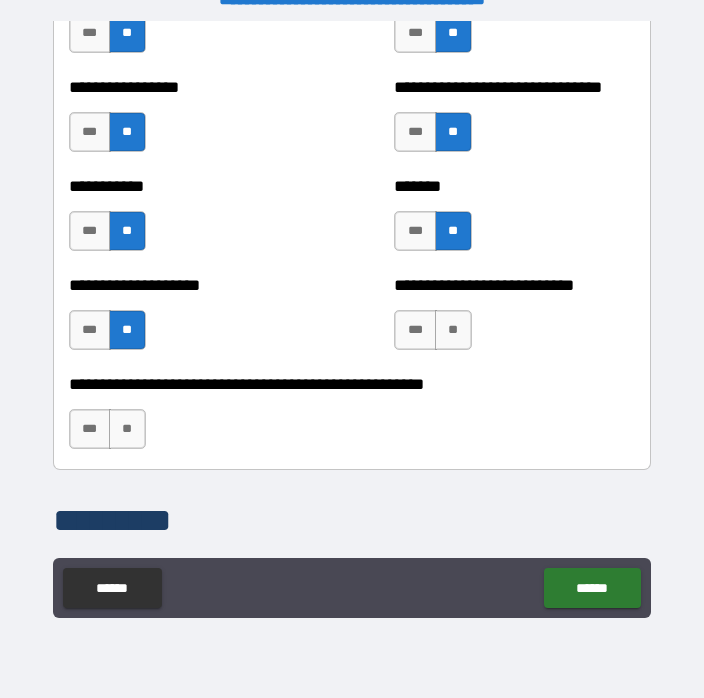 click on "**" at bounding box center [453, 330] 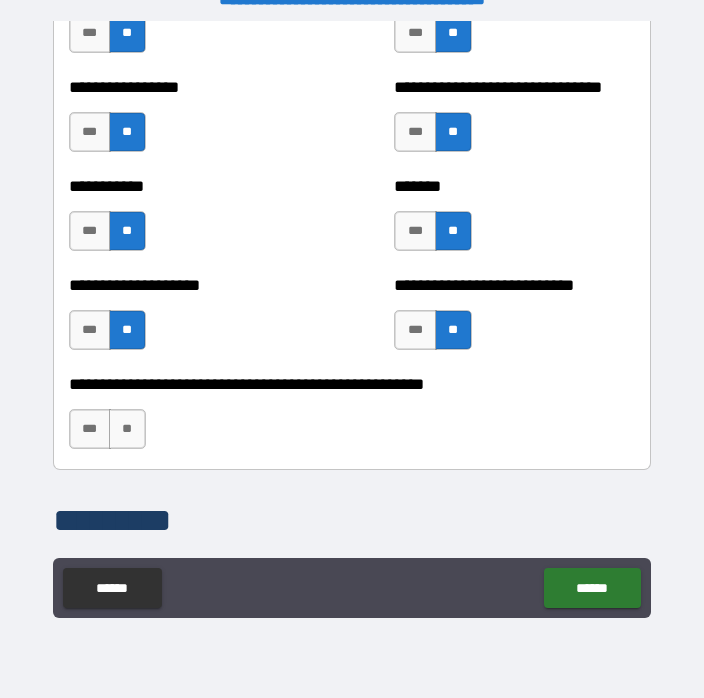 click on "**" at bounding box center (127, 429) 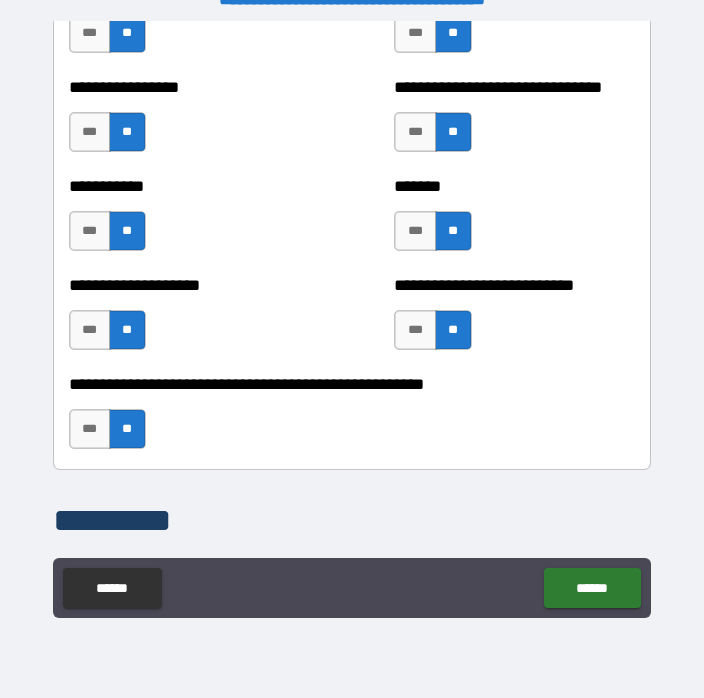 click on "******" at bounding box center (592, 588) 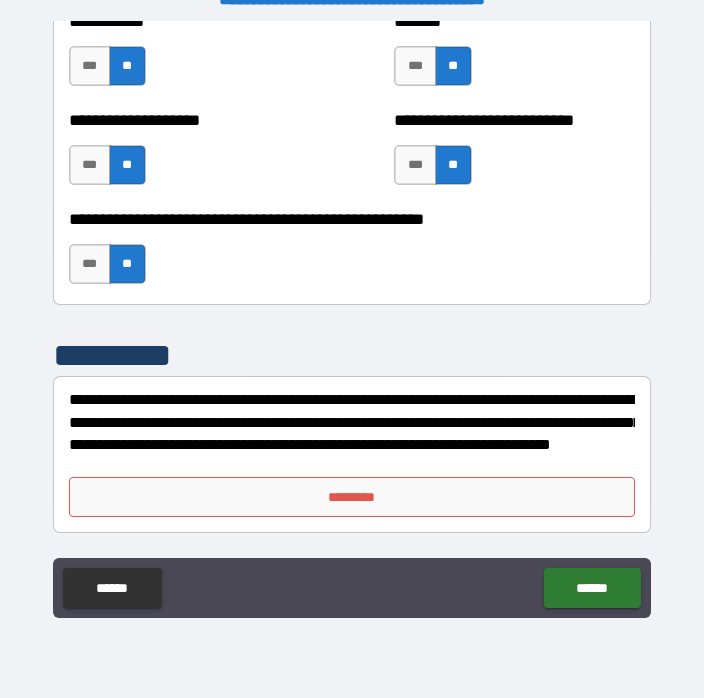 scroll, scrollTop: 8247, scrollLeft: 0, axis: vertical 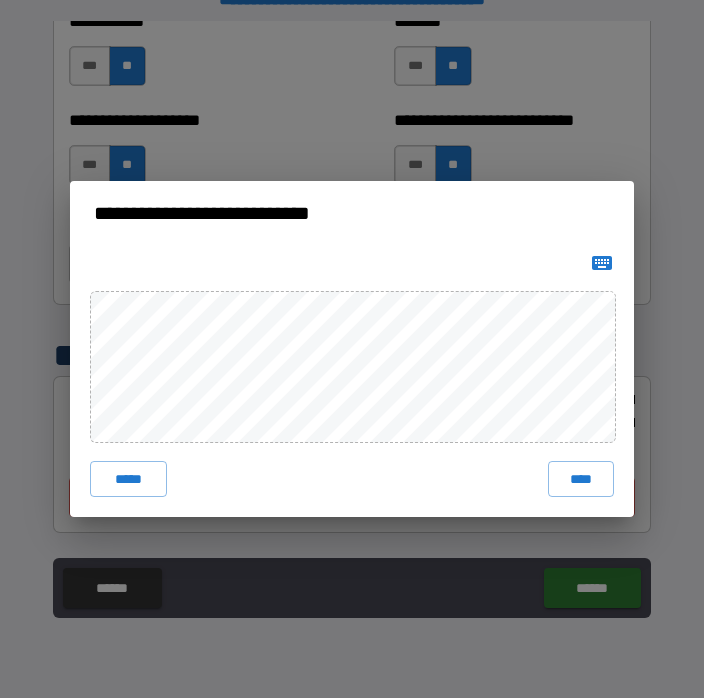 click on "****" at bounding box center (581, 479) 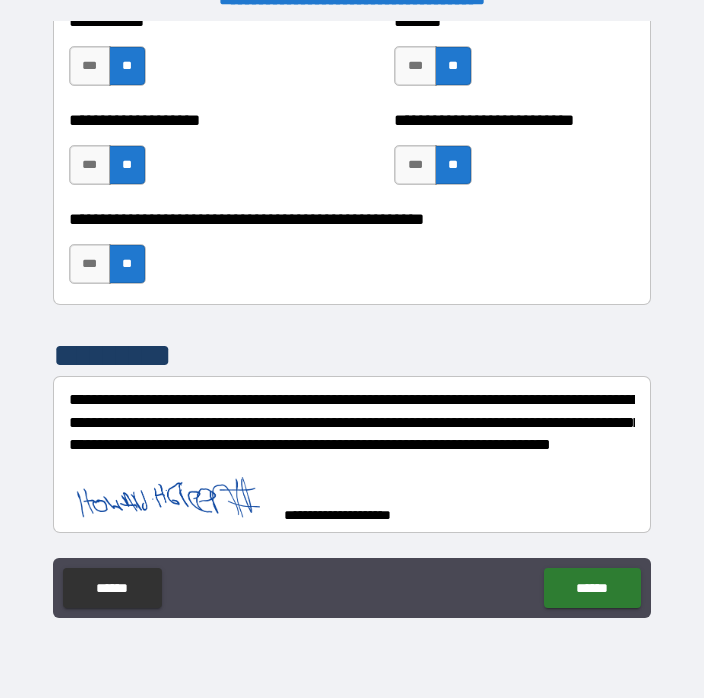 scroll, scrollTop: 8237, scrollLeft: 0, axis: vertical 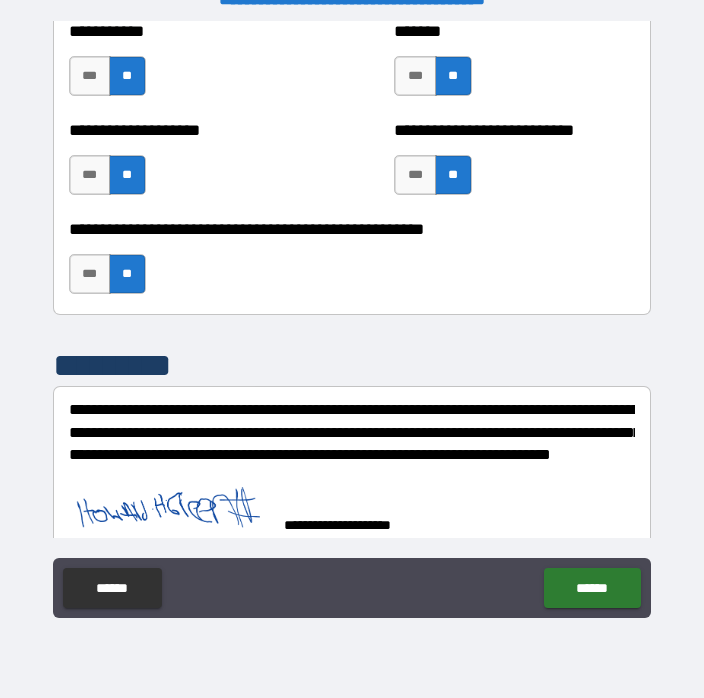 click on "******" at bounding box center [592, 588] 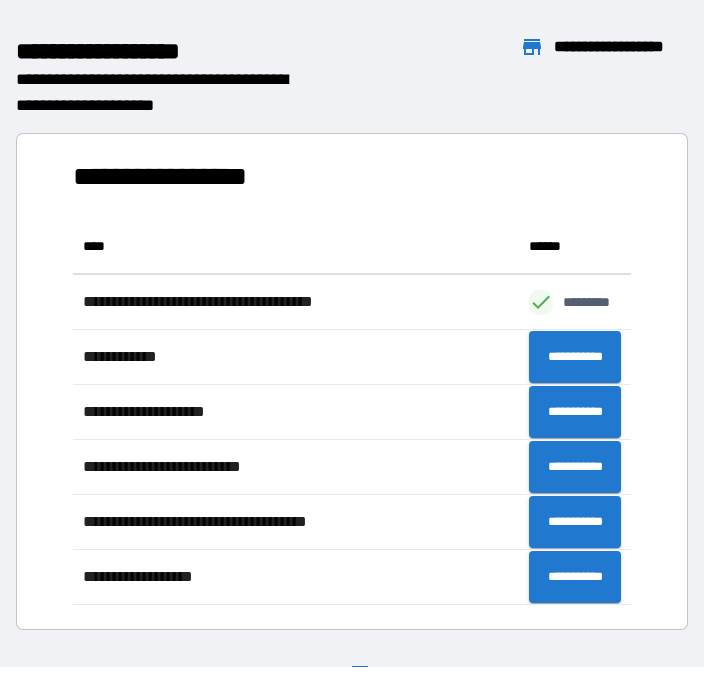scroll, scrollTop: 1, scrollLeft: 1, axis: both 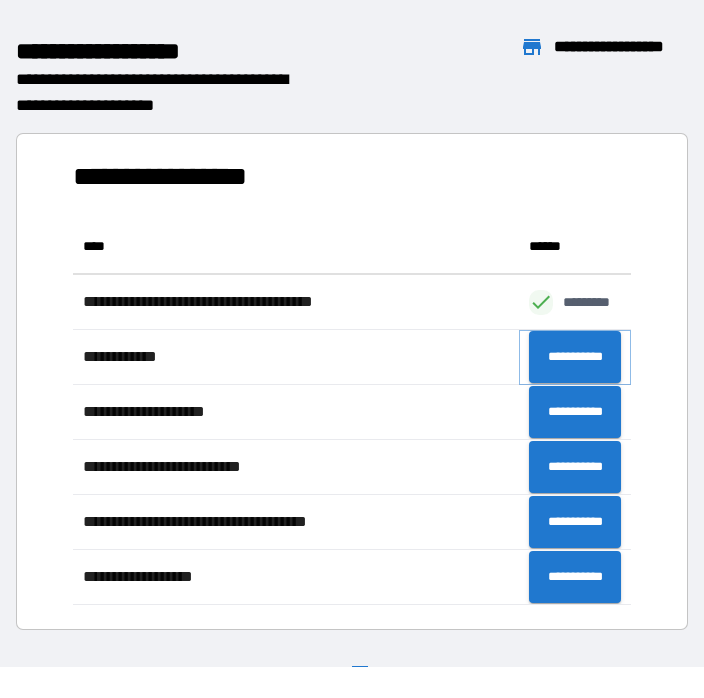 click on "**********" at bounding box center (575, 357) 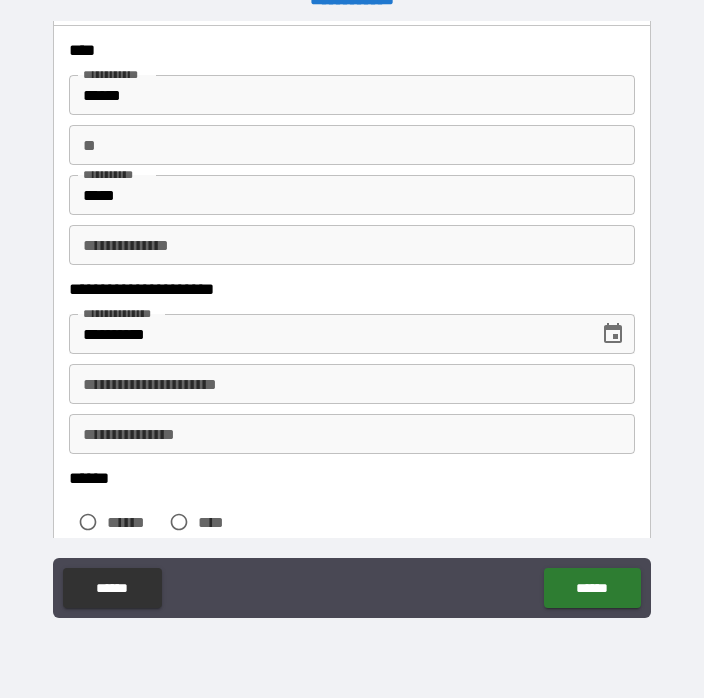 scroll, scrollTop: 105, scrollLeft: 0, axis: vertical 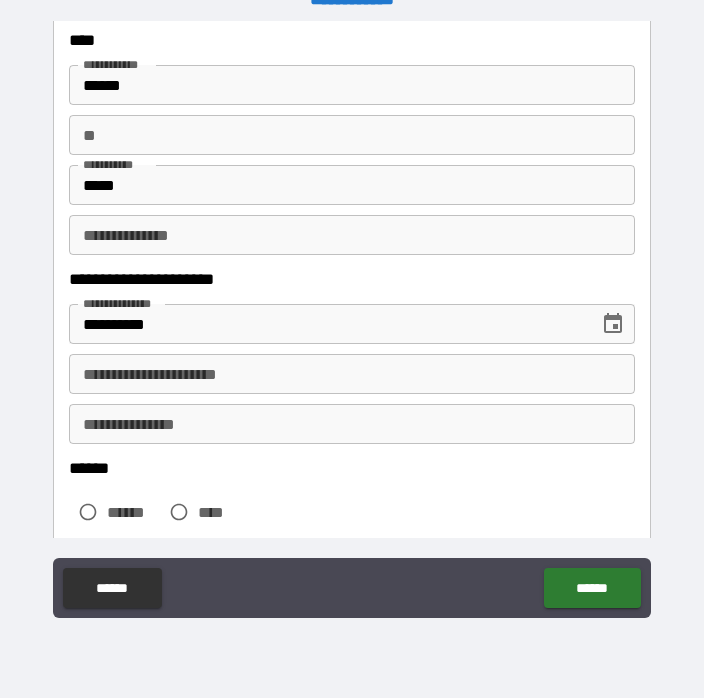 click on "**********" at bounding box center [352, 374] 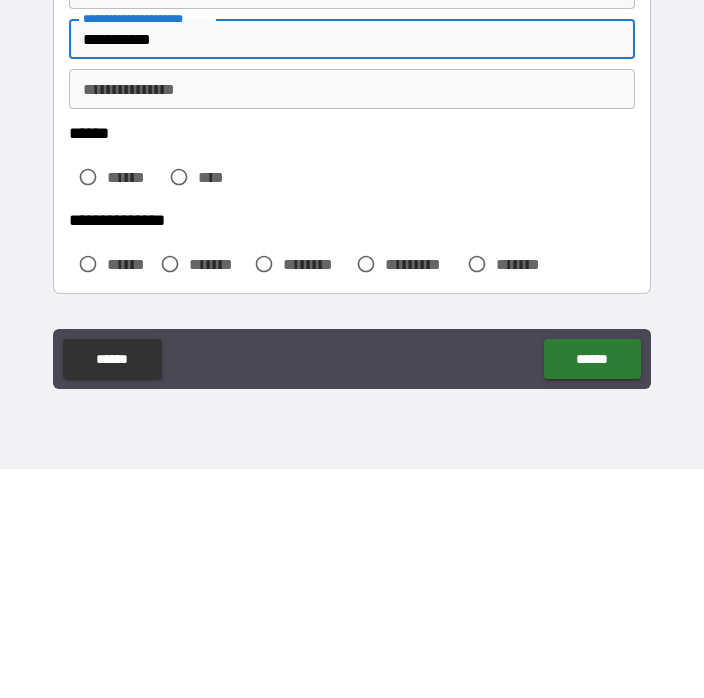 scroll, scrollTop: 208, scrollLeft: 0, axis: vertical 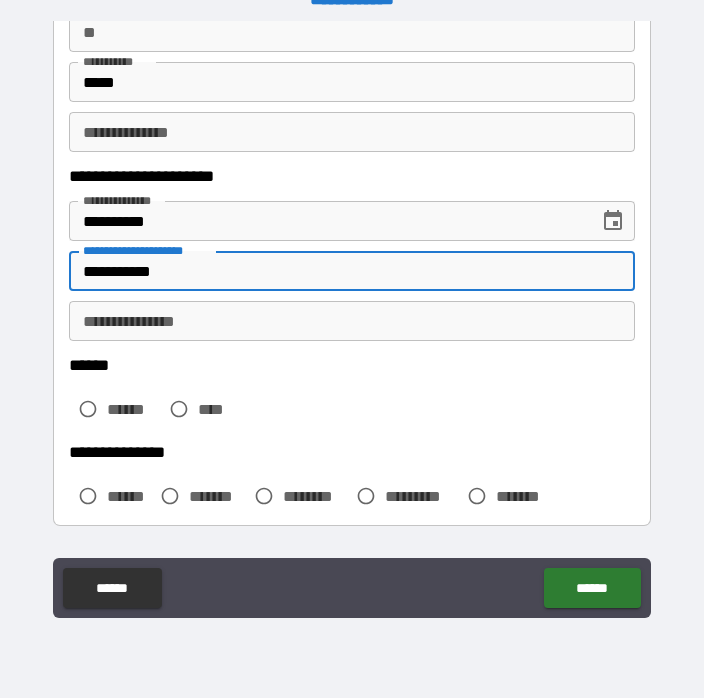click on "**********" at bounding box center [352, 271] 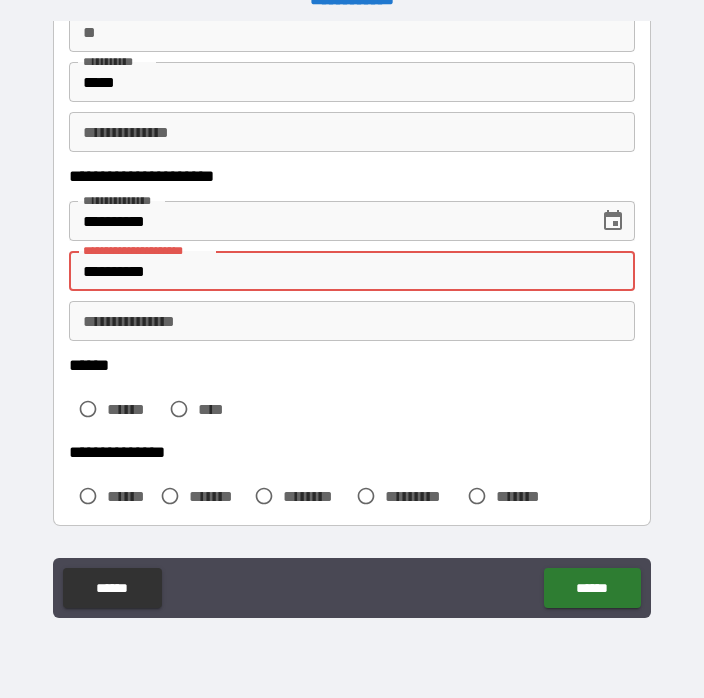 type on "**********" 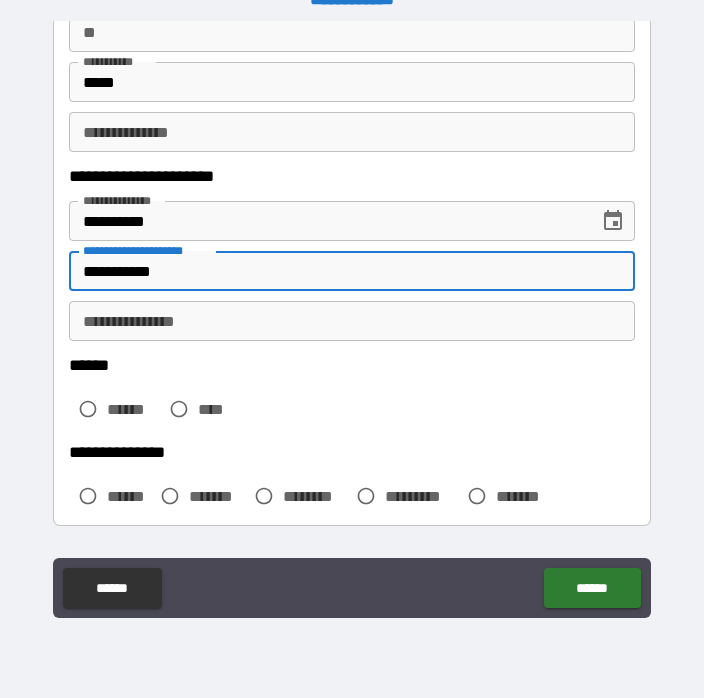 click on "**********" at bounding box center (352, 336) 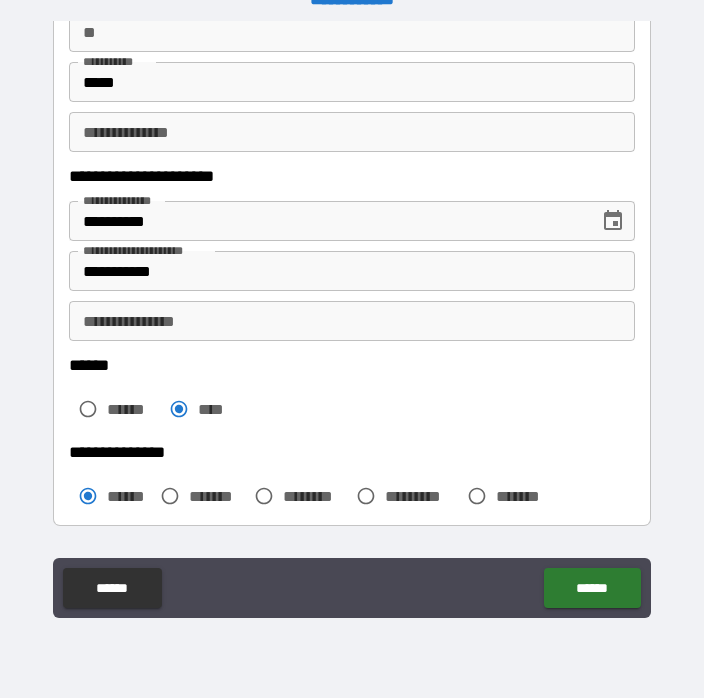 click on "******" at bounding box center (592, 588) 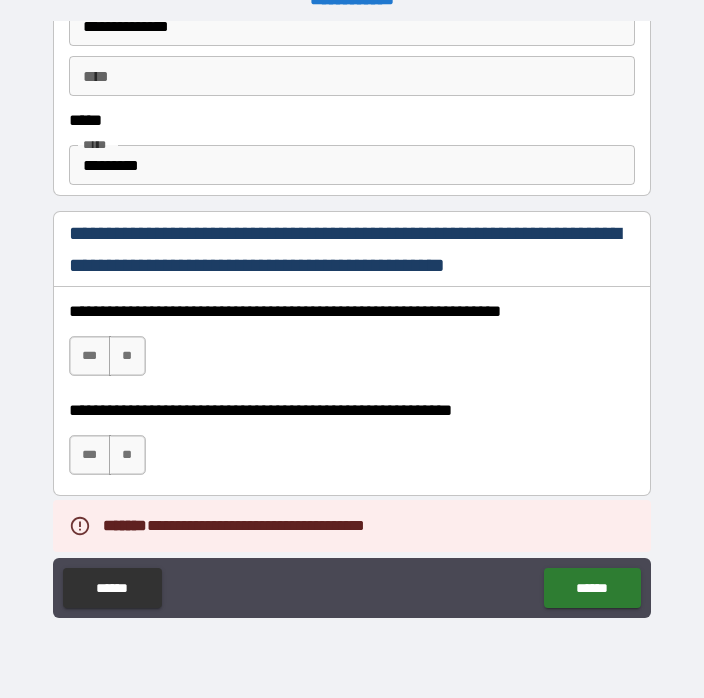 scroll, scrollTop: 1170, scrollLeft: 0, axis: vertical 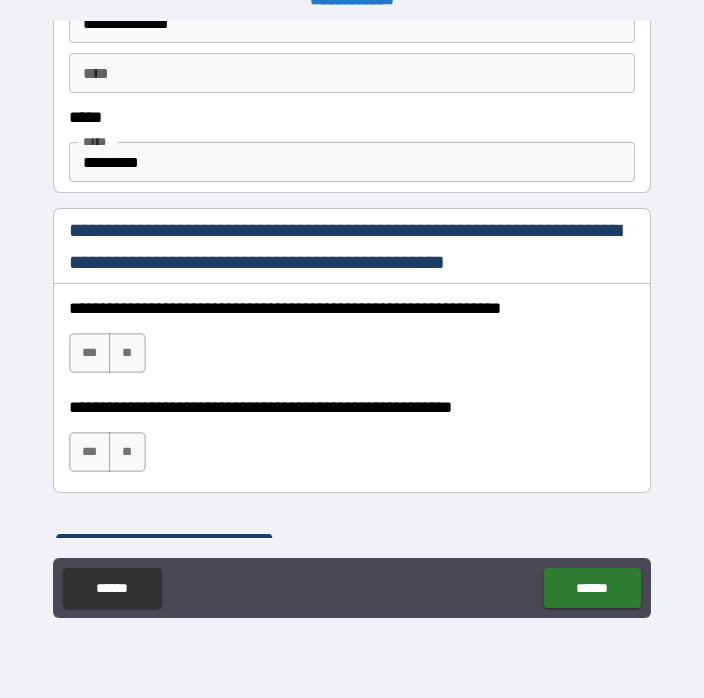 click on "*********" at bounding box center [352, 162] 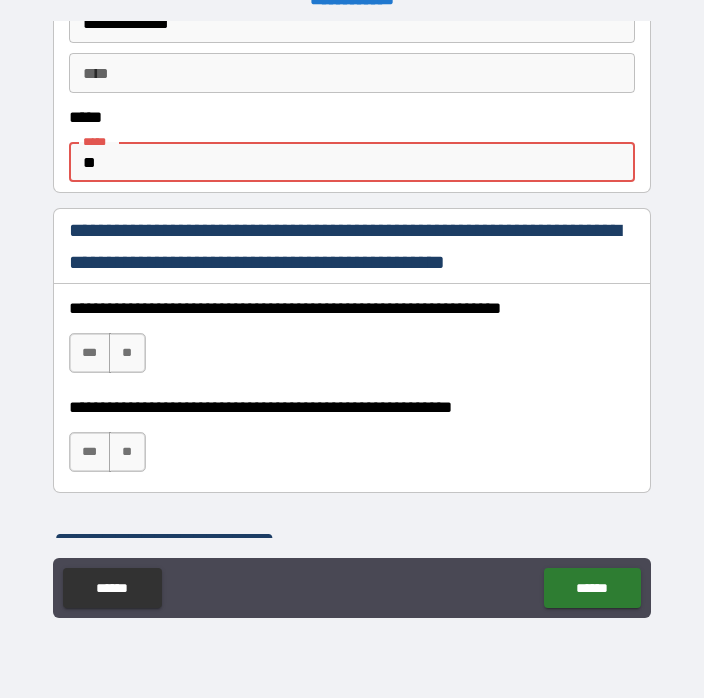type on "*" 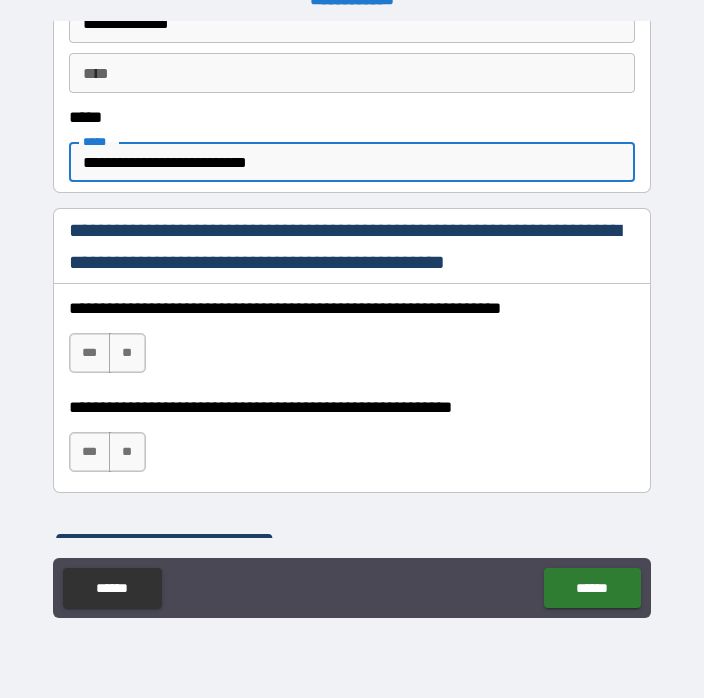 type on "**********" 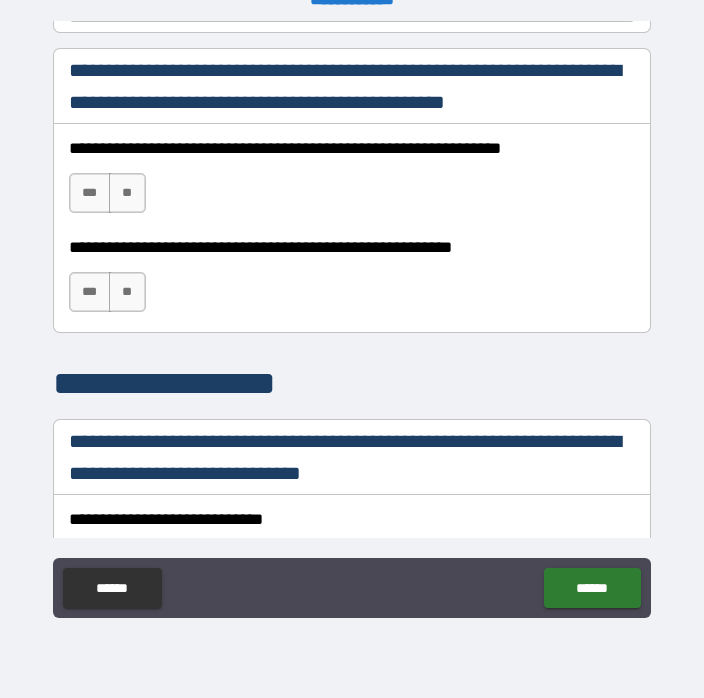 scroll, scrollTop: 1329, scrollLeft: 0, axis: vertical 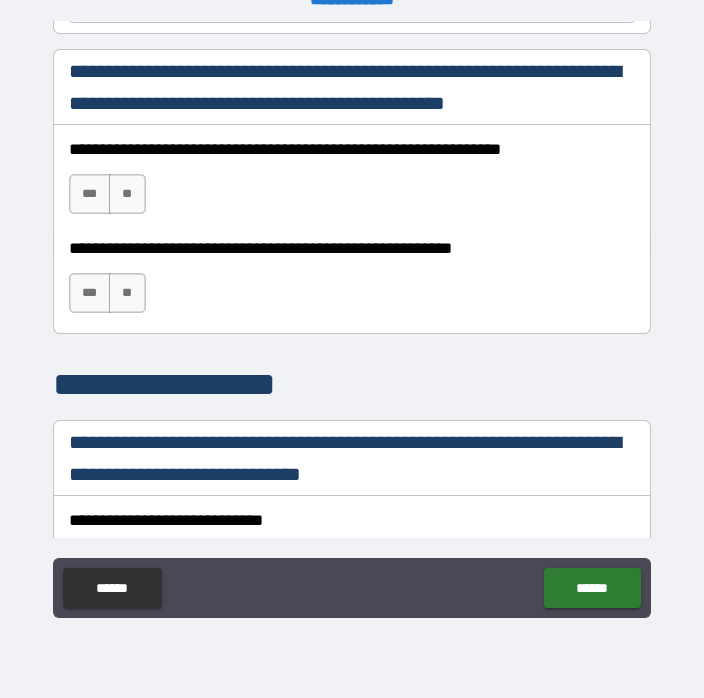 click on "***" at bounding box center [90, 194] 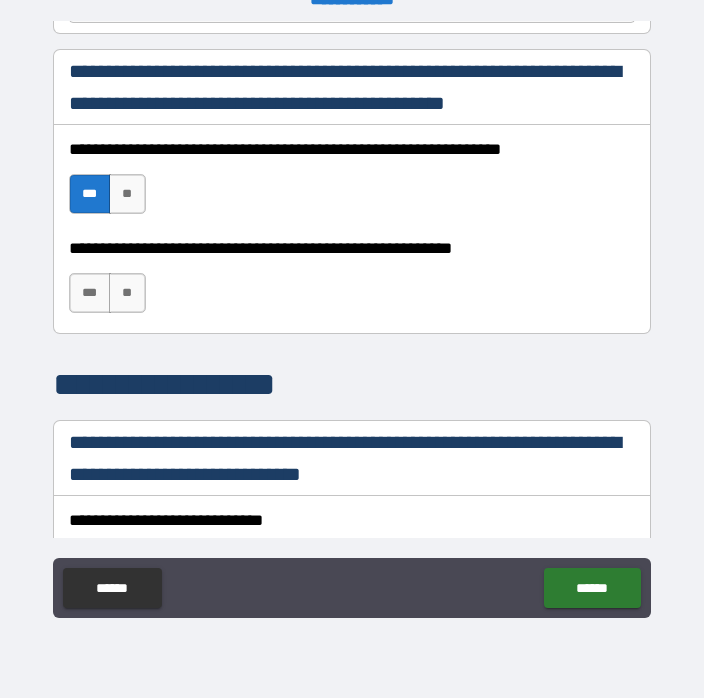 click on "***" at bounding box center (90, 293) 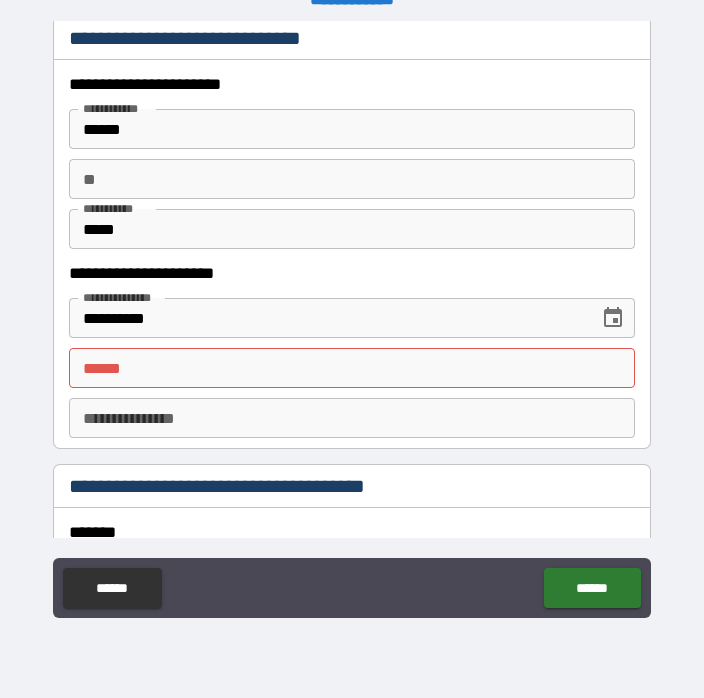 scroll, scrollTop: 1927, scrollLeft: 0, axis: vertical 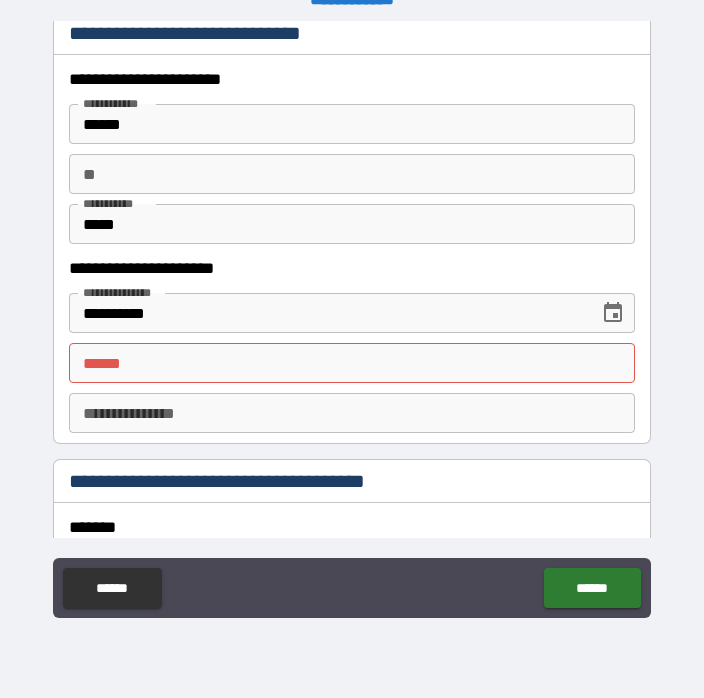 click on "****   * ****   *" at bounding box center (352, 363) 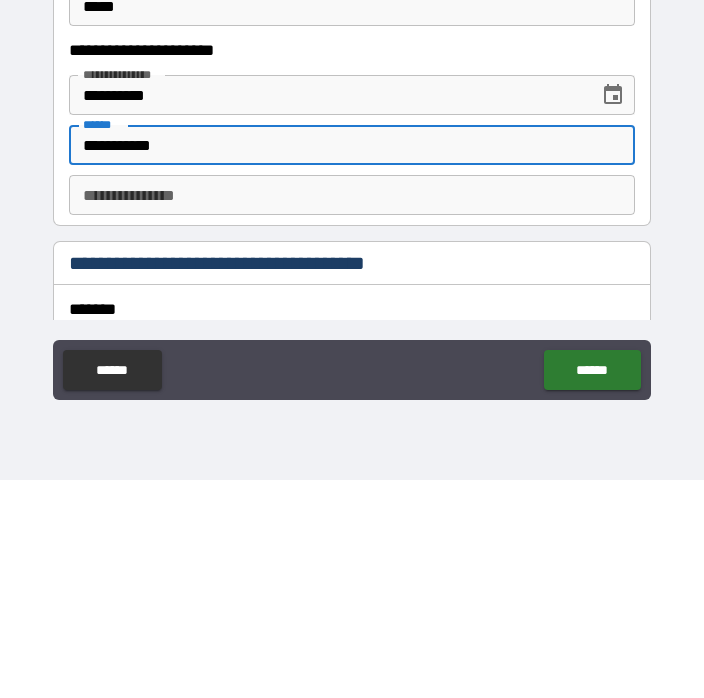 type on "**********" 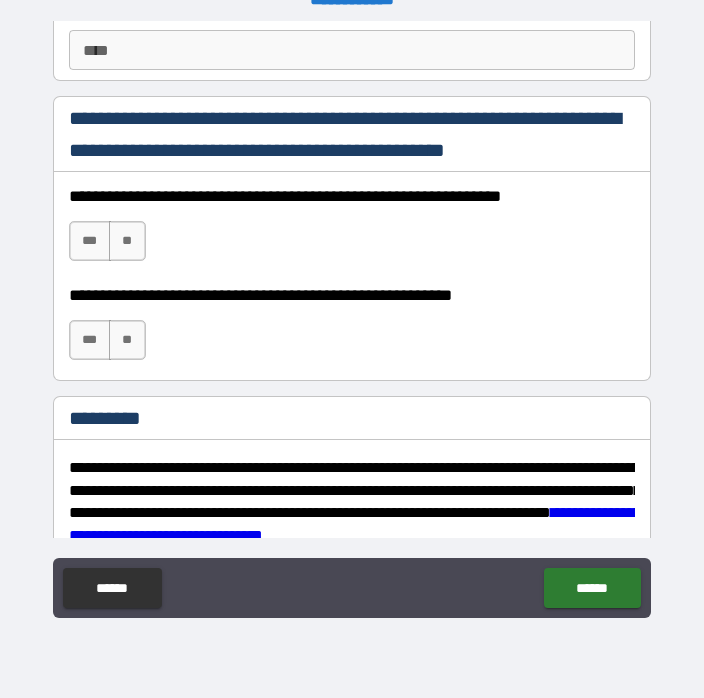 scroll, scrollTop: 2918, scrollLeft: 0, axis: vertical 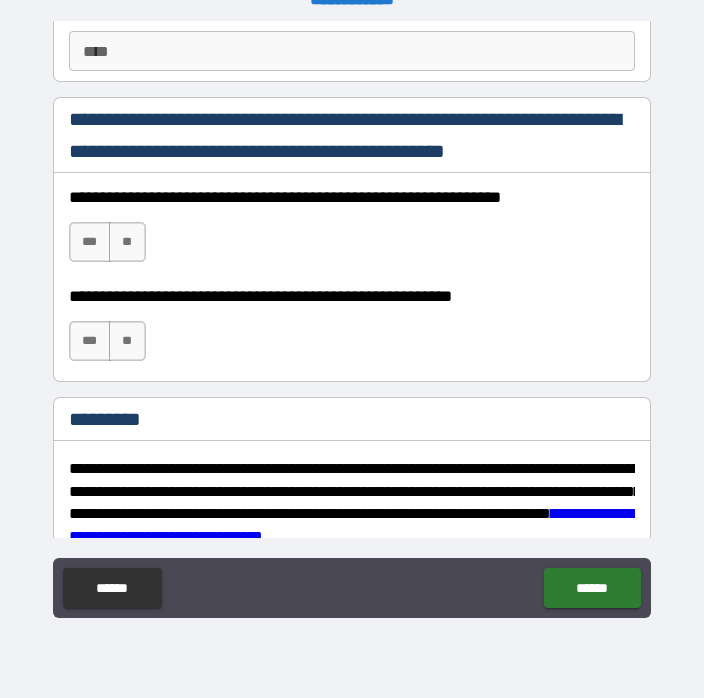 click on "***" at bounding box center (90, 242) 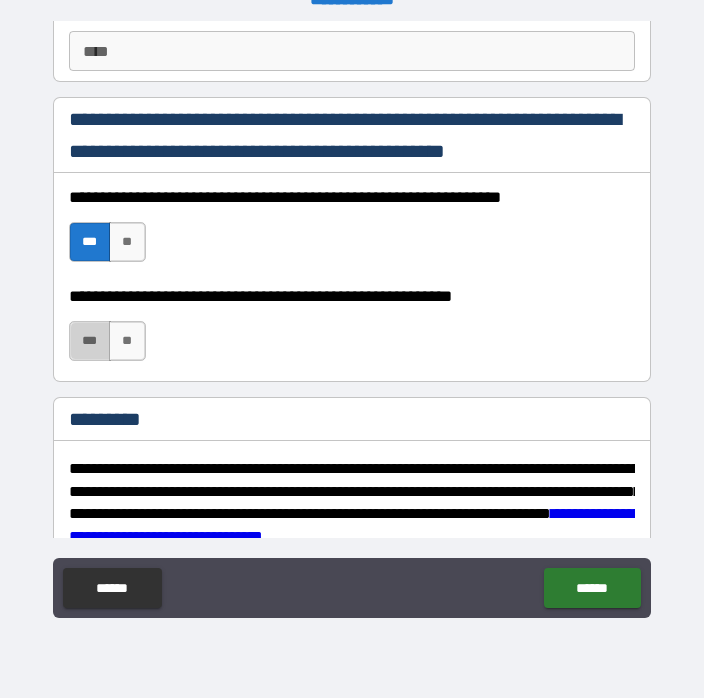 click on "***" at bounding box center [90, 341] 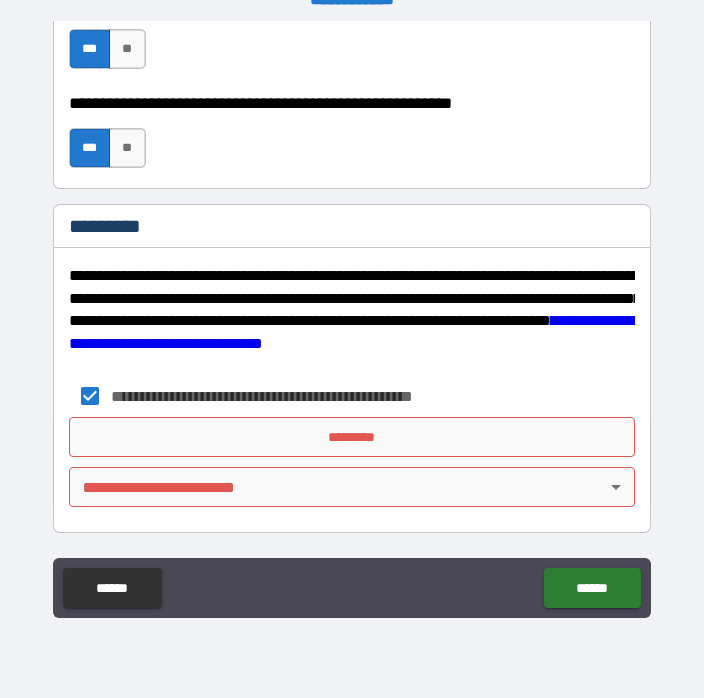 scroll, scrollTop: 3111, scrollLeft: 0, axis: vertical 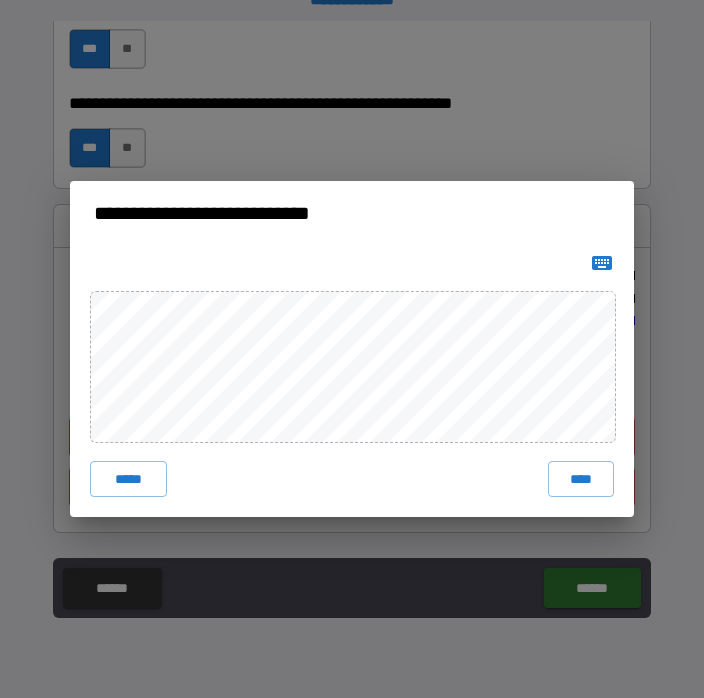click on "****" at bounding box center [581, 479] 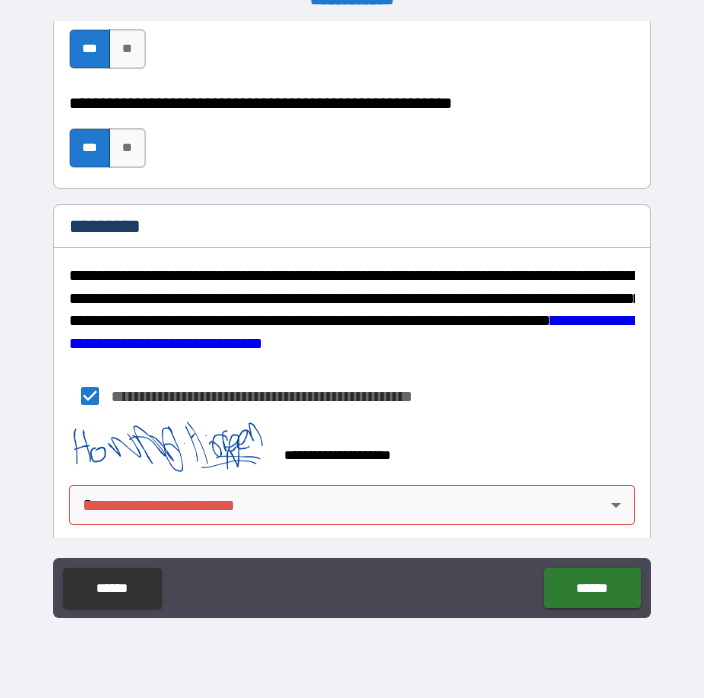 click on "**********" at bounding box center (352, 333) 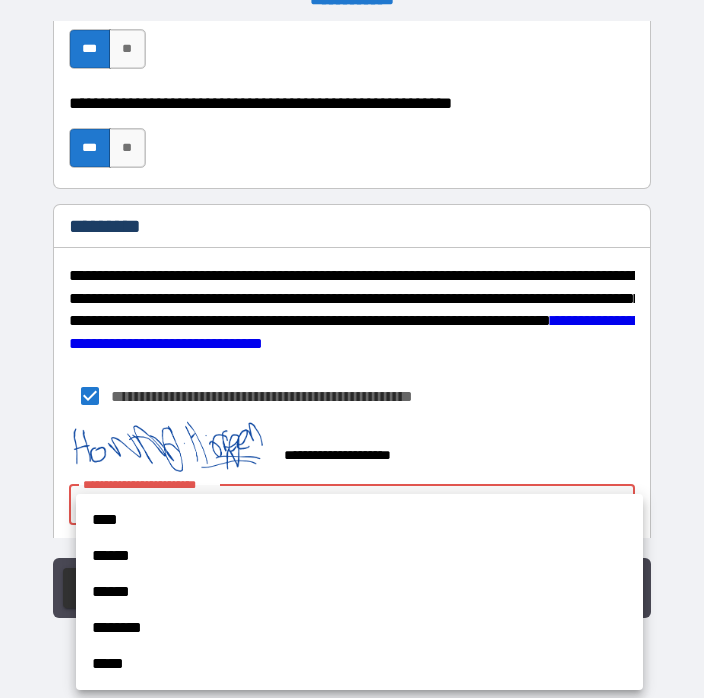 click at bounding box center (352, 349) 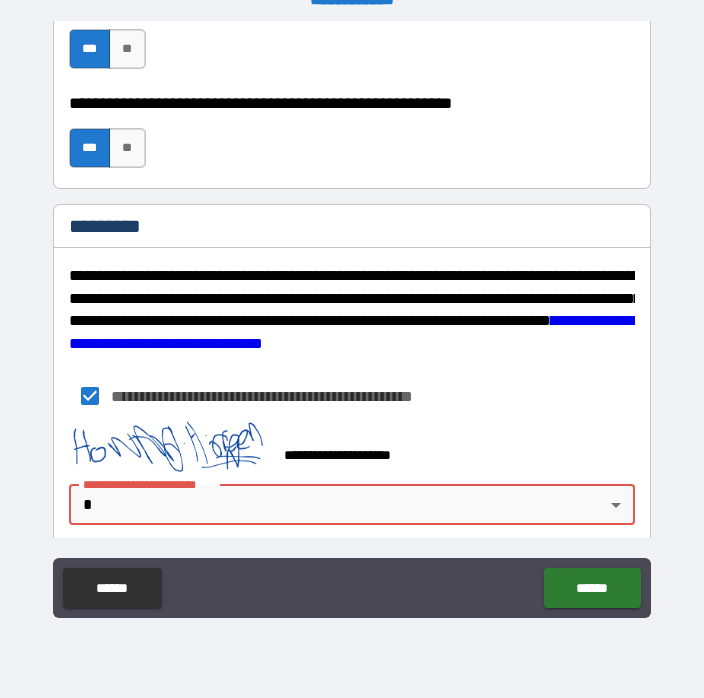 click on "**********" at bounding box center [352, 333] 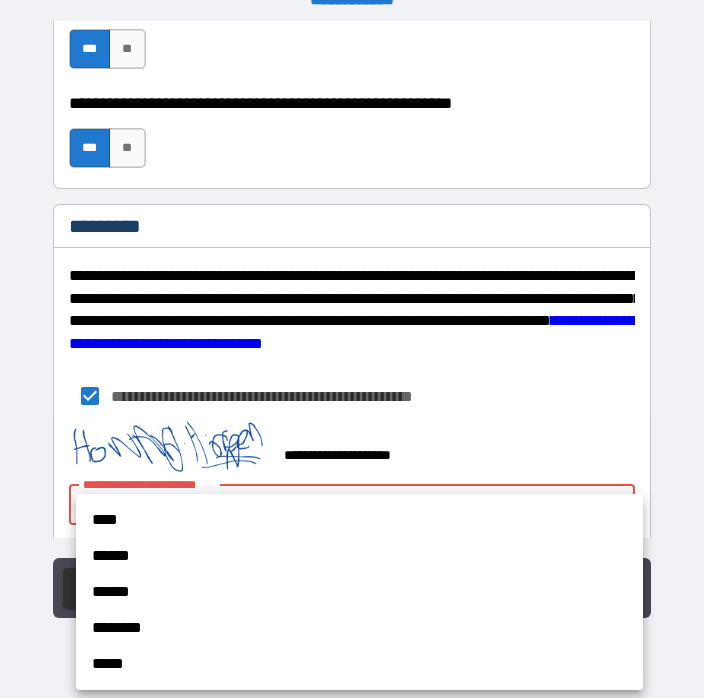 click on "****" at bounding box center (359, 520) 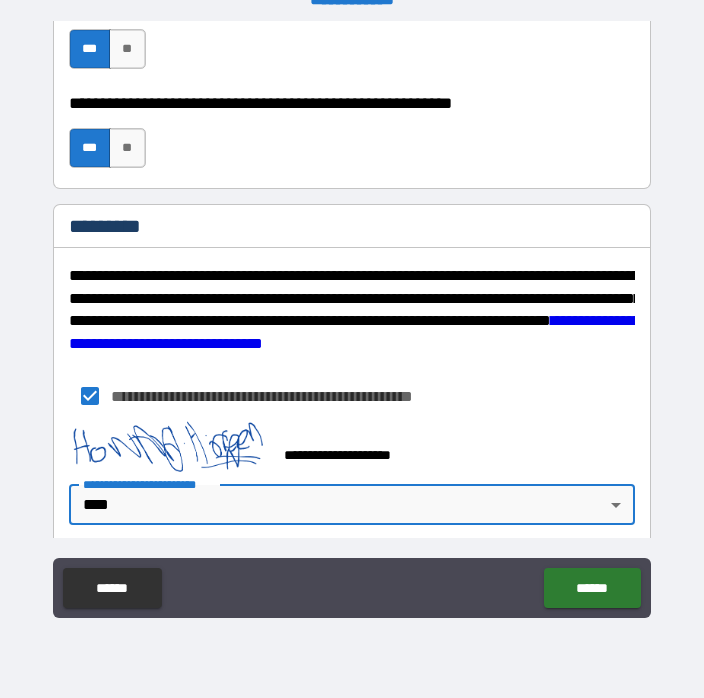 type on "*" 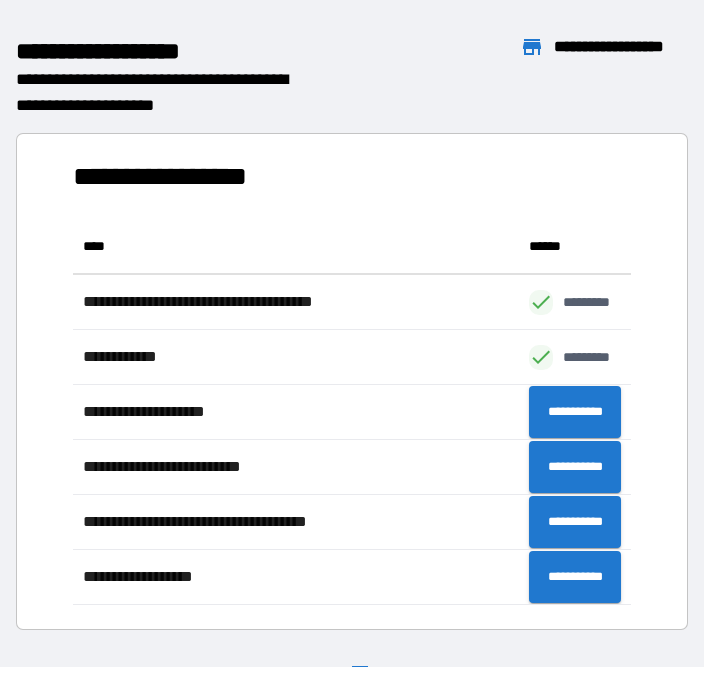scroll, scrollTop: 1, scrollLeft: 1, axis: both 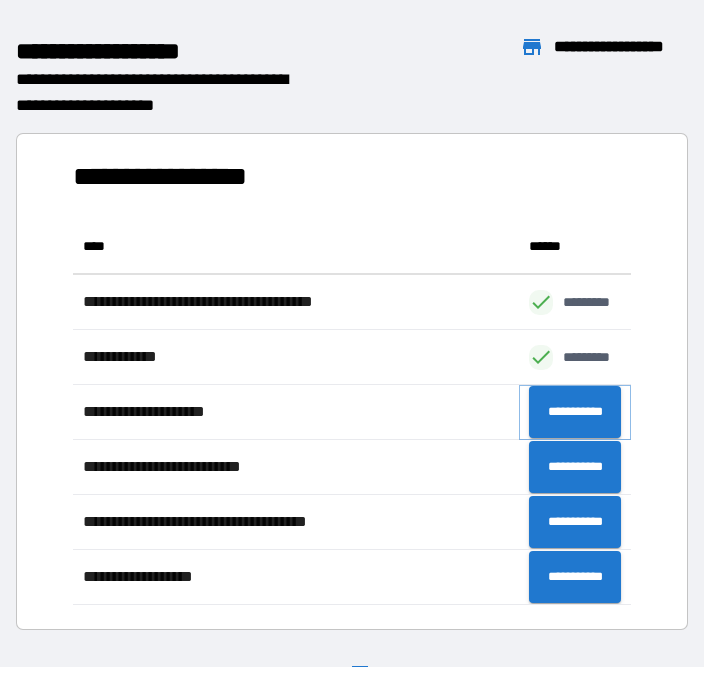 click on "**********" at bounding box center [575, 412] 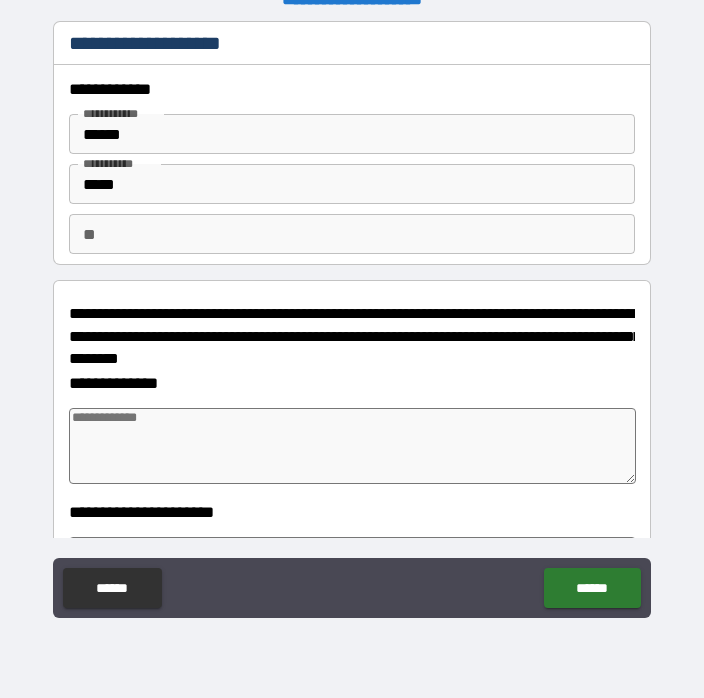 type on "*" 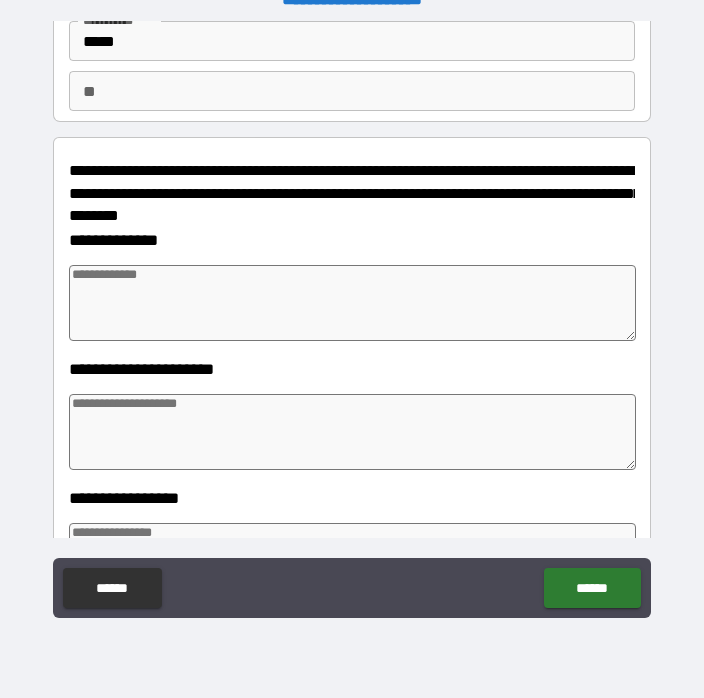 scroll, scrollTop: 146, scrollLeft: 0, axis: vertical 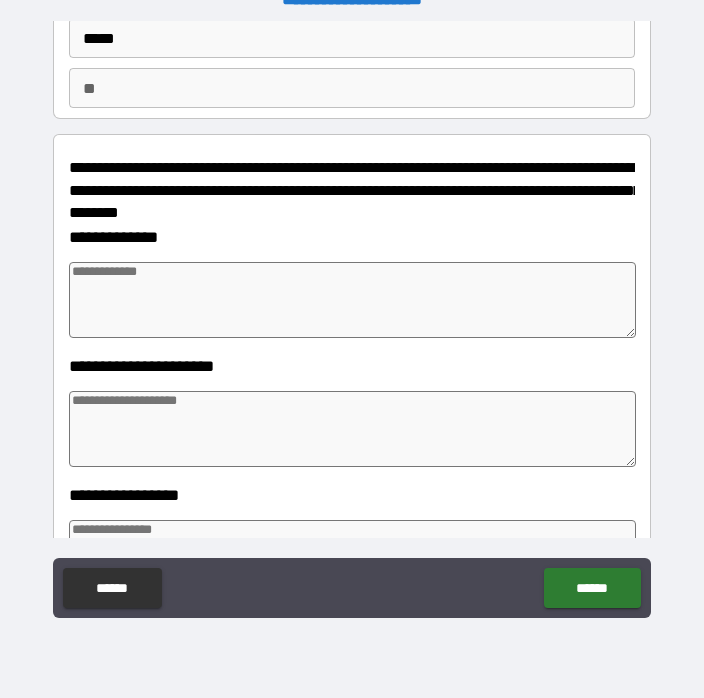 click at bounding box center (353, 300) 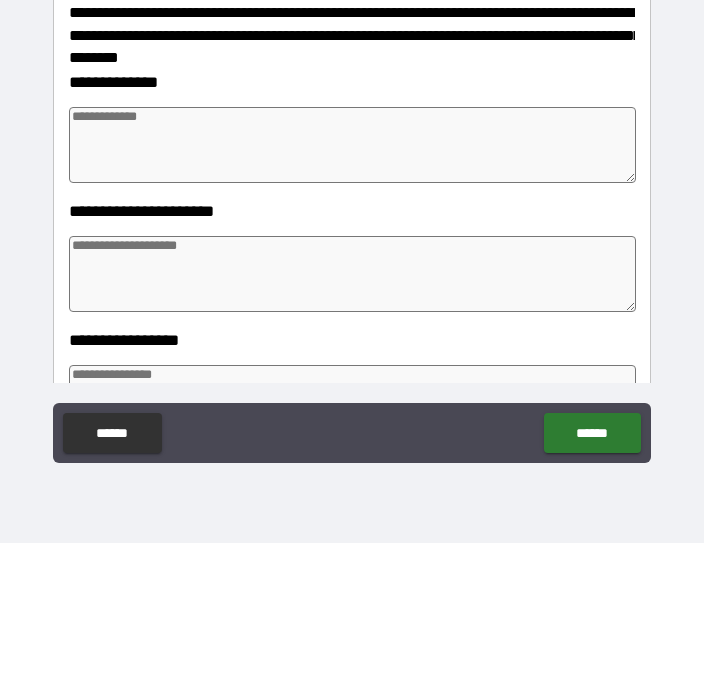 type on "*" 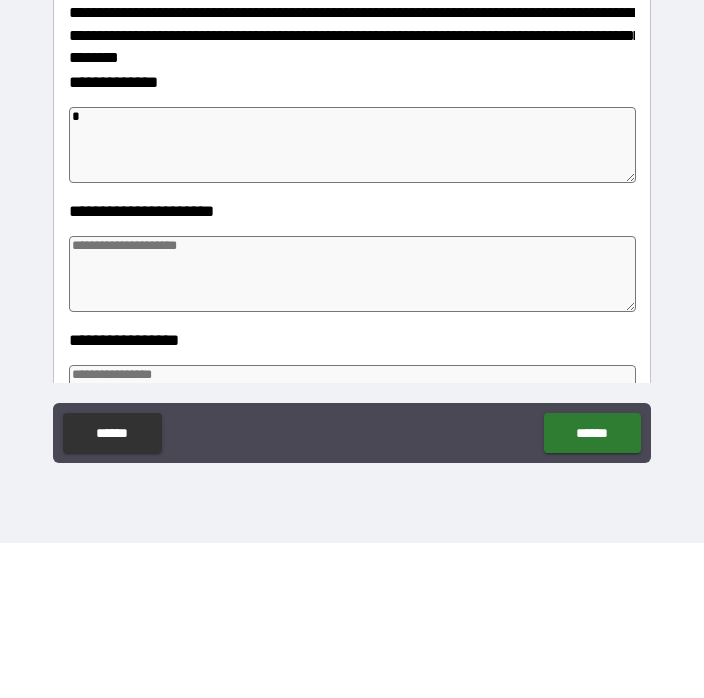 type on "*" 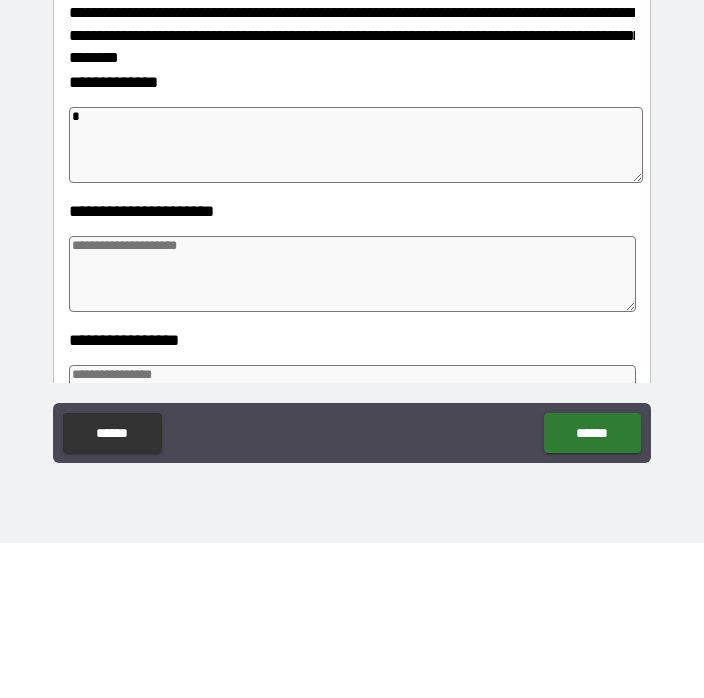 type on "*" 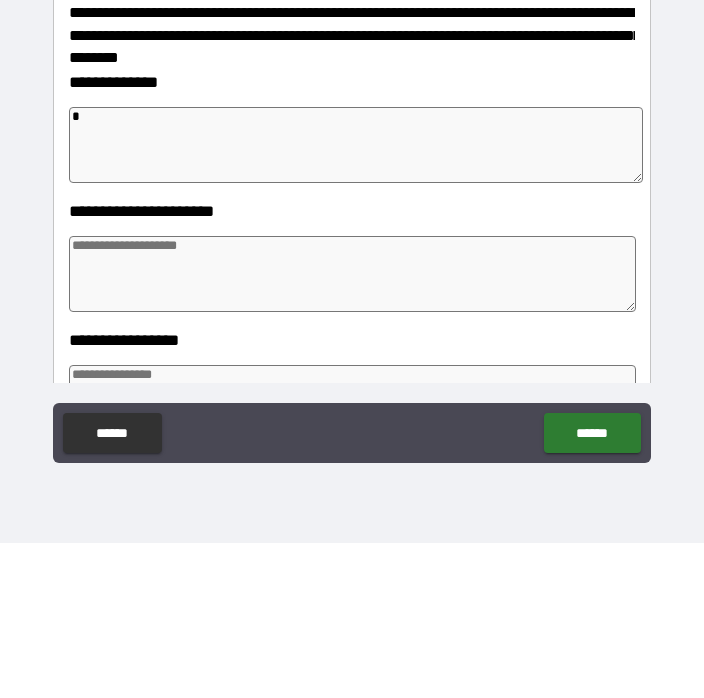 type on "*" 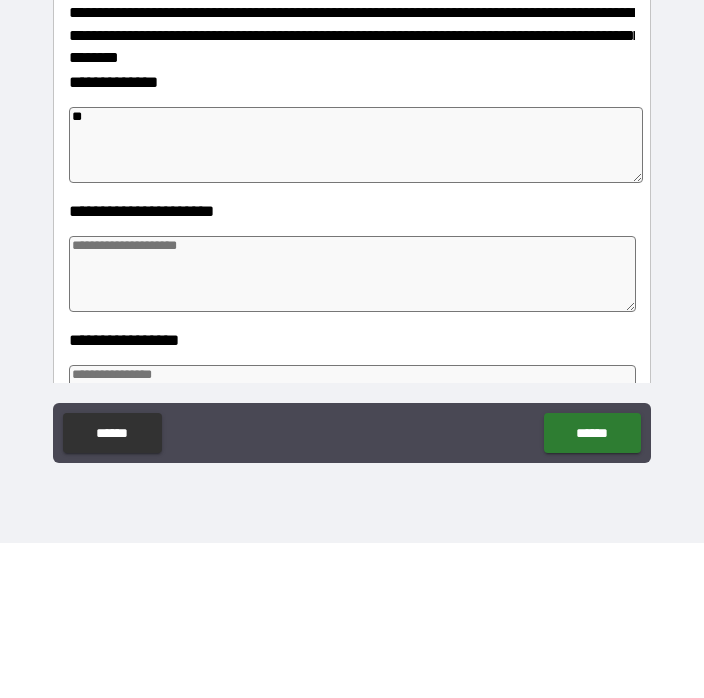 type on "*" 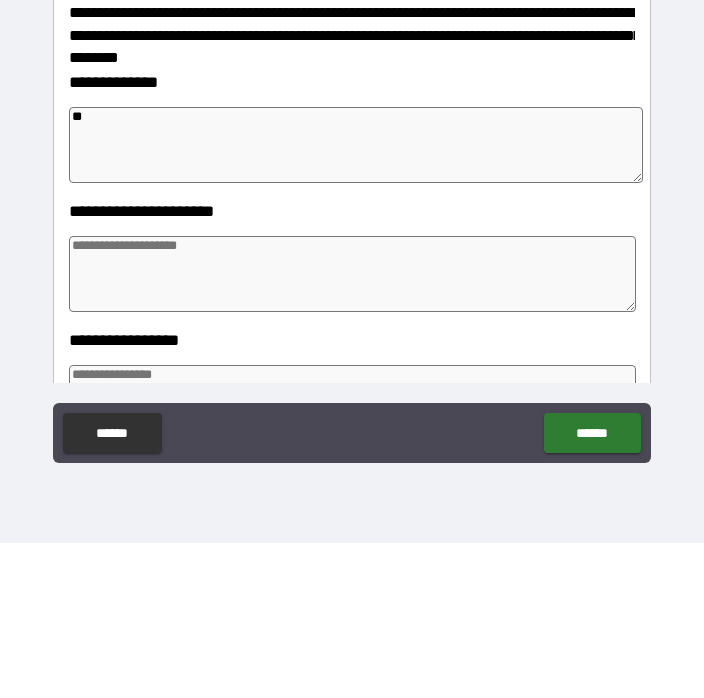 type on "*" 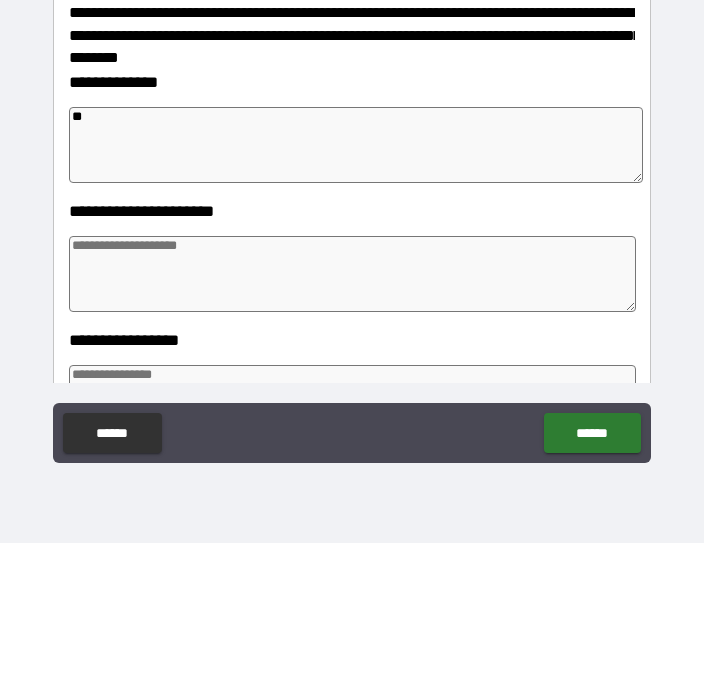type on "*" 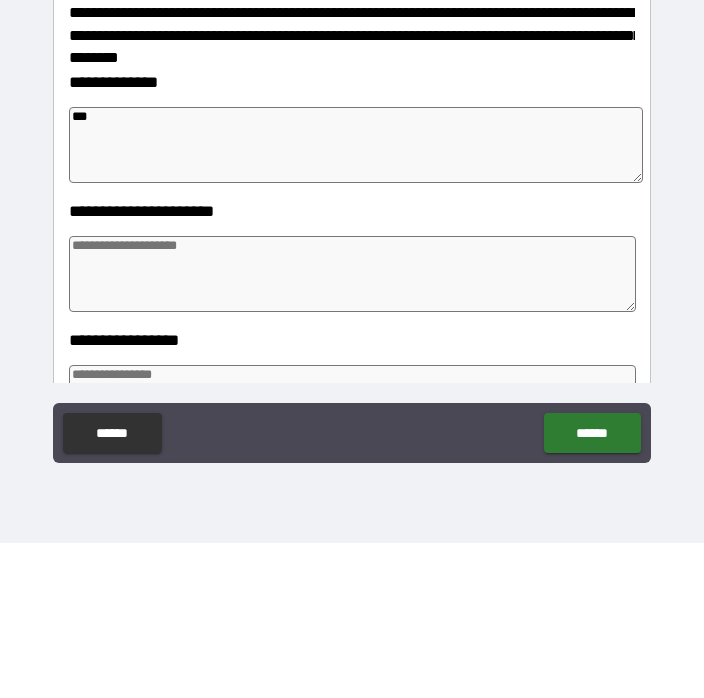 type on "*" 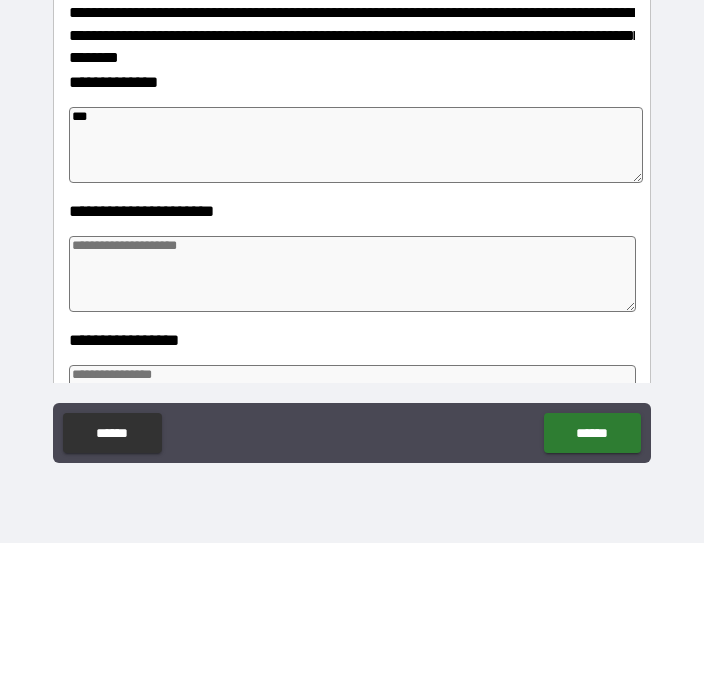 type on "*" 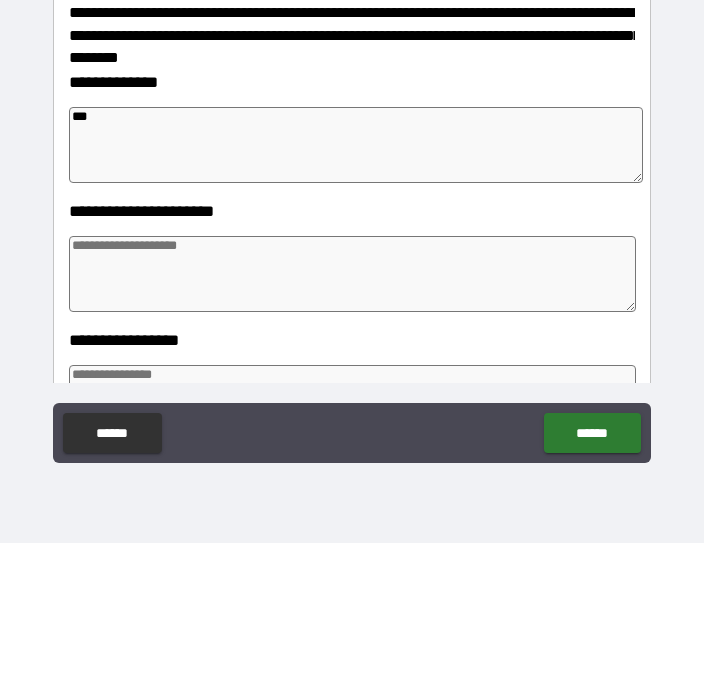 type on "*" 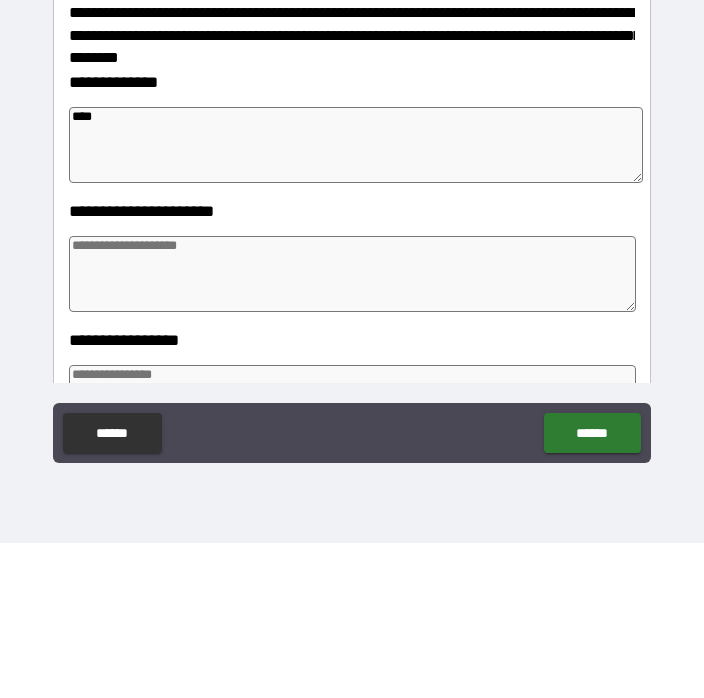 type on "*" 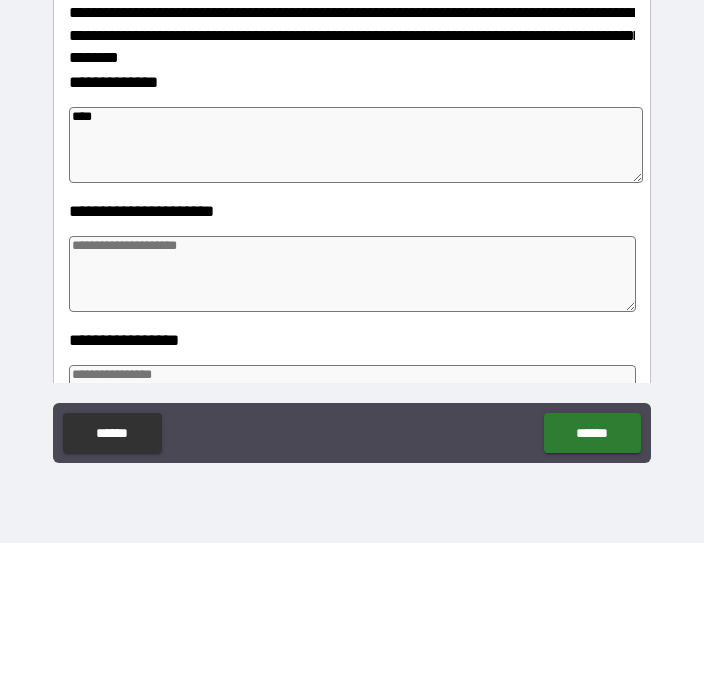 type on "*" 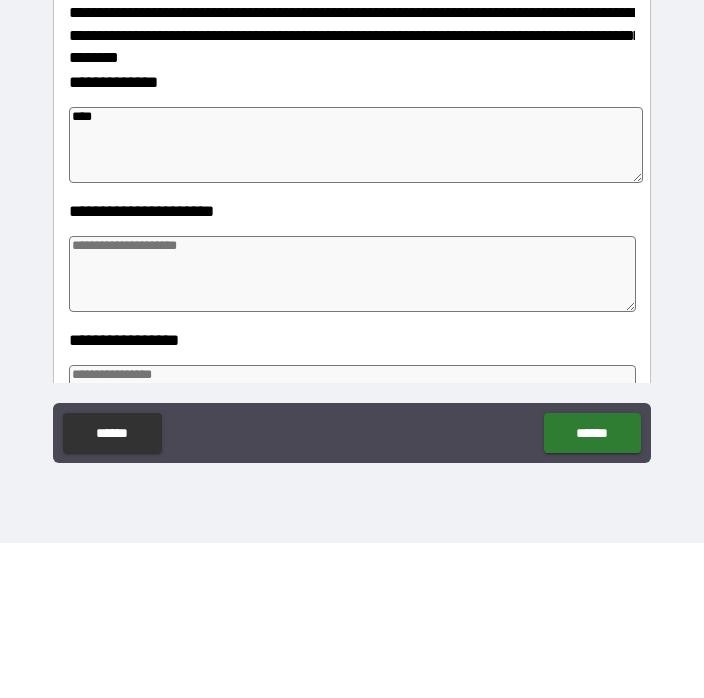 type on "*" 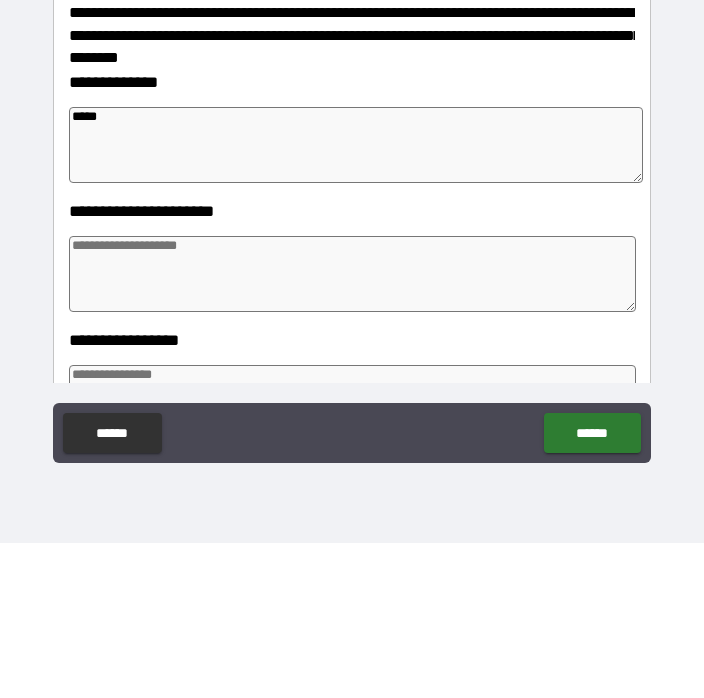 type on "*" 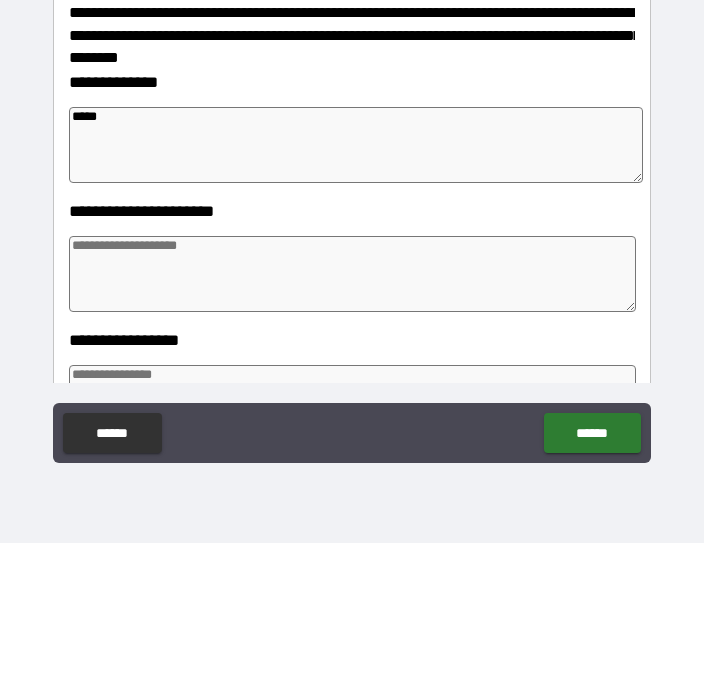 type on "*" 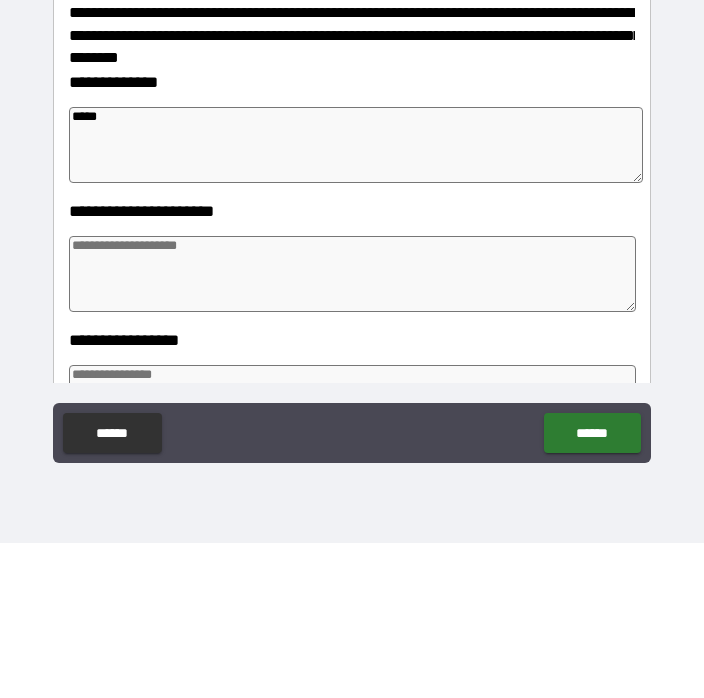 type on "*" 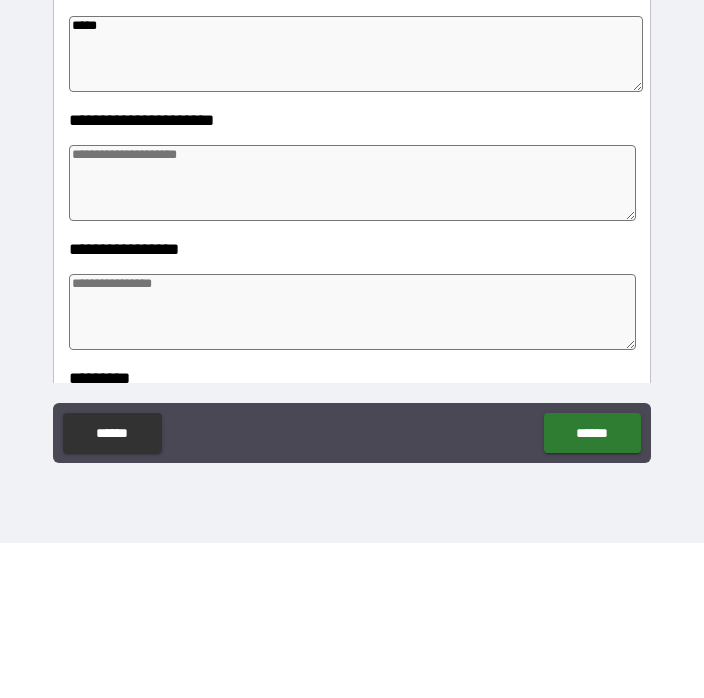 scroll, scrollTop: 240, scrollLeft: 0, axis: vertical 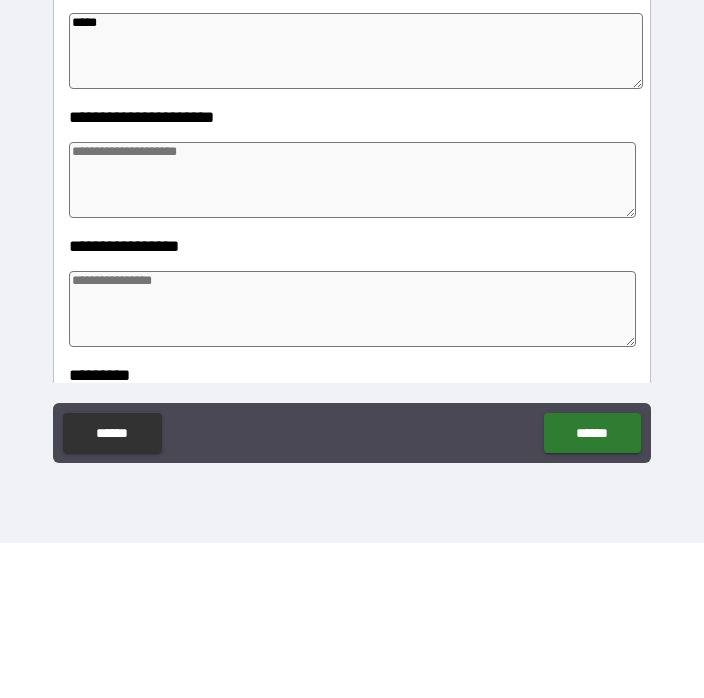 click at bounding box center (353, 335) 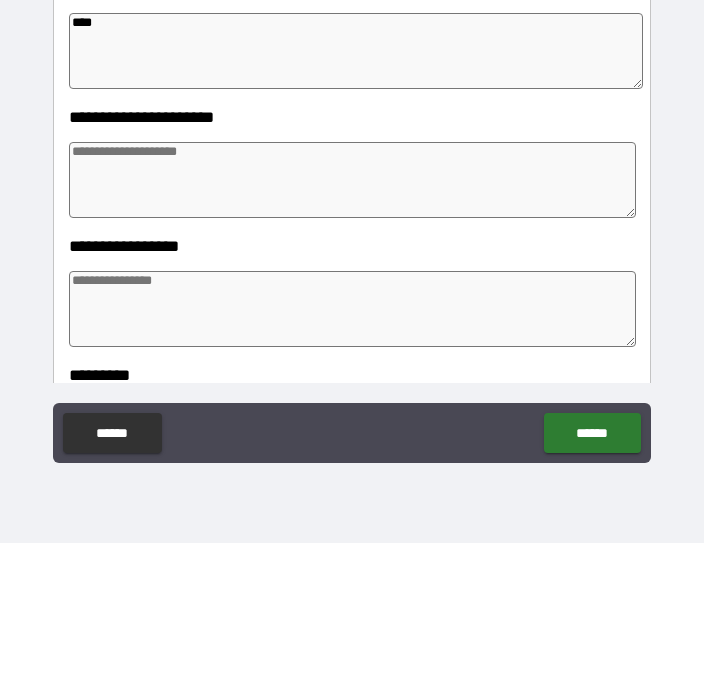 type on "*" 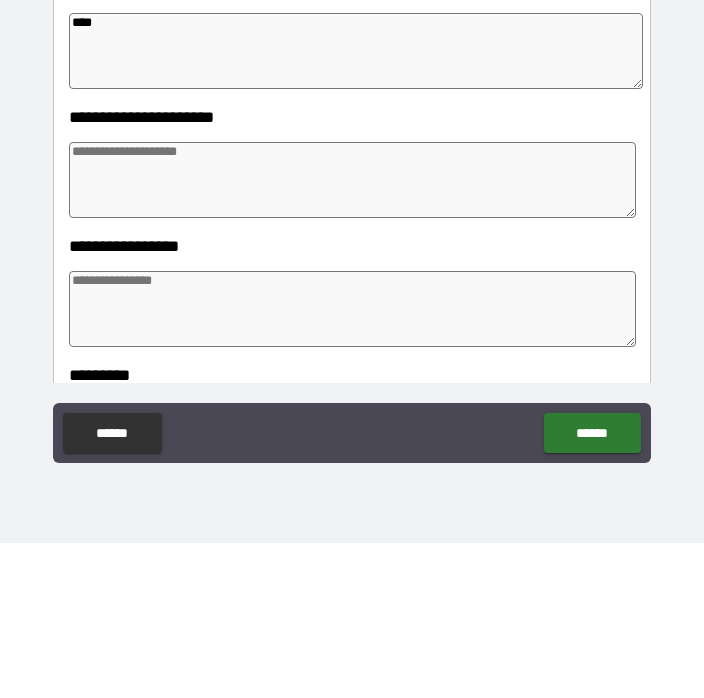 type on "***" 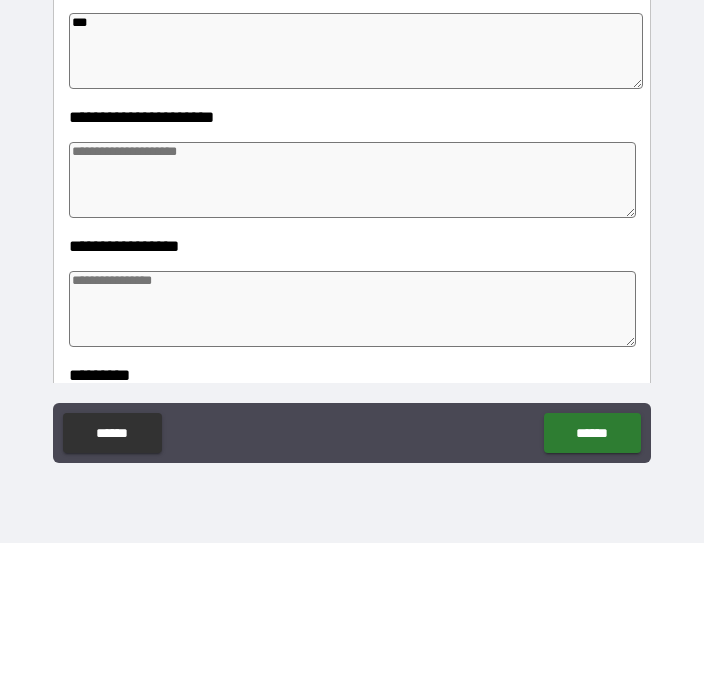 type on "*" 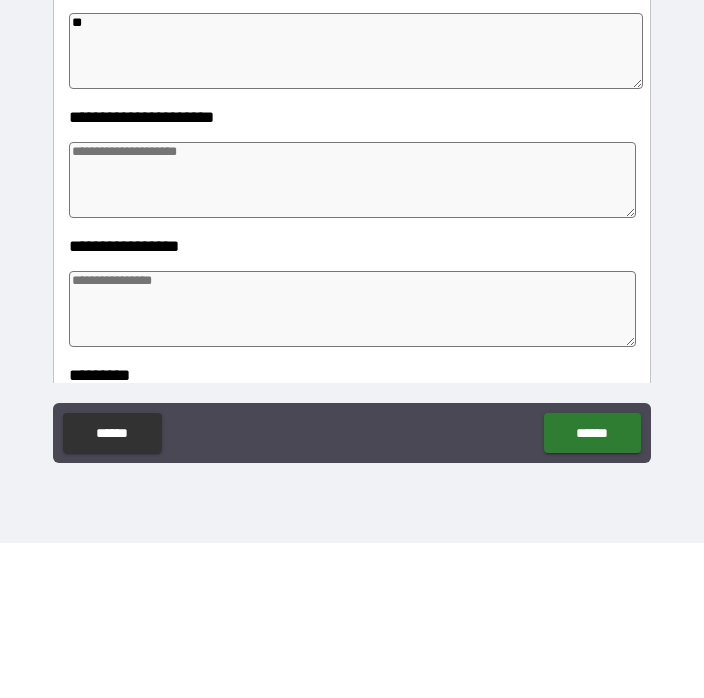 type on "*" 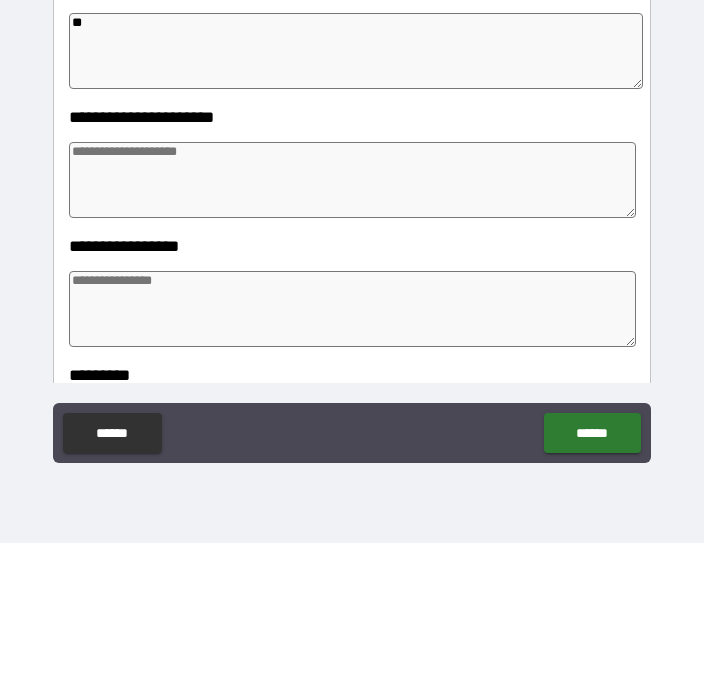 type on "*" 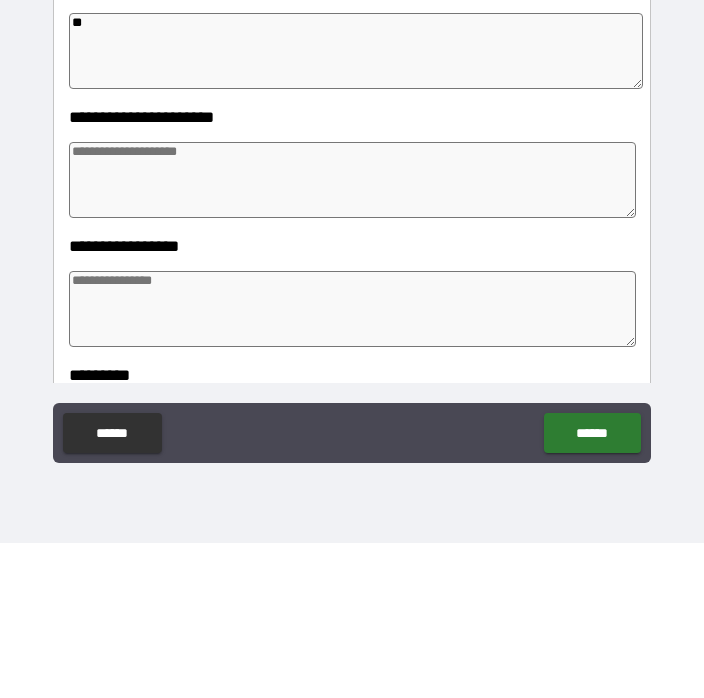 type on "*" 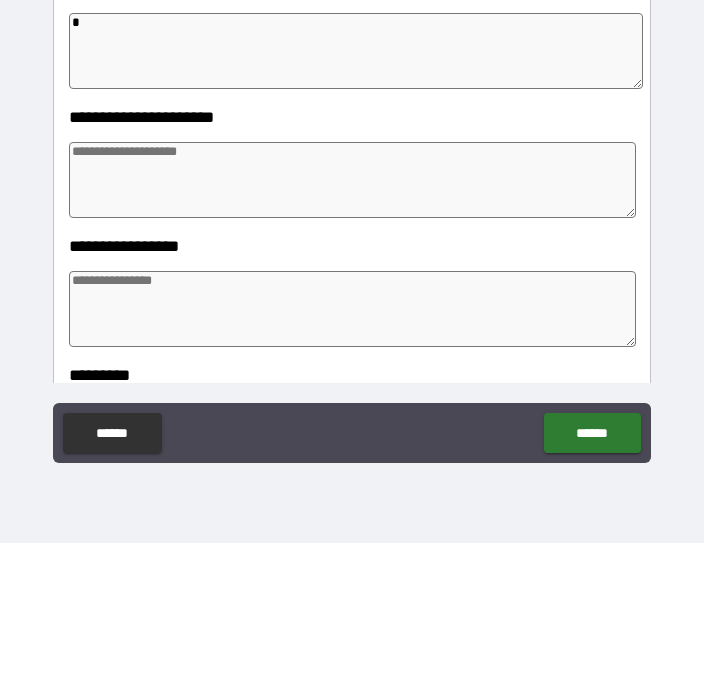 type 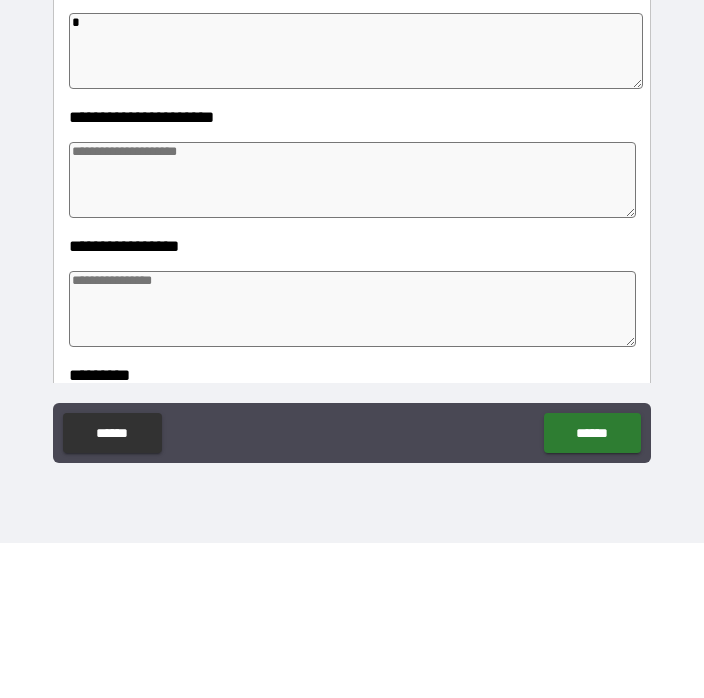 type on "*" 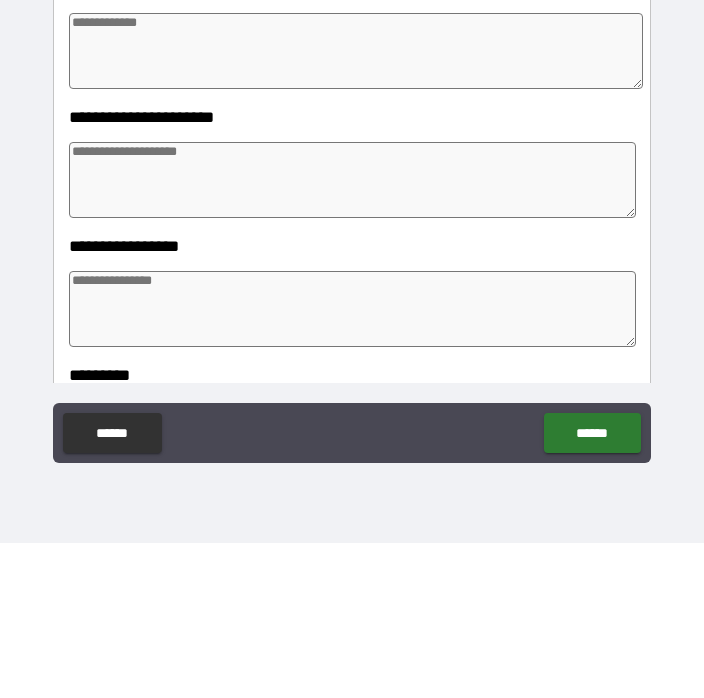 type on "*" 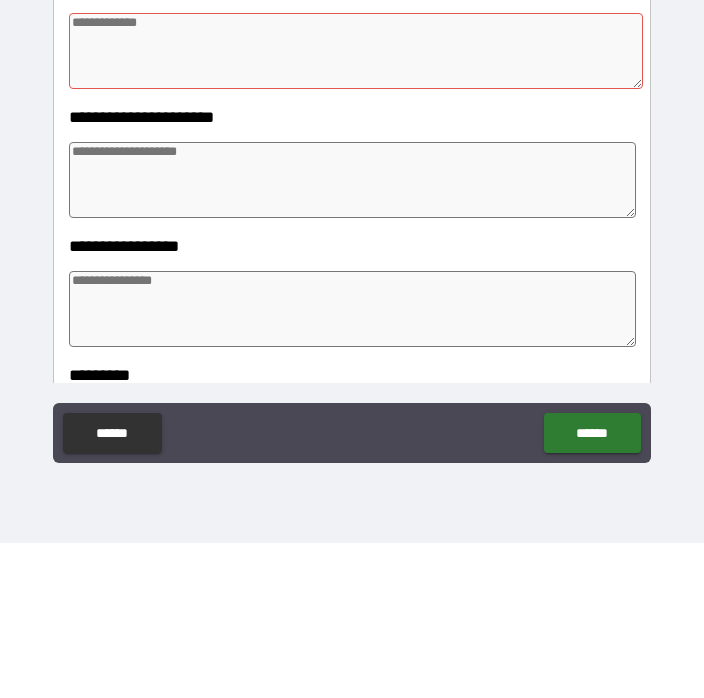 type on "*" 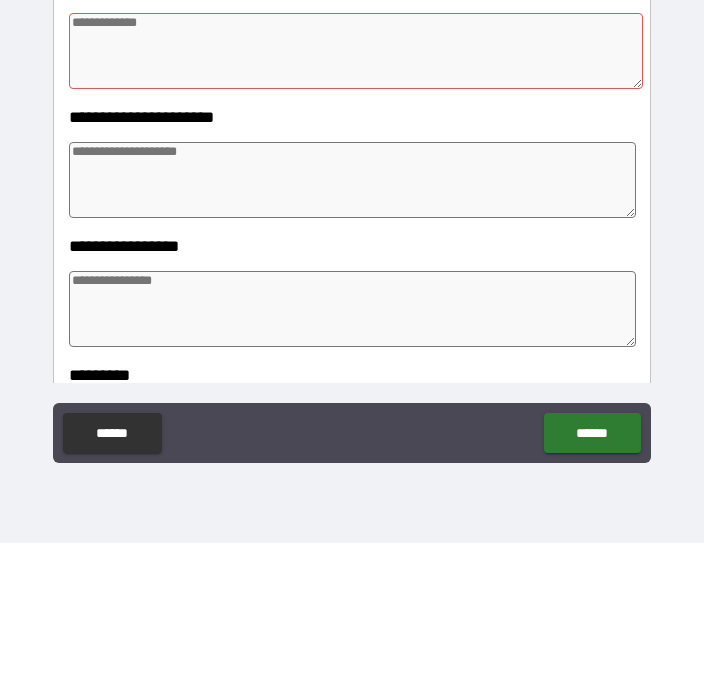 type on "*" 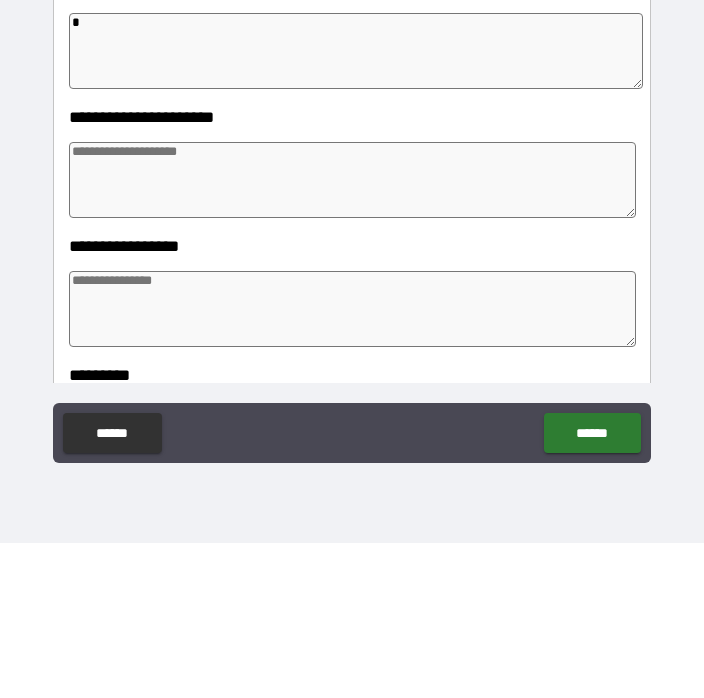 type on "*" 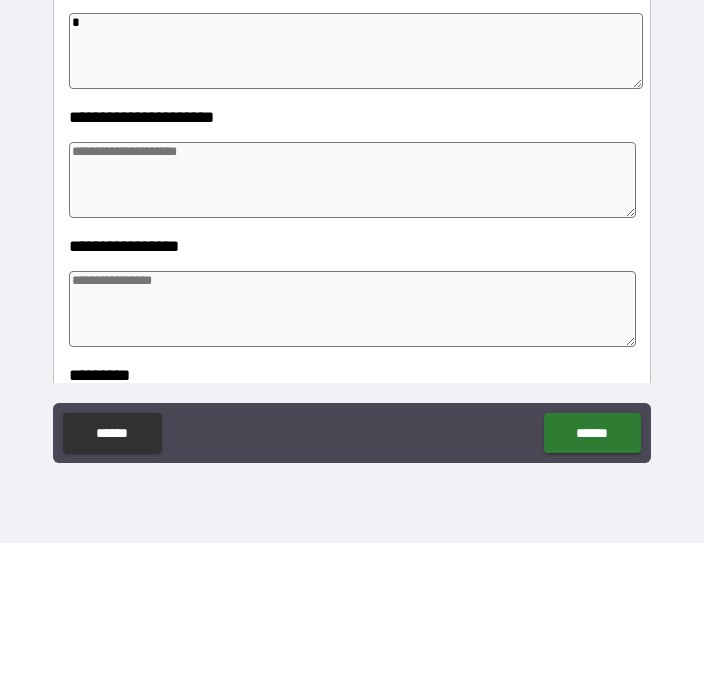 type on "*" 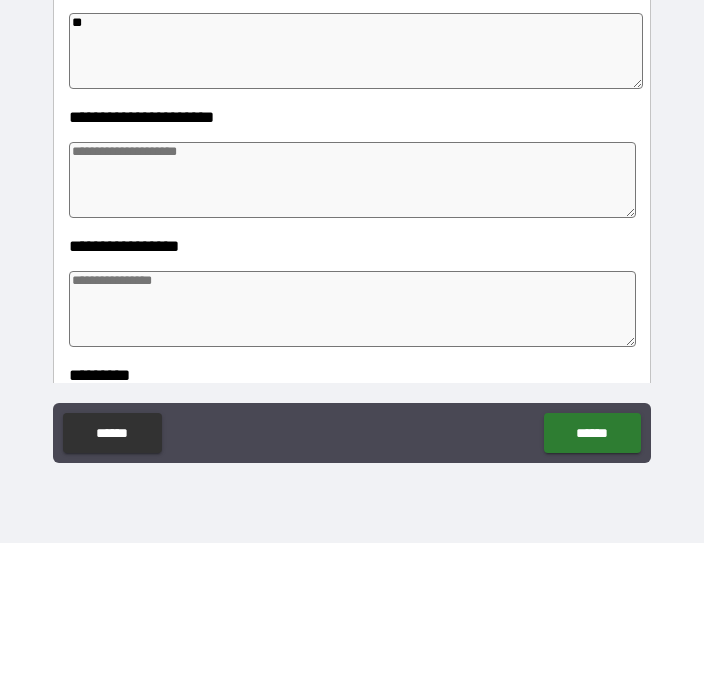 type on "*" 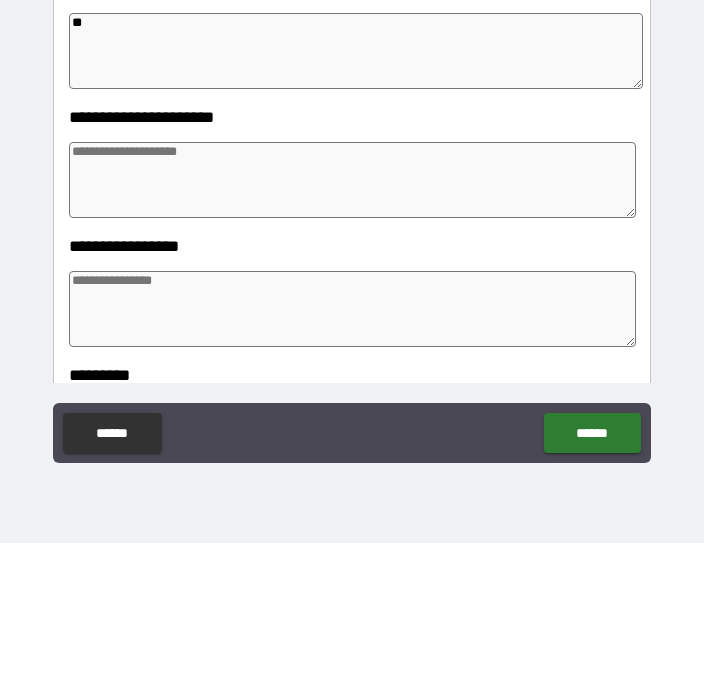 type on "*" 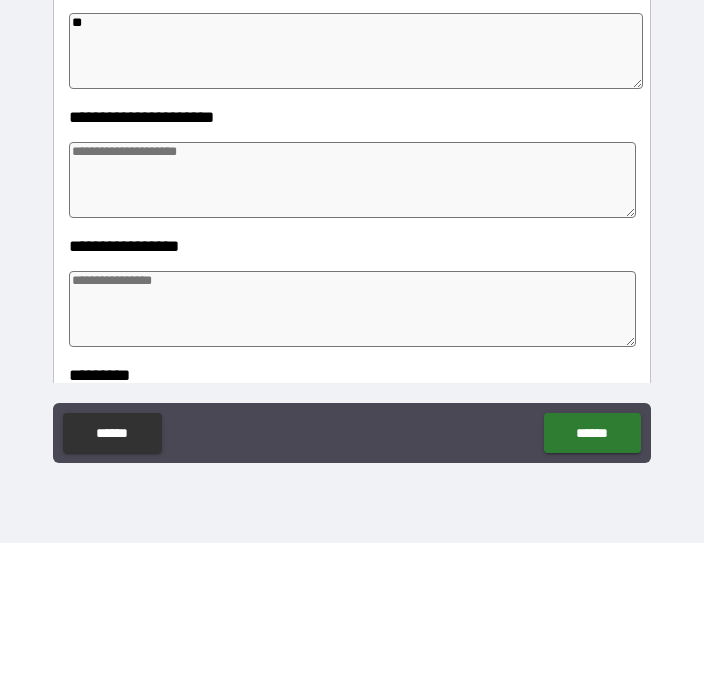 type on "*" 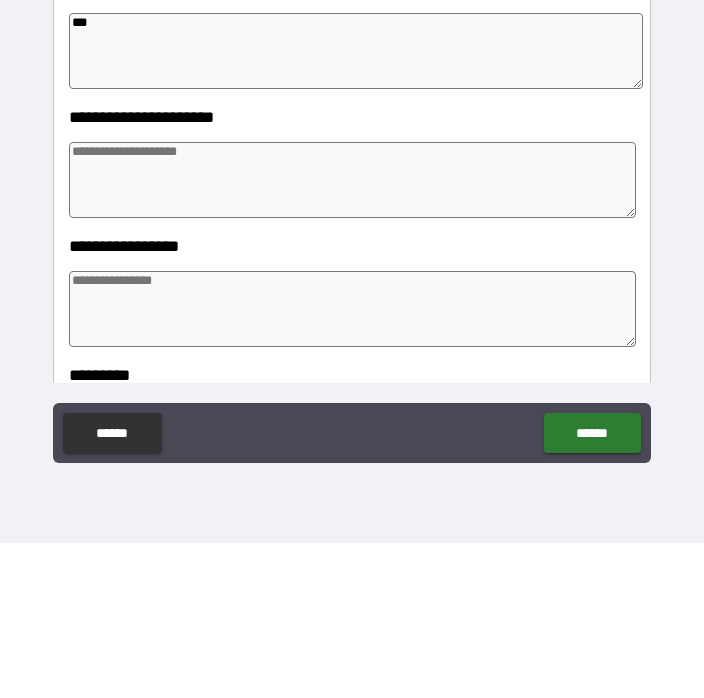 type on "*" 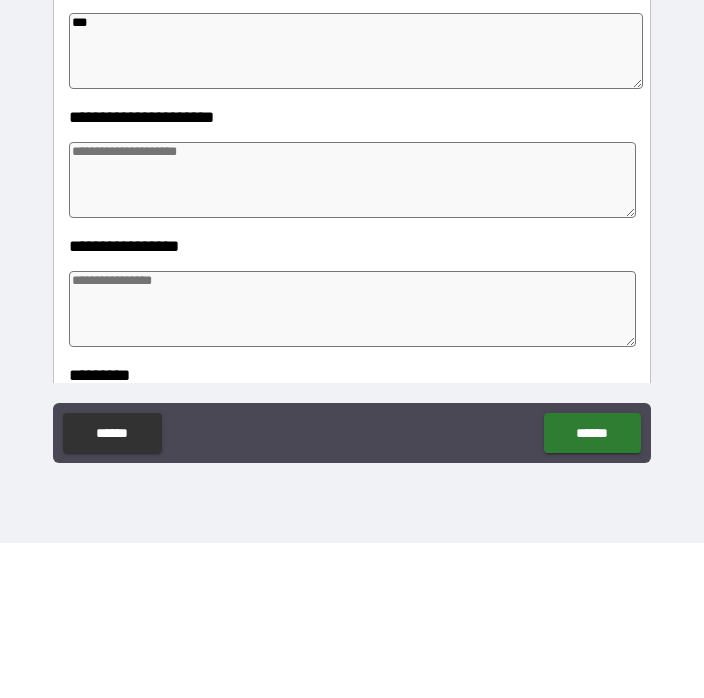 type on "*" 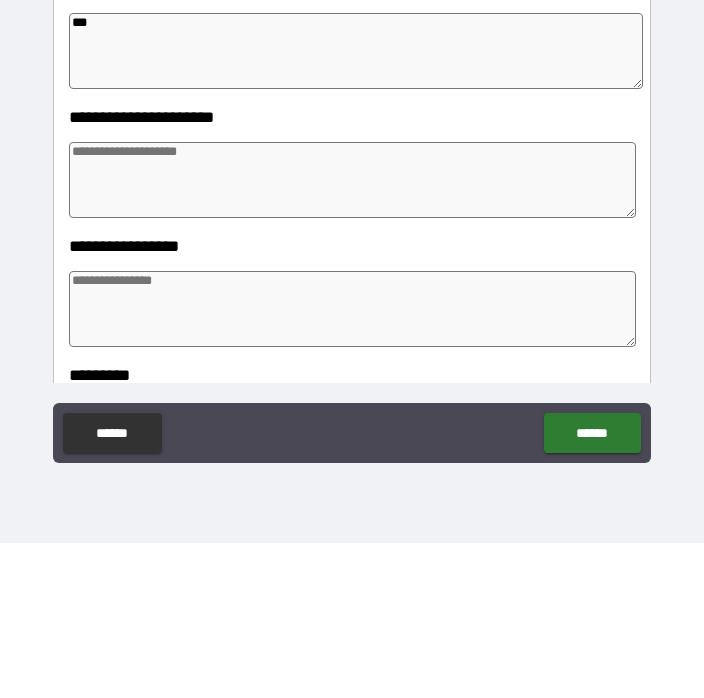 type on "*" 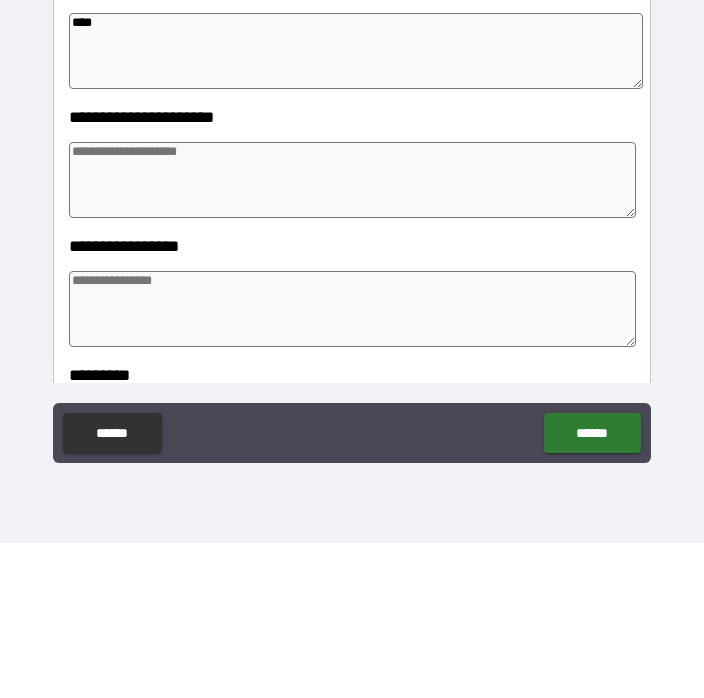 type on "*" 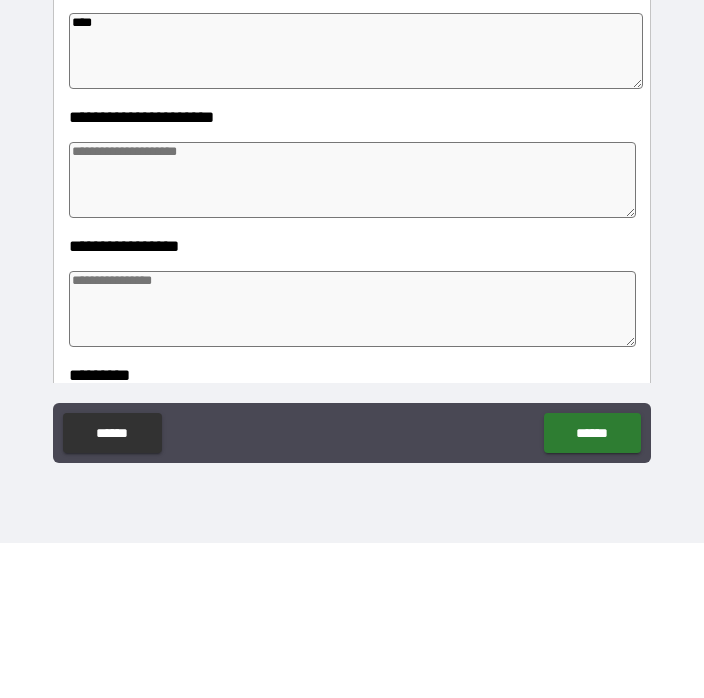 type on "*" 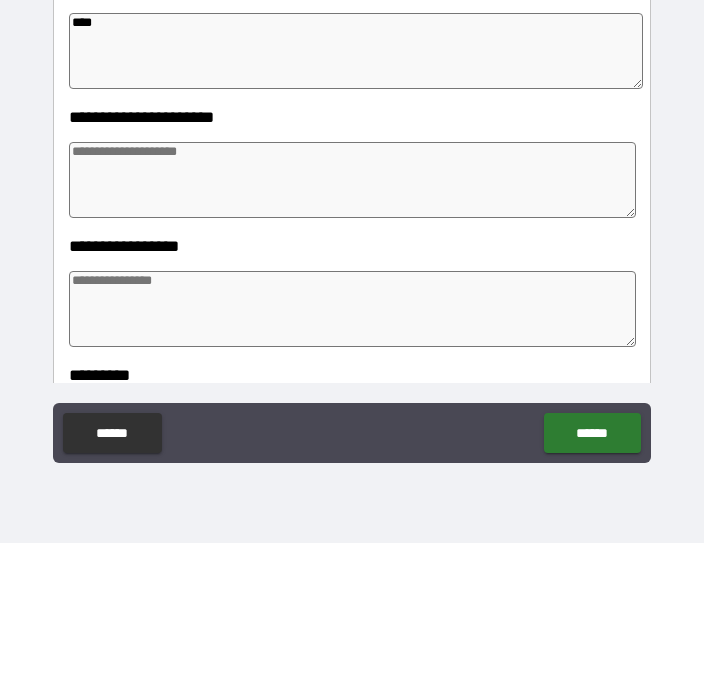 type on "*" 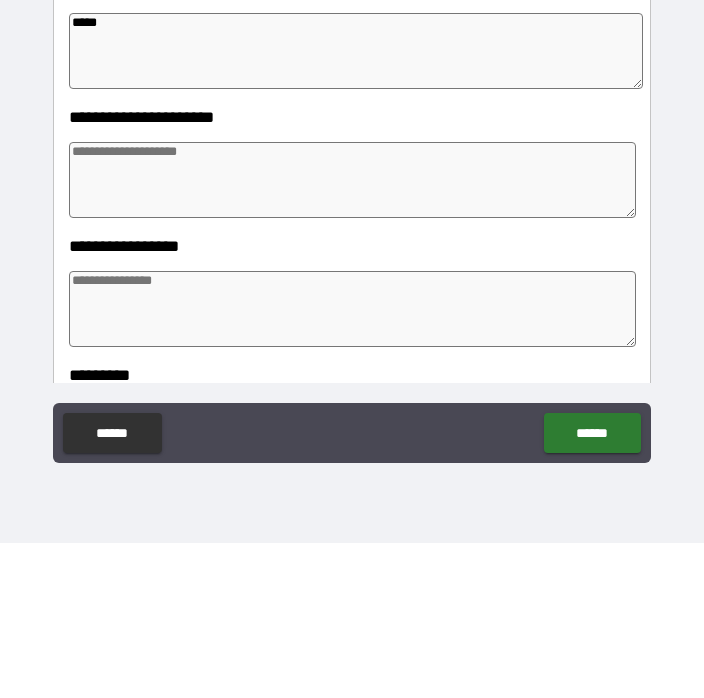 type on "*" 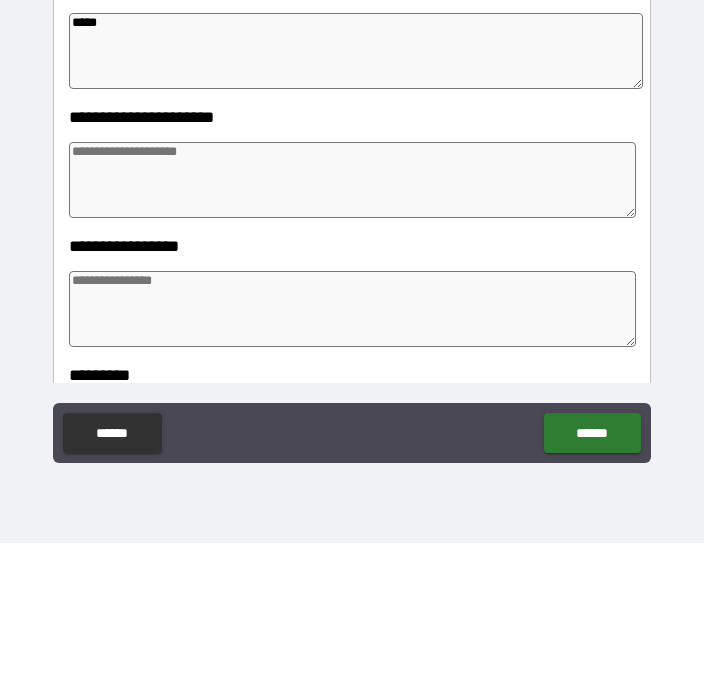 type on "*" 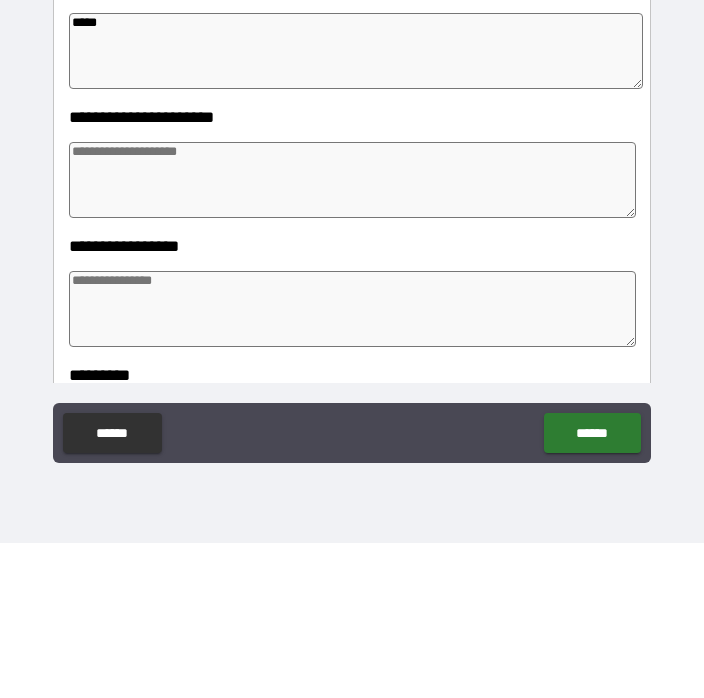 type on "*" 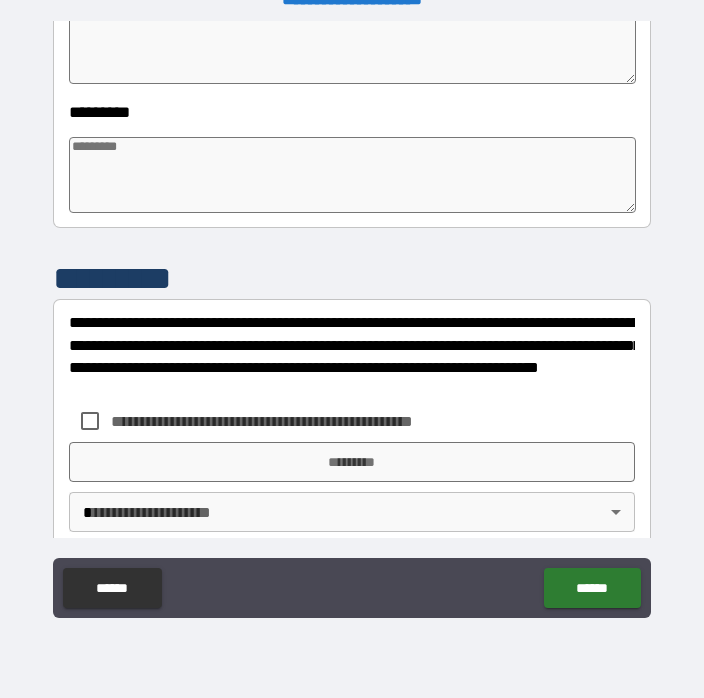 scroll, scrollTop: 659, scrollLeft: 0, axis: vertical 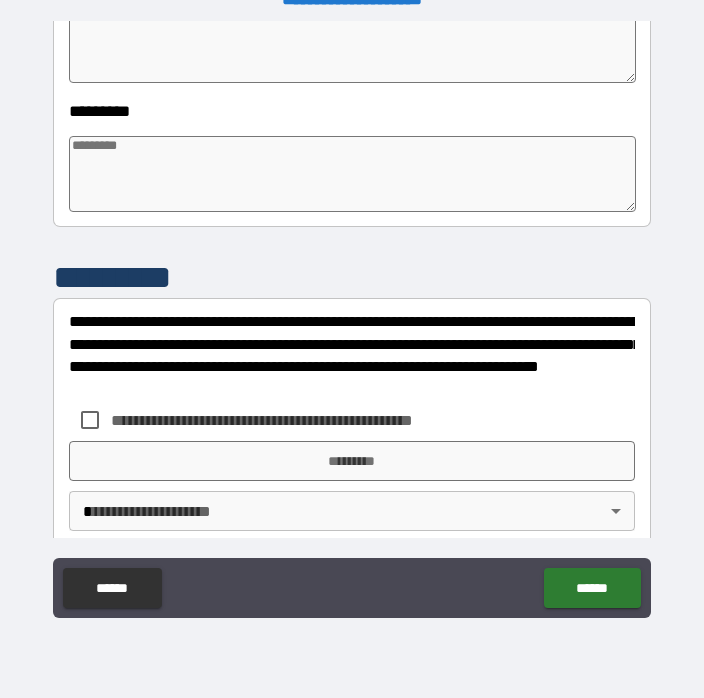 click at bounding box center (353, 174) 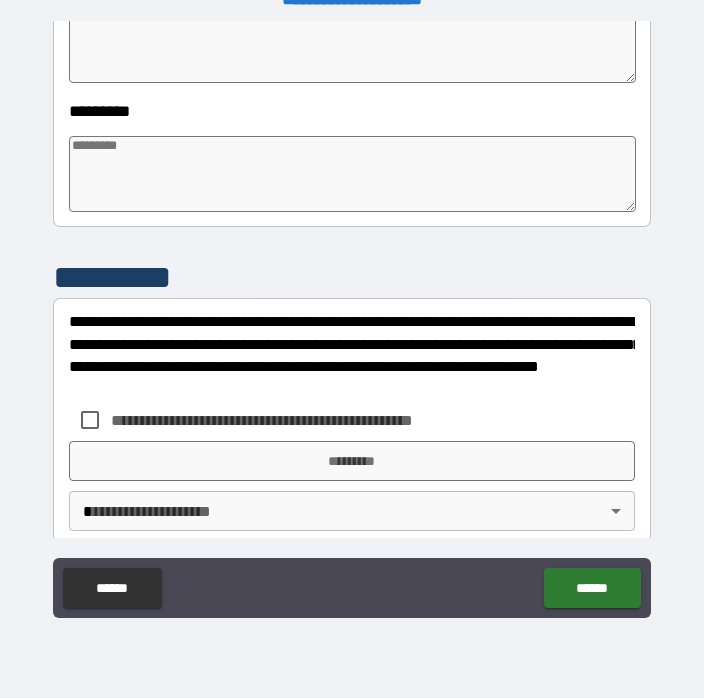 type on "*" 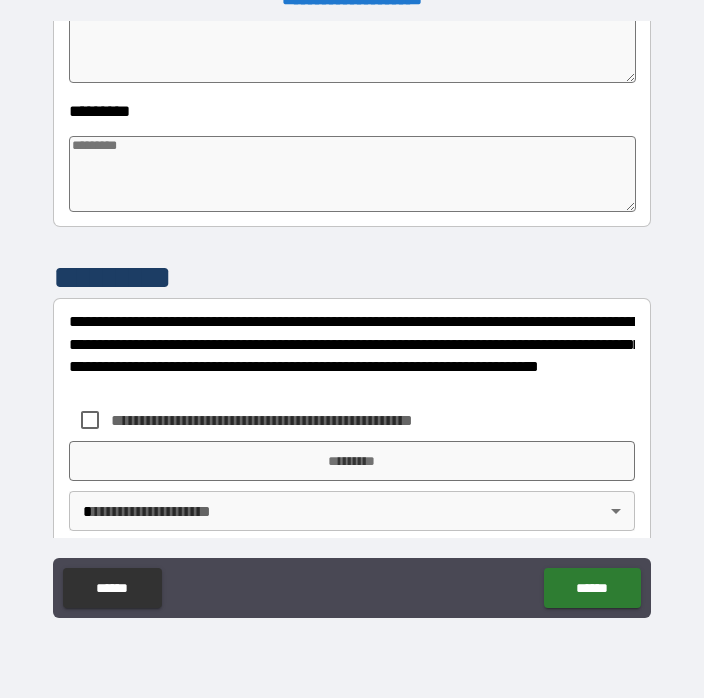 type on "*" 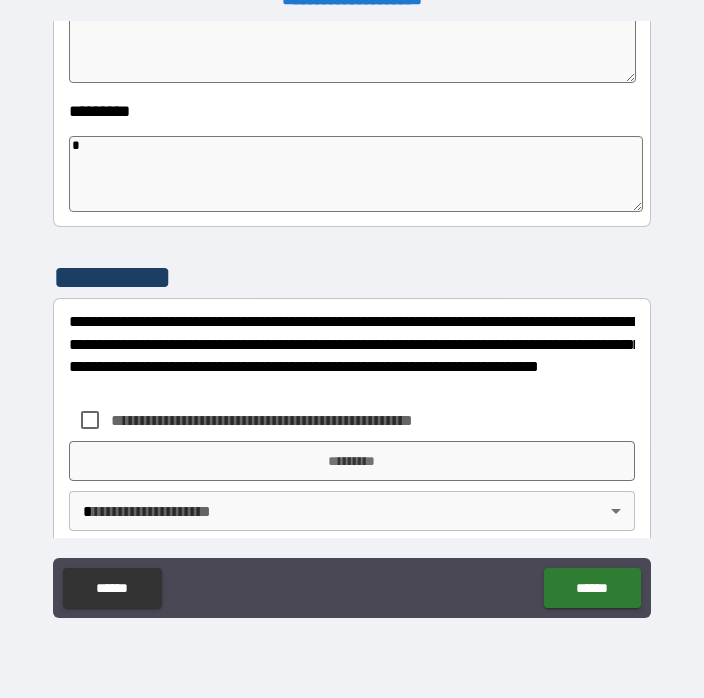 type on "*" 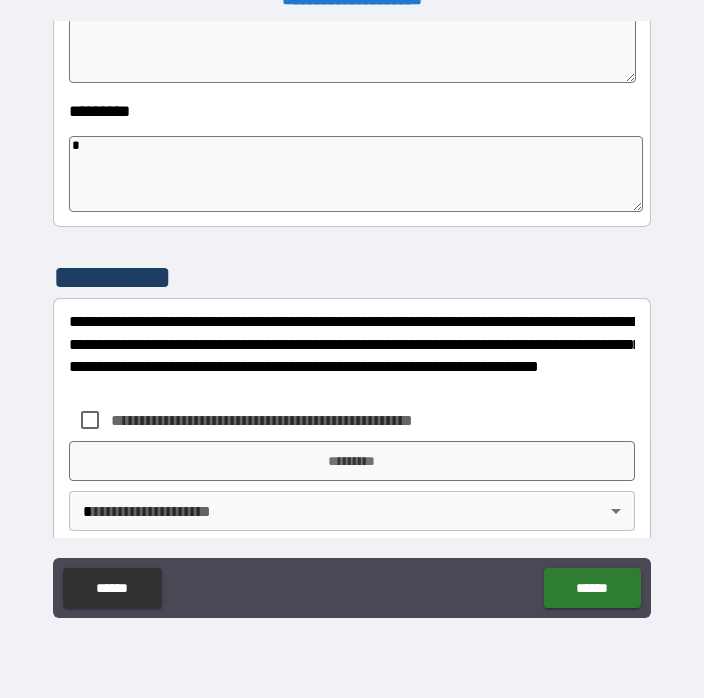 type on "*" 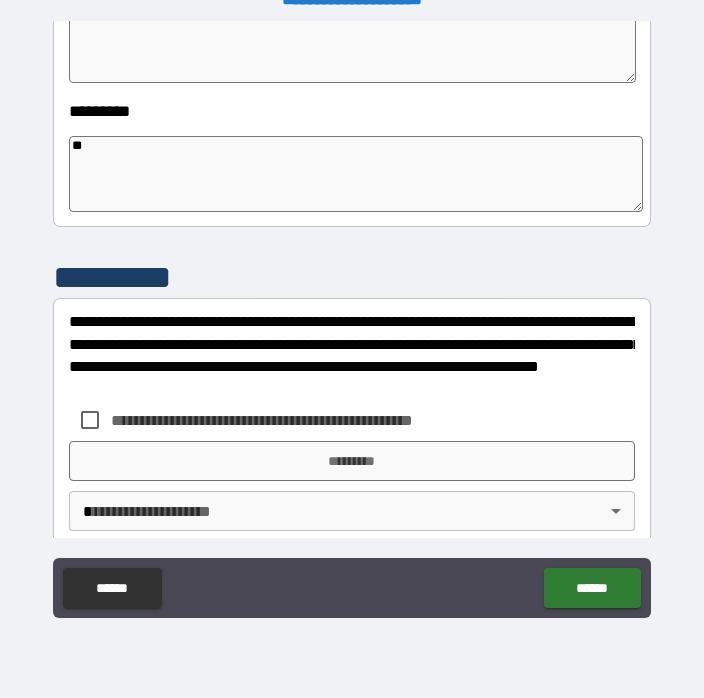 type on "*" 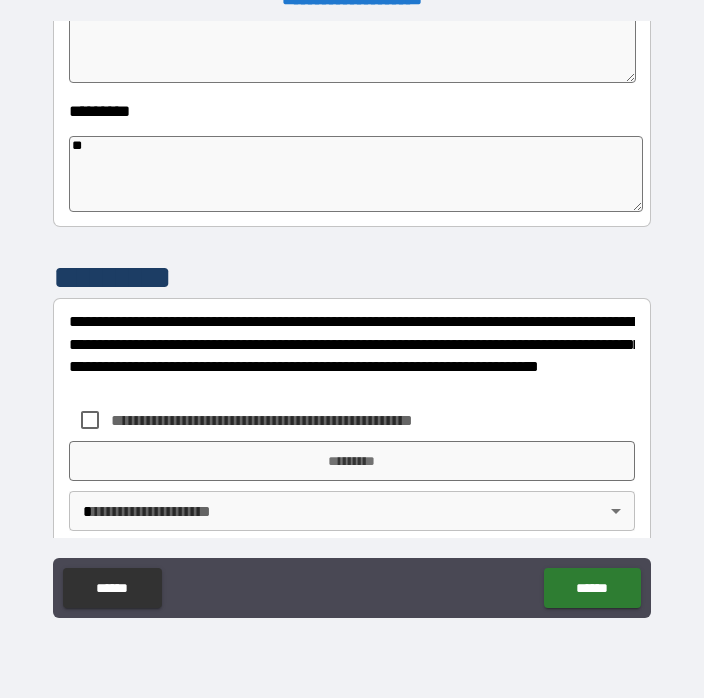 type on "*" 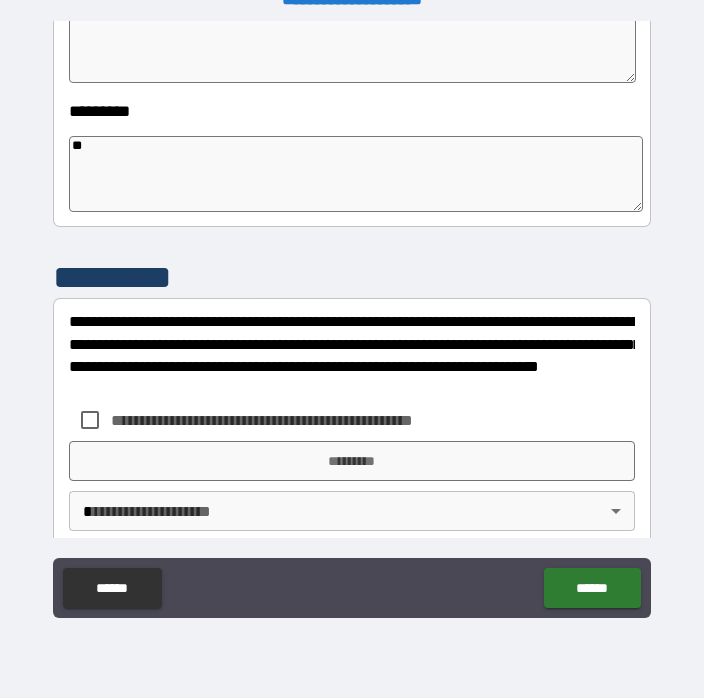 type on "*" 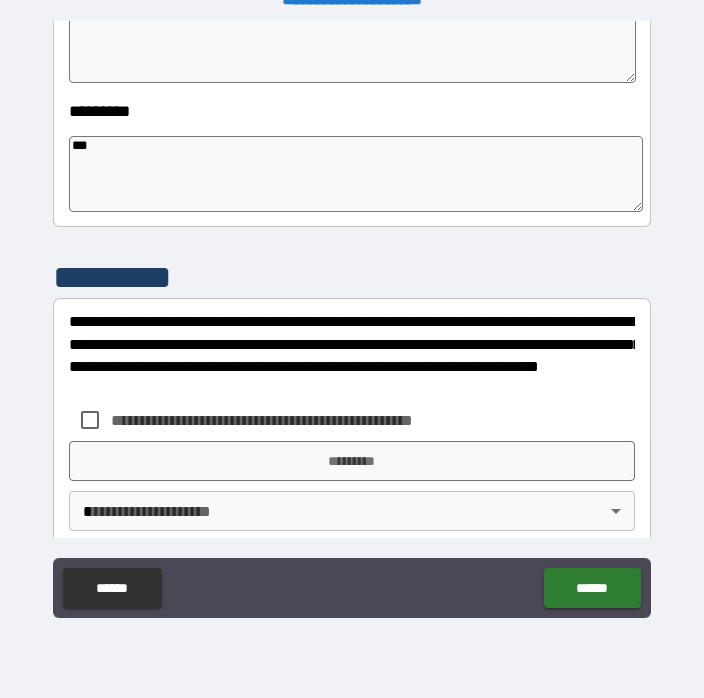 type on "*" 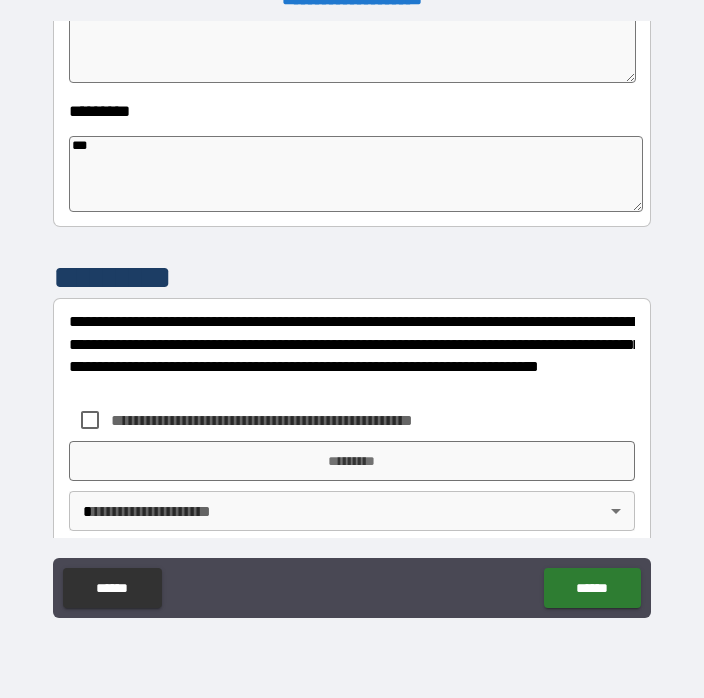 type on "*" 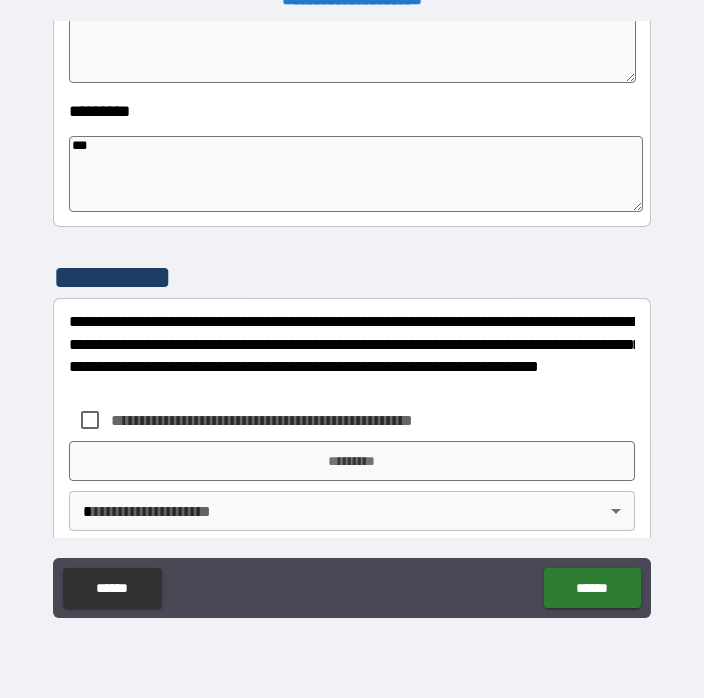 type on "*" 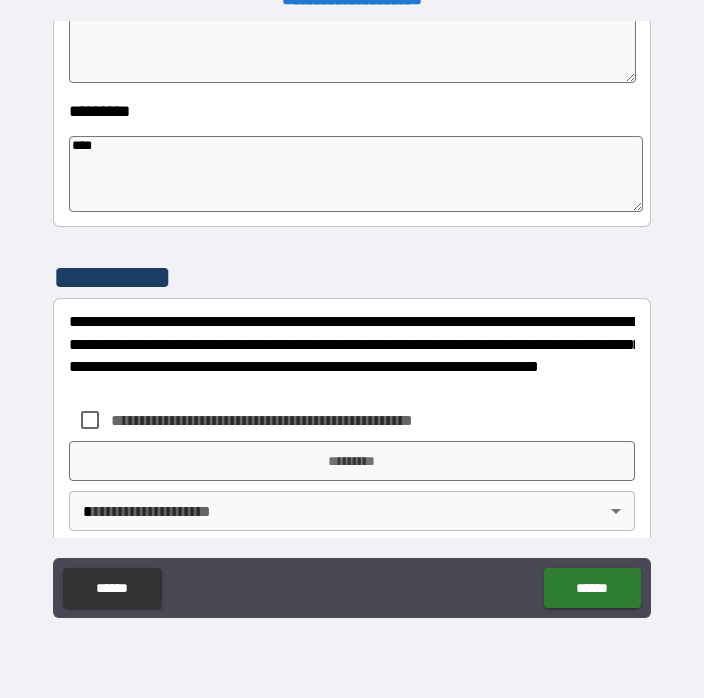 type on "*" 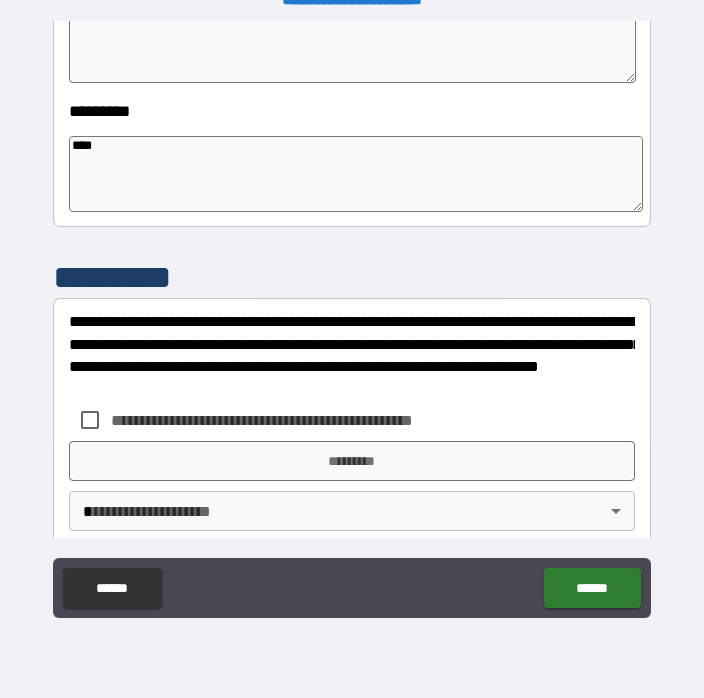 type on "*" 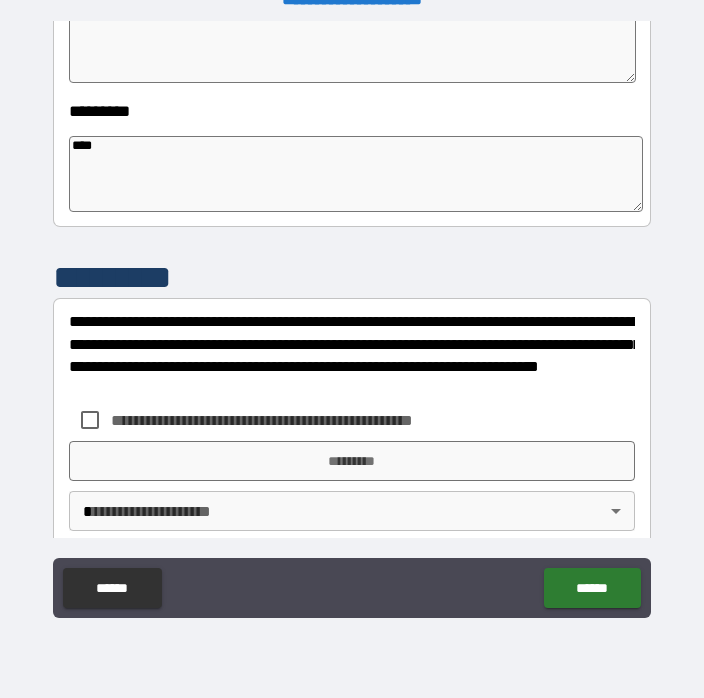 type on "*" 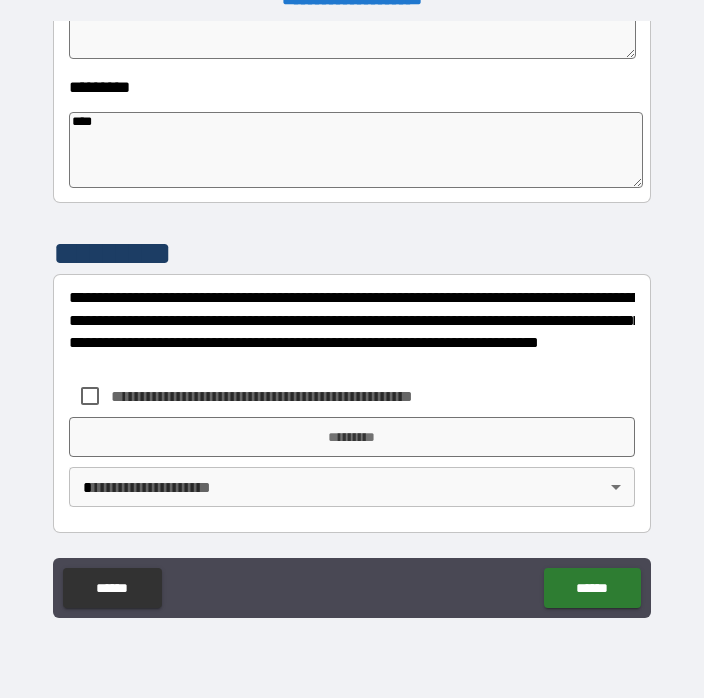 scroll, scrollTop: 683, scrollLeft: 0, axis: vertical 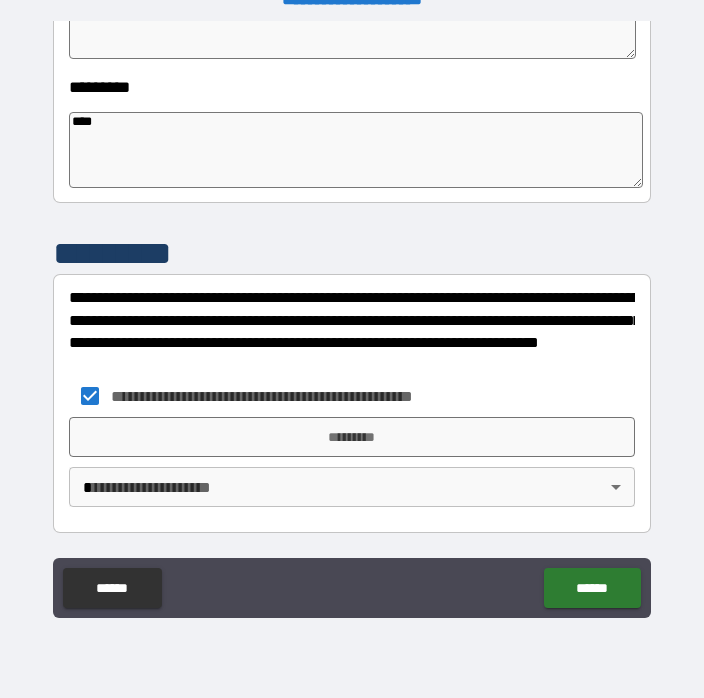 type on "*" 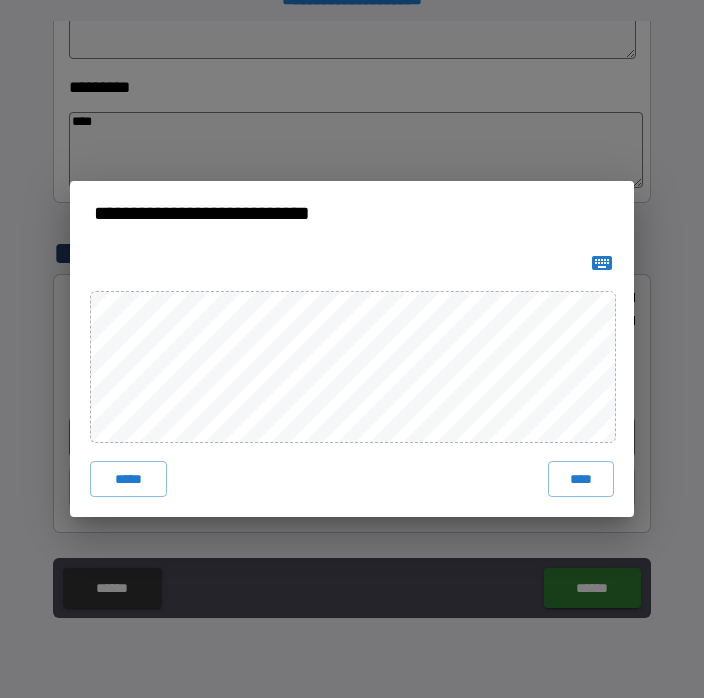 type on "*" 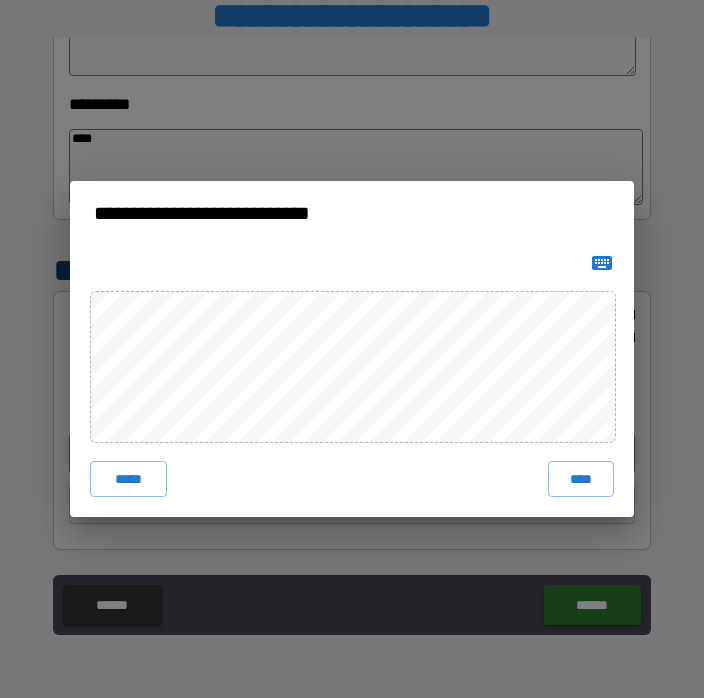 type on "*" 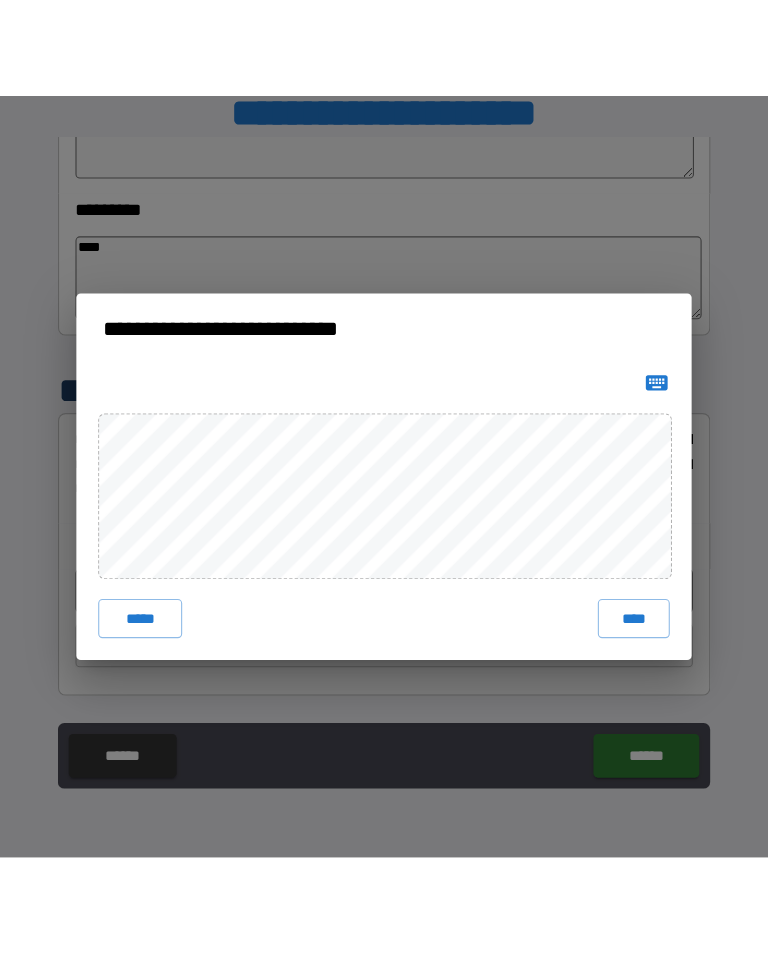 scroll, scrollTop: 0, scrollLeft: 0, axis: both 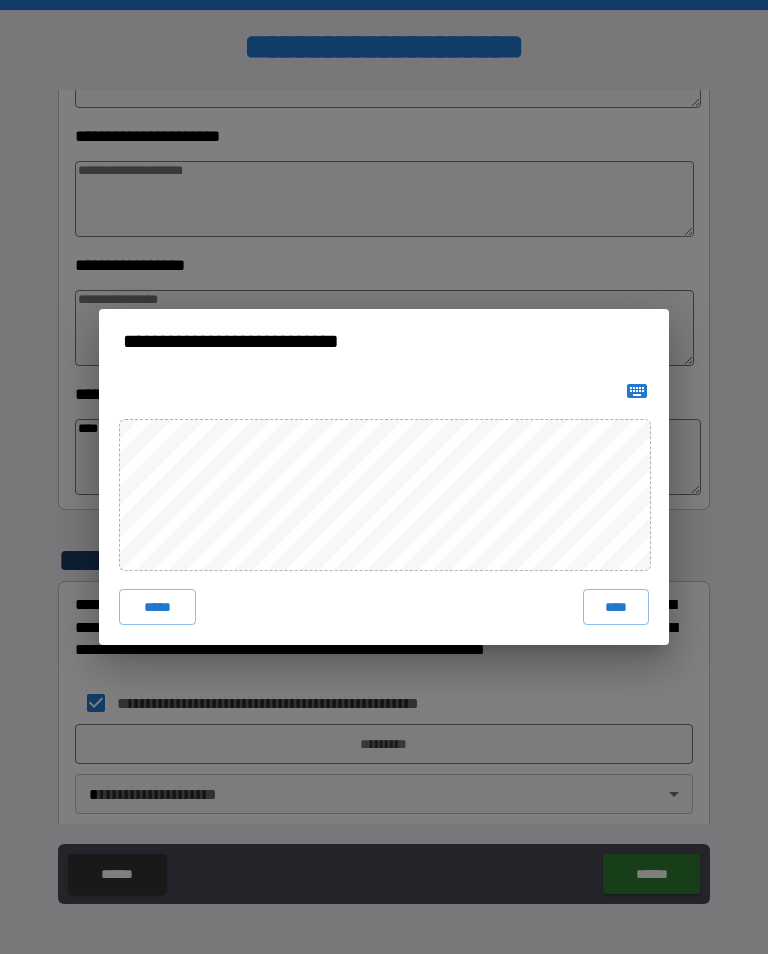 type on "*" 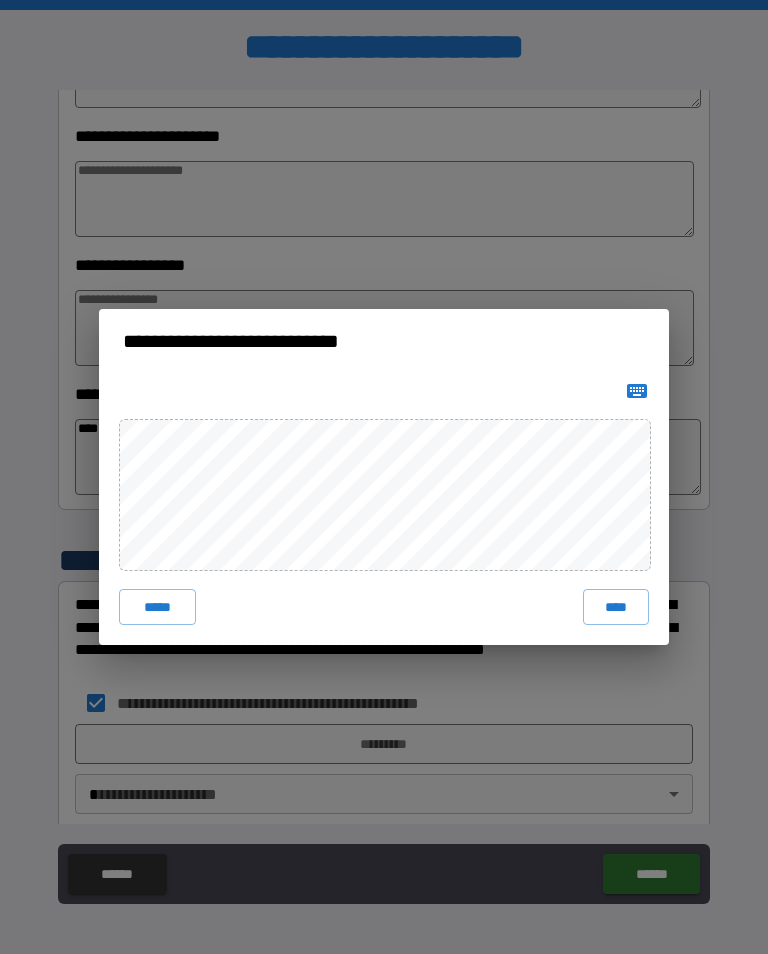 type on "*" 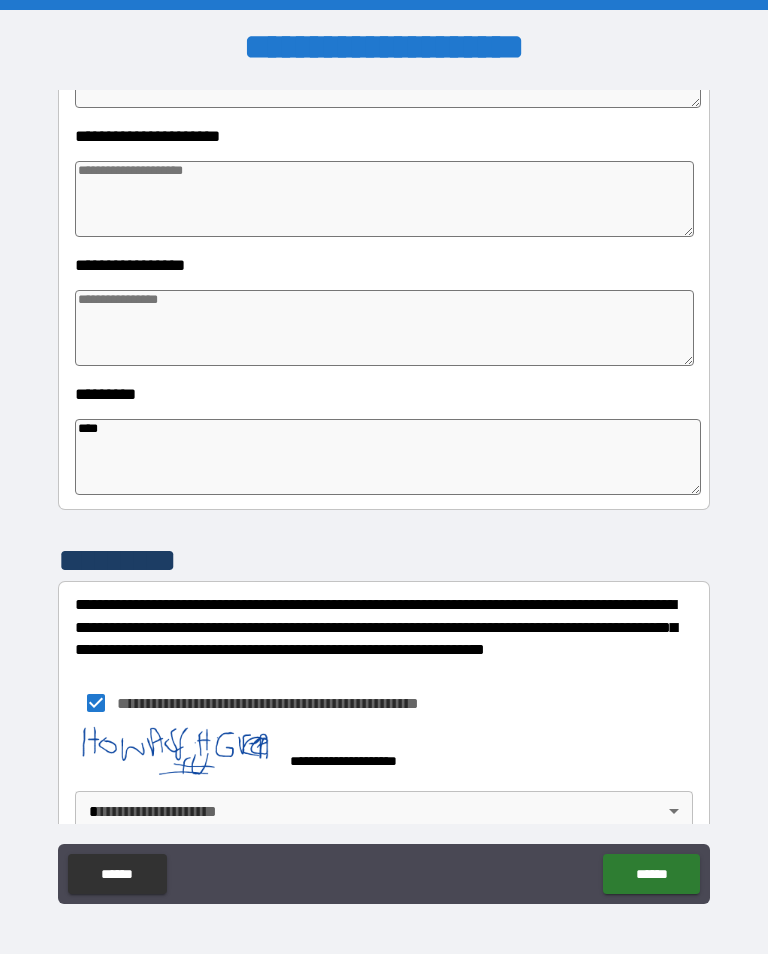 type on "*" 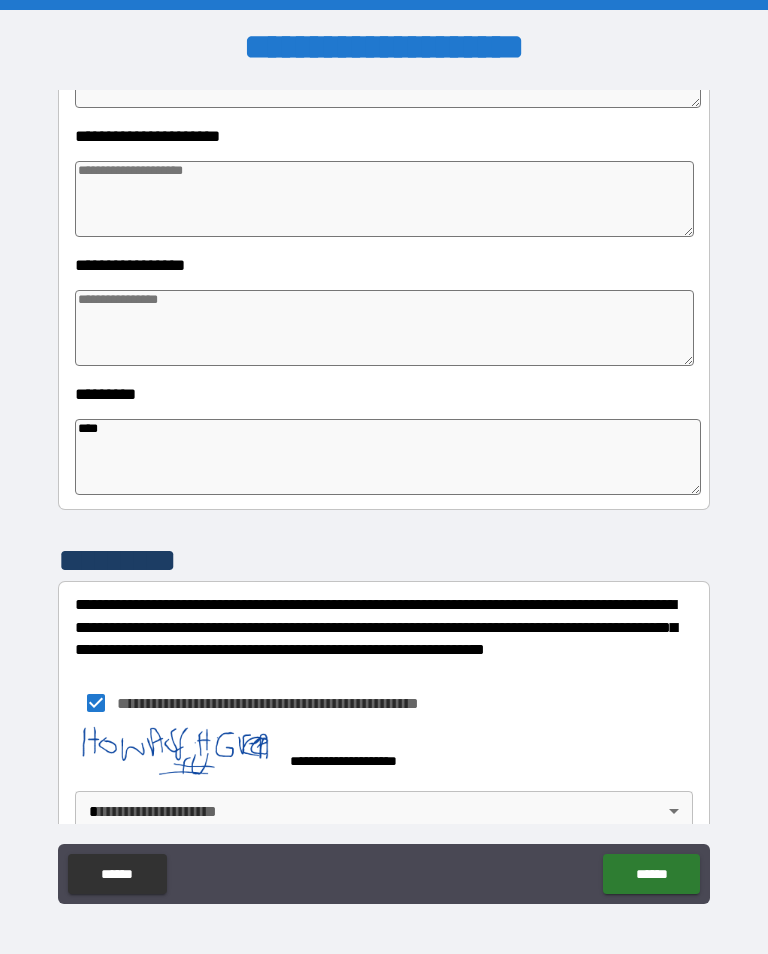 type on "*" 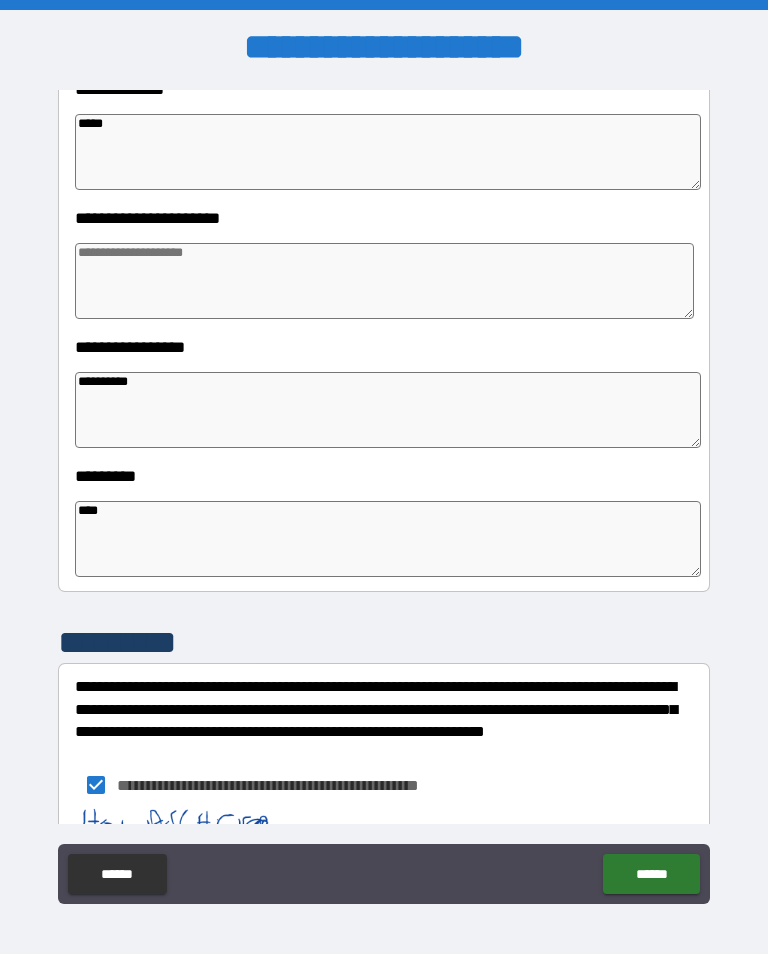 scroll, scrollTop: 351, scrollLeft: 0, axis: vertical 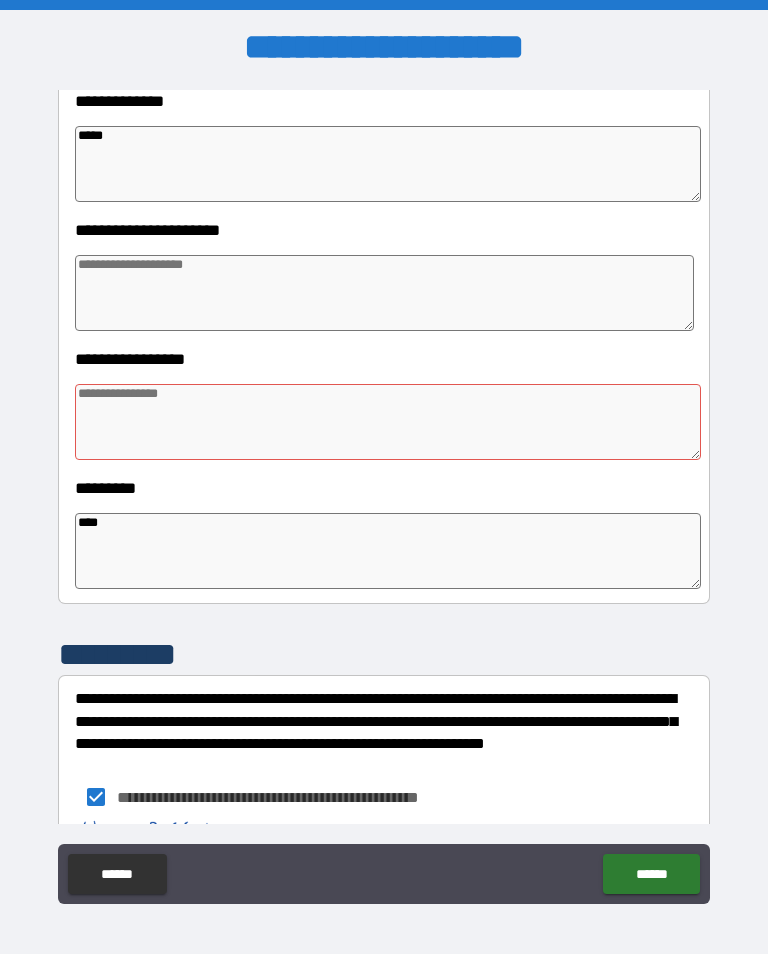 click at bounding box center [384, 293] 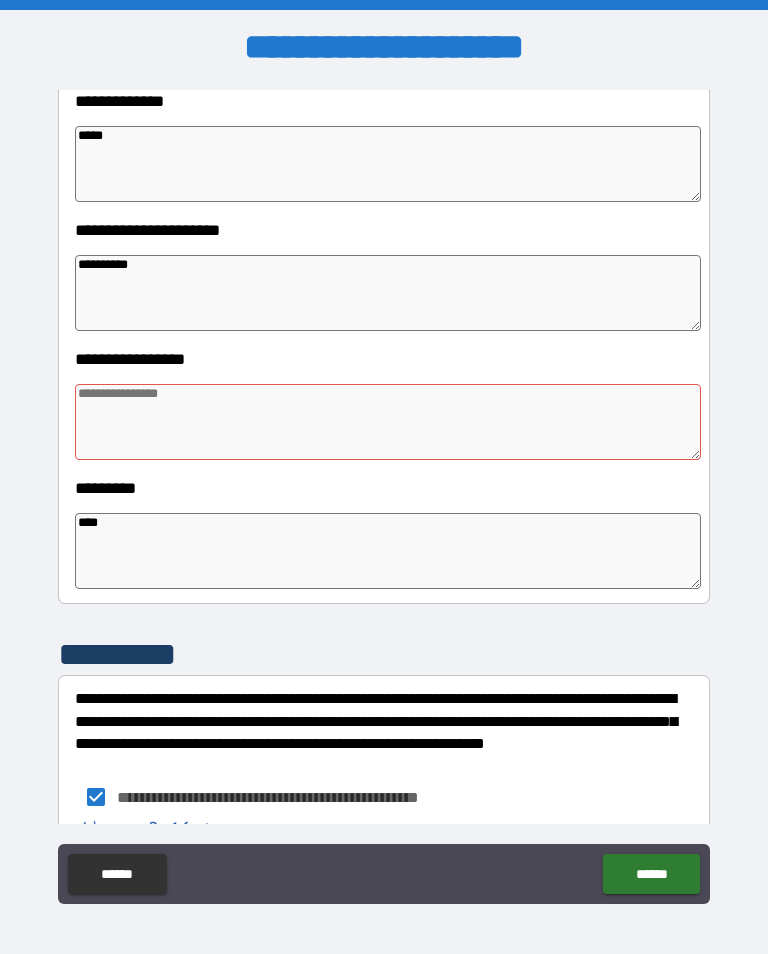 click at bounding box center [388, 422] 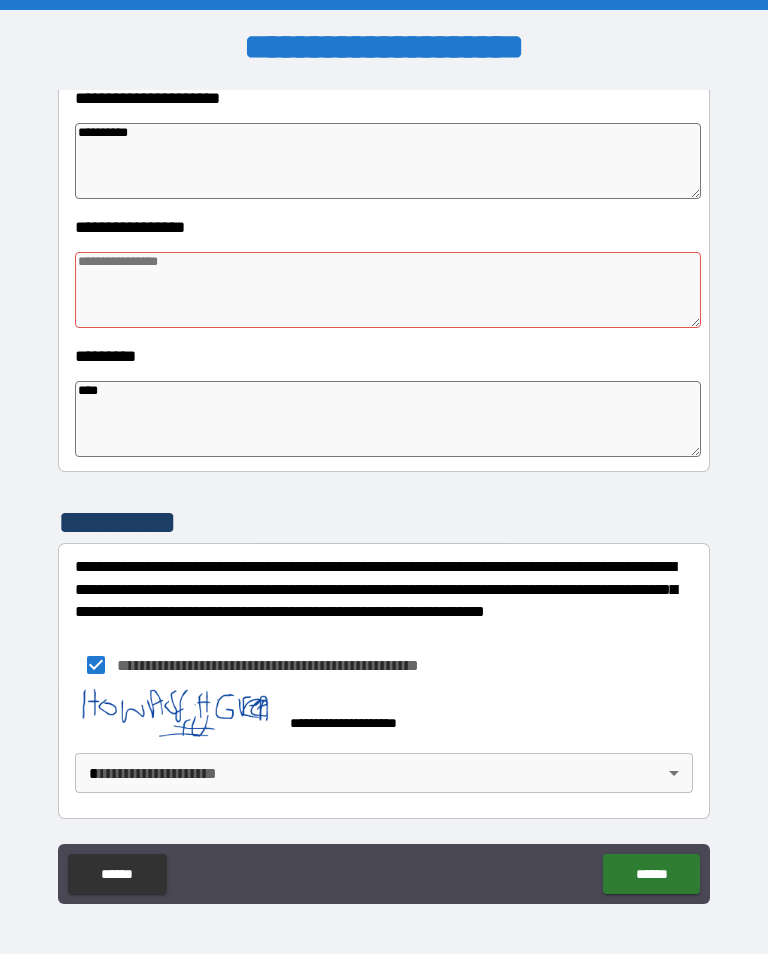 scroll, scrollTop: 483, scrollLeft: 0, axis: vertical 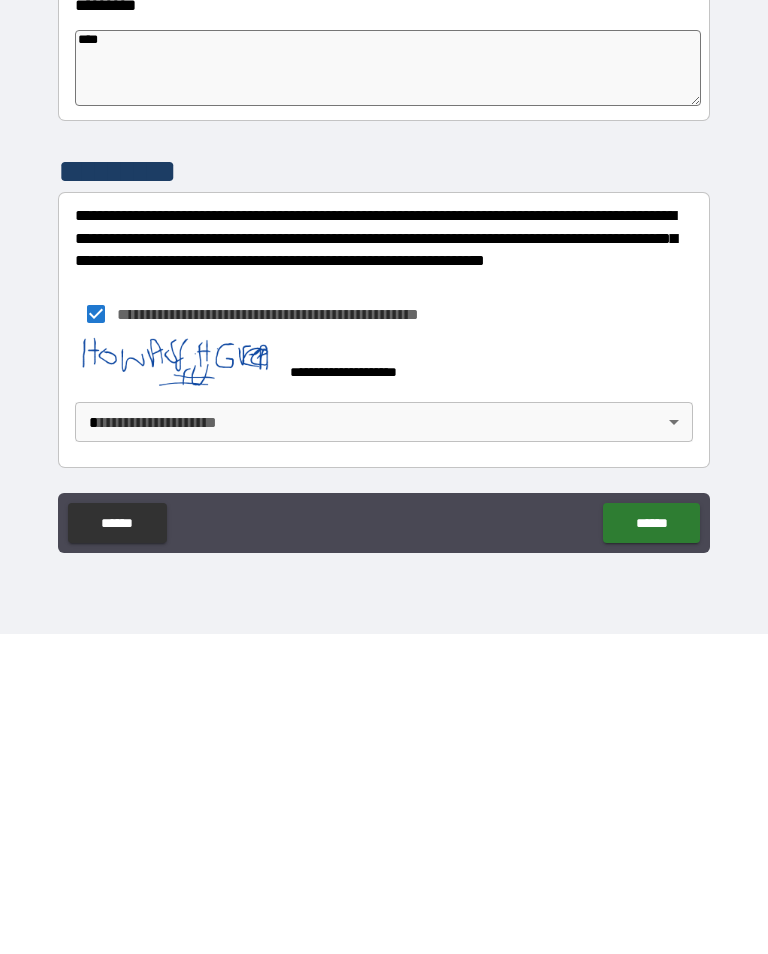 click on "******" at bounding box center [651, 843] 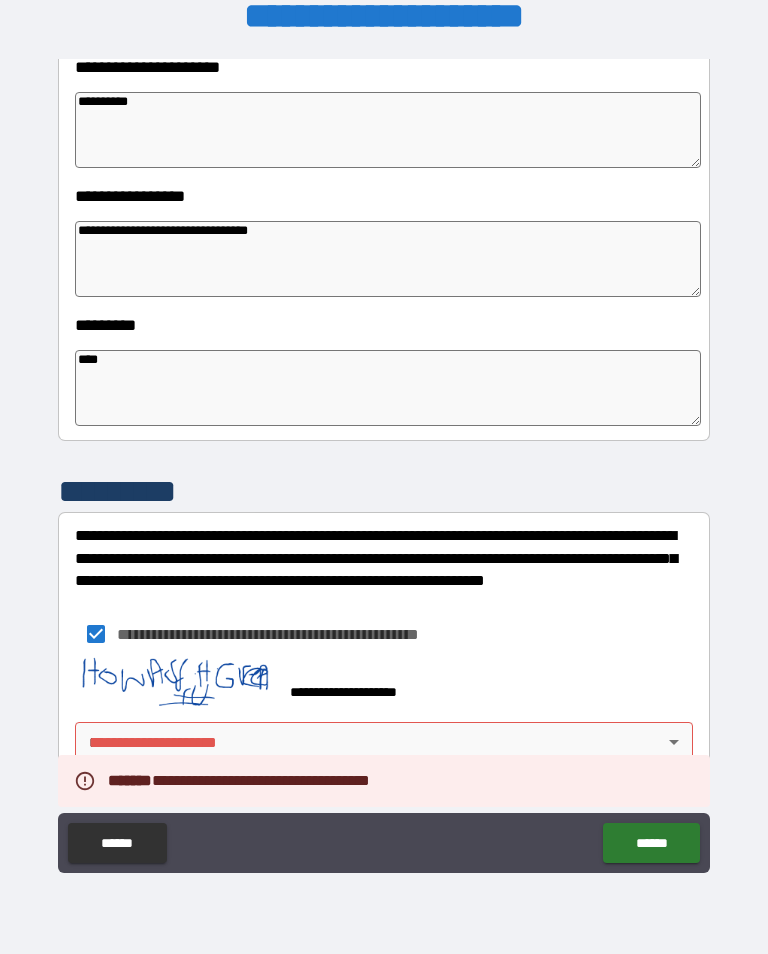 scroll, scrollTop: 483, scrollLeft: 0, axis: vertical 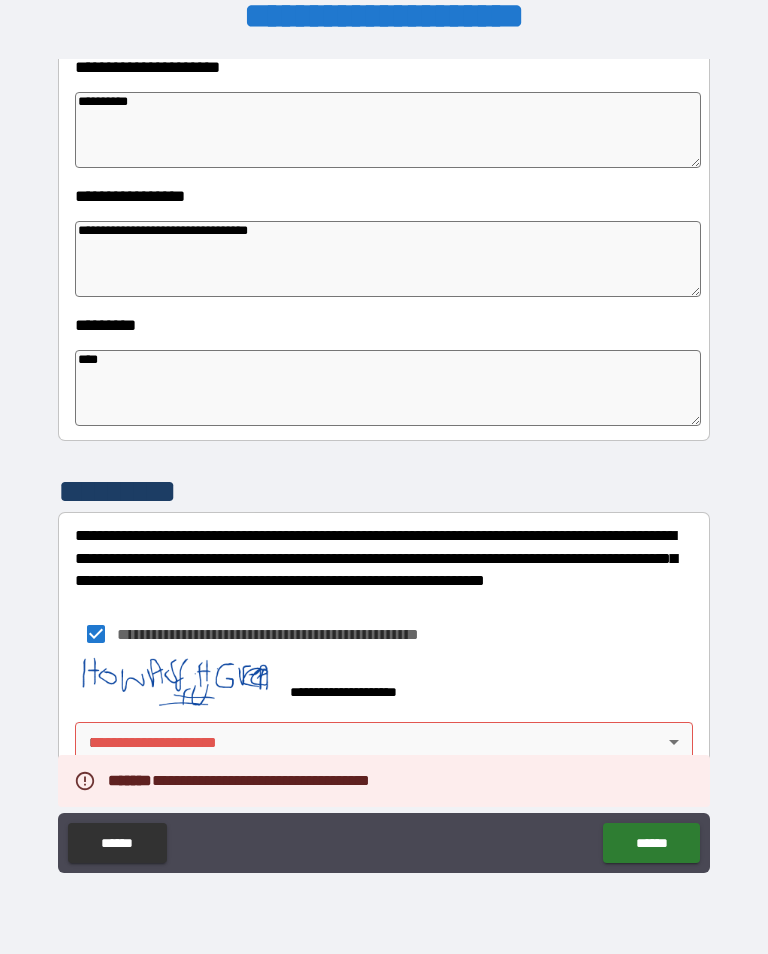 click on "**********" at bounding box center [384, 461] 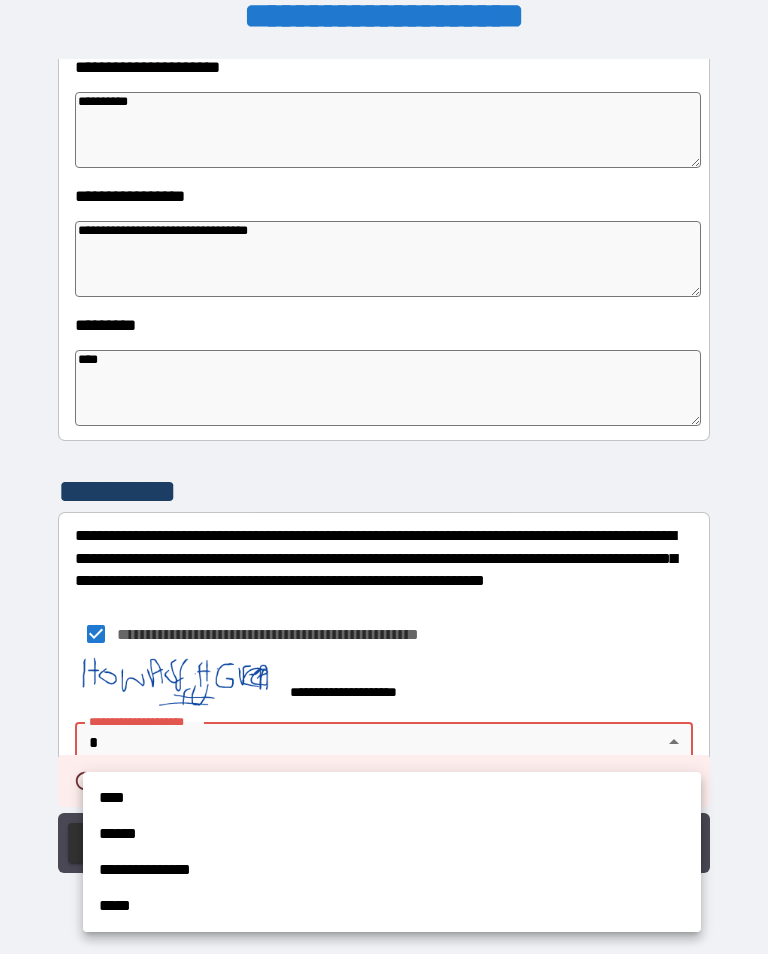 click on "****" at bounding box center (392, 798) 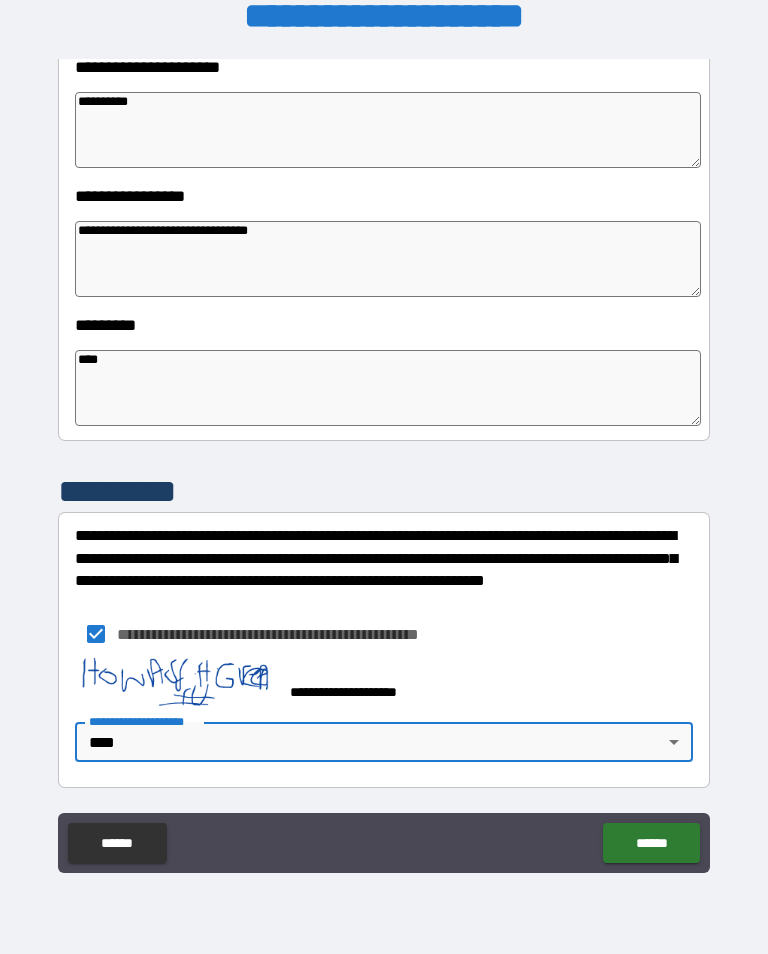 scroll, scrollTop: 484, scrollLeft: 0, axis: vertical 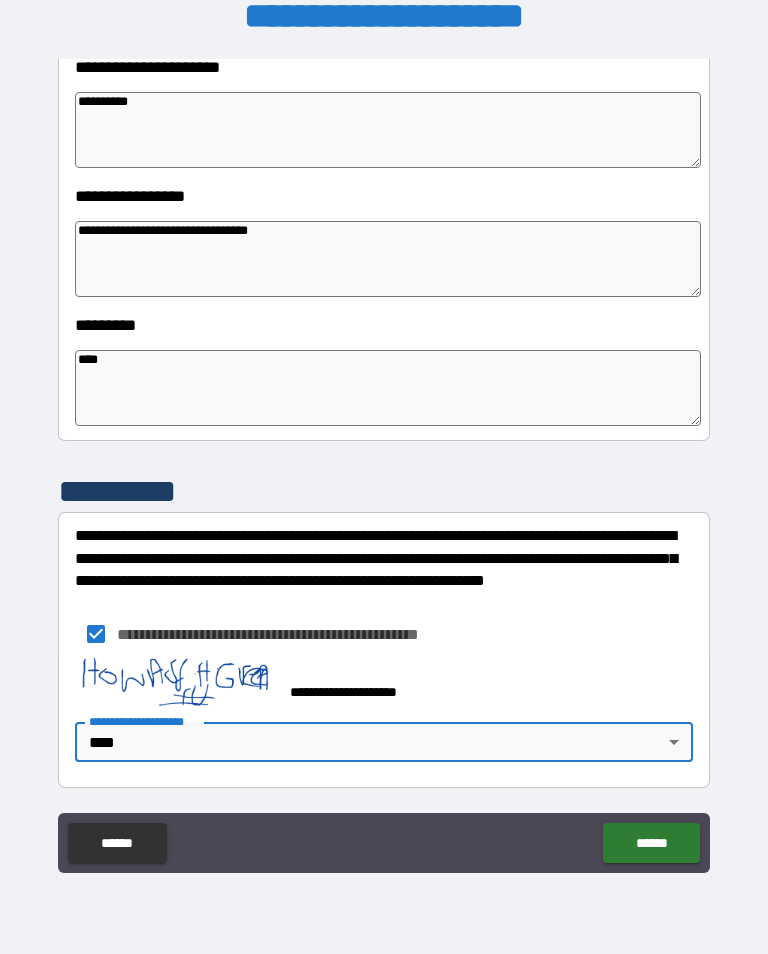 click on "******" at bounding box center (651, 843) 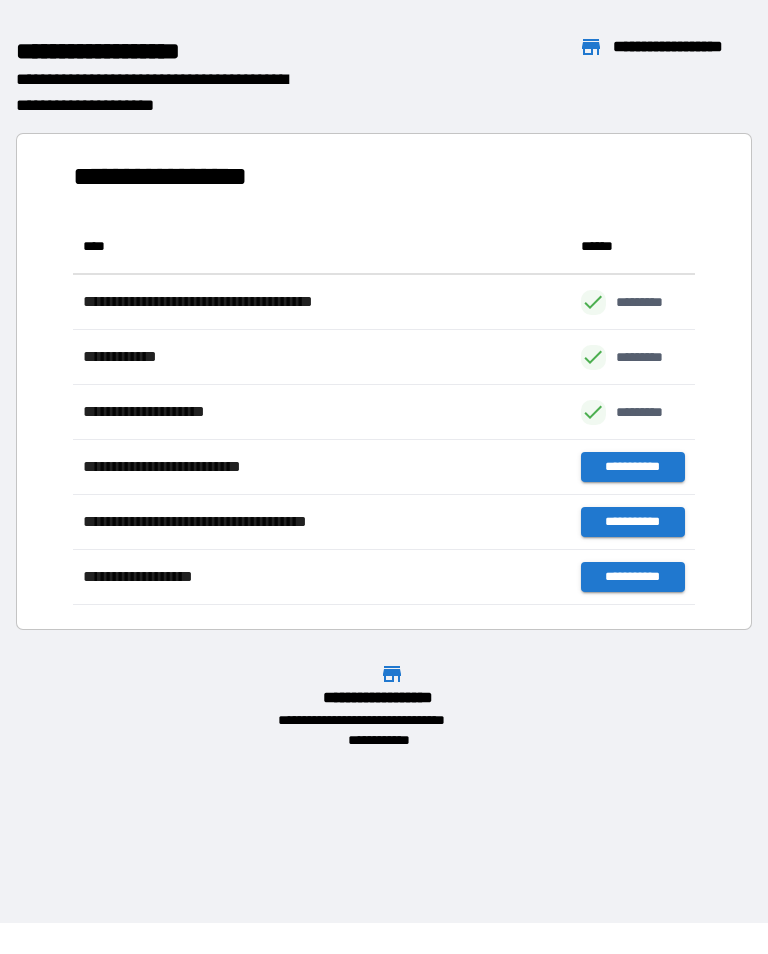 scroll, scrollTop: 386, scrollLeft: 622, axis: both 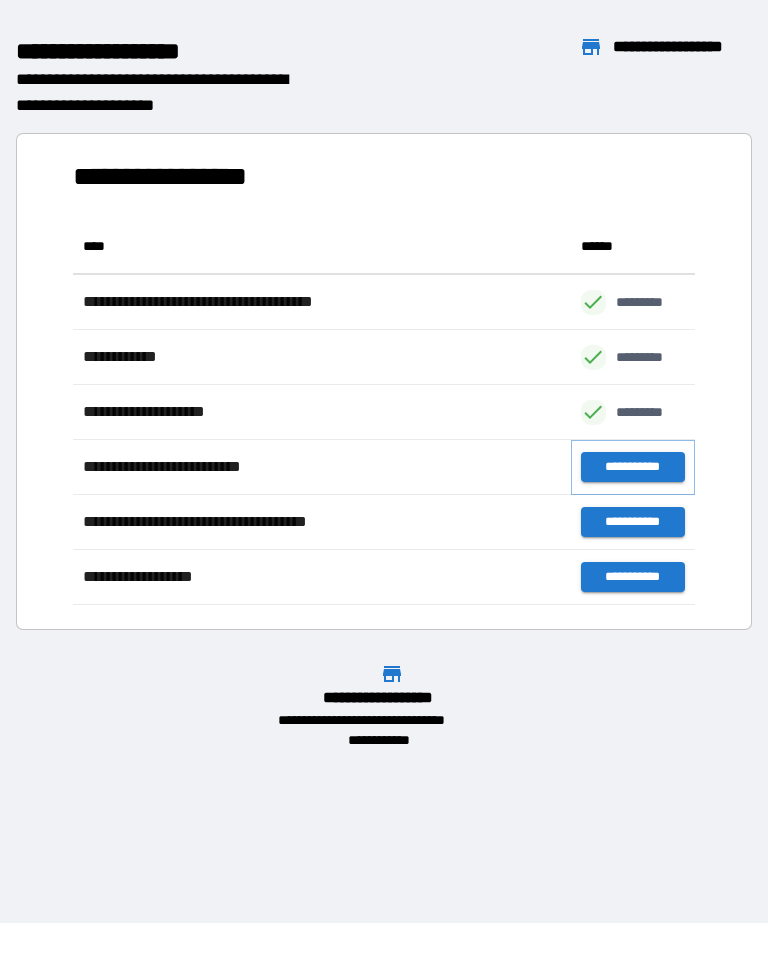 click on "**********" at bounding box center [633, 467] 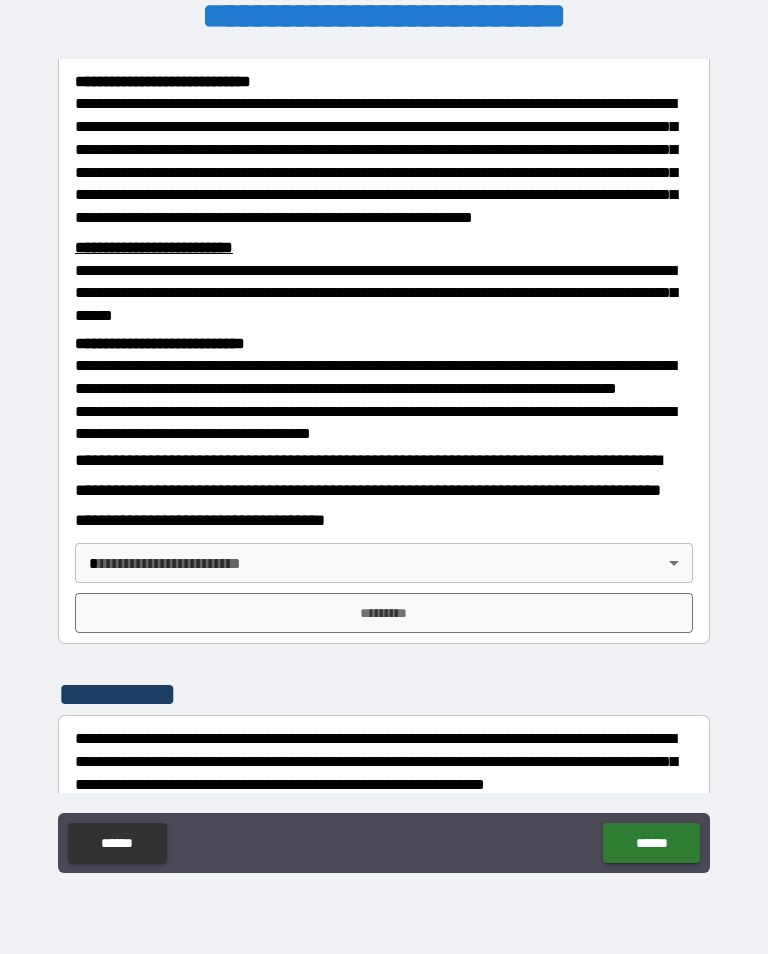 scroll, scrollTop: 497, scrollLeft: 0, axis: vertical 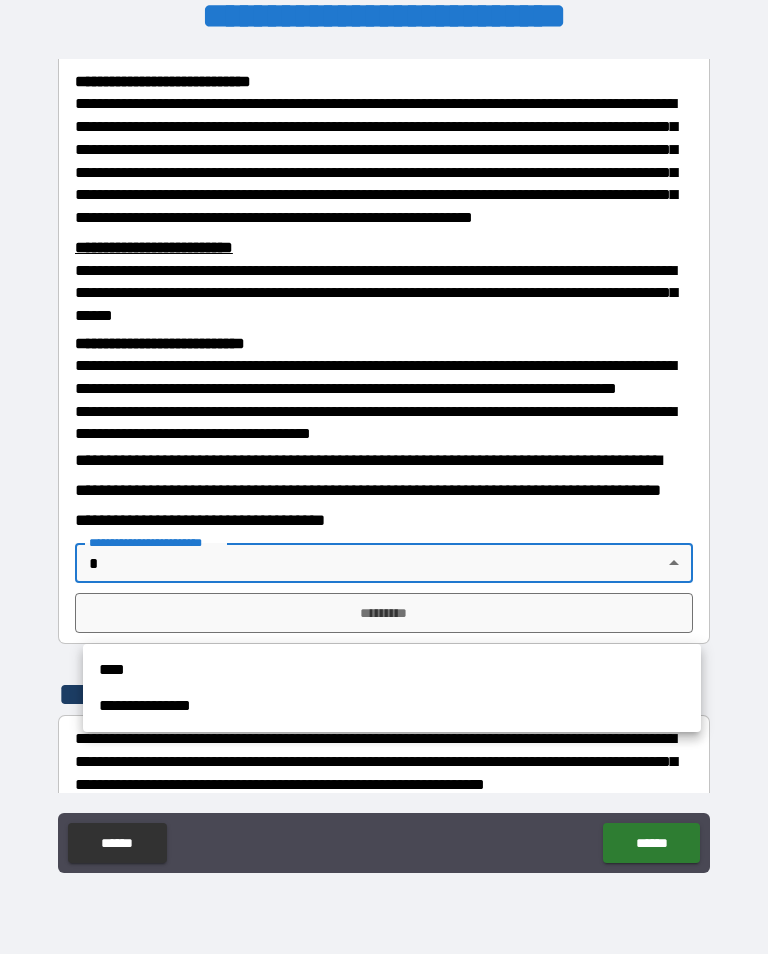 click on "****" at bounding box center [392, 670] 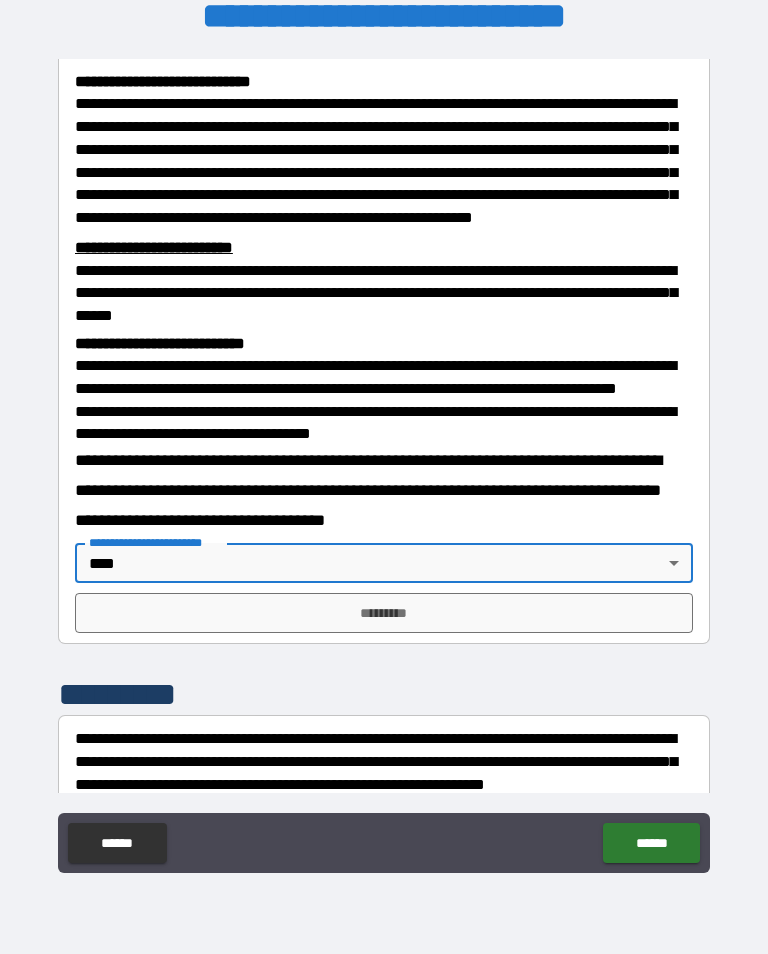click on "*********" at bounding box center (384, 613) 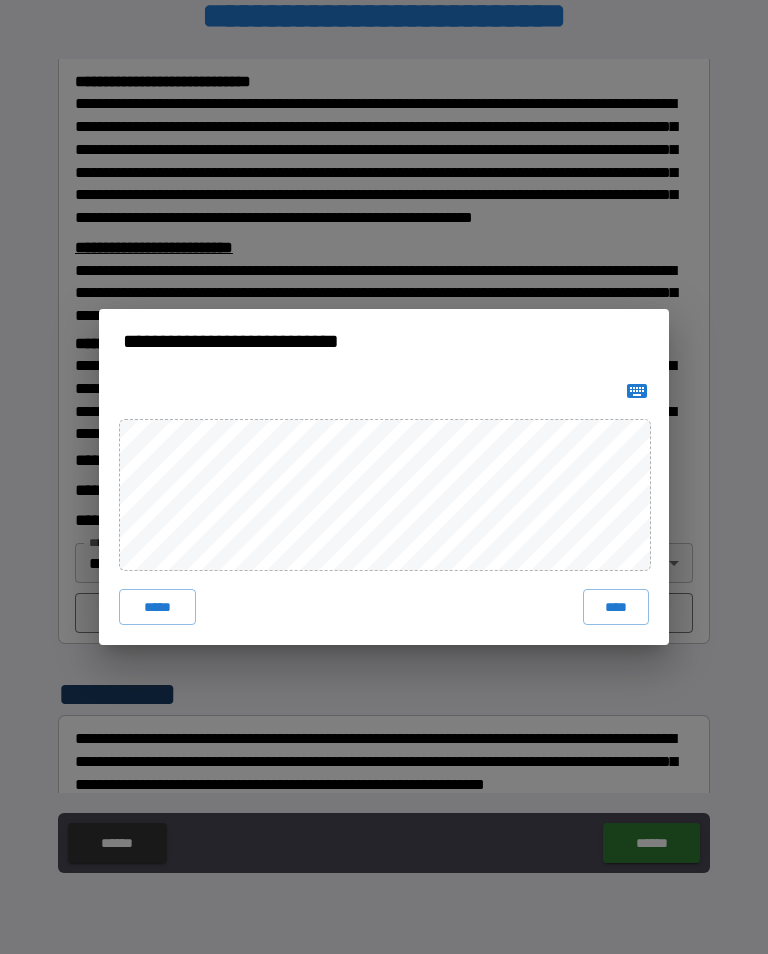 click on "****" at bounding box center (616, 607) 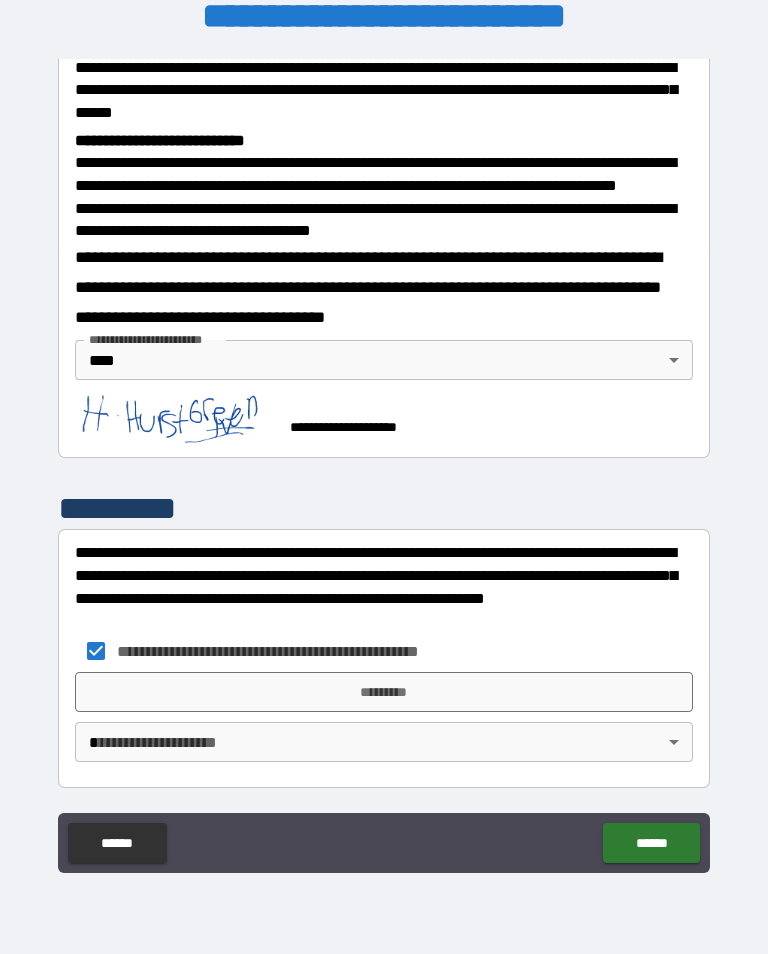 scroll, scrollTop: 751, scrollLeft: 0, axis: vertical 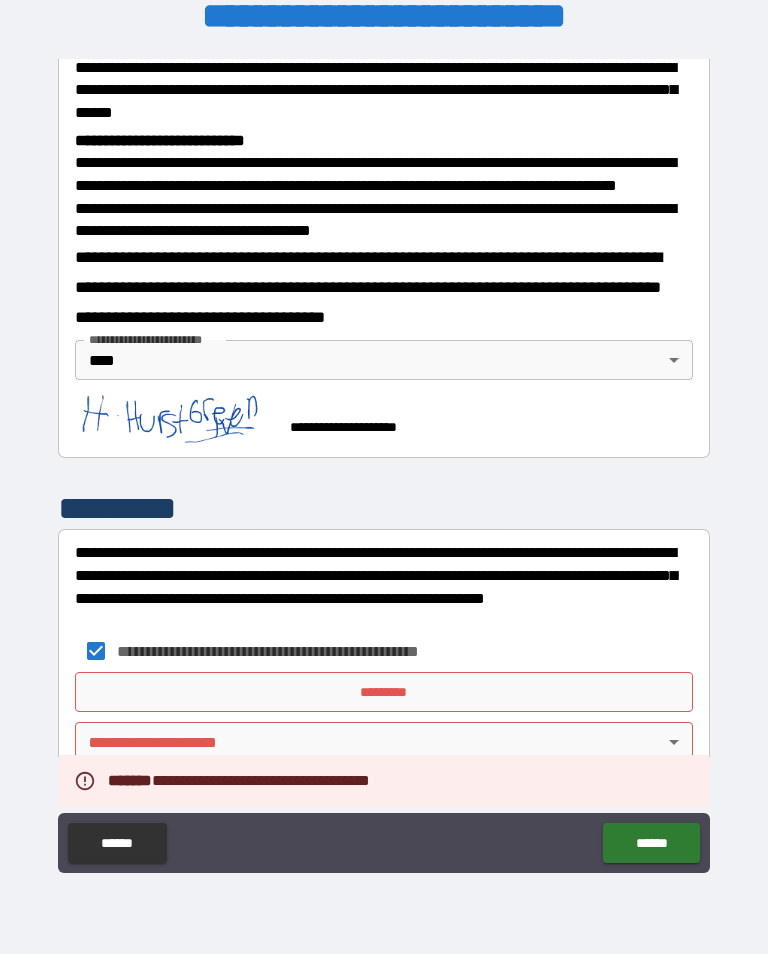 click on "*********" at bounding box center [384, 692] 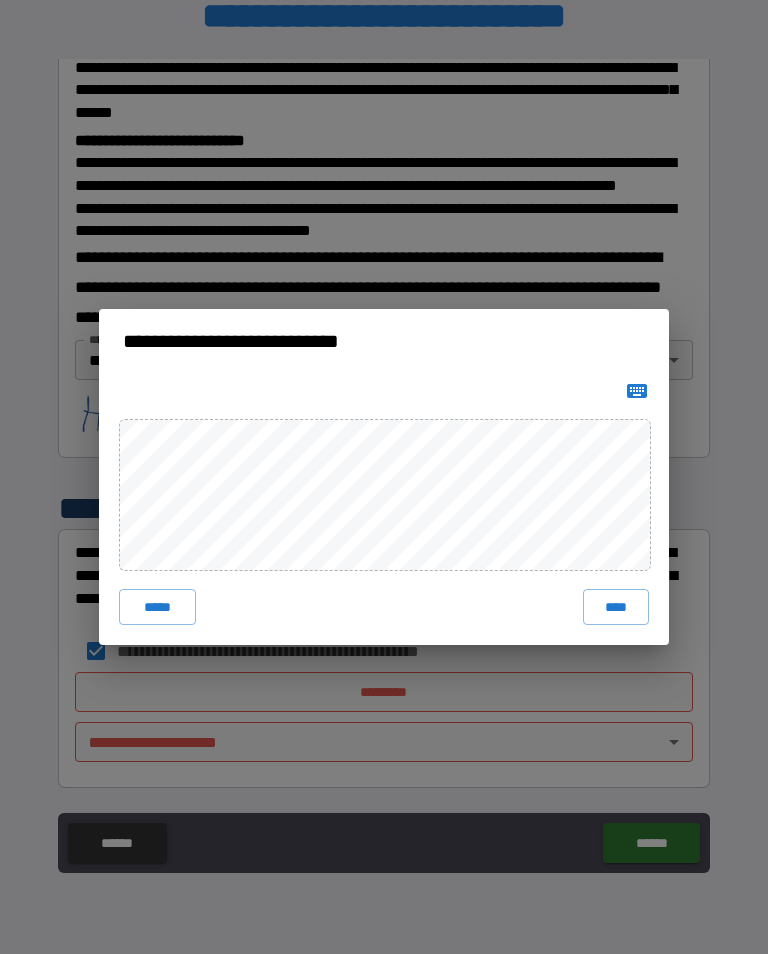 click on "****" at bounding box center [616, 607] 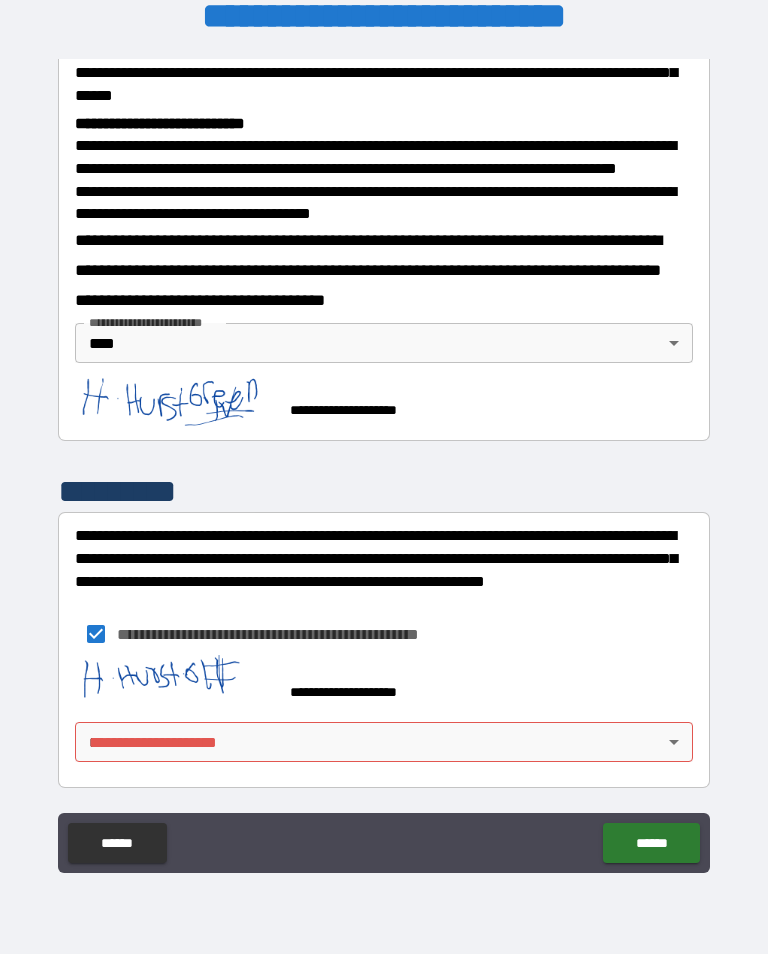 scroll, scrollTop: 768, scrollLeft: 0, axis: vertical 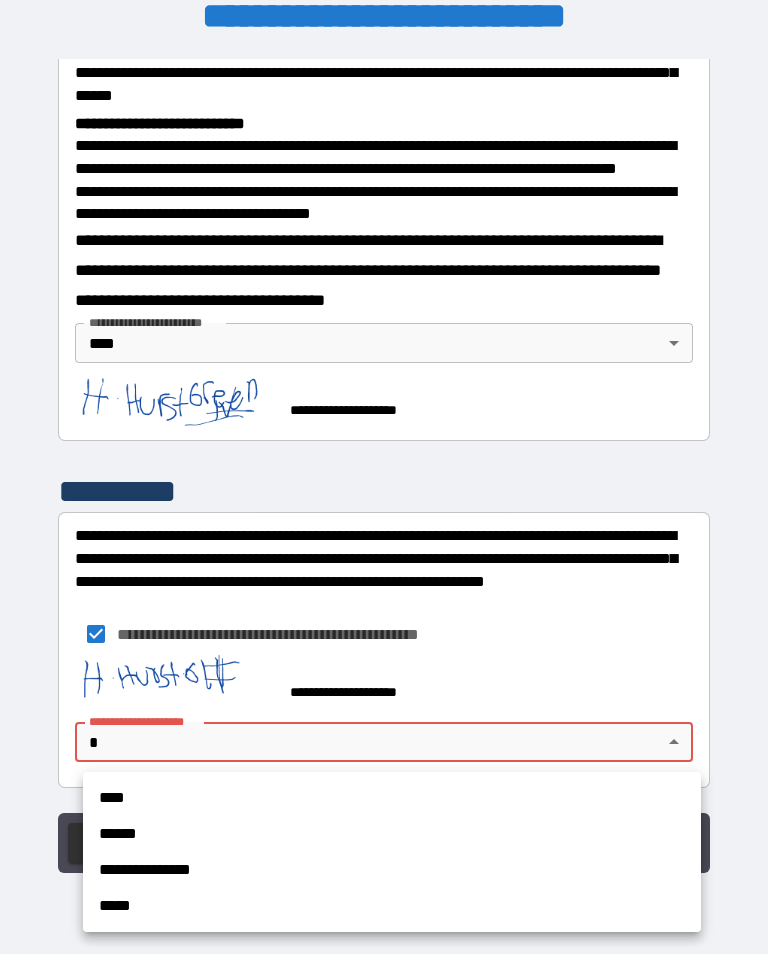 click on "****" at bounding box center [392, 798] 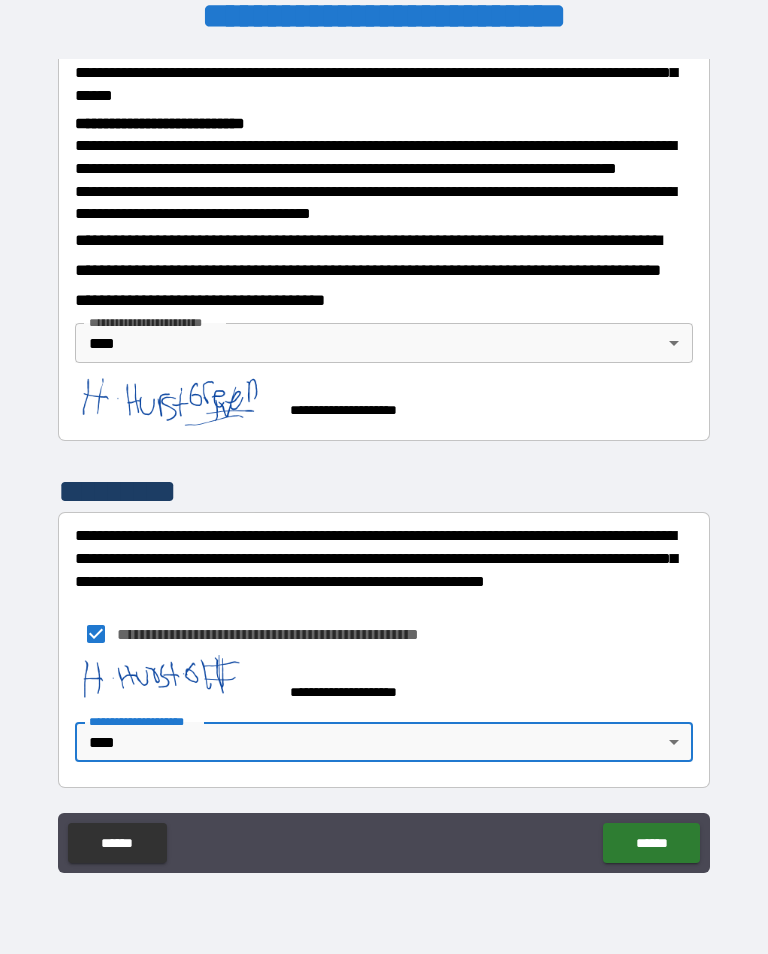 click on "******" at bounding box center (651, 843) 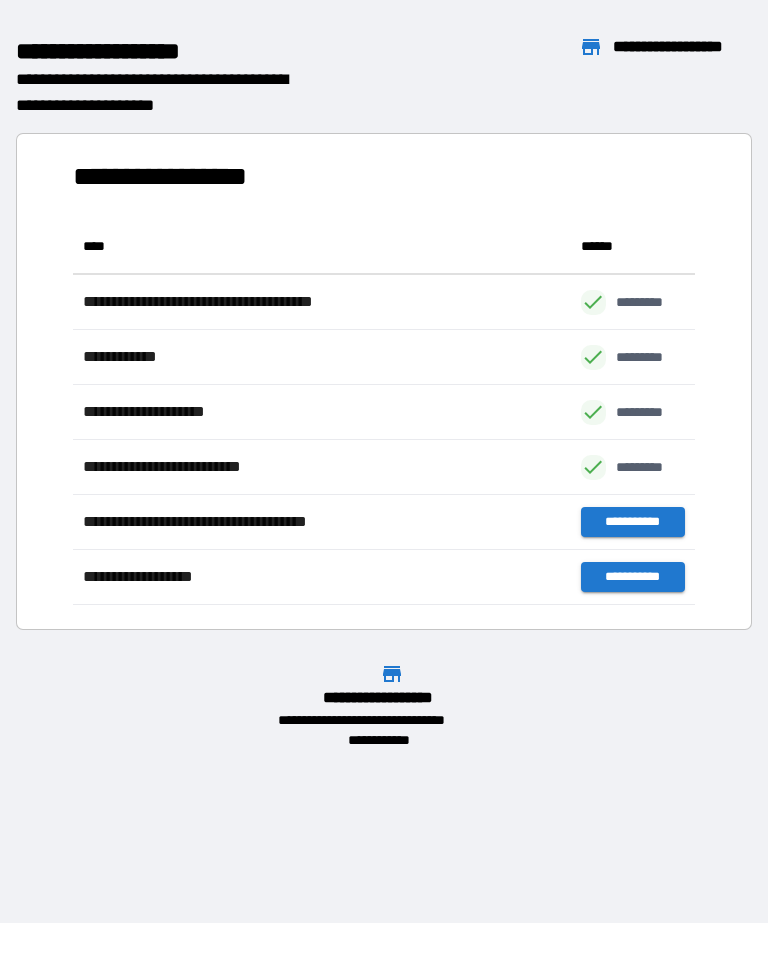 scroll, scrollTop: 386, scrollLeft: 622, axis: both 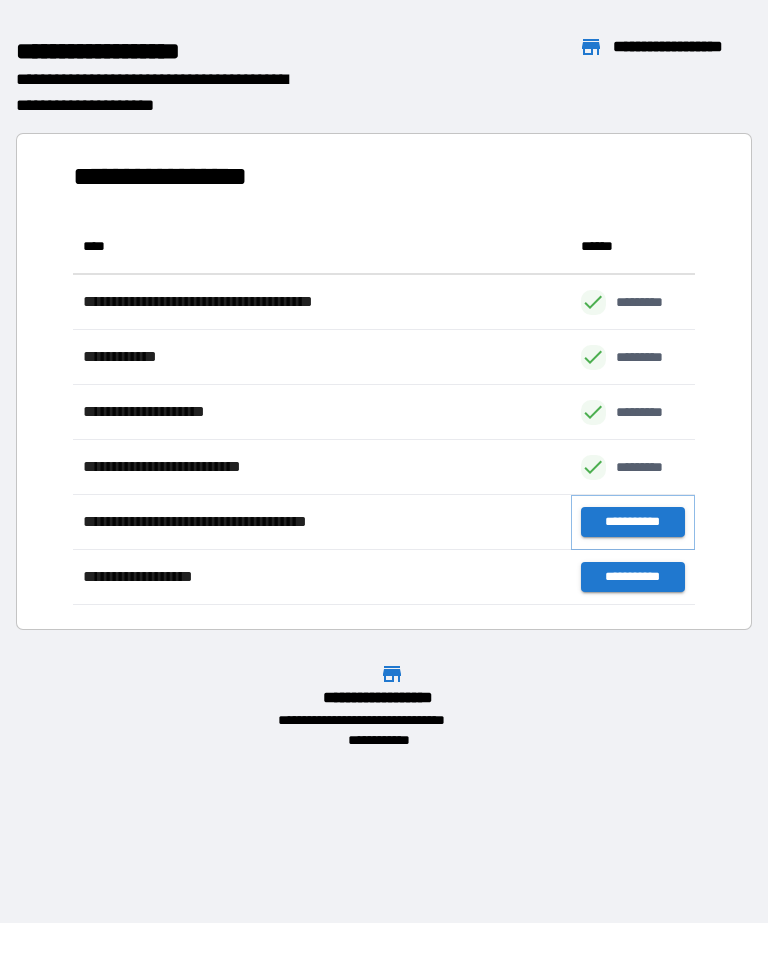 click on "**********" at bounding box center [633, 522] 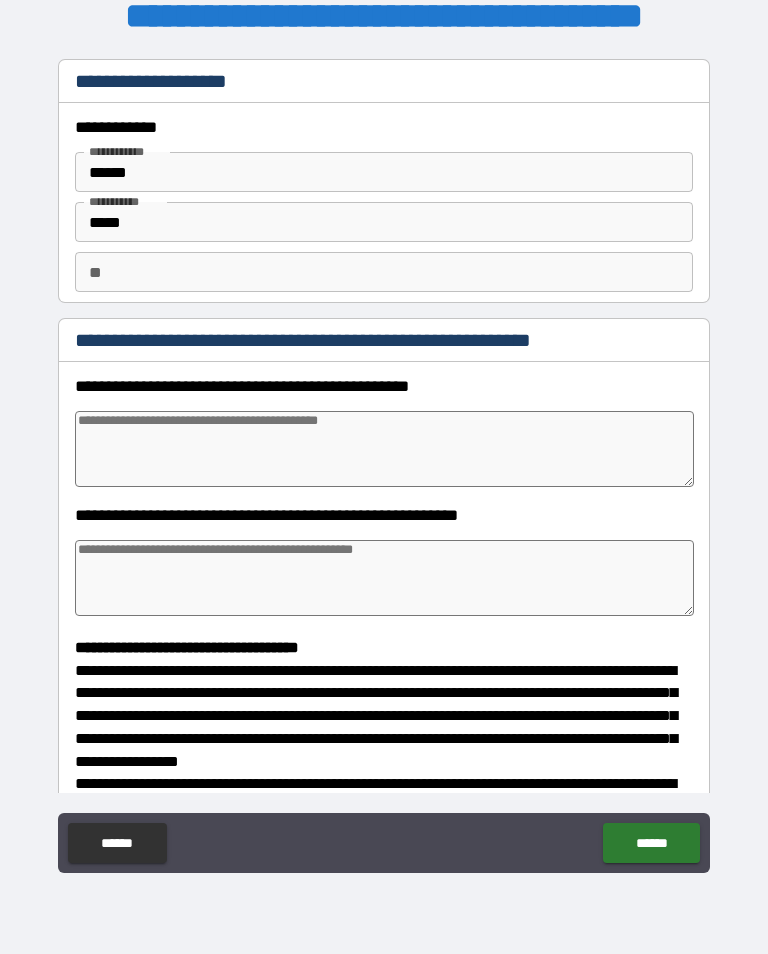 click at bounding box center (384, 449) 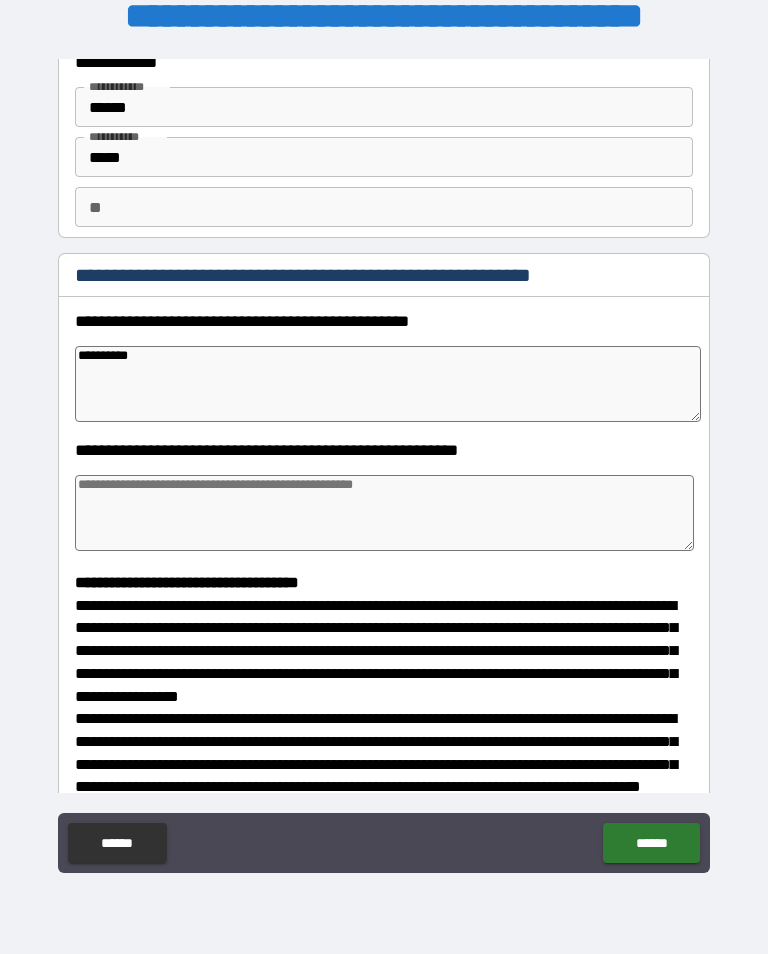 scroll, scrollTop: 64, scrollLeft: 0, axis: vertical 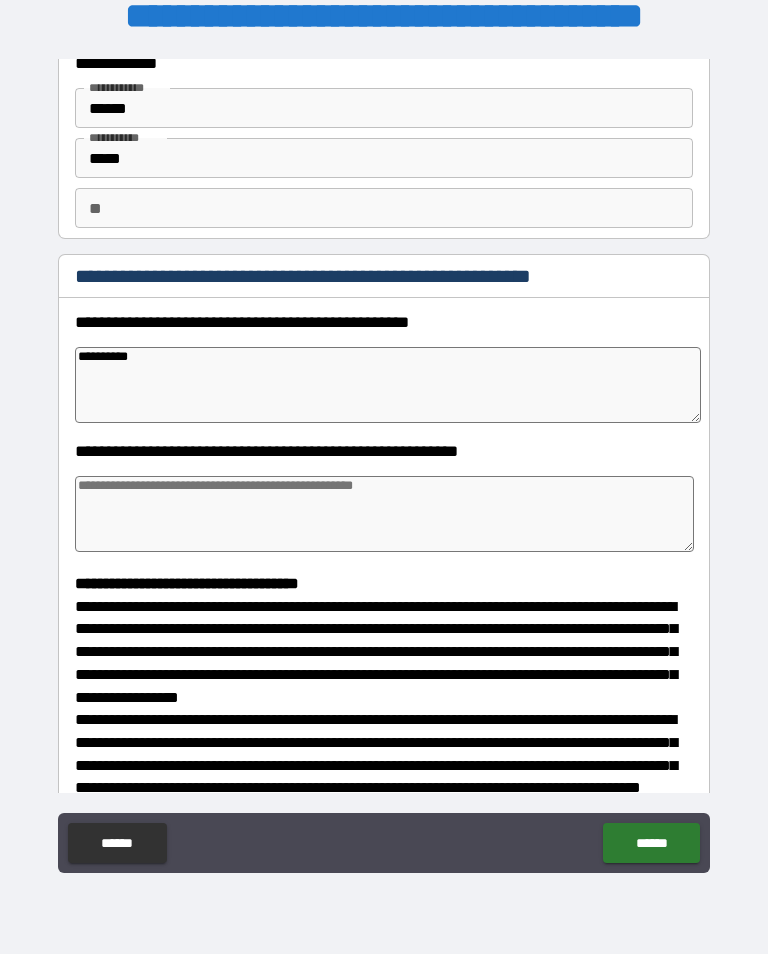 click at bounding box center (384, 514) 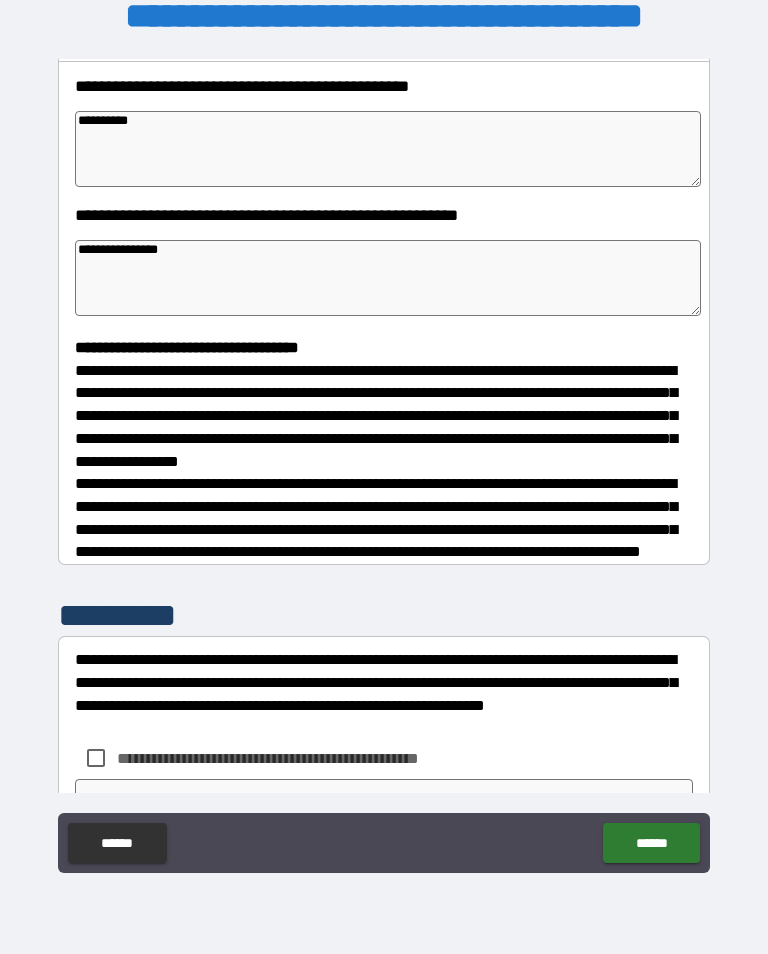 scroll, scrollTop: 299, scrollLeft: 0, axis: vertical 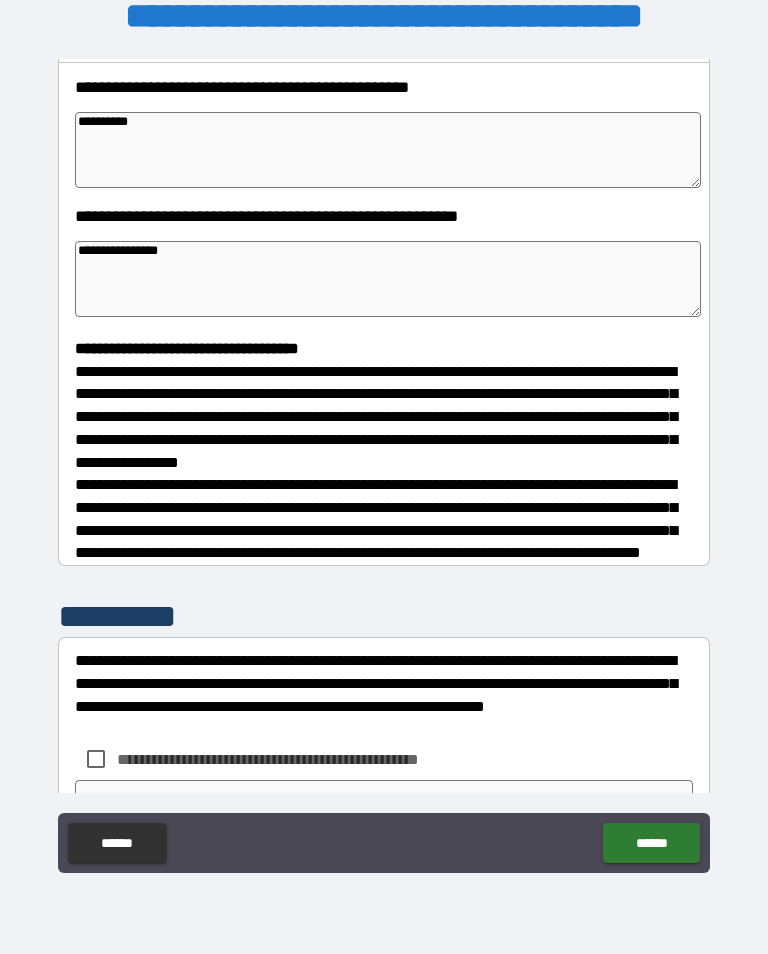 click on "**********" at bounding box center [388, 150] 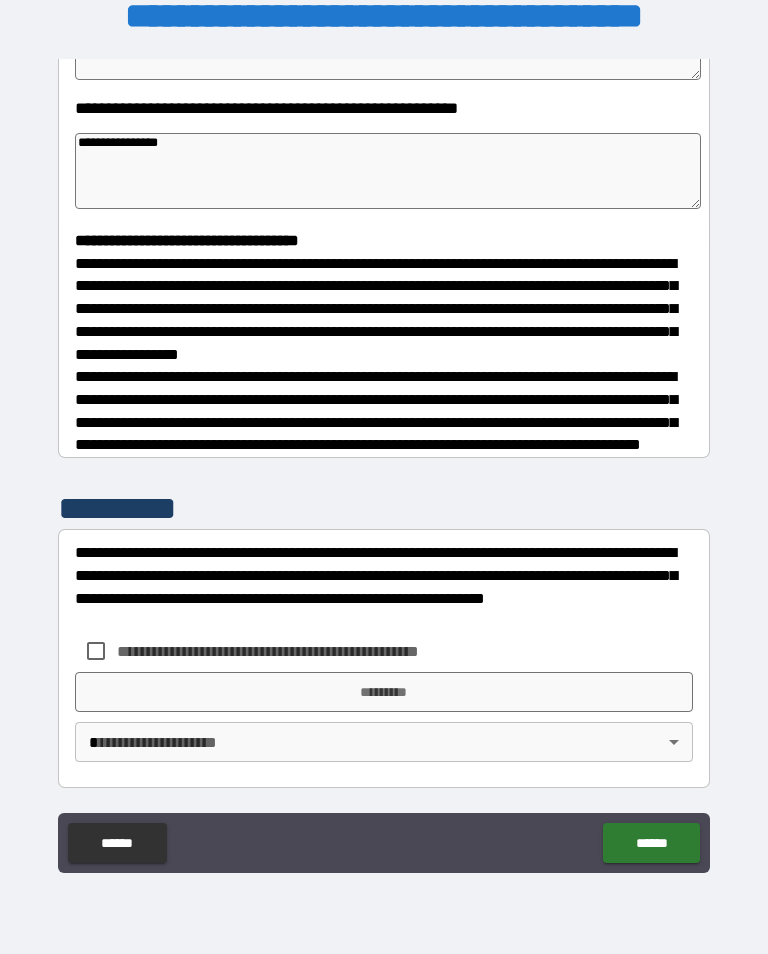 scroll, scrollTop: 422, scrollLeft: 0, axis: vertical 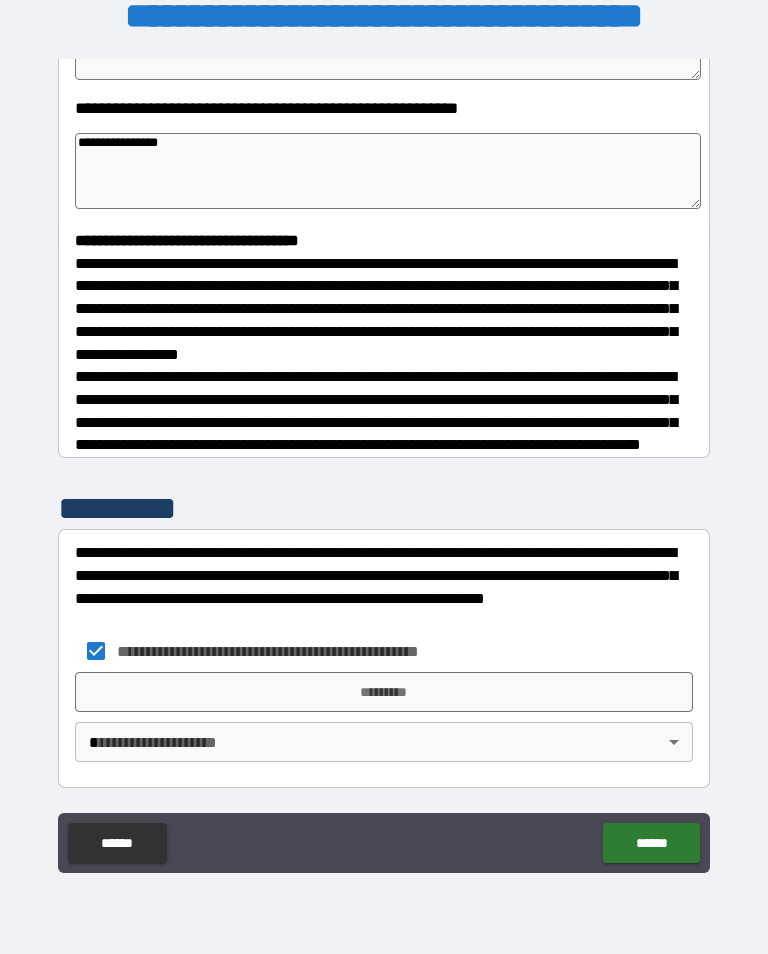 click on "*********" at bounding box center [384, 692] 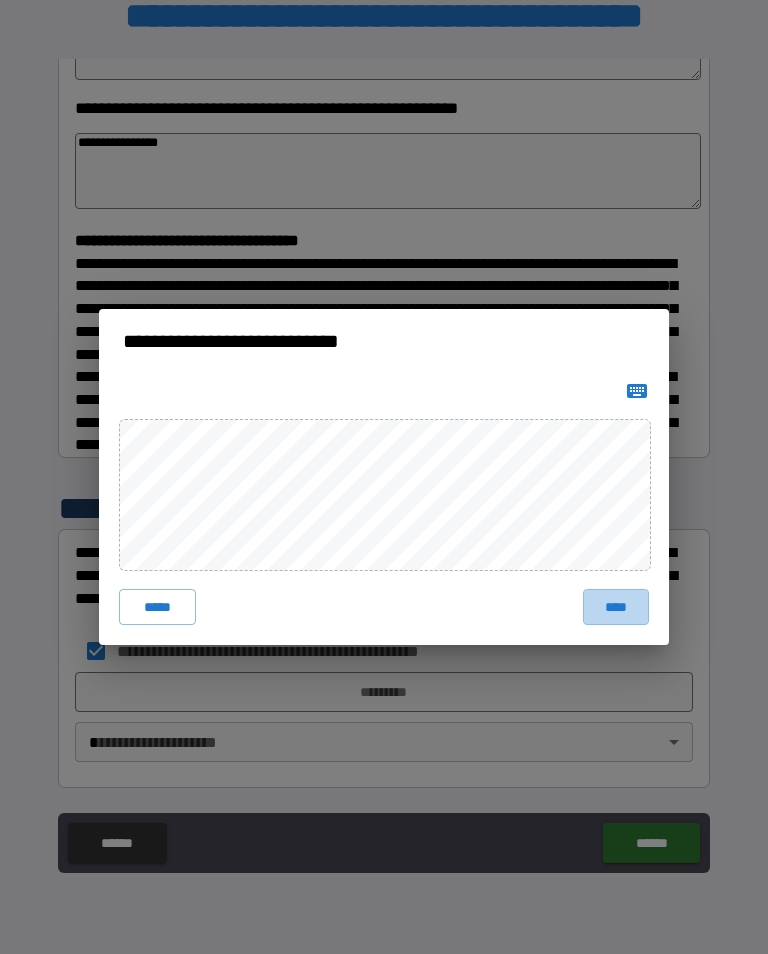 click on "****" at bounding box center [616, 607] 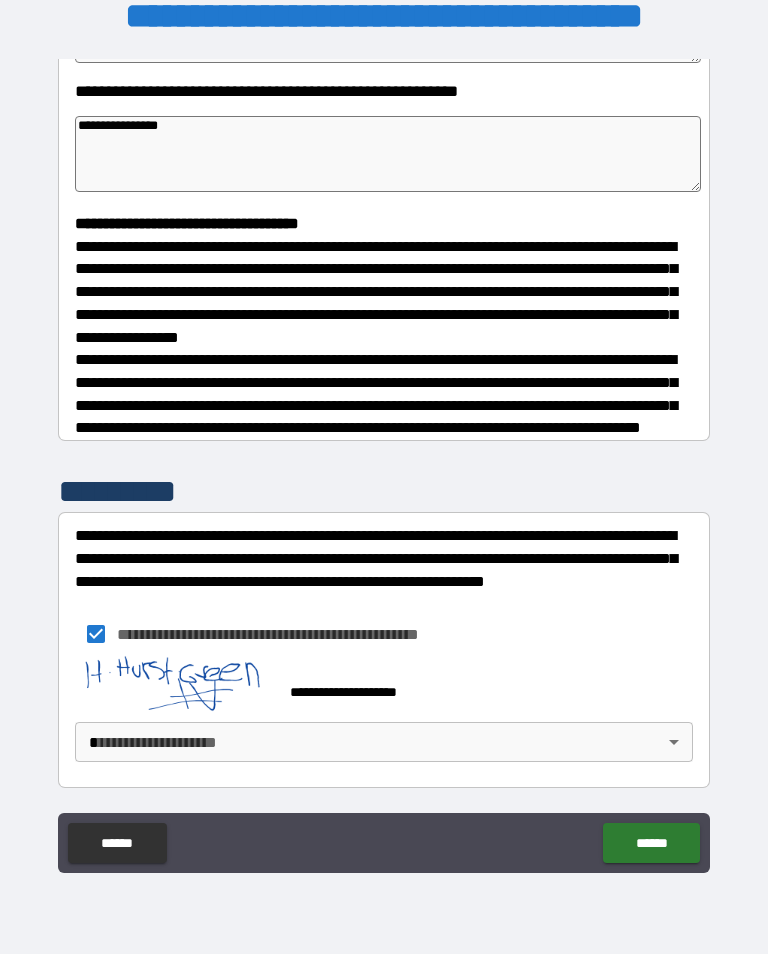 scroll, scrollTop: 439, scrollLeft: 0, axis: vertical 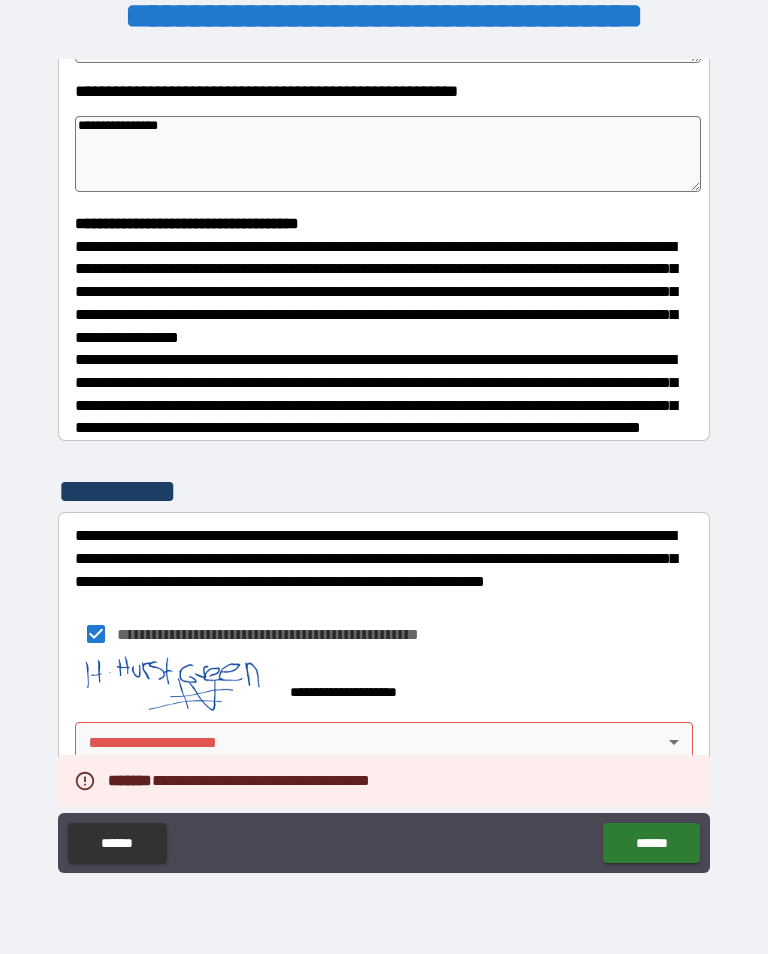 click on "**********" at bounding box center [384, 461] 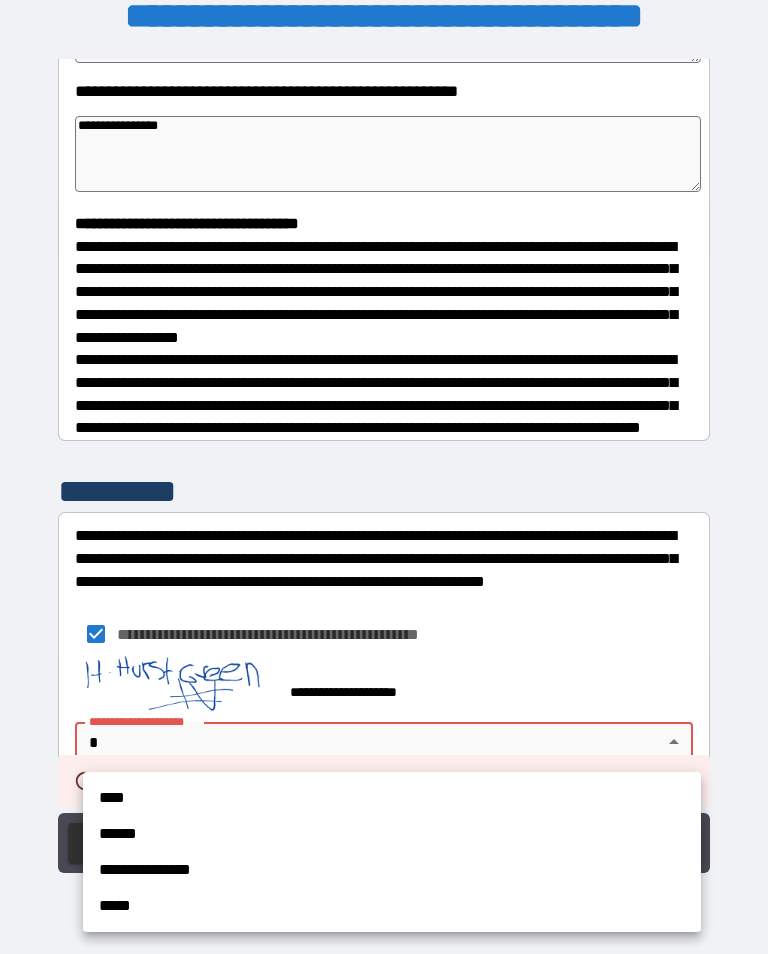 click on "****" at bounding box center (392, 798) 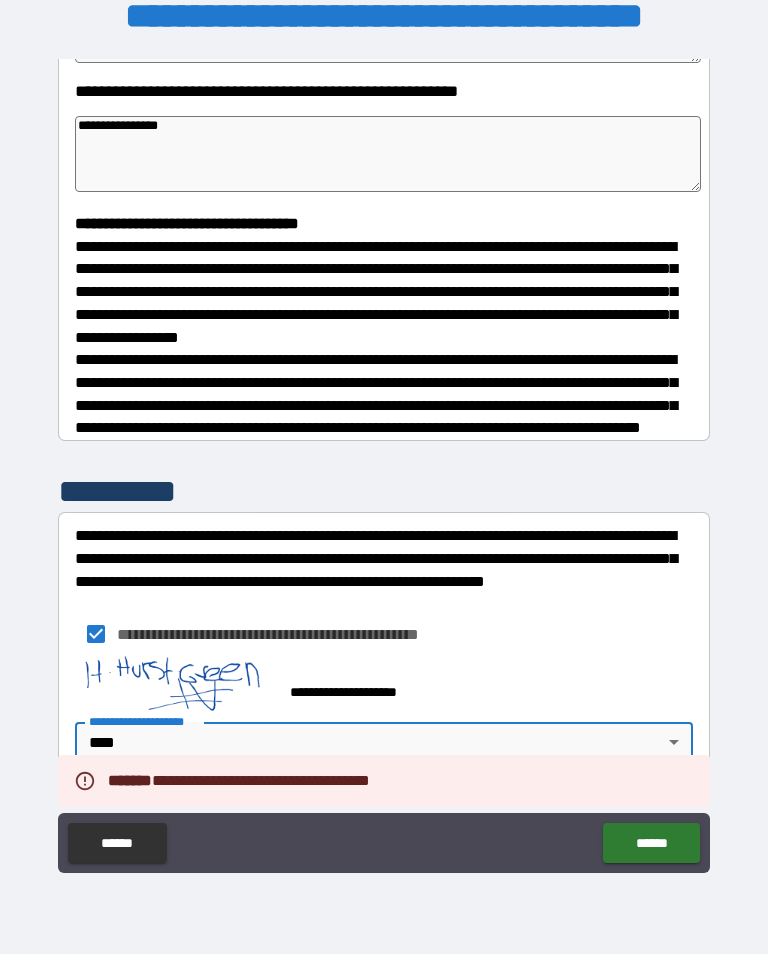 scroll, scrollTop: 439, scrollLeft: 0, axis: vertical 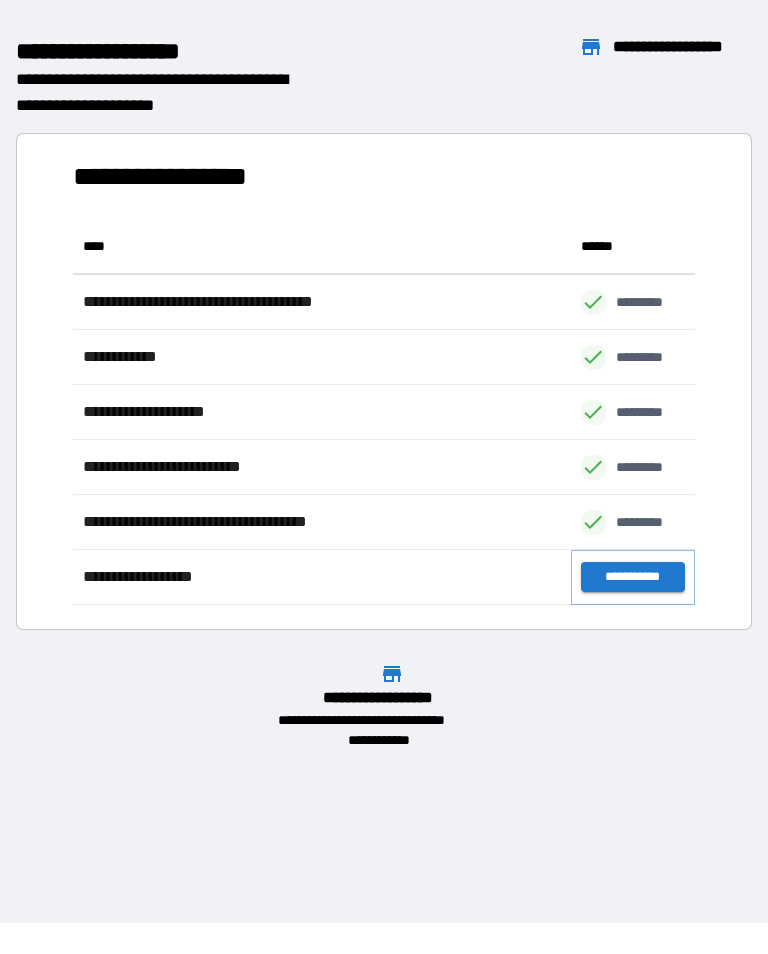 click on "**********" at bounding box center [633, 577] 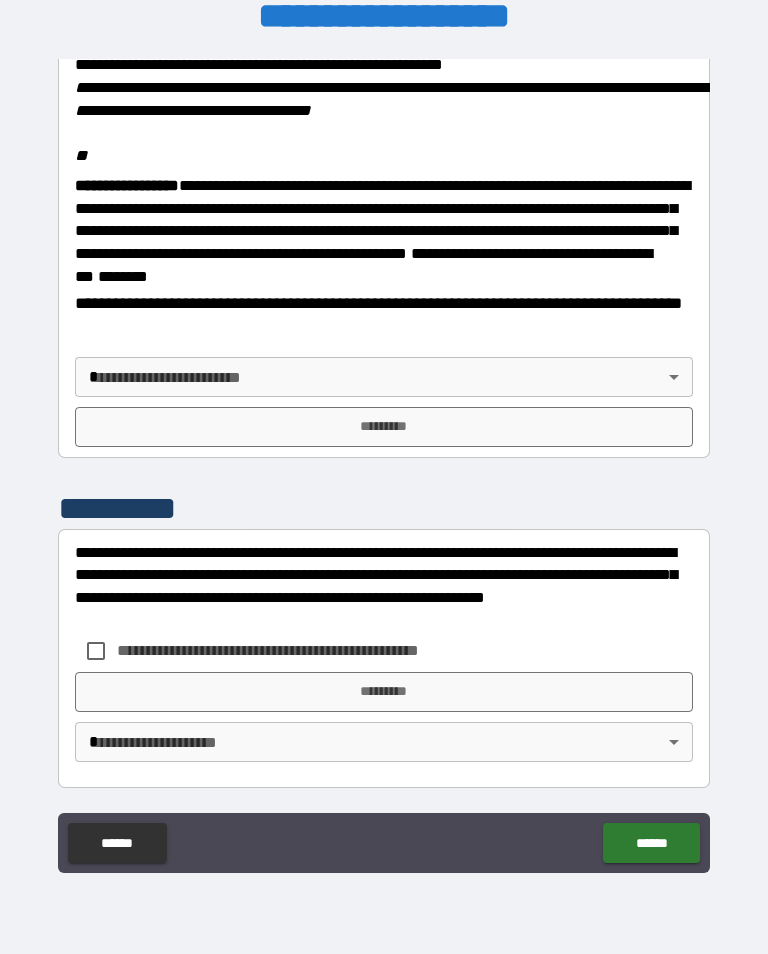 scroll, scrollTop: 2448, scrollLeft: 0, axis: vertical 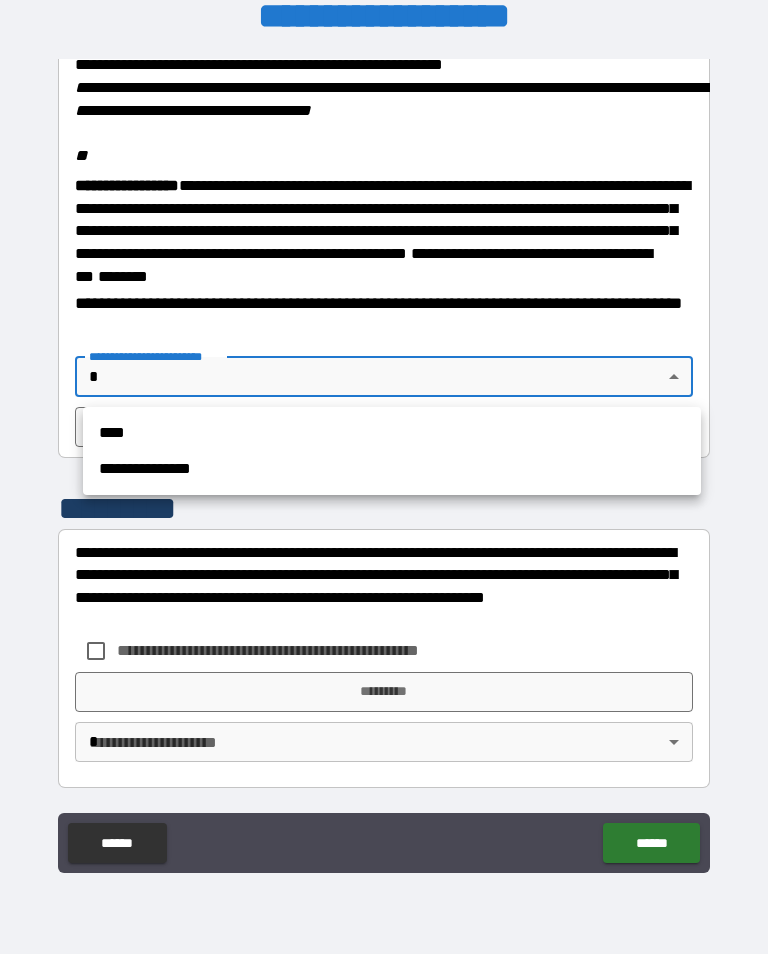 click on "****" at bounding box center (392, 433) 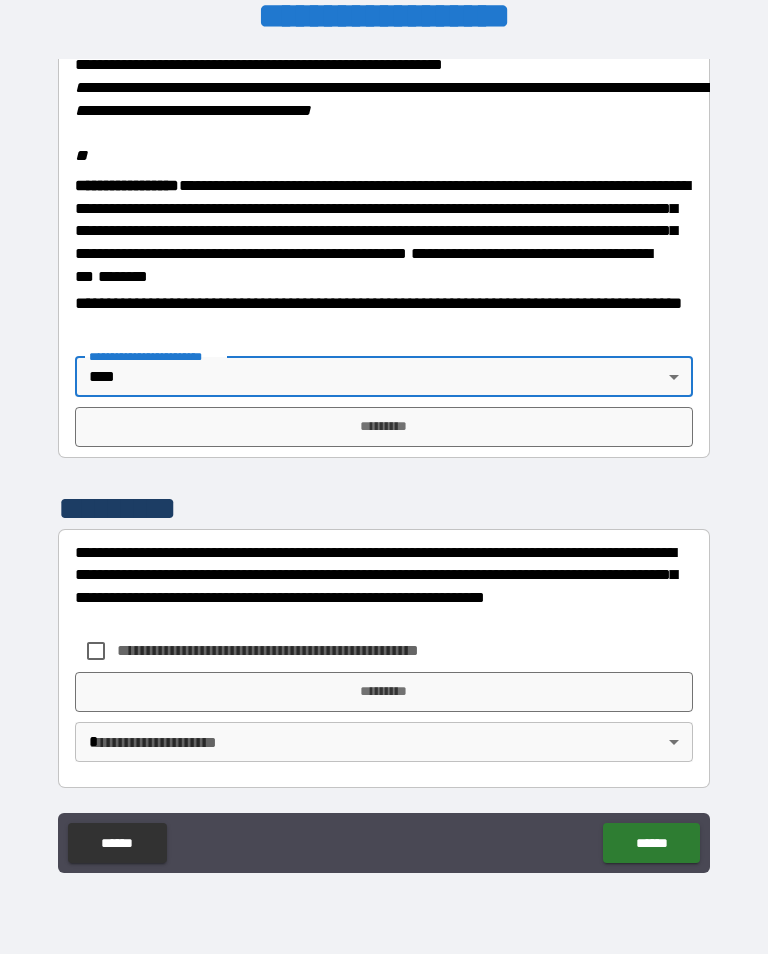 click on "**********" at bounding box center [154, 356] 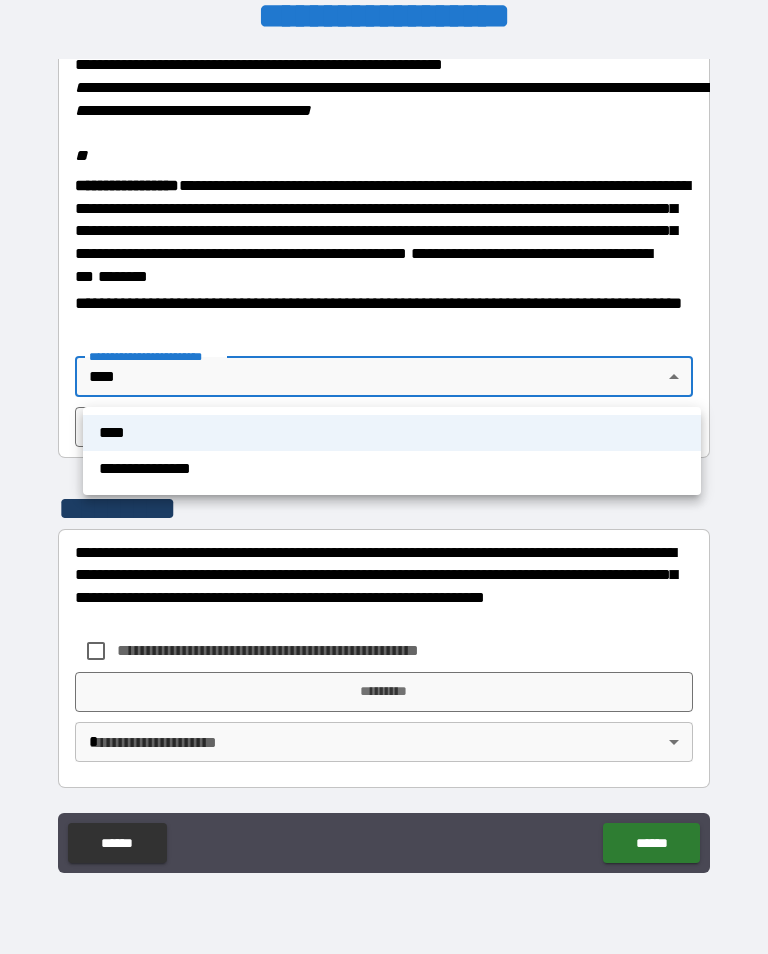 click on "**********" at bounding box center [392, 469] 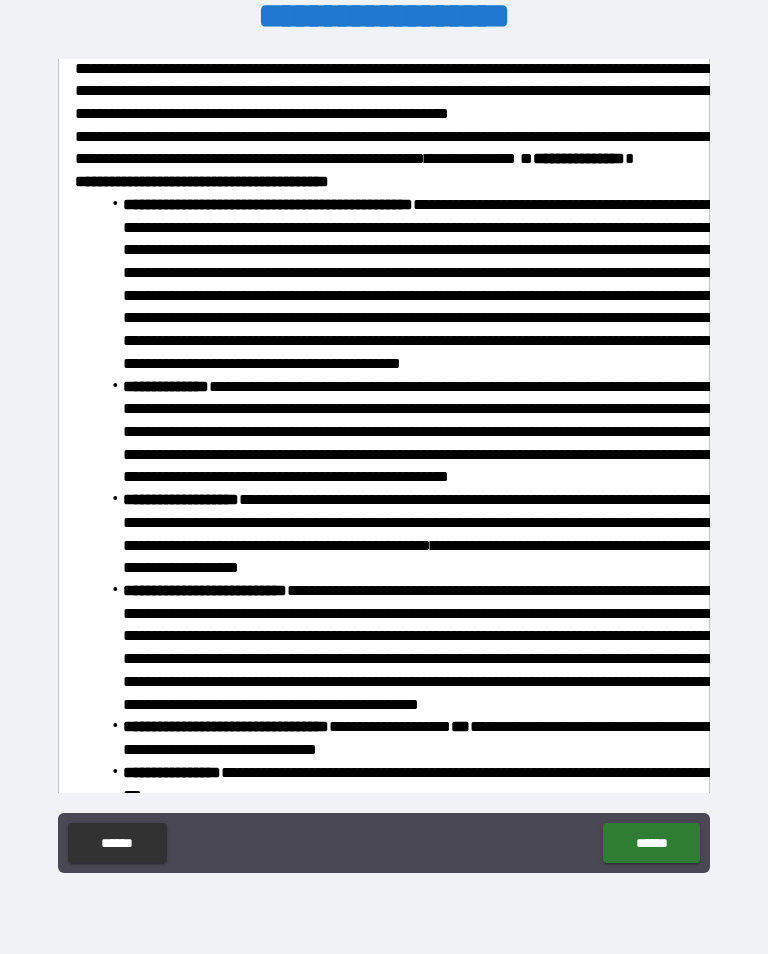 scroll, scrollTop: 1071, scrollLeft: 0, axis: vertical 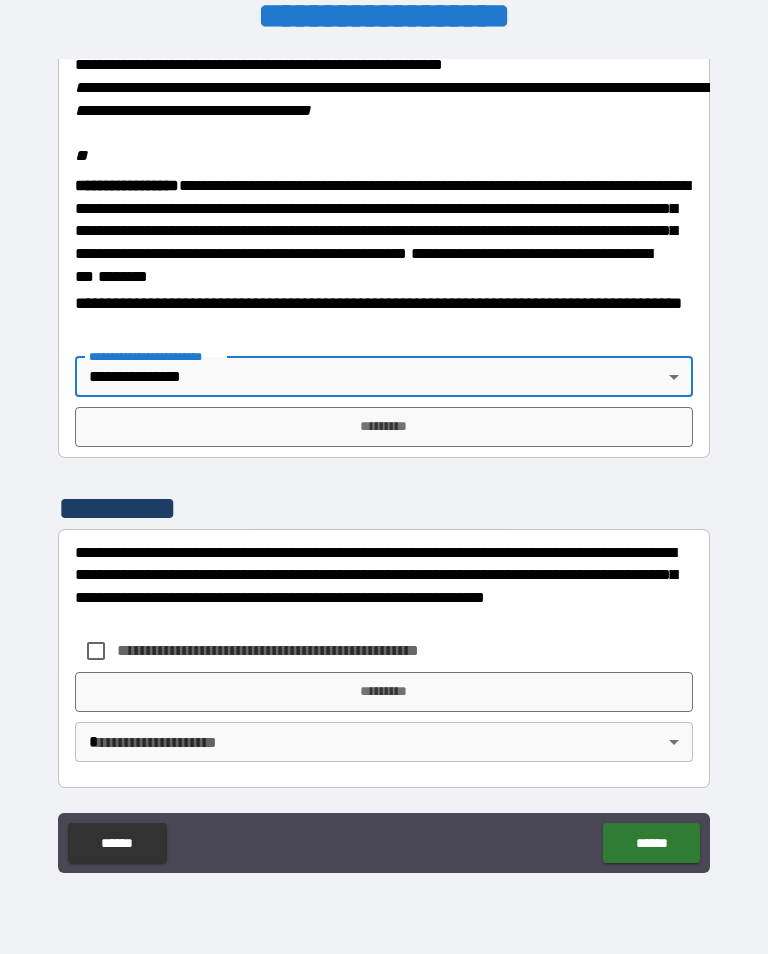 click on "*********" at bounding box center (384, 427) 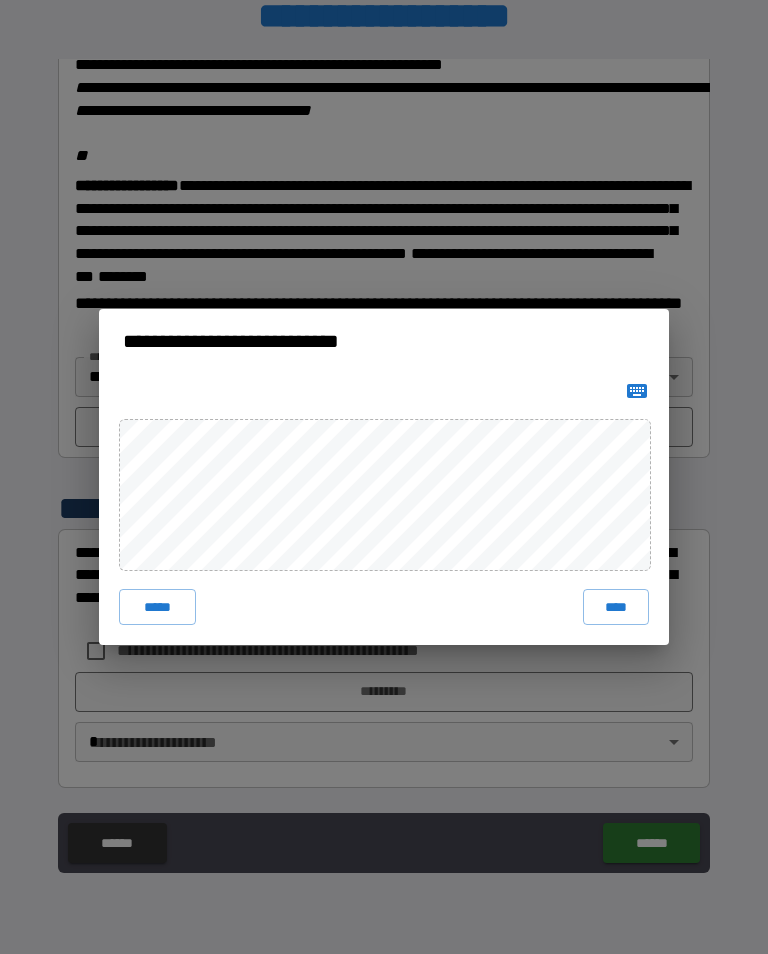 click on "****" at bounding box center (616, 607) 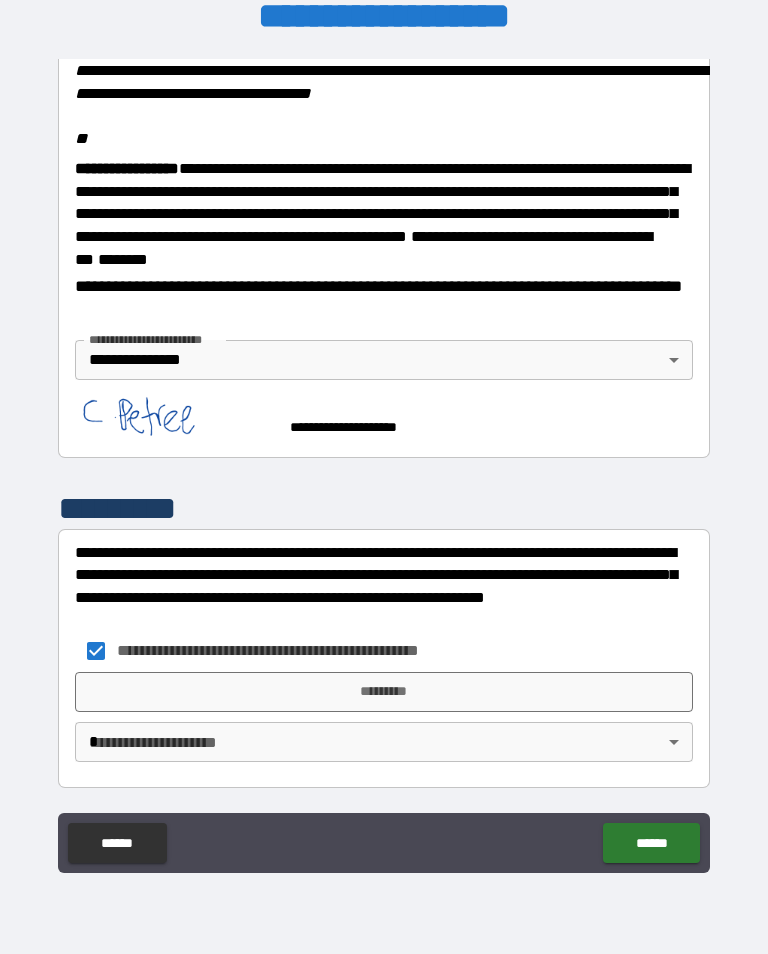 scroll, scrollTop: 2465, scrollLeft: 0, axis: vertical 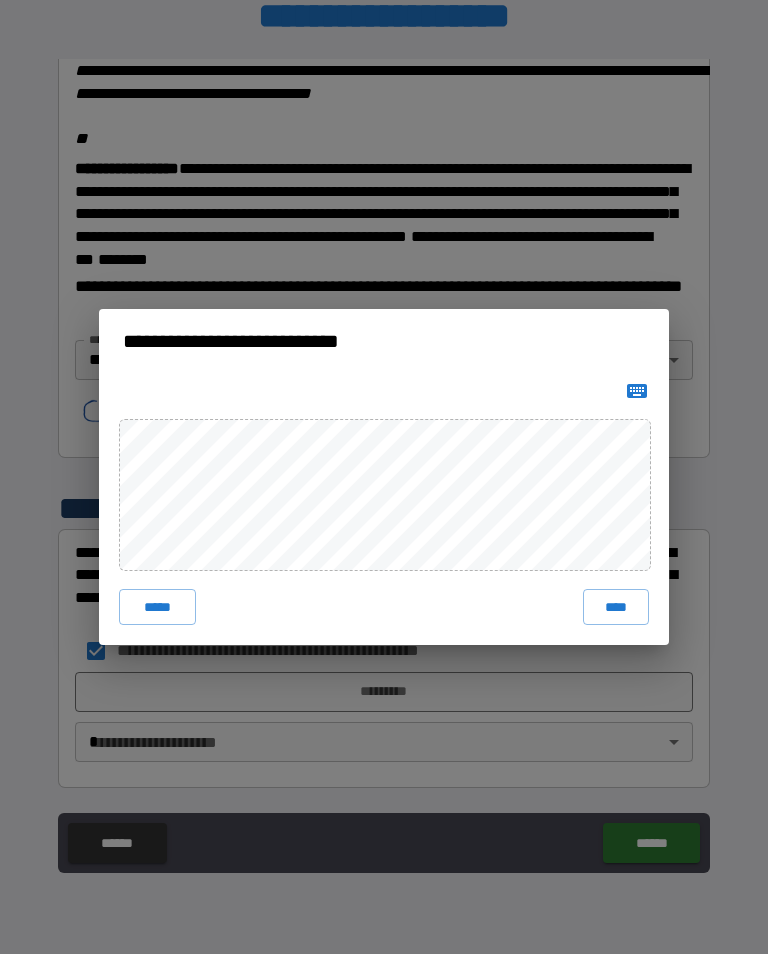 click 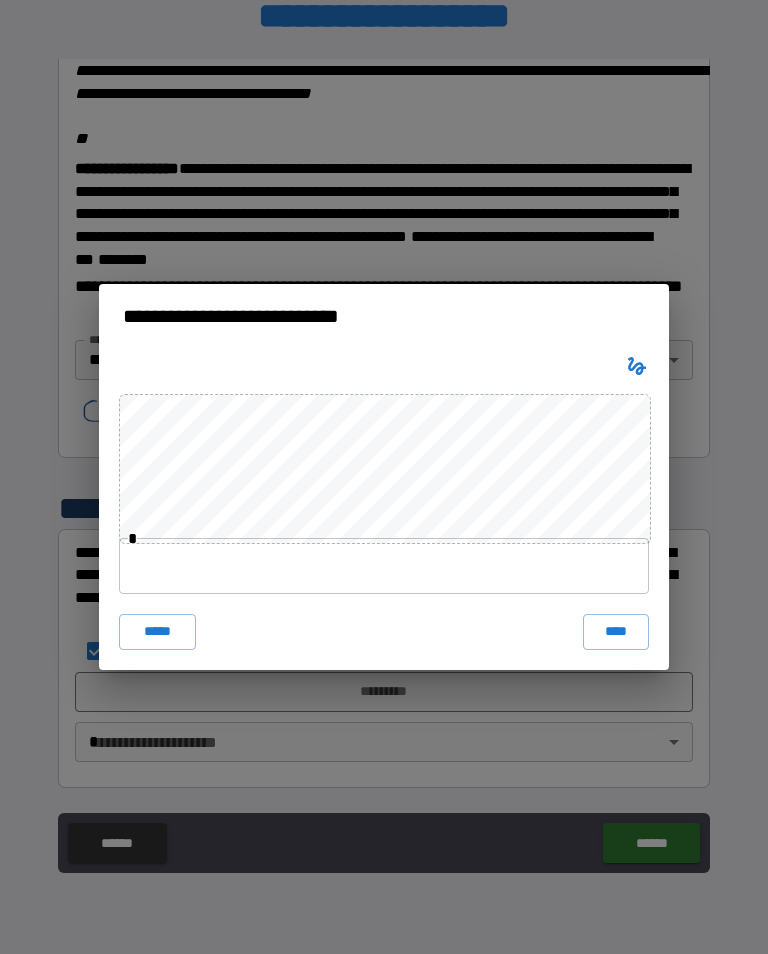 click at bounding box center [384, 566] 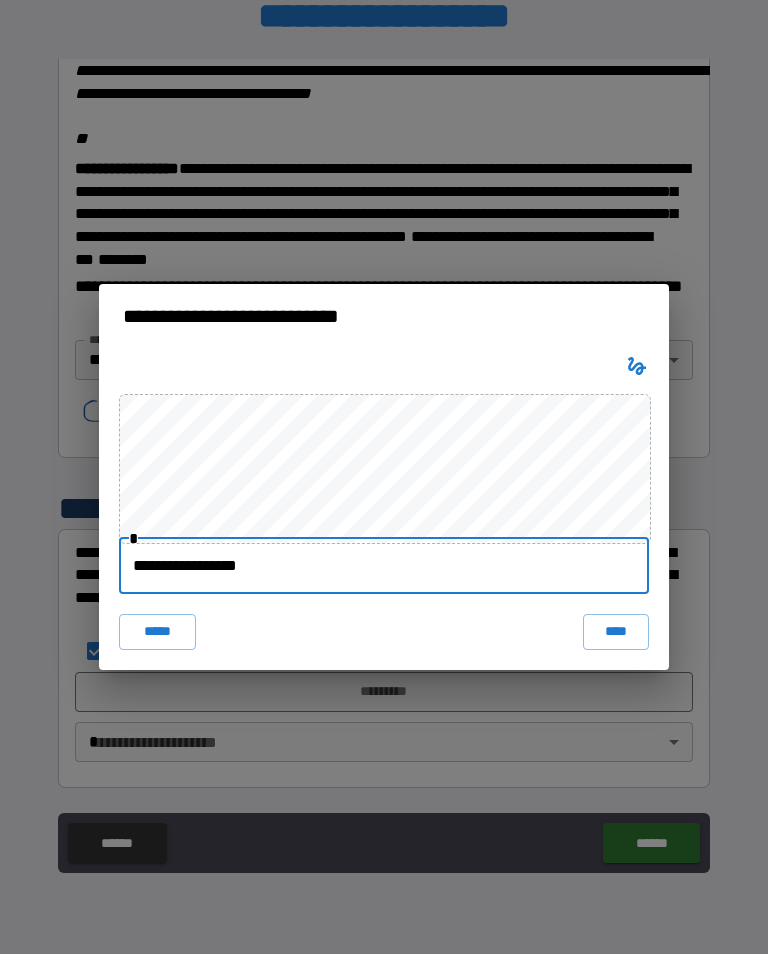 click on "****" at bounding box center [616, 632] 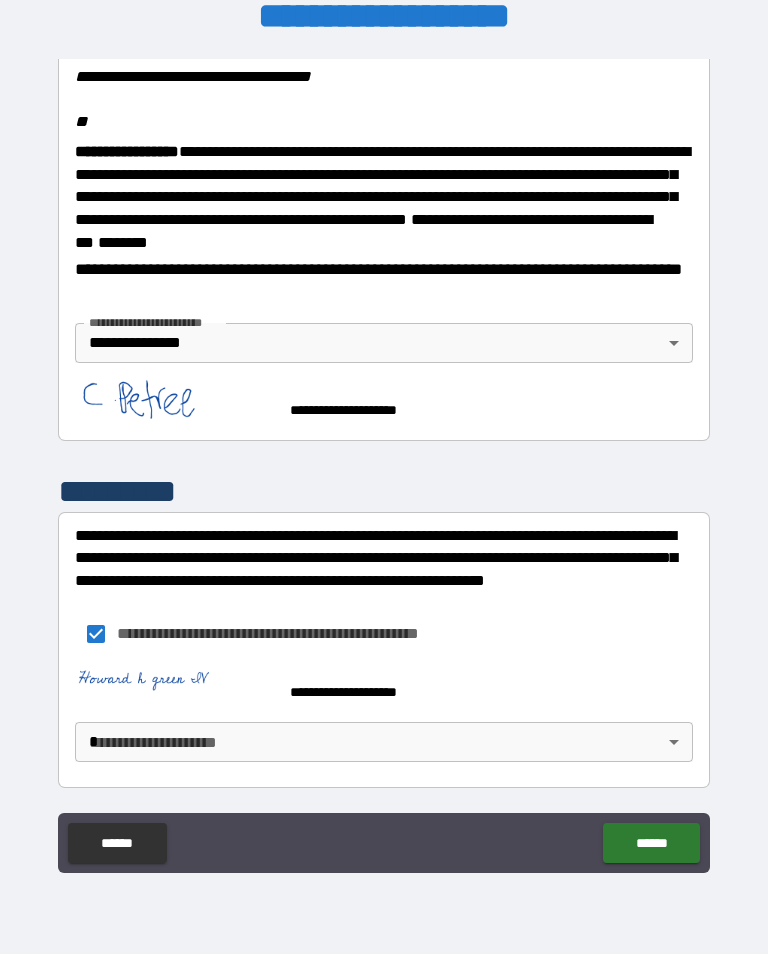 scroll, scrollTop: 2482, scrollLeft: 0, axis: vertical 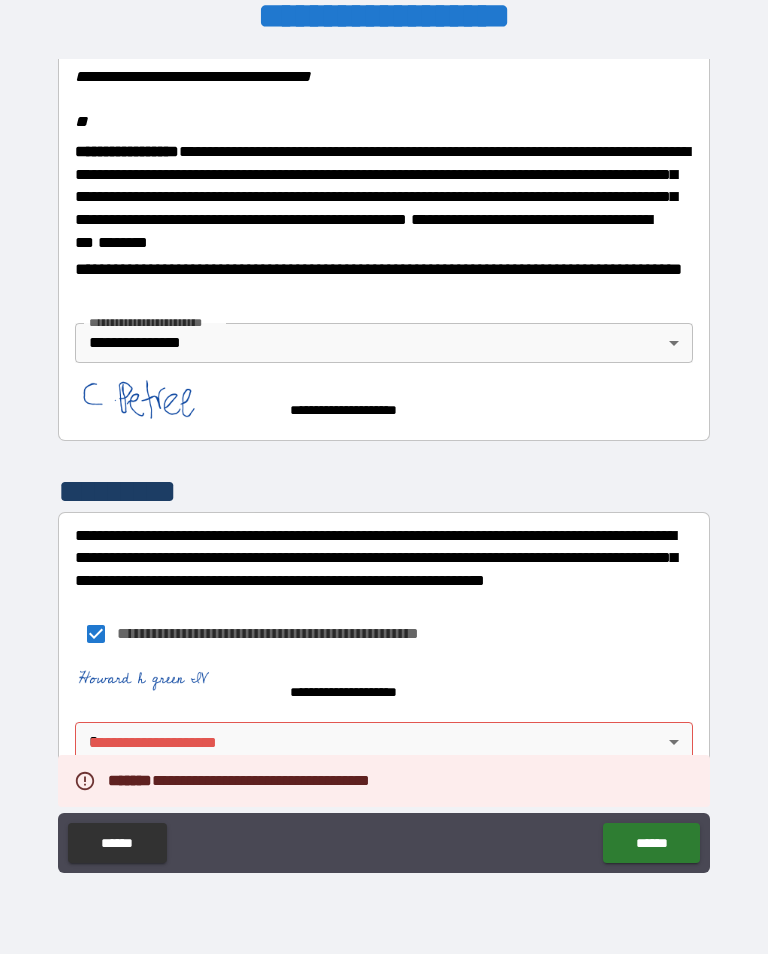click on "**********" at bounding box center [384, 461] 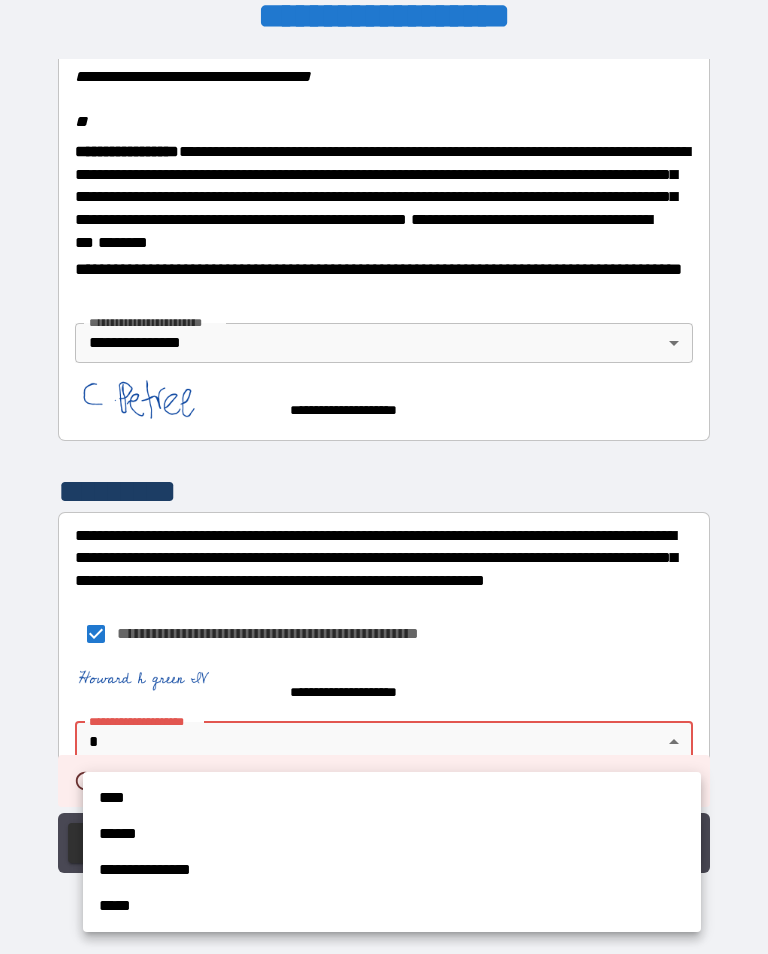 click on "****" at bounding box center (392, 798) 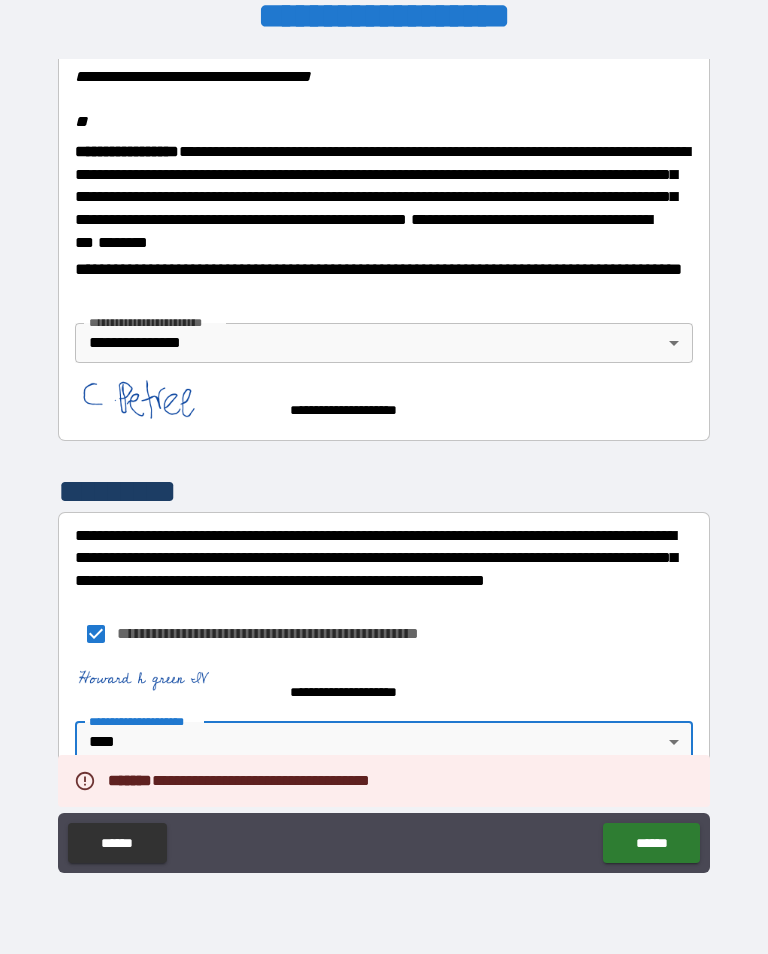 click on "******" at bounding box center [651, 843] 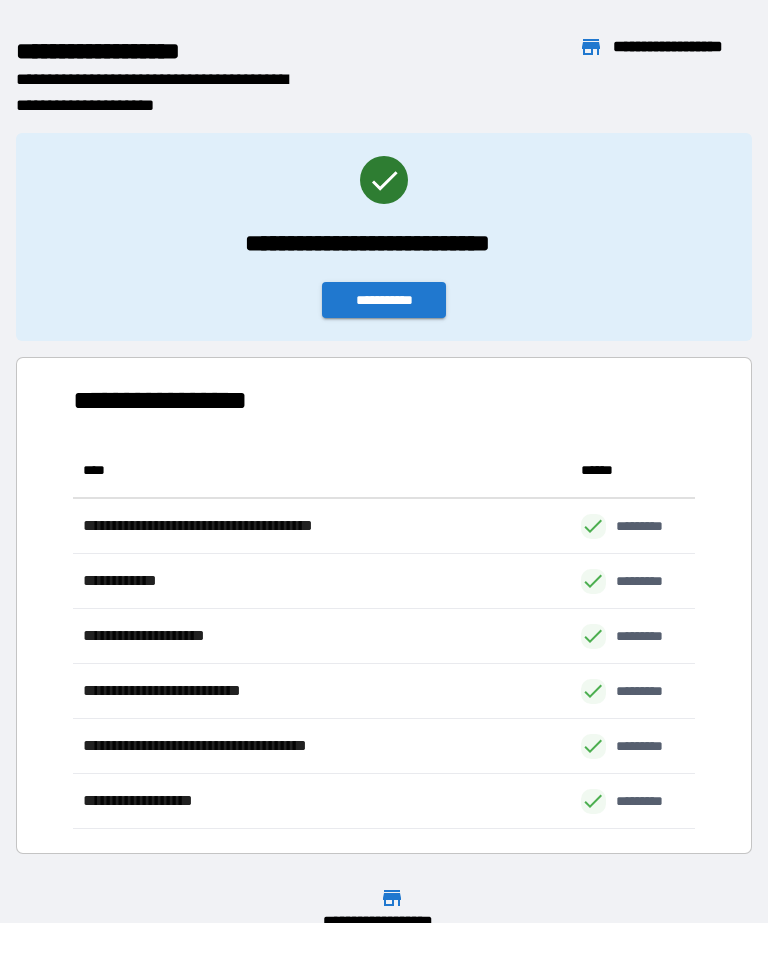 scroll, scrollTop: 386, scrollLeft: 622, axis: both 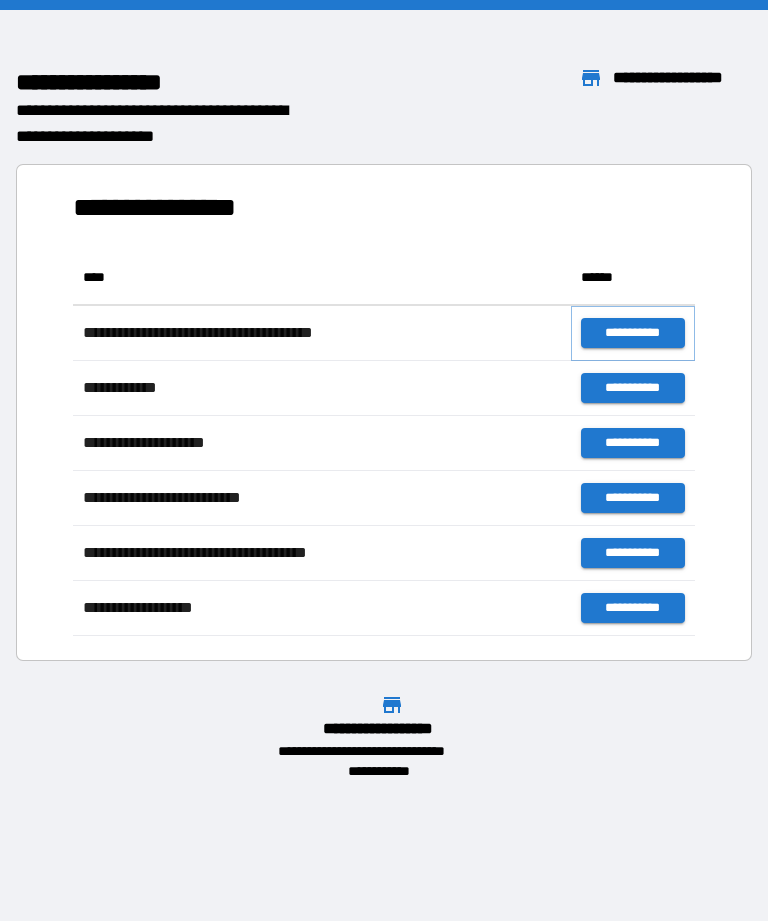 click on "**********" at bounding box center [633, 333] 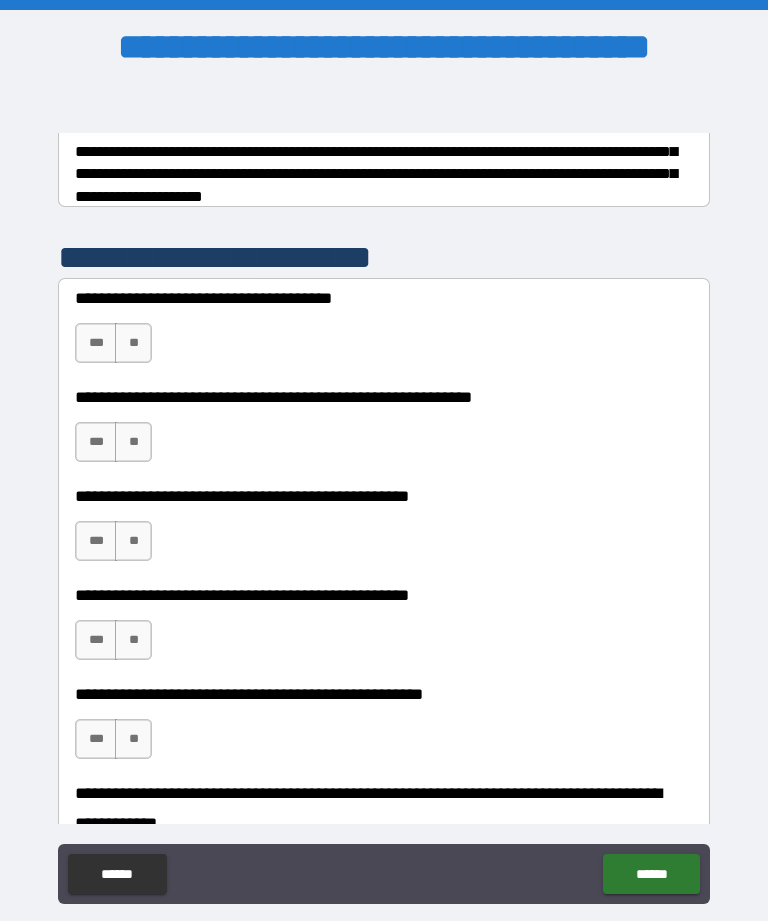 scroll, scrollTop: 344, scrollLeft: 0, axis: vertical 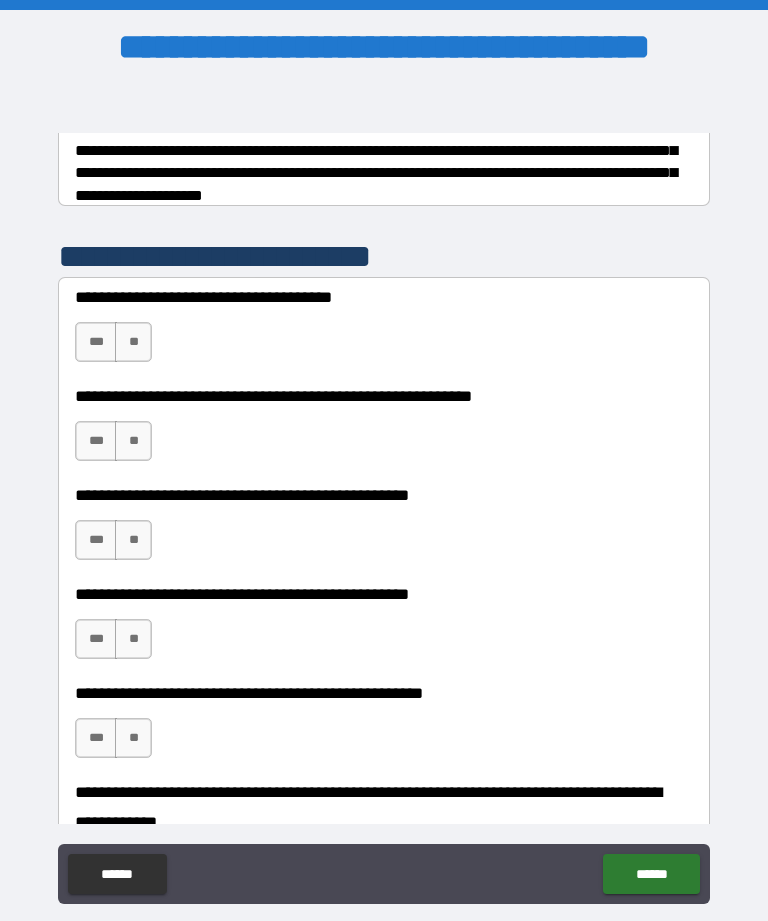 click on "**" at bounding box center [133, 342] 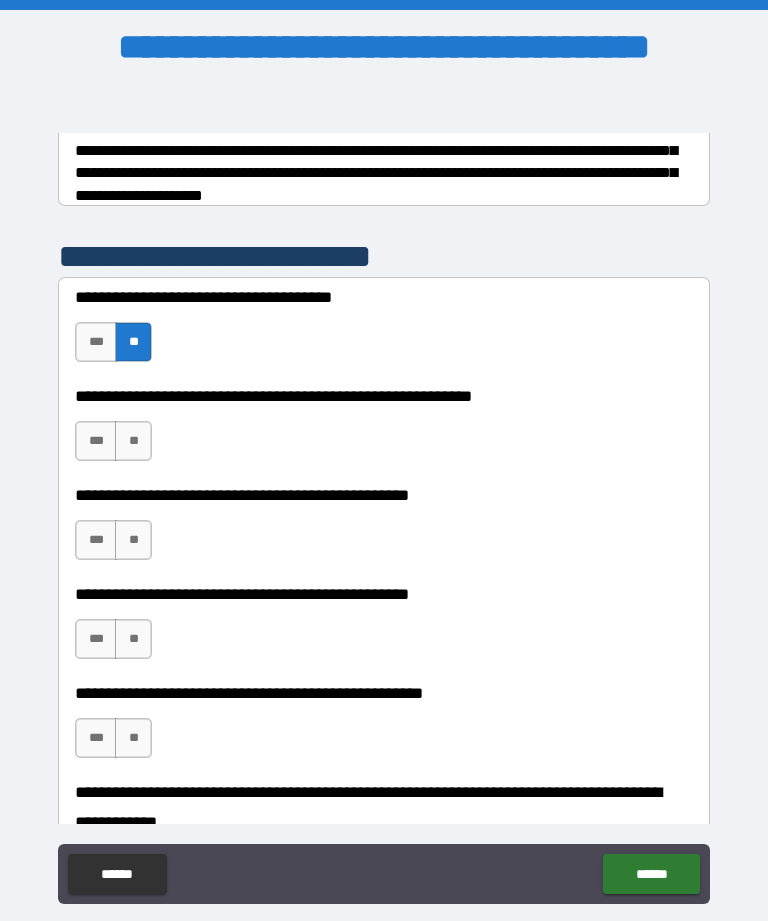 click on "**" at bounding box center (133, 441) 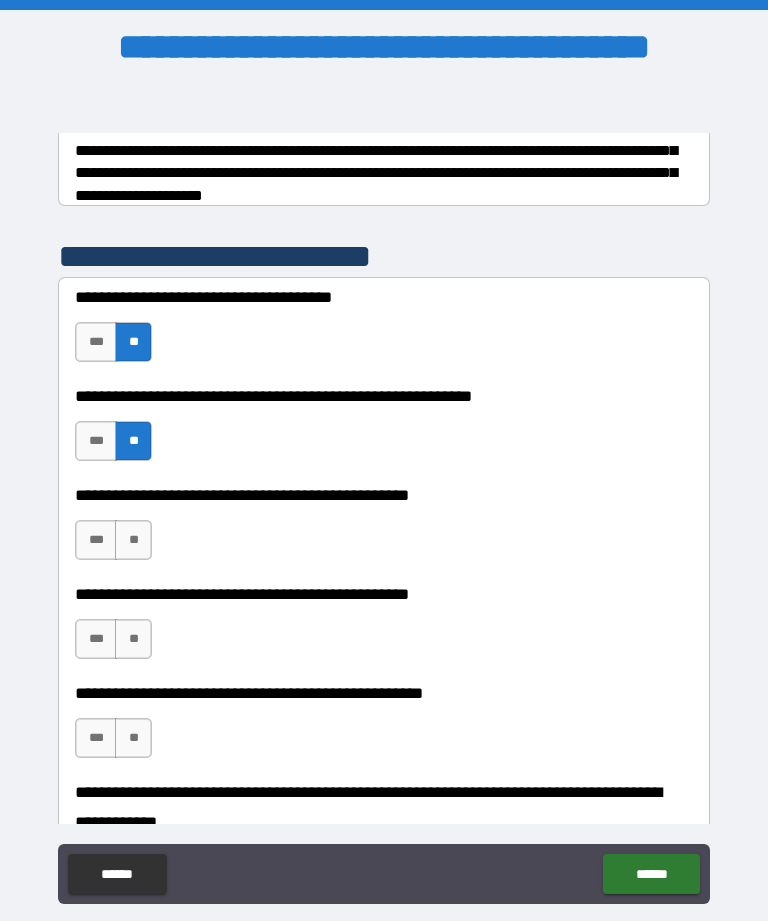 click on "**" at bounding box center [133, 540] 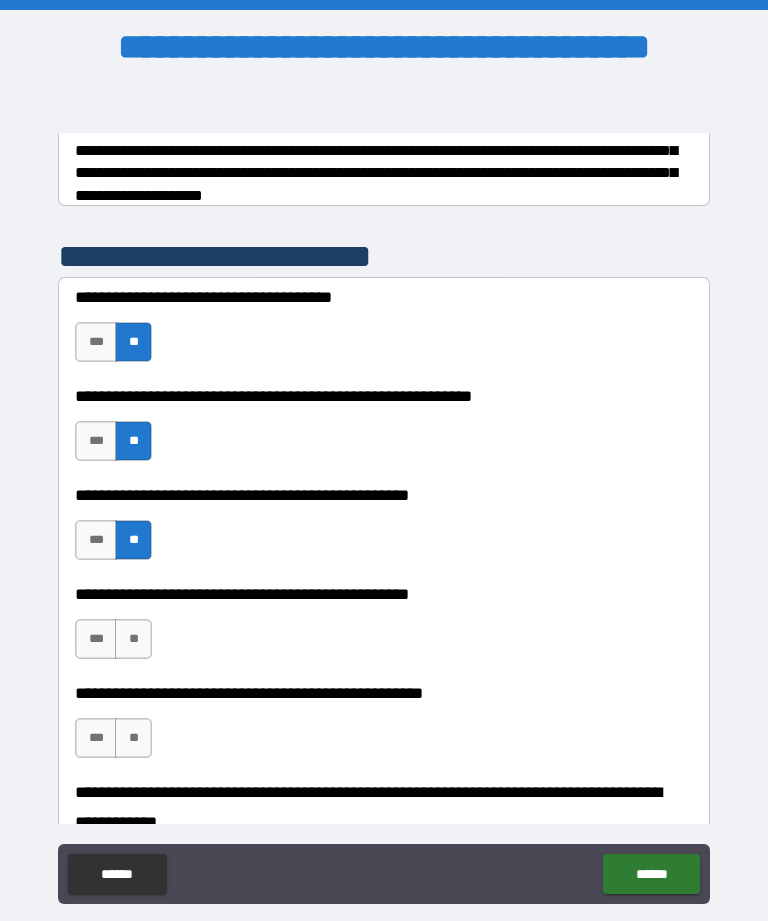 click on "**" at bounding box center [133, 639] 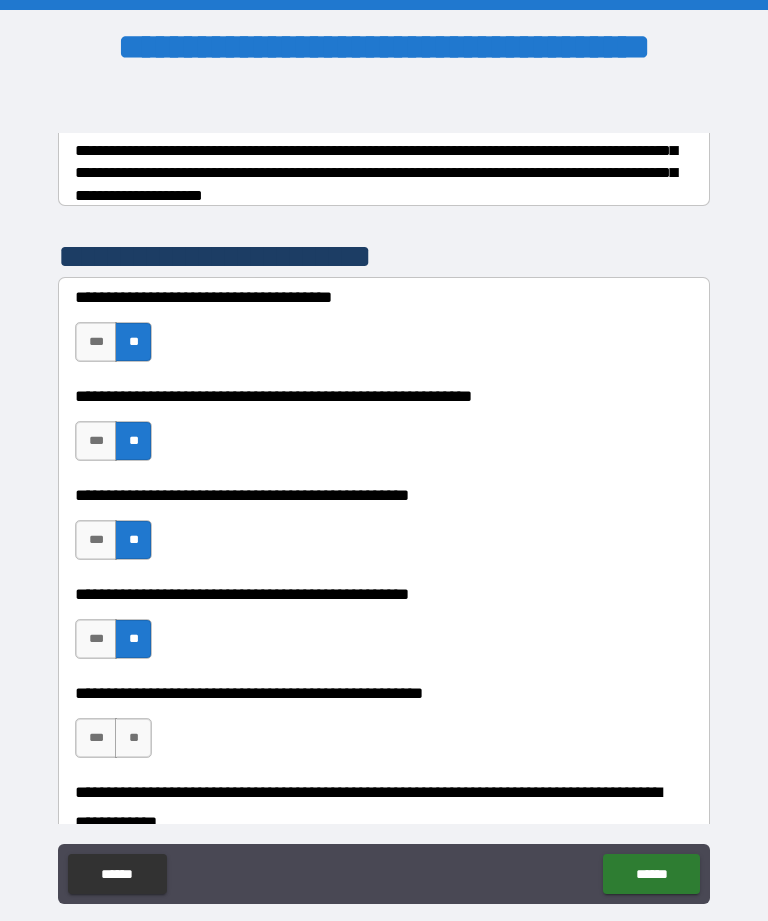 click on "**" at bounding box center [133, 738] 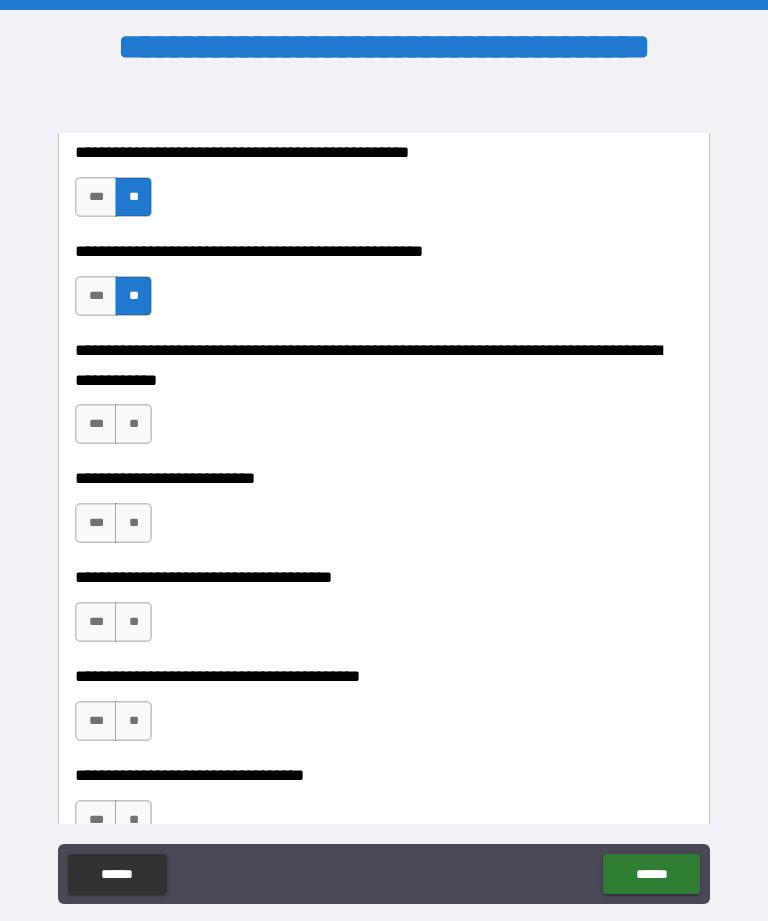 scroll, scrollTop: 787, scrollLeft: 0, axis: vertical 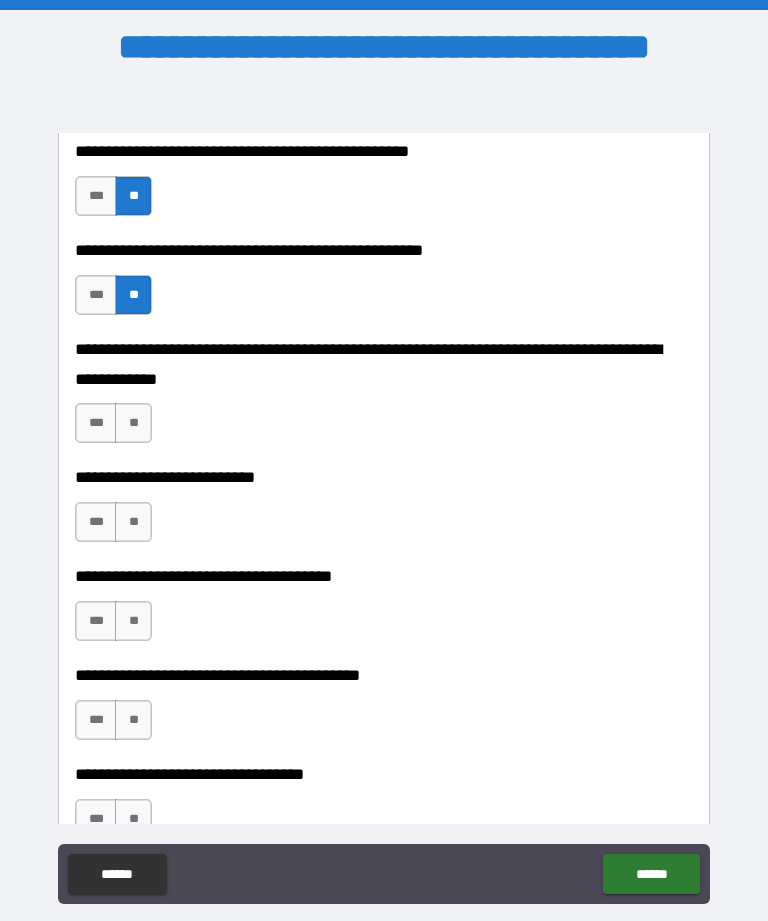 click on "**" at bounding box center (133, 423) 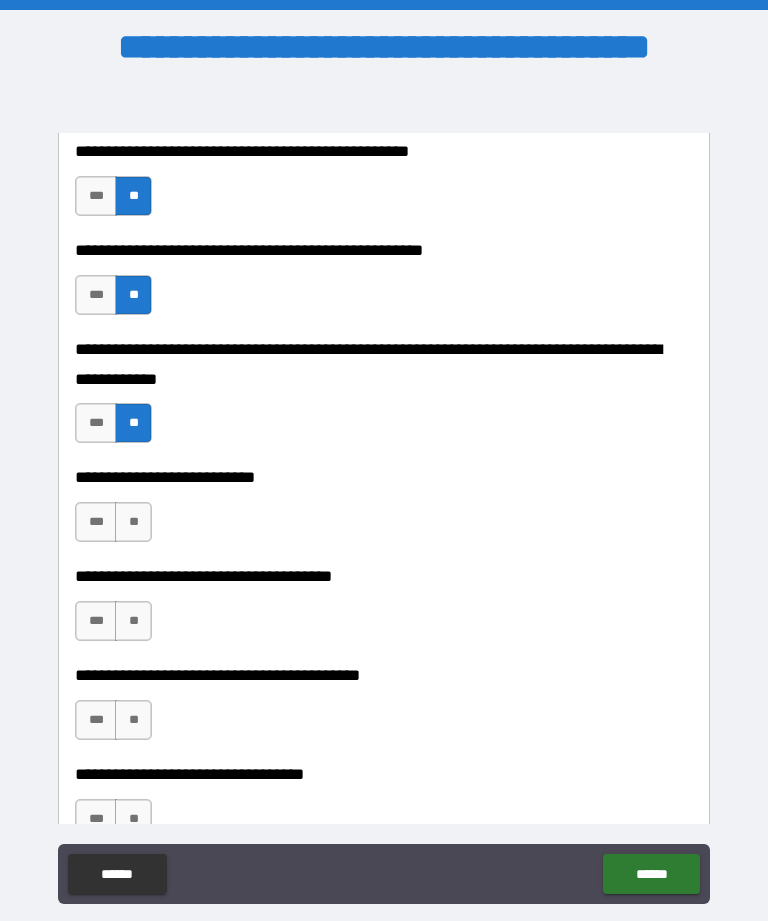 click on "**" at bounding box center (133, 522) 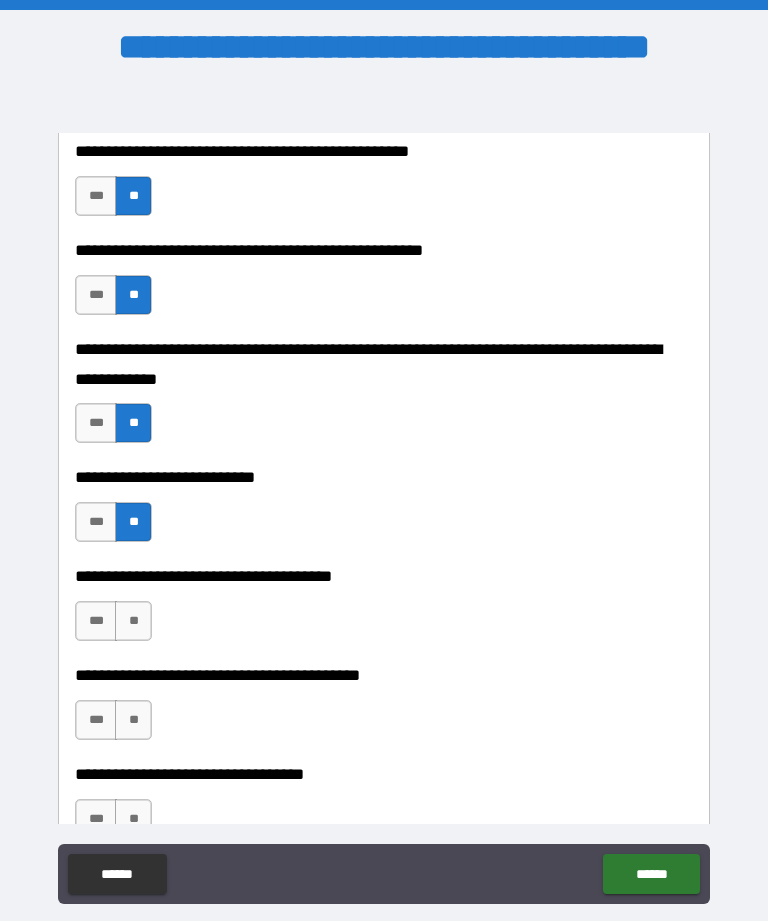 click on "**" at bounding box center (133, 621) 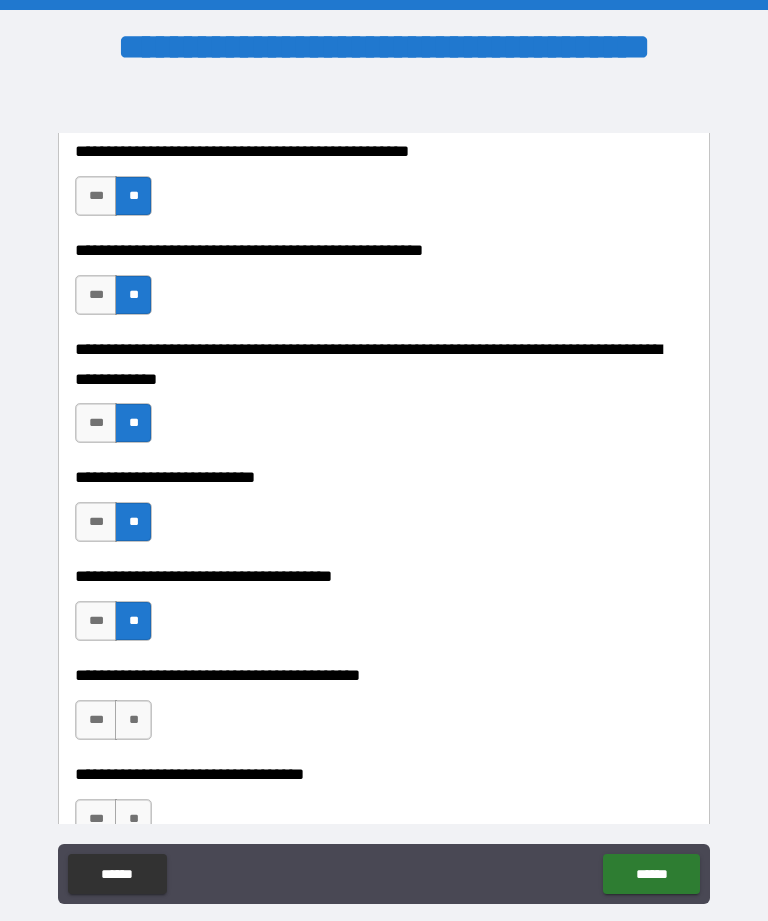 click on "**" at bounding box center (133, 720) 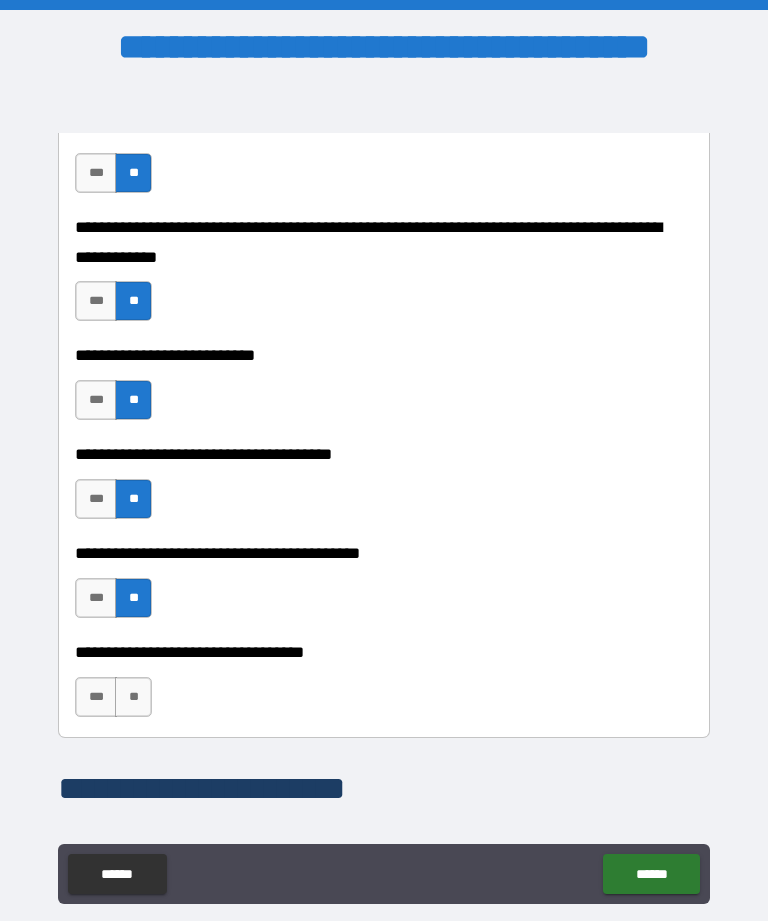 scroll, scrollTop: 905, scrollLeft: 0, axis: vertical 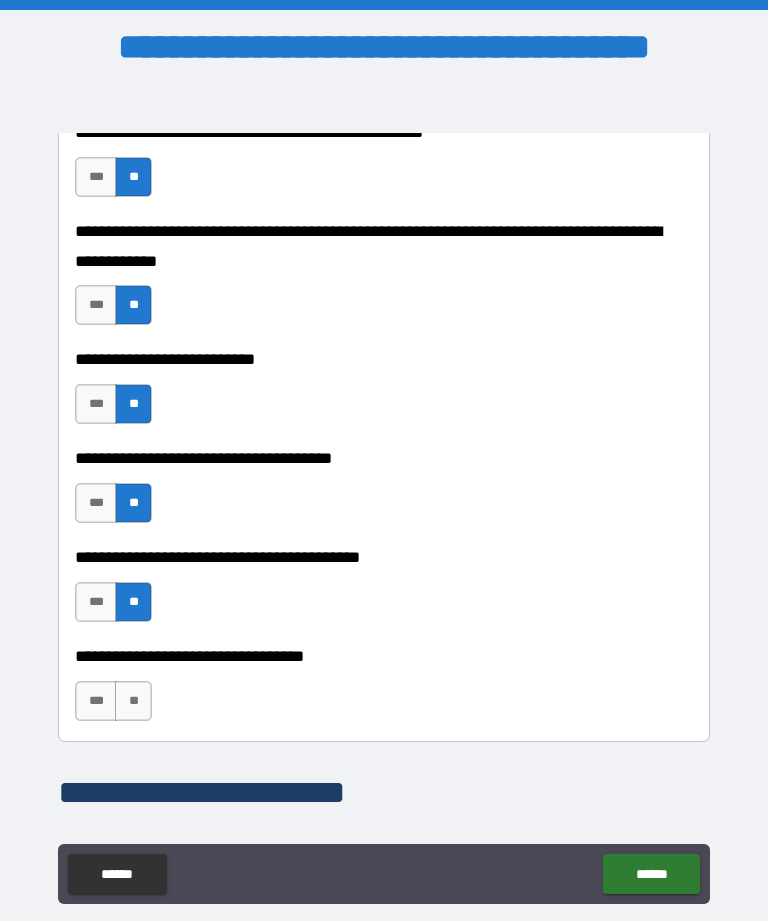 click on "**" at bounding box center [133, 701] 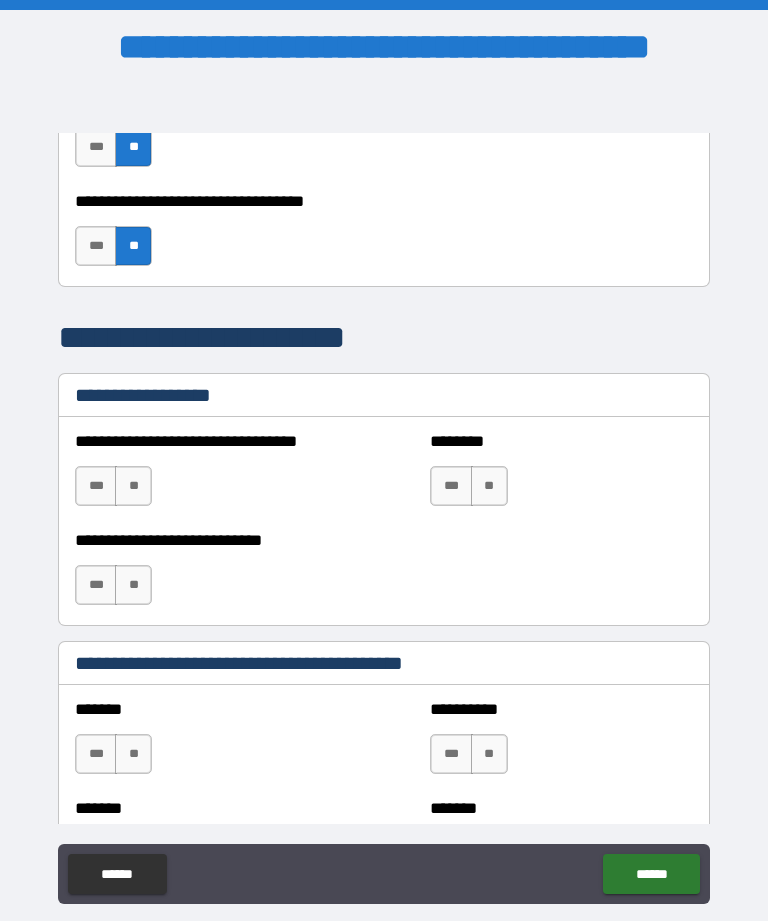 scroll, scrollTop: 1333, scrollLeft: 0, axis: vertical 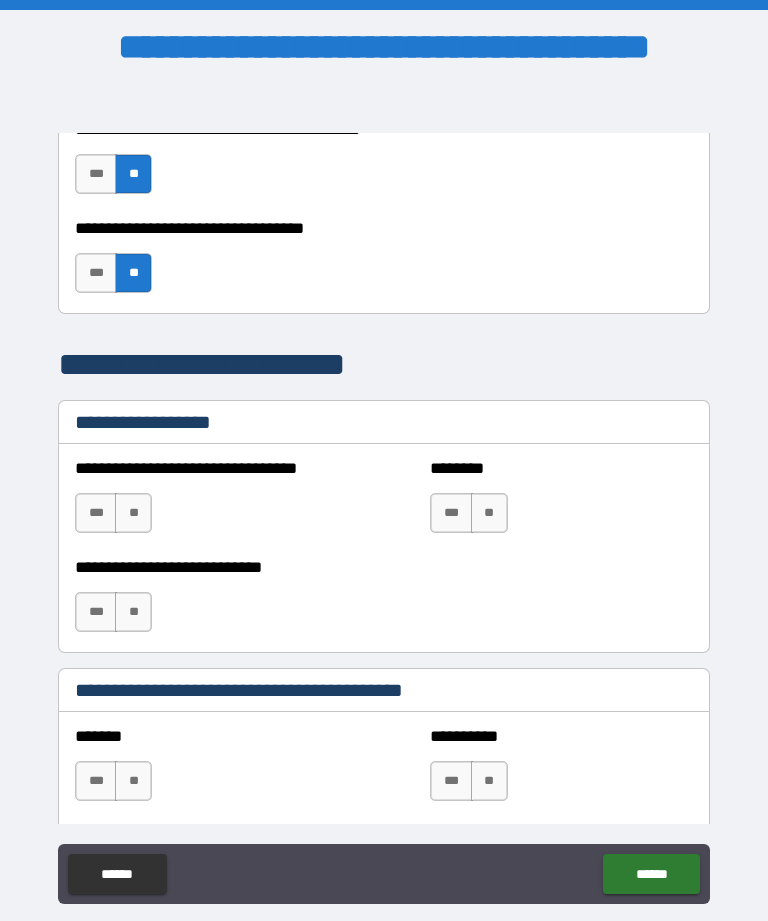 click on "**" at bounding box center (133, 513) 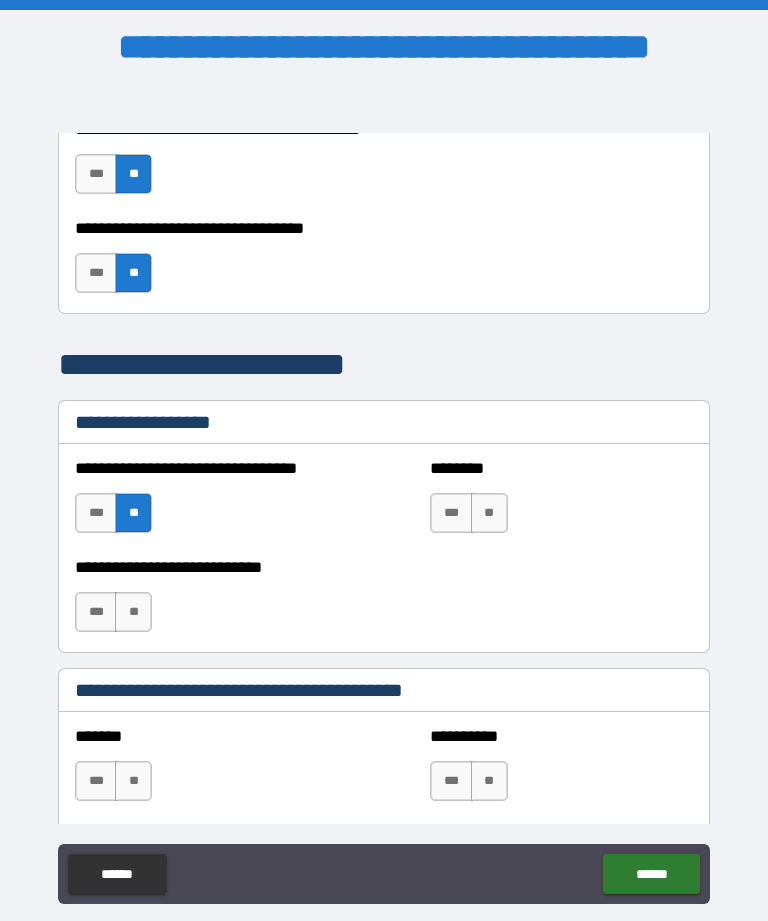 click on "**" at bounding box center (489, 513) 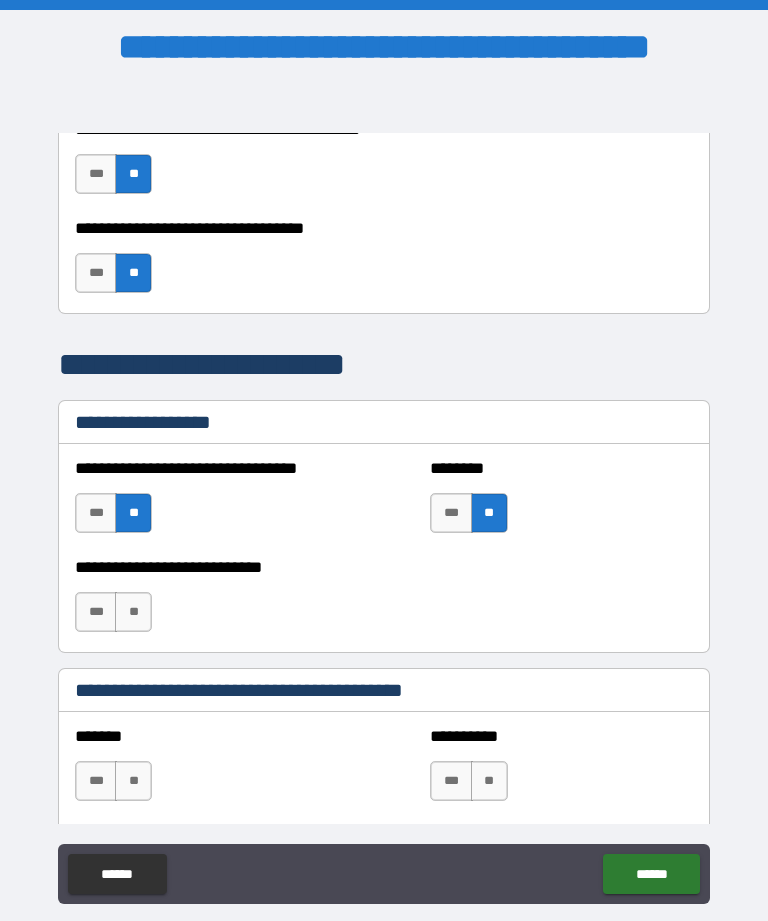 click on "**" at bounding box center (133, 612) 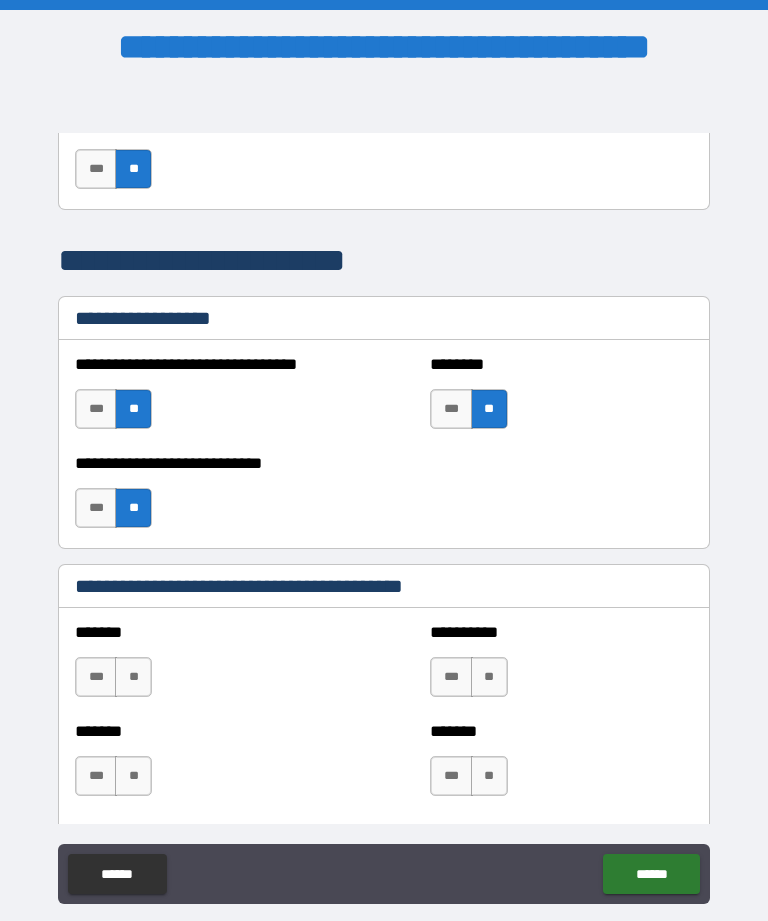 scroll, scrollTop: 1444, scrollLeft: 0, axis: vertical 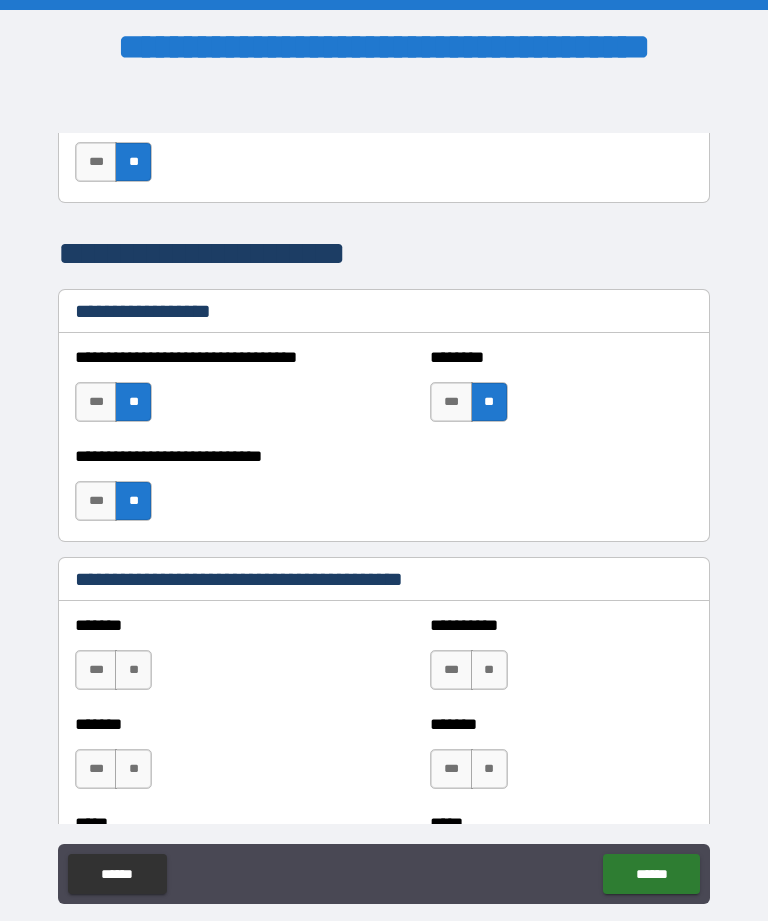 click on "**" at bounding box center [133, 670] 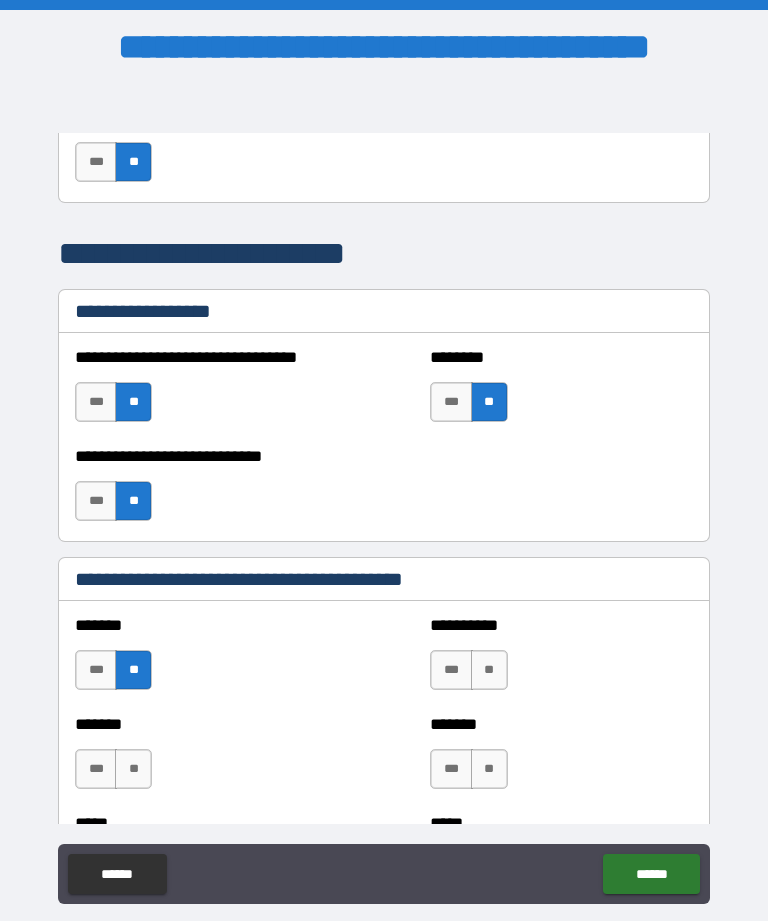 click on "**" at bounding box center (489, 670) 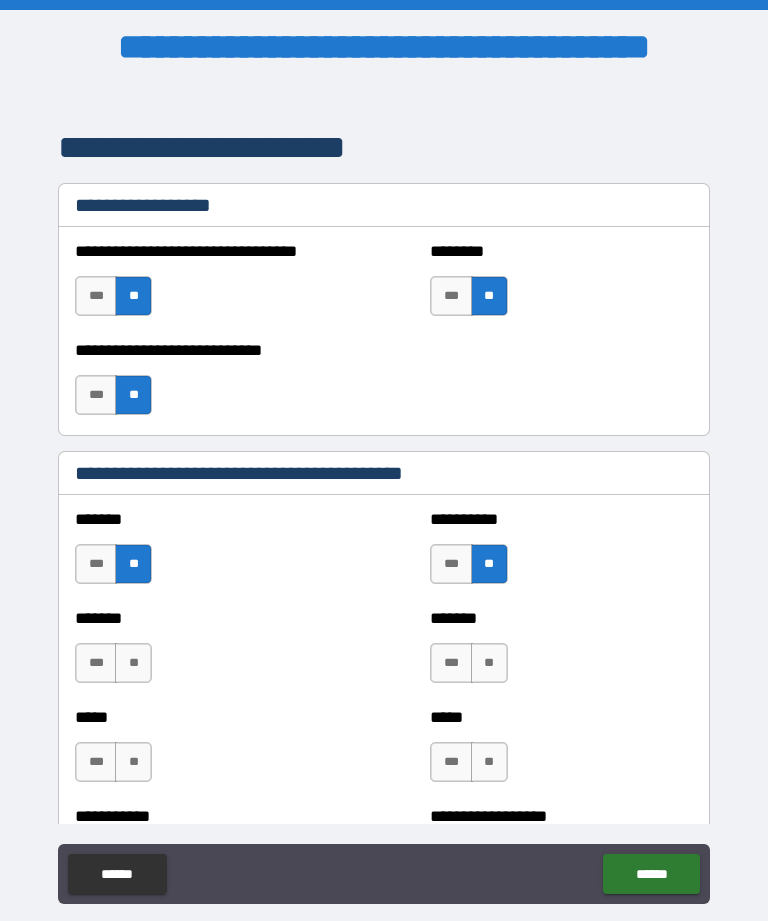 scroll, scrollTop: 1566, scrollLeft: 0, axis: vertical 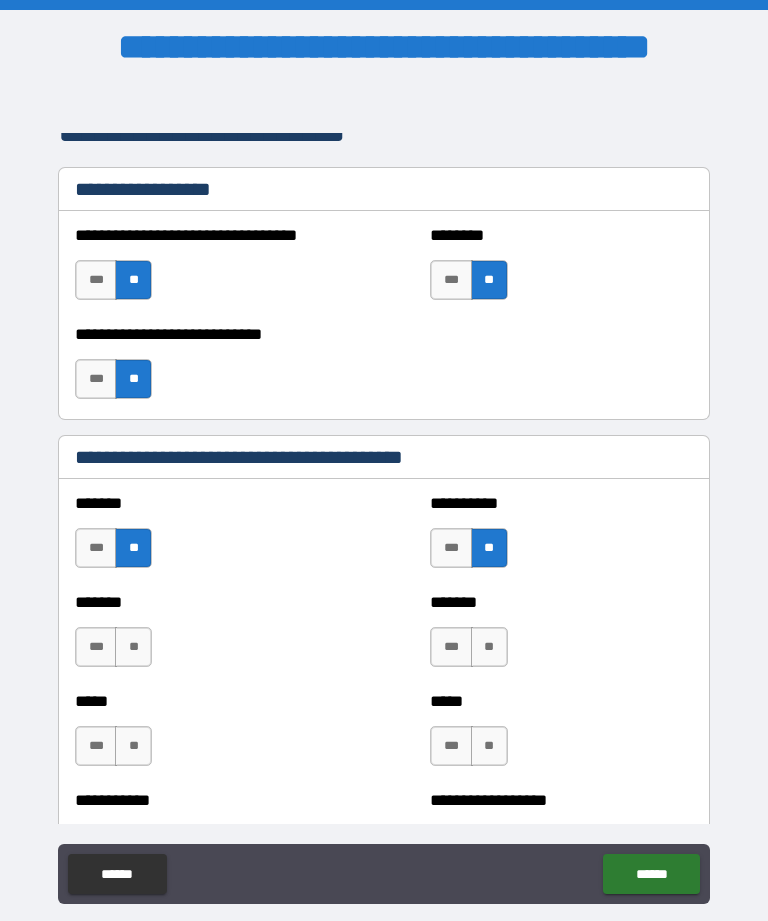 click on "**" at bounding box center (133, 647) 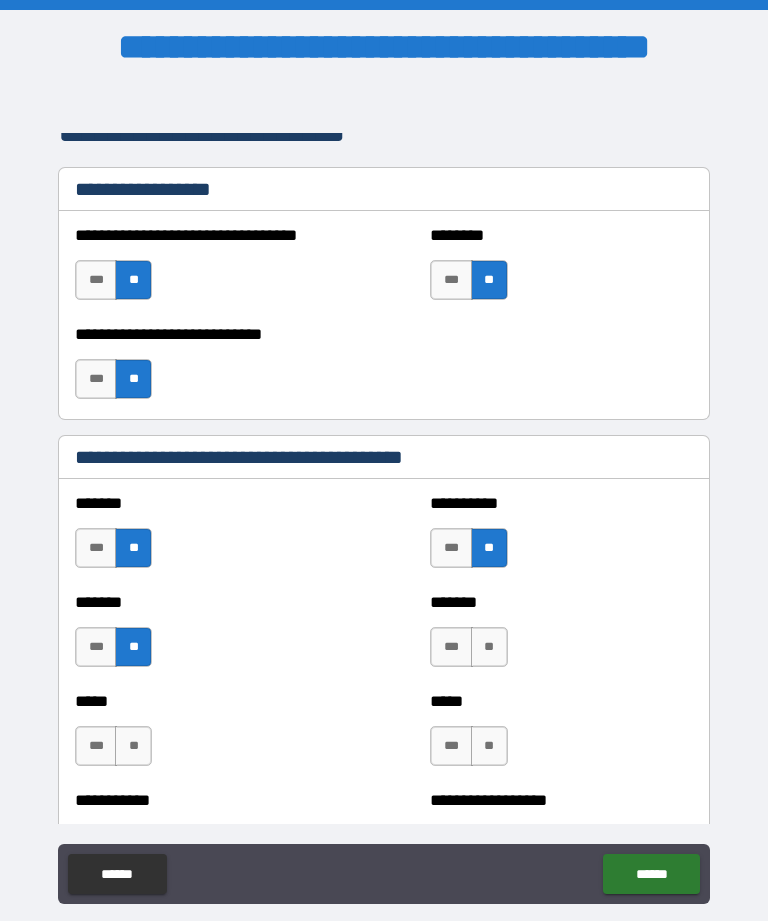 click on "**" at bounding box center [489, 647] 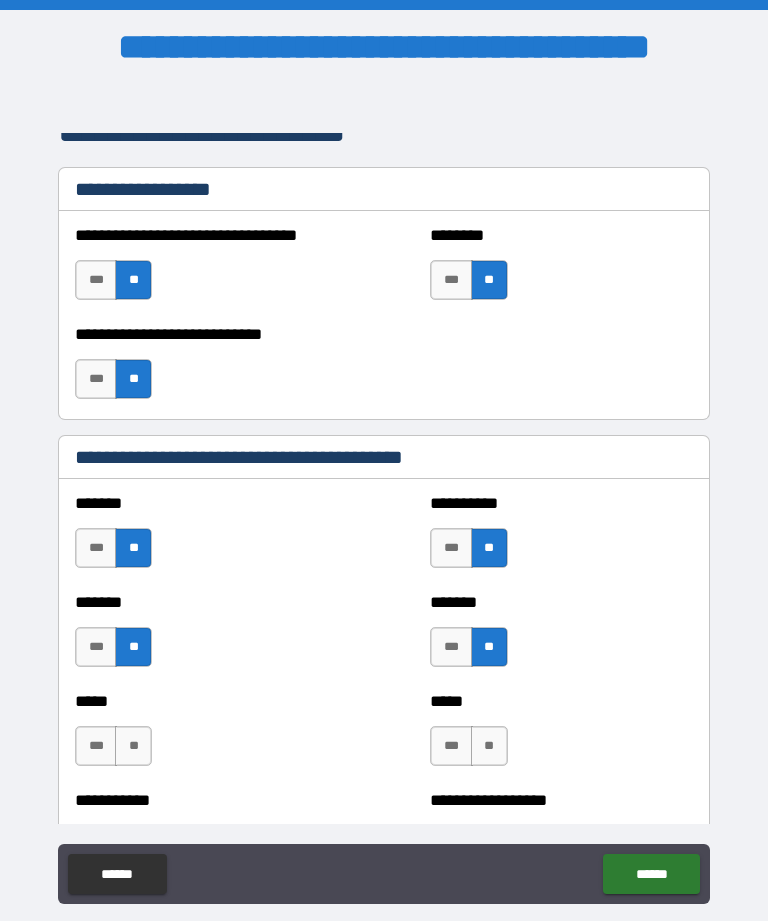 click on "**" at bounding box center (489, 746) 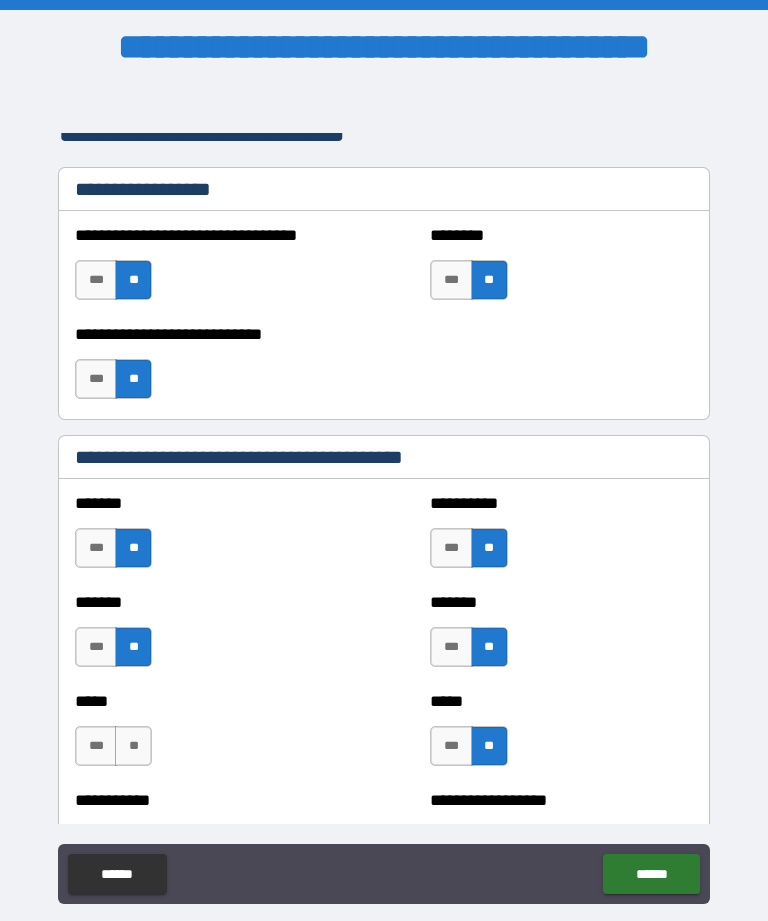 click on "**" at bounding box center [133, 746] 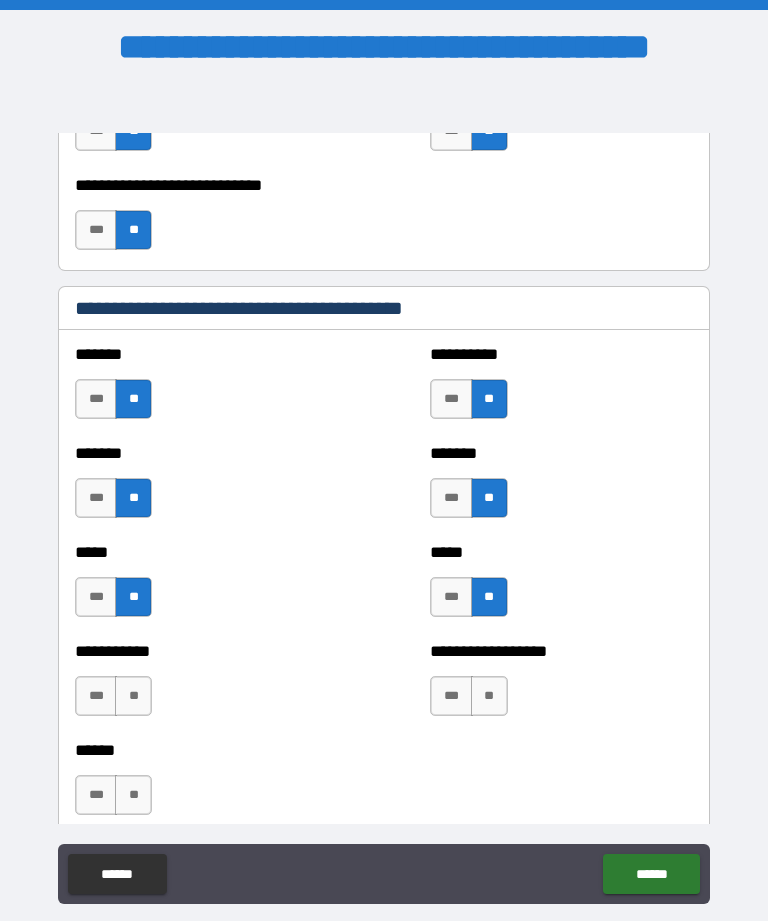 scroll, scrollTop: 1720, scrollLeft: 0, axis: vertical 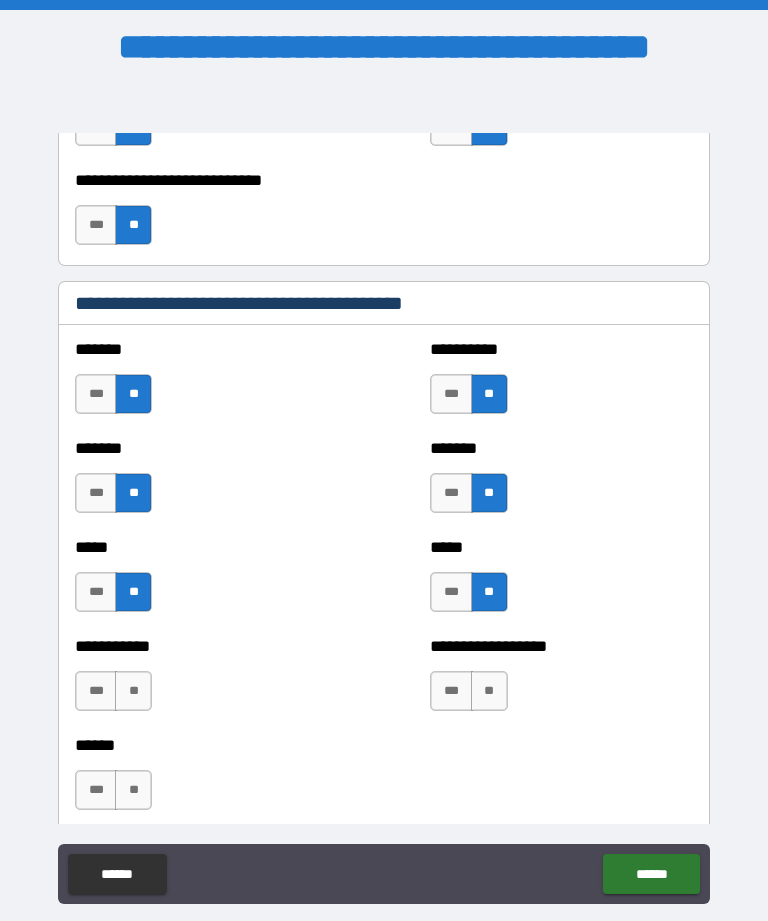 click on "**" at bounding box center [133, 691] 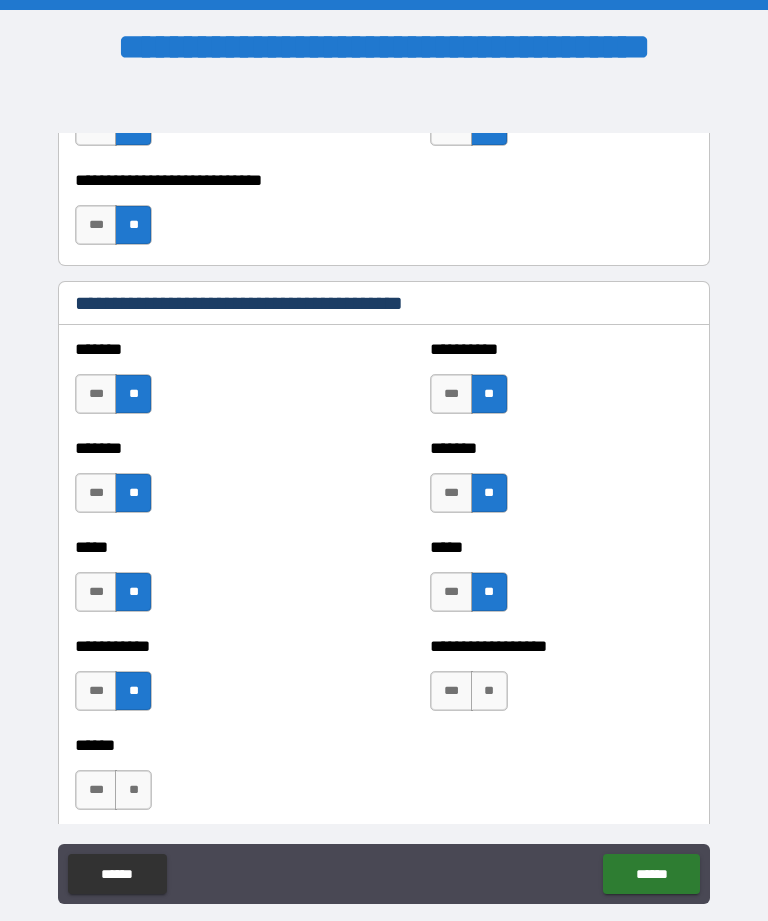 click on "**" at bounding box center [489, 691] 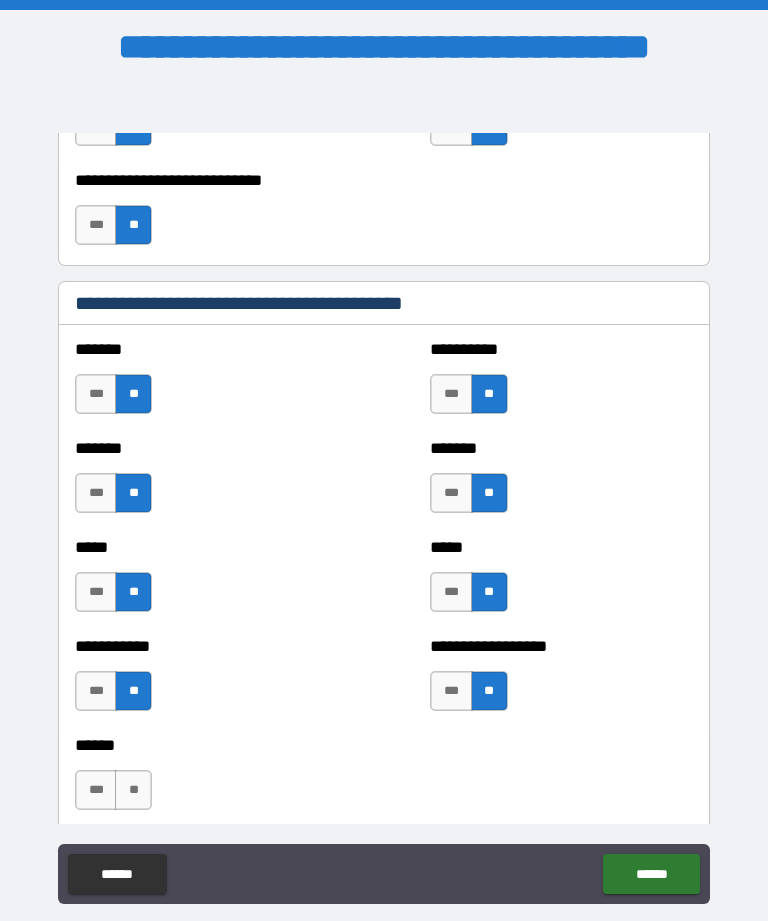 click on "**" at bounding box center (133, 790) 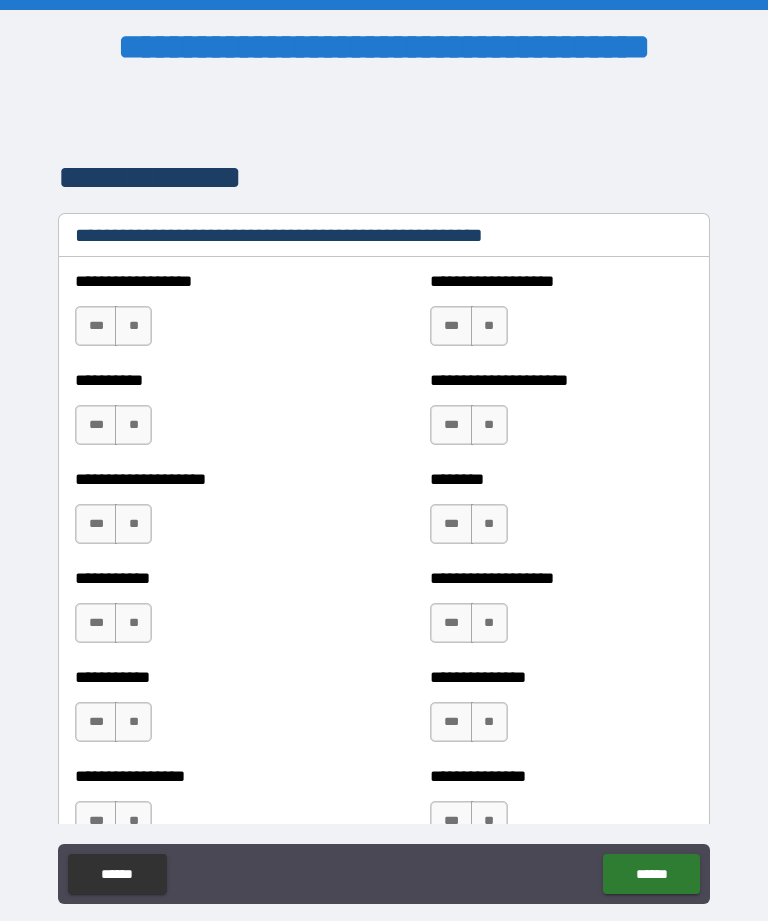 scroll, scrollTop: 2426, scrollLeft: 0, axis: vertical 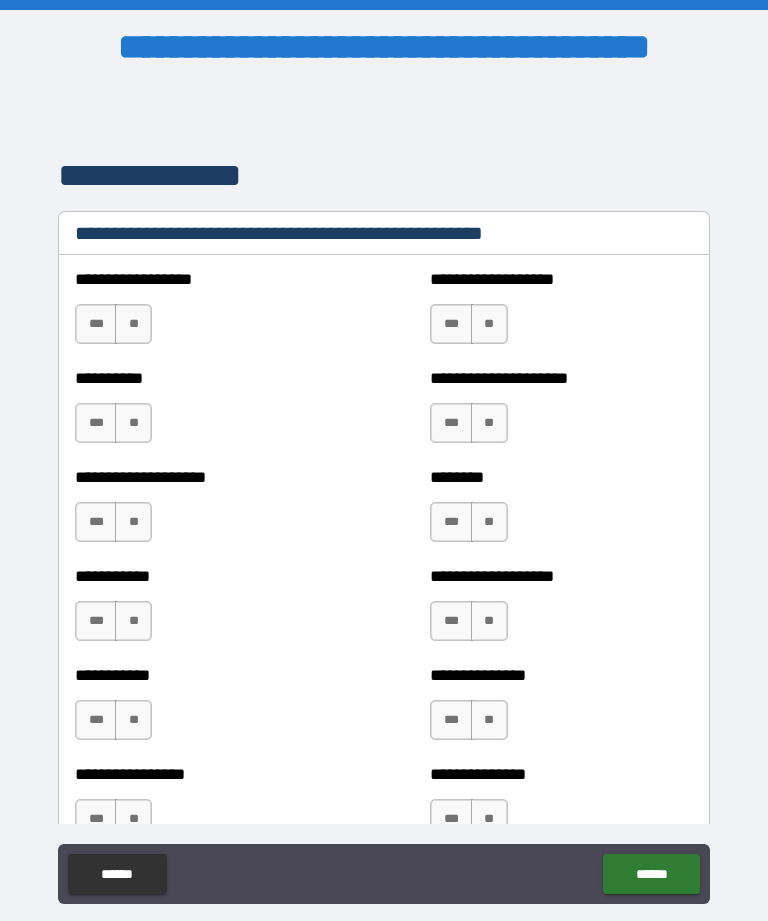 click on "**" at bounding box center [133, 324] 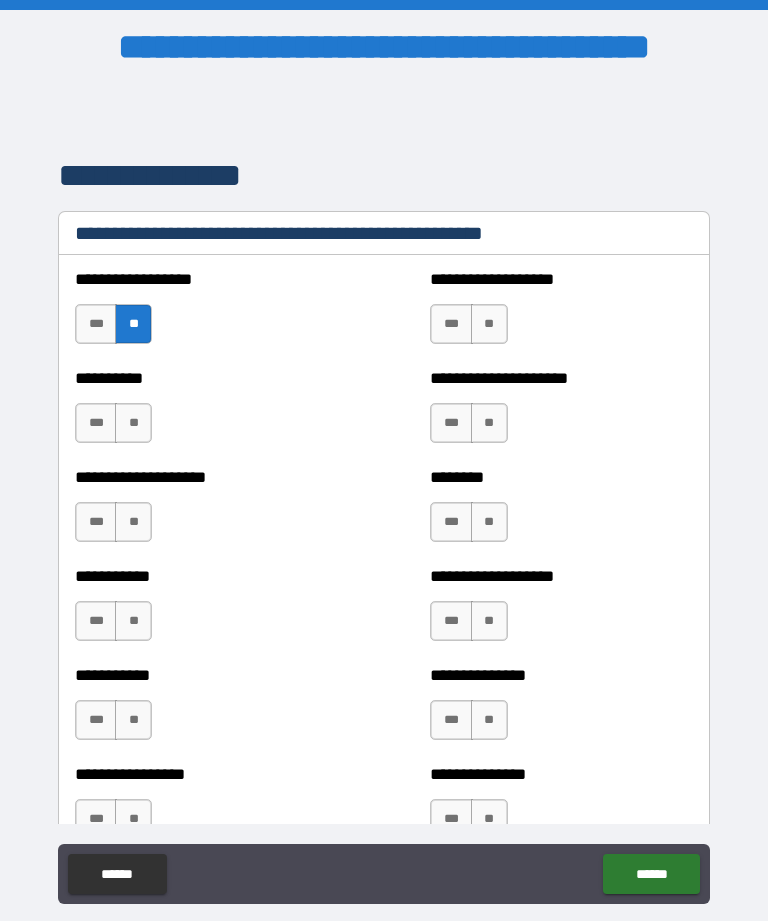 click on "**" at bounding box center (489, 324) 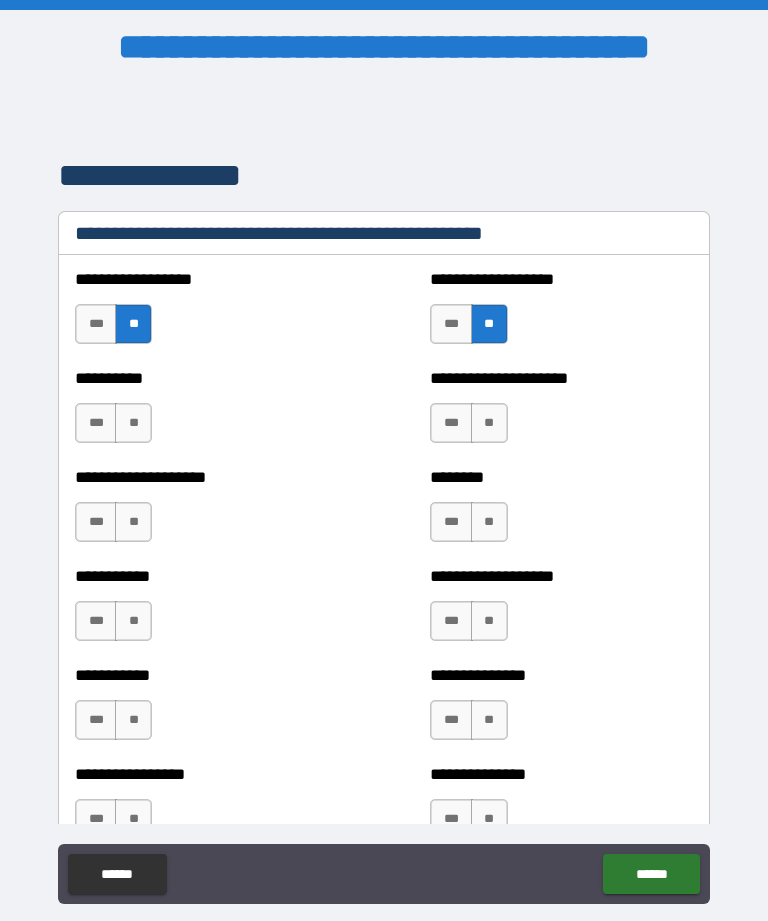click on "**" at bounding box center [133, 423] 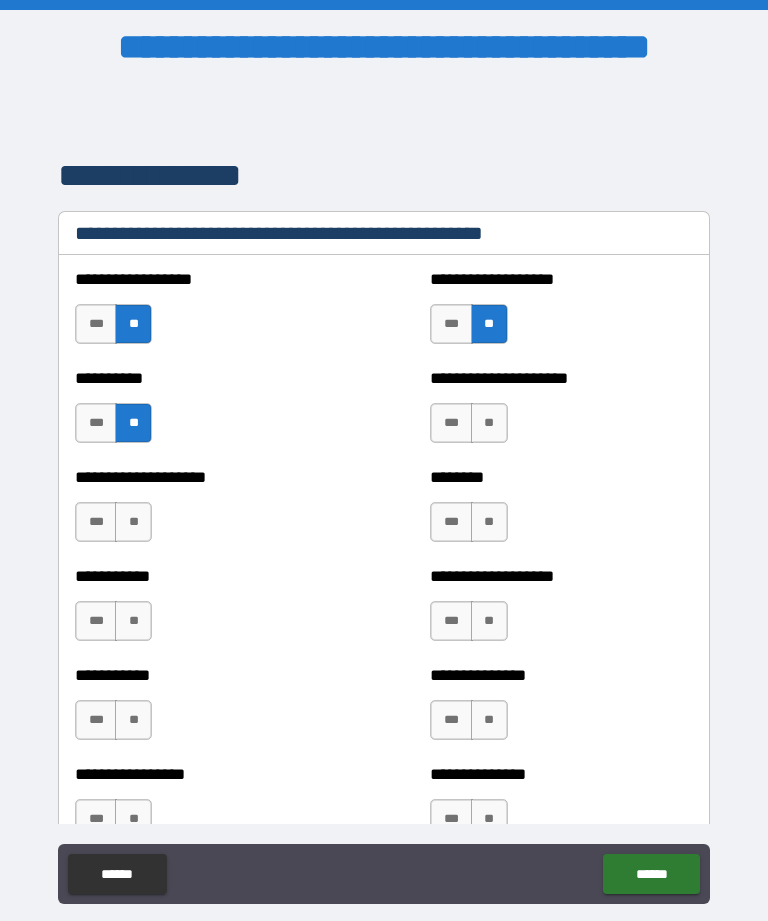 click on "**" at bounding box center (489, 423) 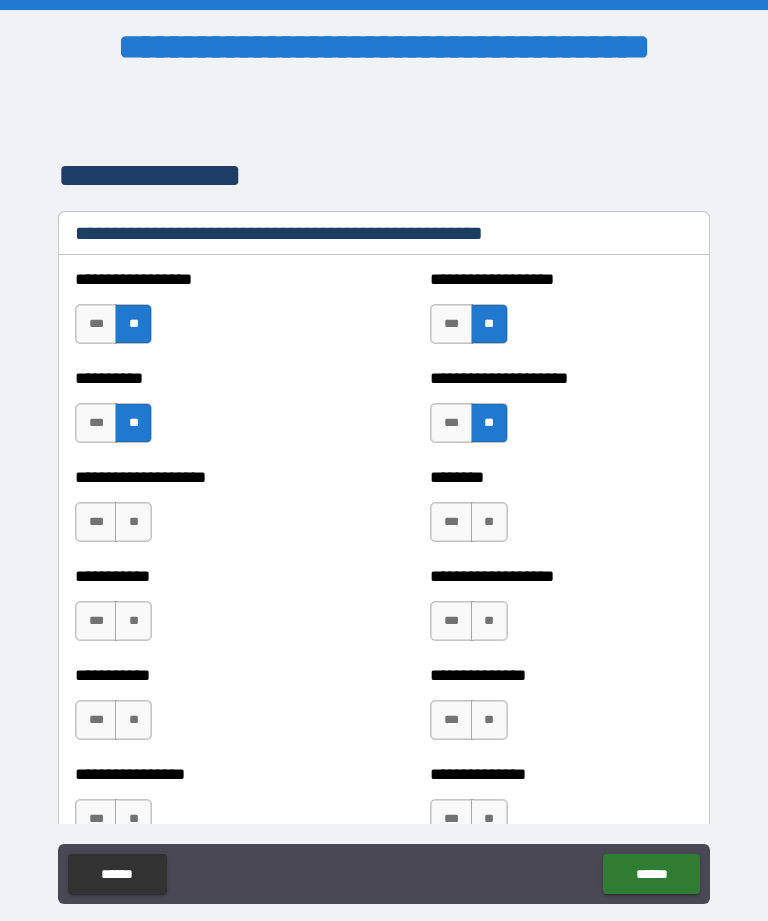 click on "**" at bounding box center (133, 522) 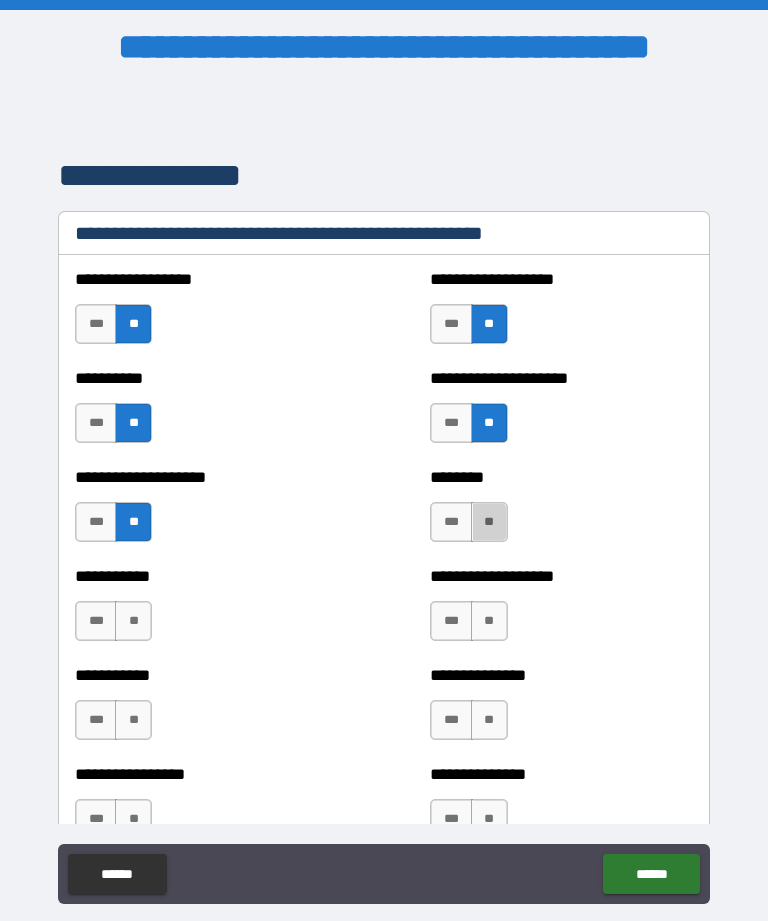 click on "**" at bounding box center (489, 522) 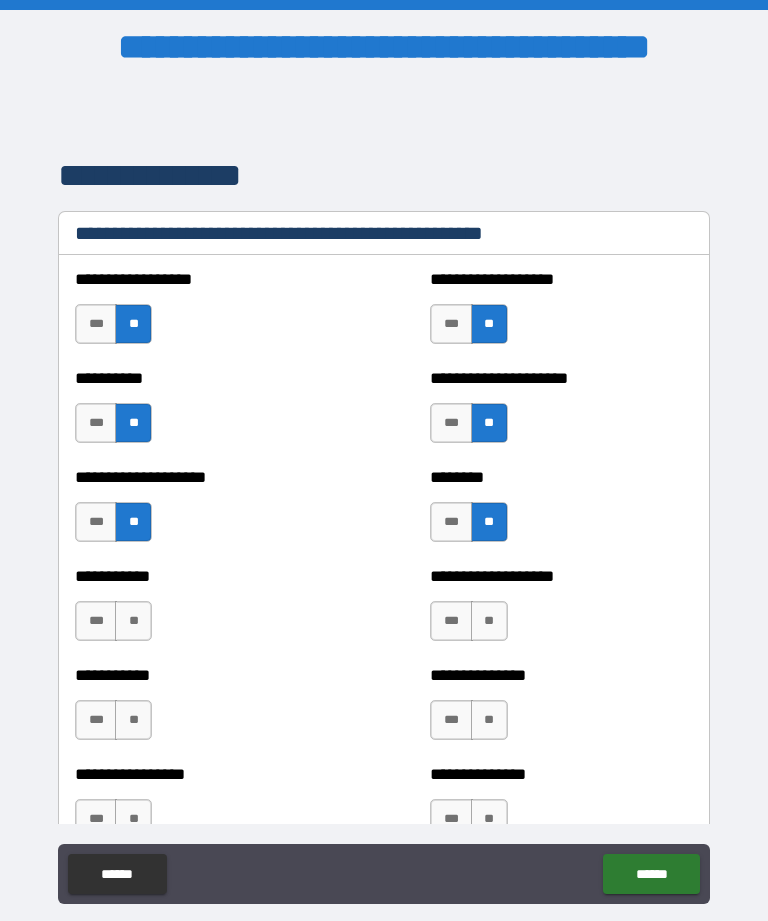 click on "**" at bounding box center [133, 621] 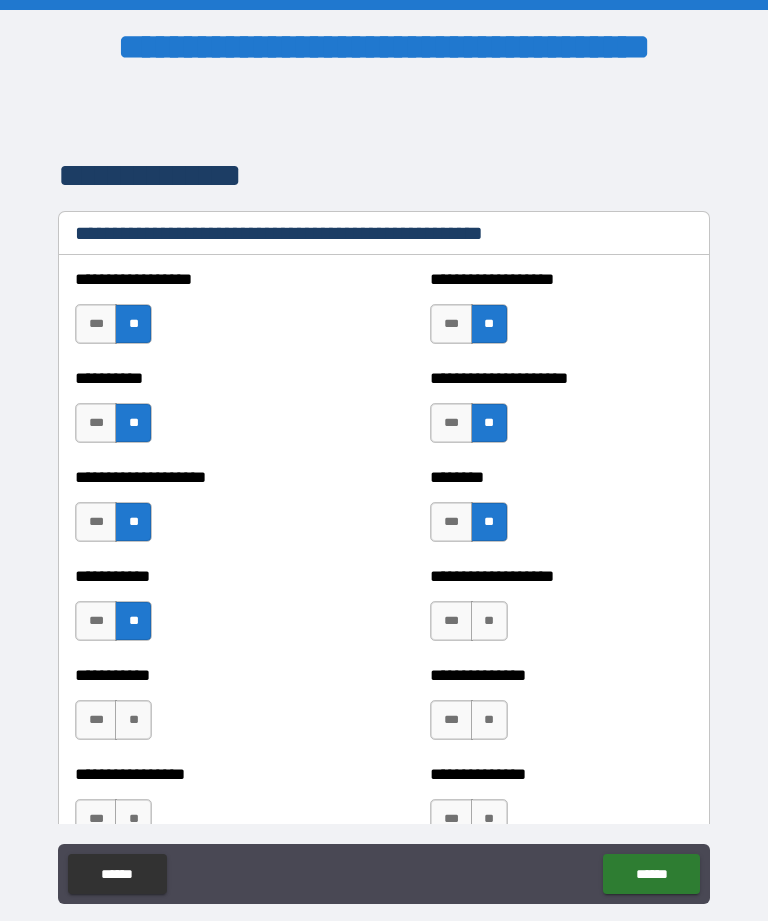 click on "**" at bounding box center [489, 621] 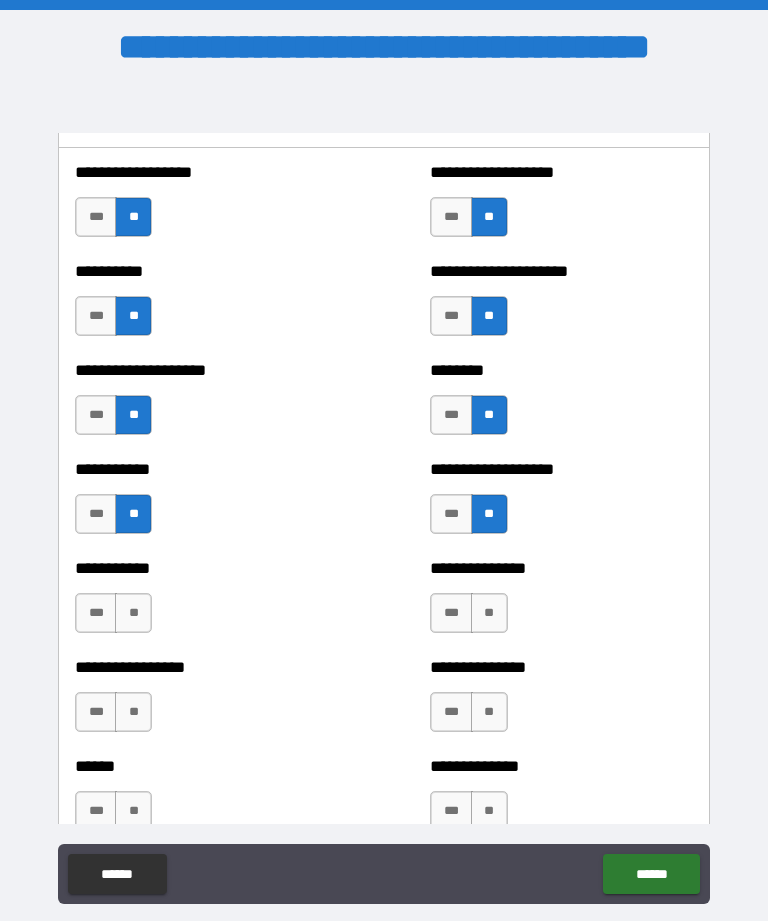 scroll, scrollTop: 2567, scrollLeft: 0, axis: vertical 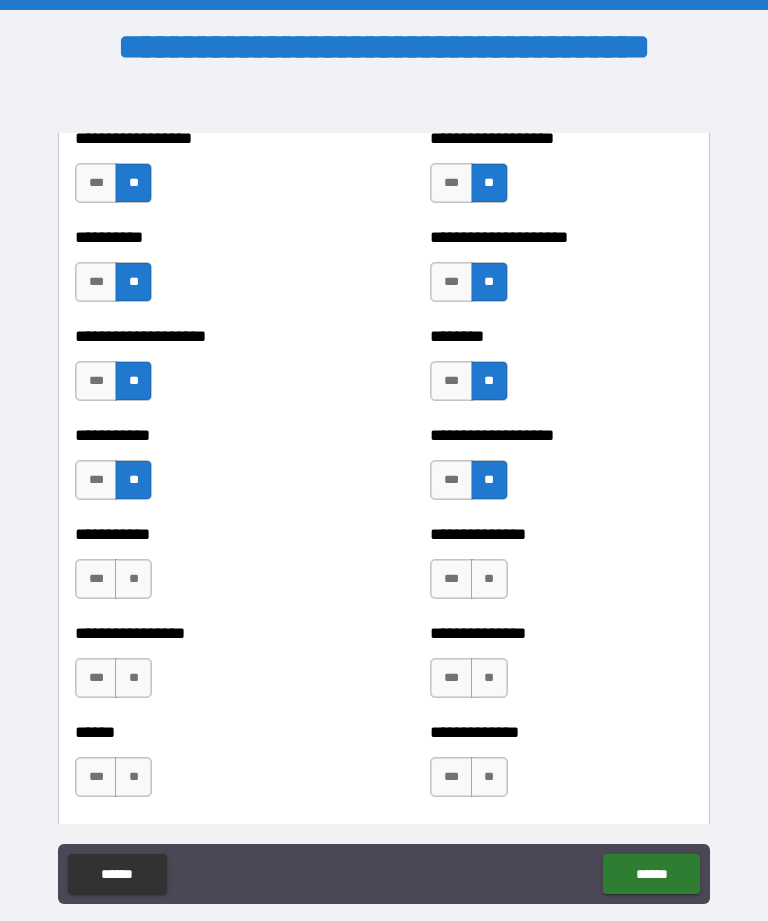 click on "**" at bounding box center [489, 579] 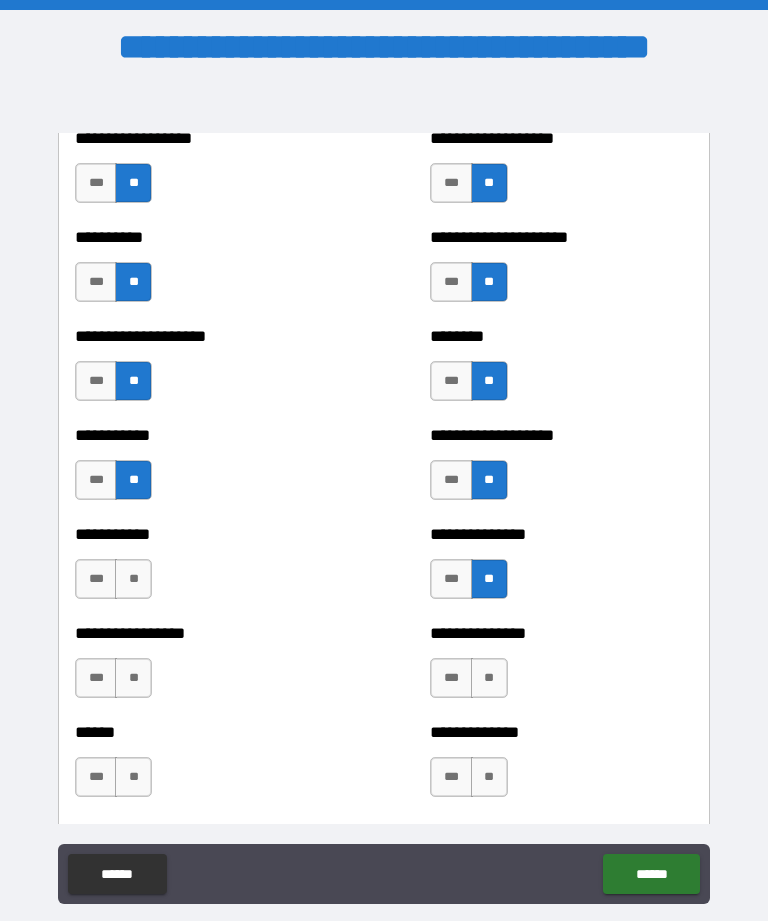 click on "**" at bounding box center [133, 579] 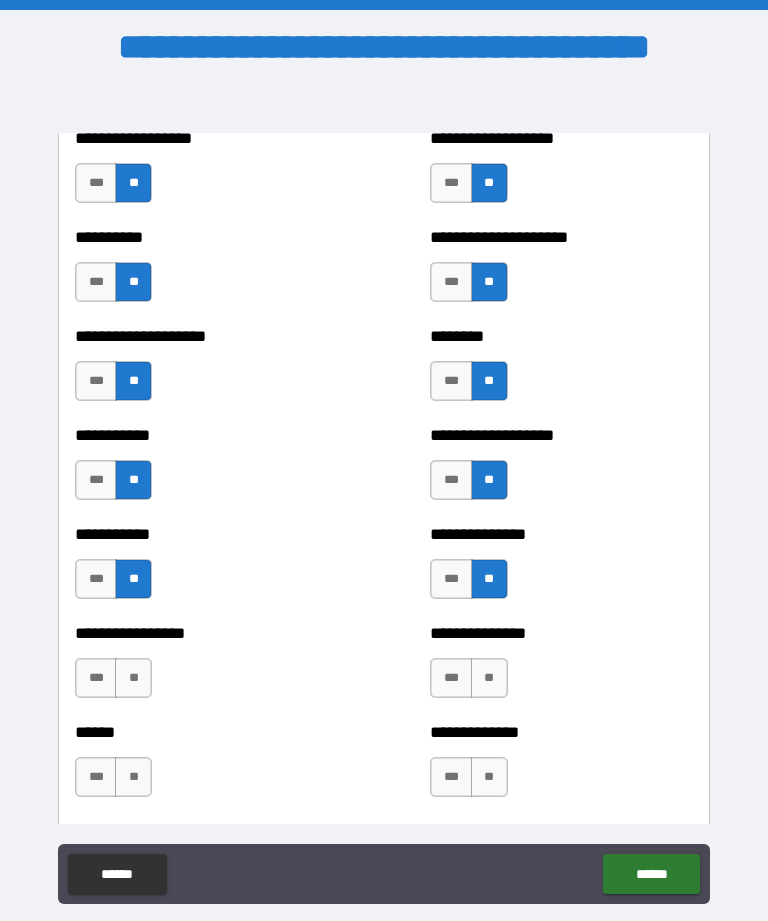 click on "**" at bounding box center [489, 678] 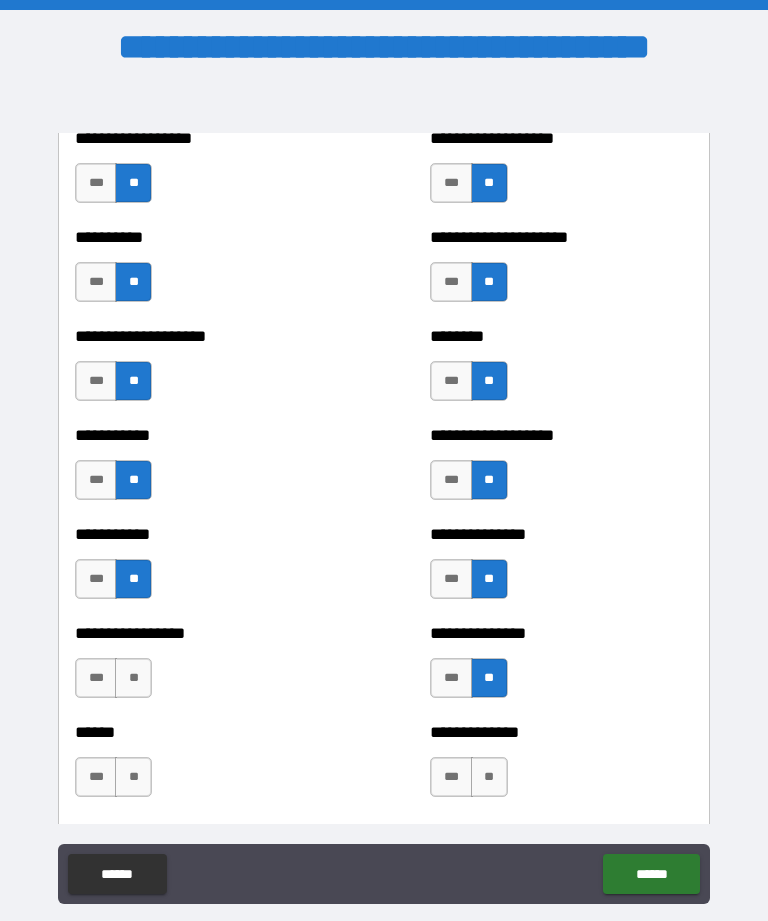 click on "**" at bounding box center [133, 678] 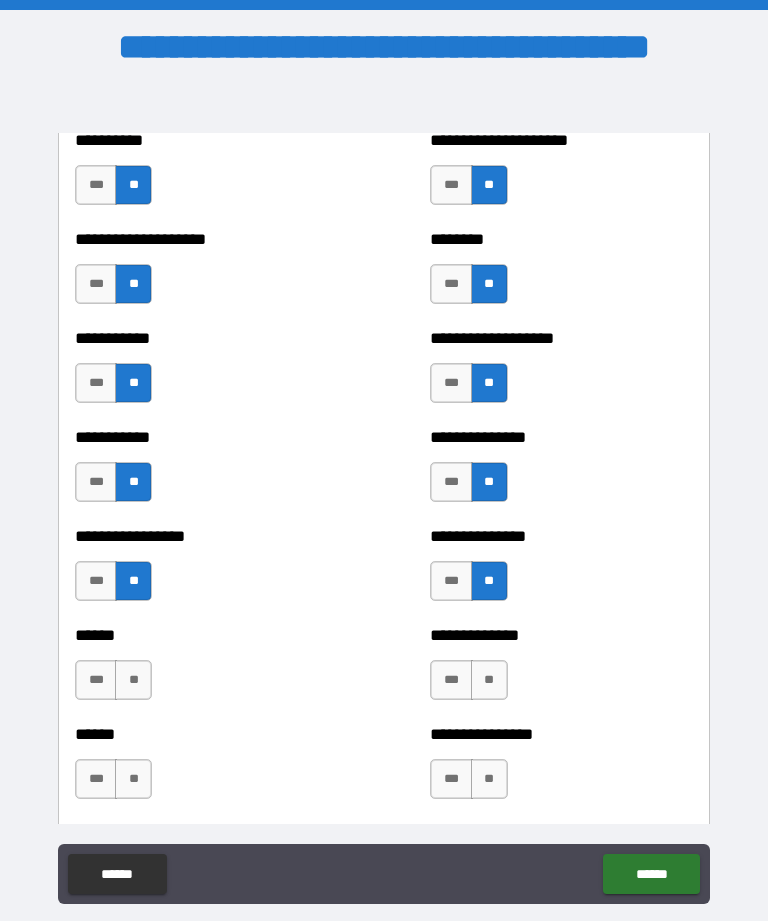 scroll, scrollTop: 2663, scrollLeft: 0, axis: vertical 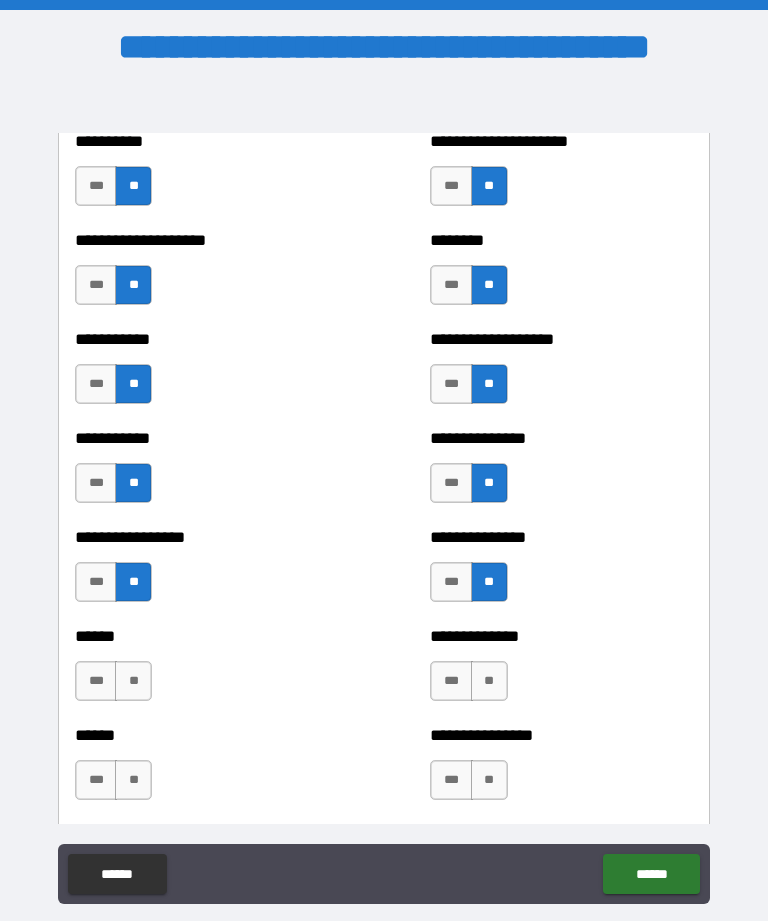click on "**" at bounding box center [133, 681] 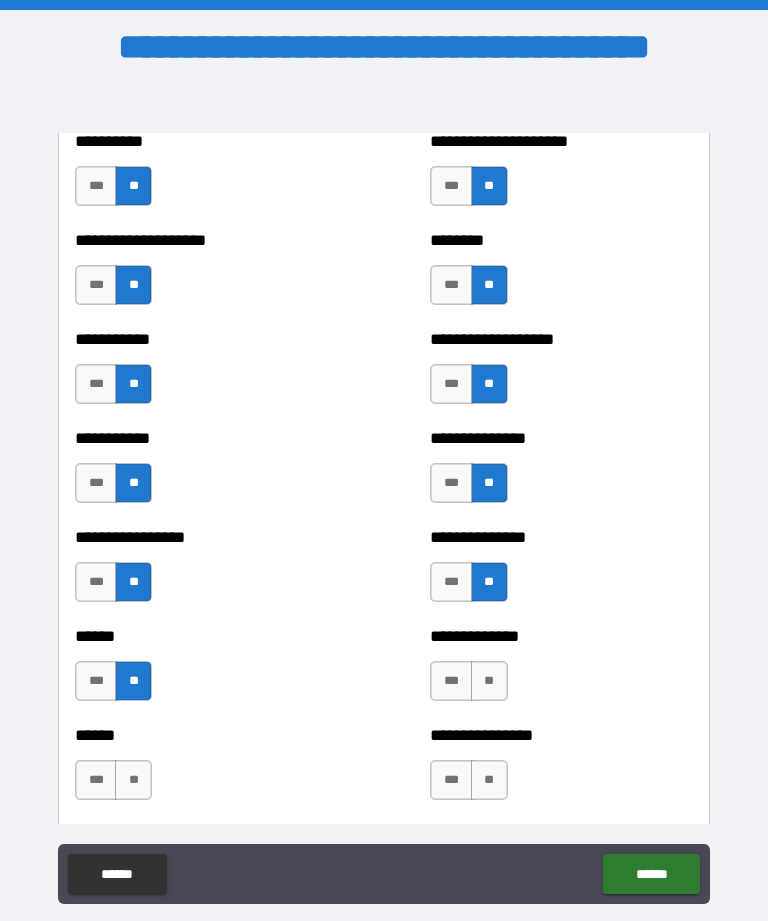 click on "**" at bounding box center (489, 681) 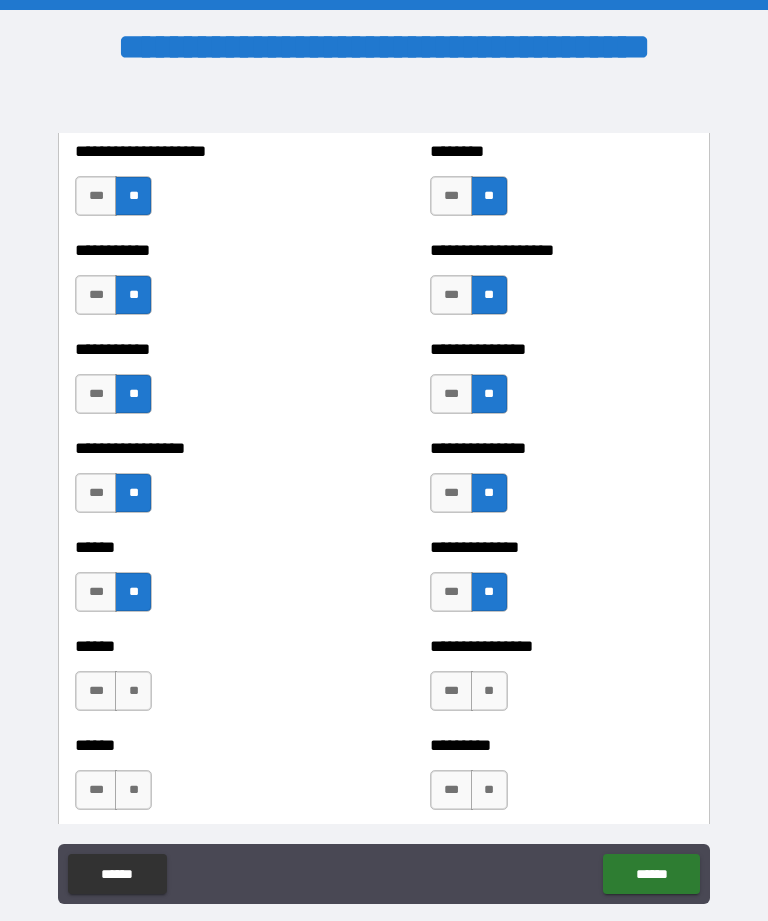 scroll, scrollTop: 2752, scrollLeft: 0, axis: vertical 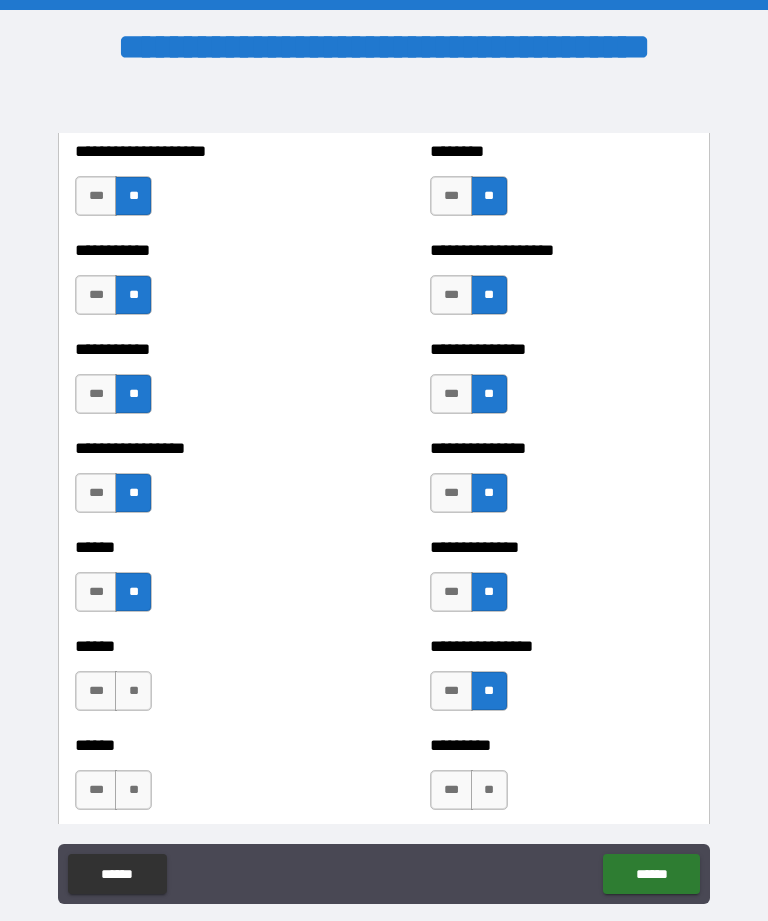 click on "**" at bounding box center (133, 691) 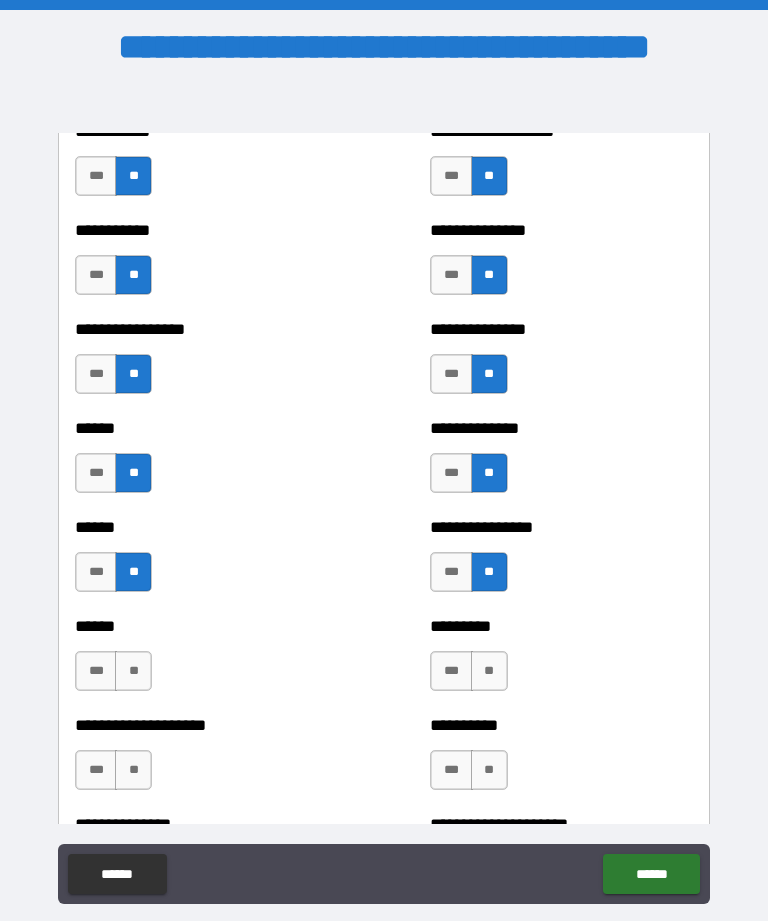 scroll, scrollTop: 2872, scrollLeft: 0, axis: vertical 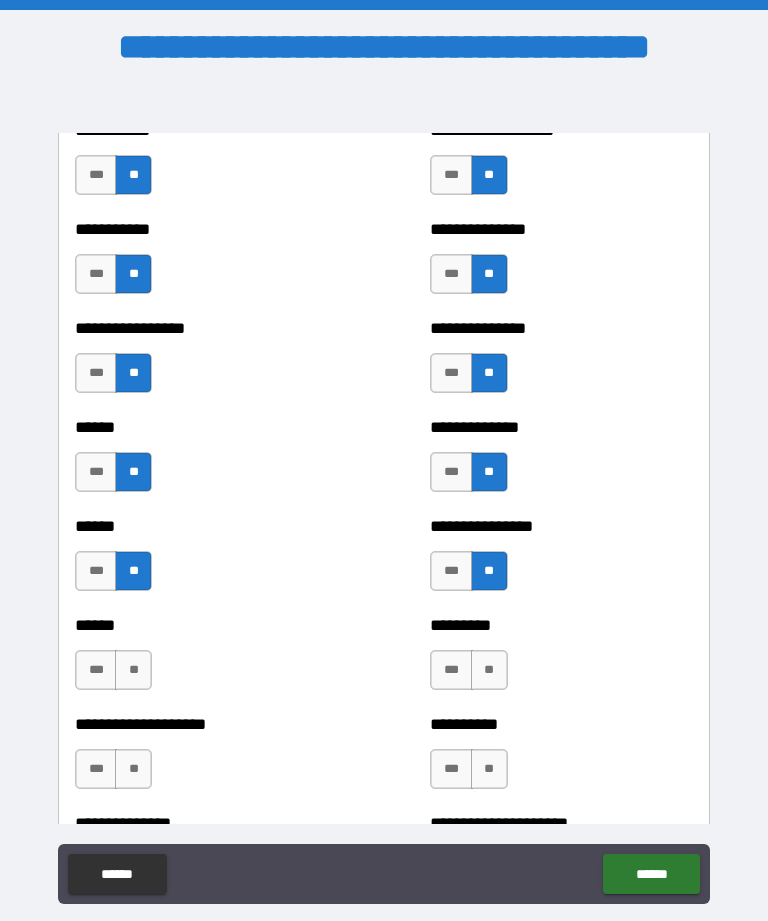 click on "**" at bounding box center [133, 670] 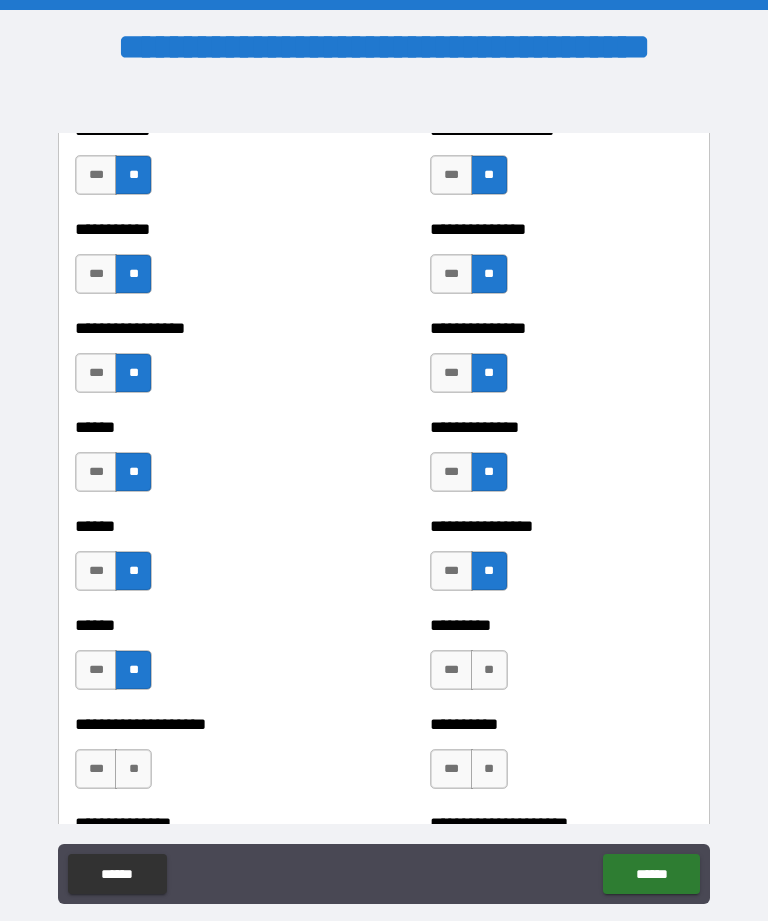 click on "**" at bounding box center [489, 670] 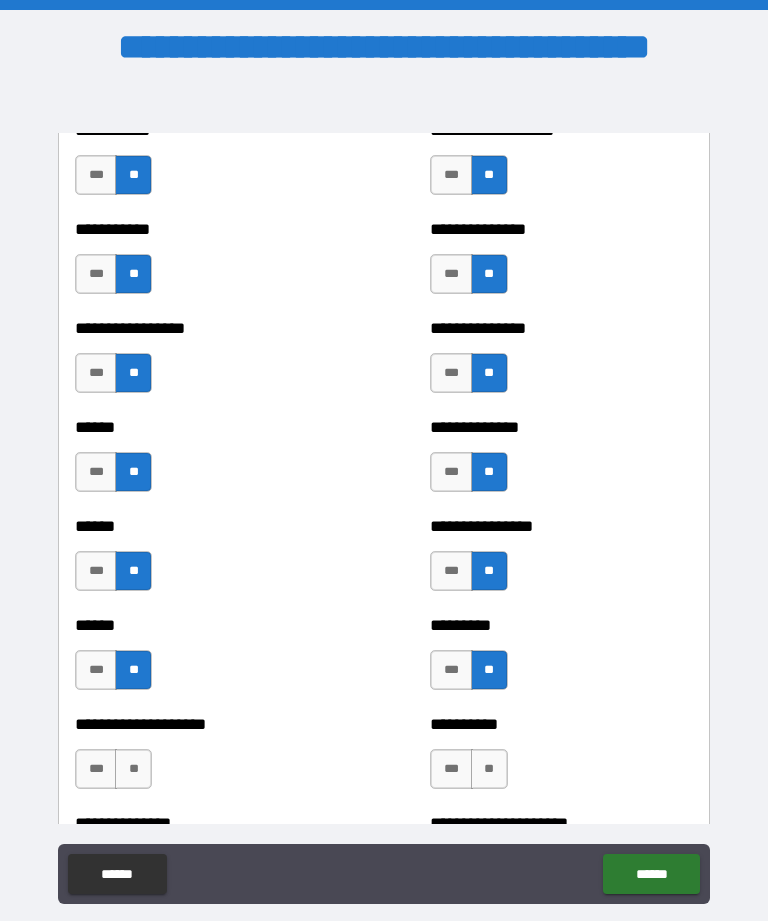 click on "**" at bounding box center [489, 769] 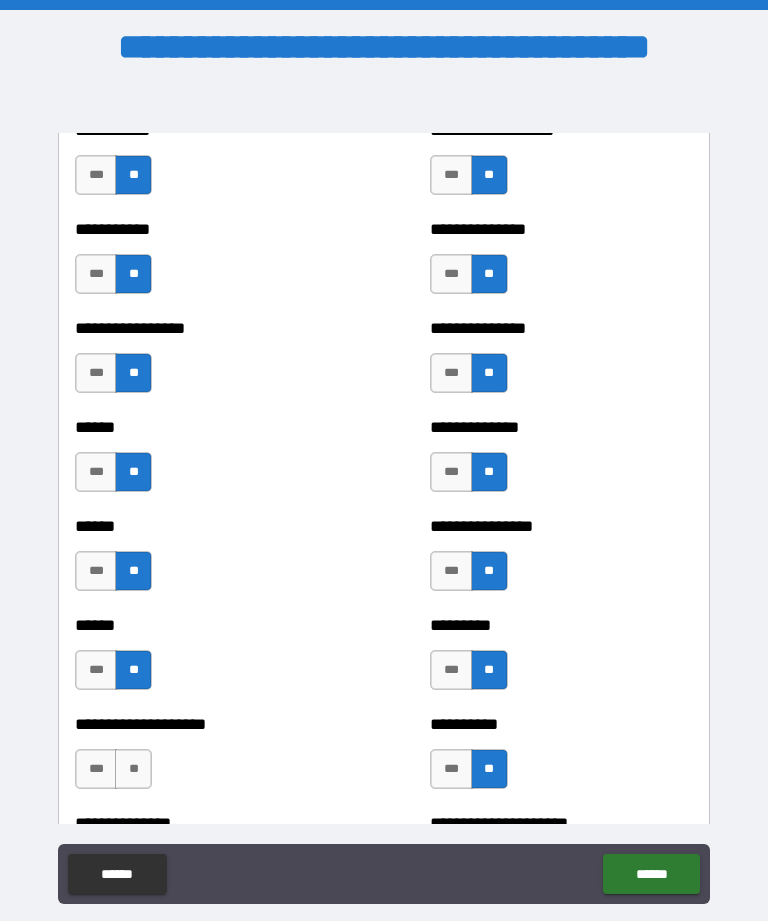click on "**" at bounding box center (133, 769) 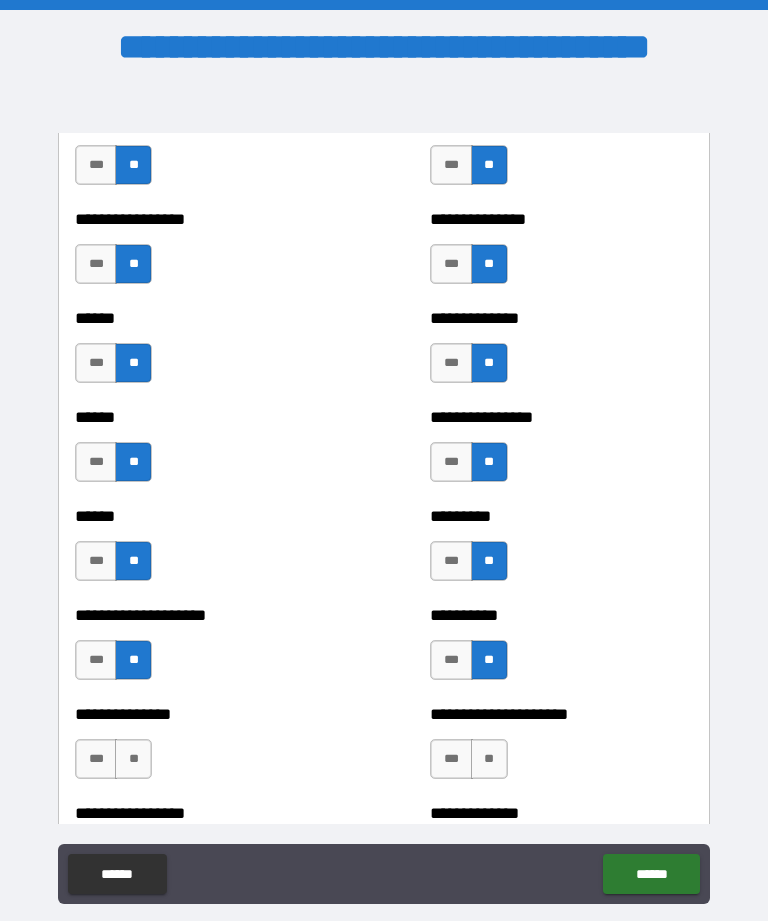 scroll, scrollTop: 2983, scrollLeft: 0, axis: vertical 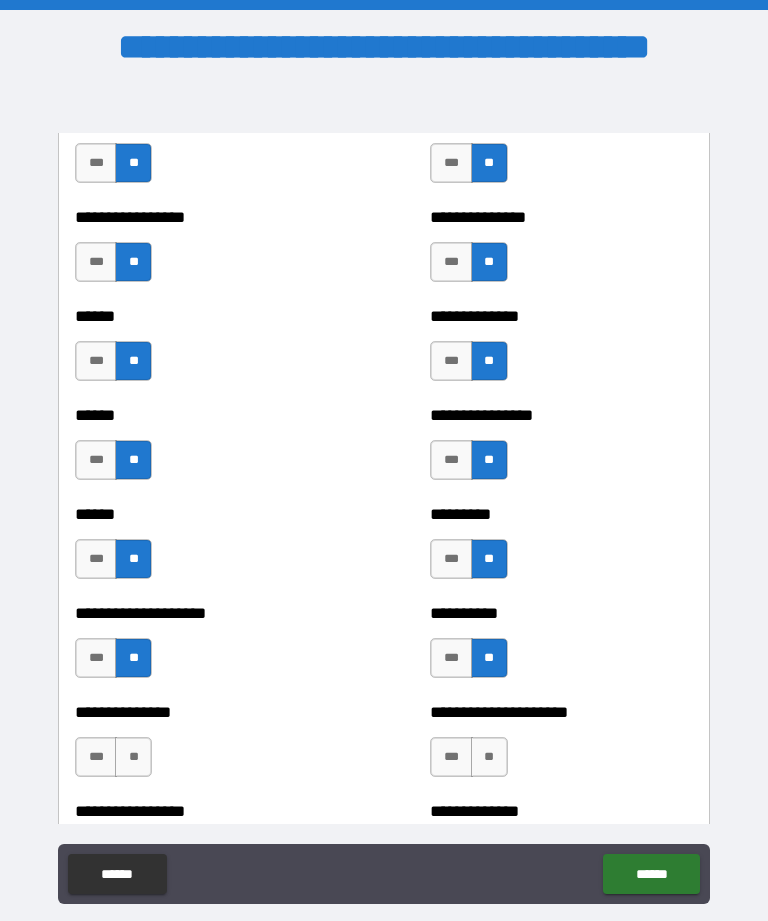 click on "**" at bounding box center [133, 757] 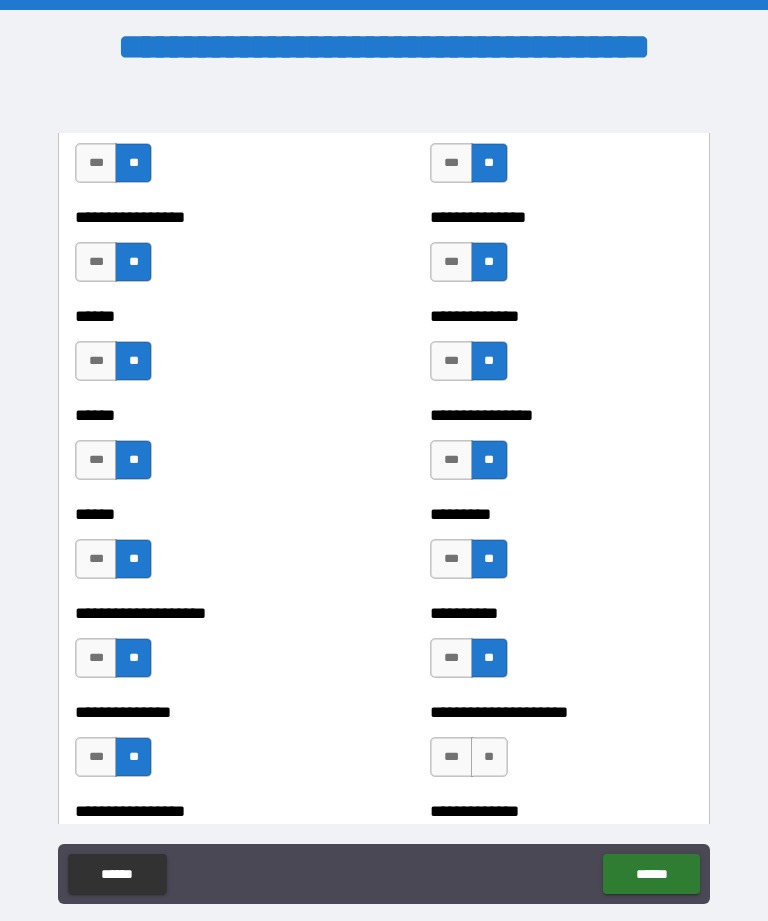 click on "**" at bounding box center [489, 757] 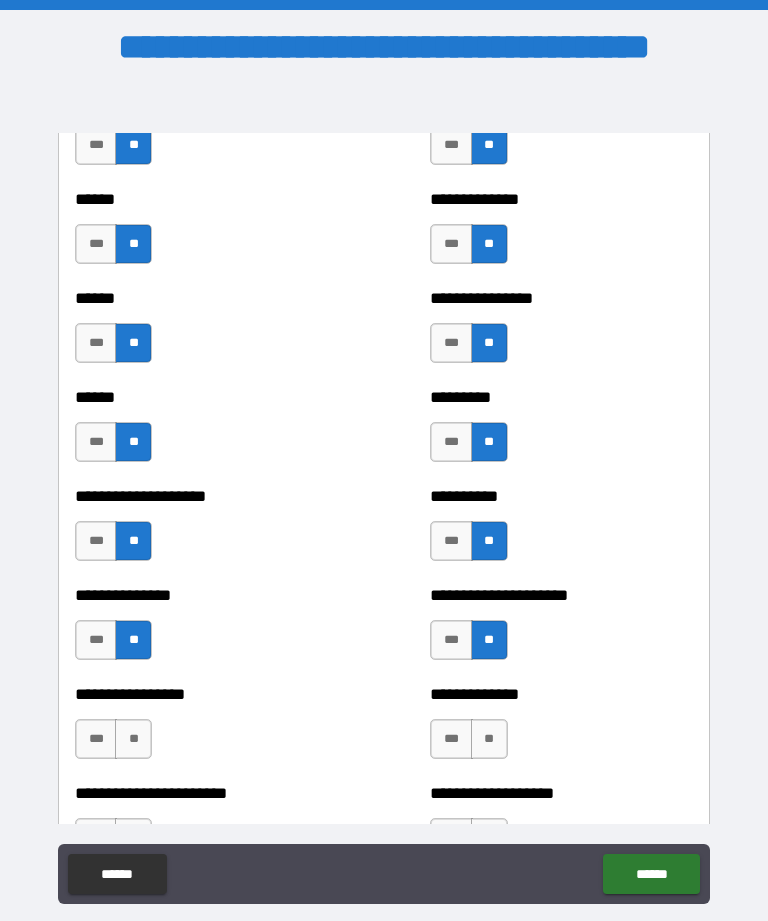 scroll, scrollTop: 3102, scrollLeft: 0, axis: vertical 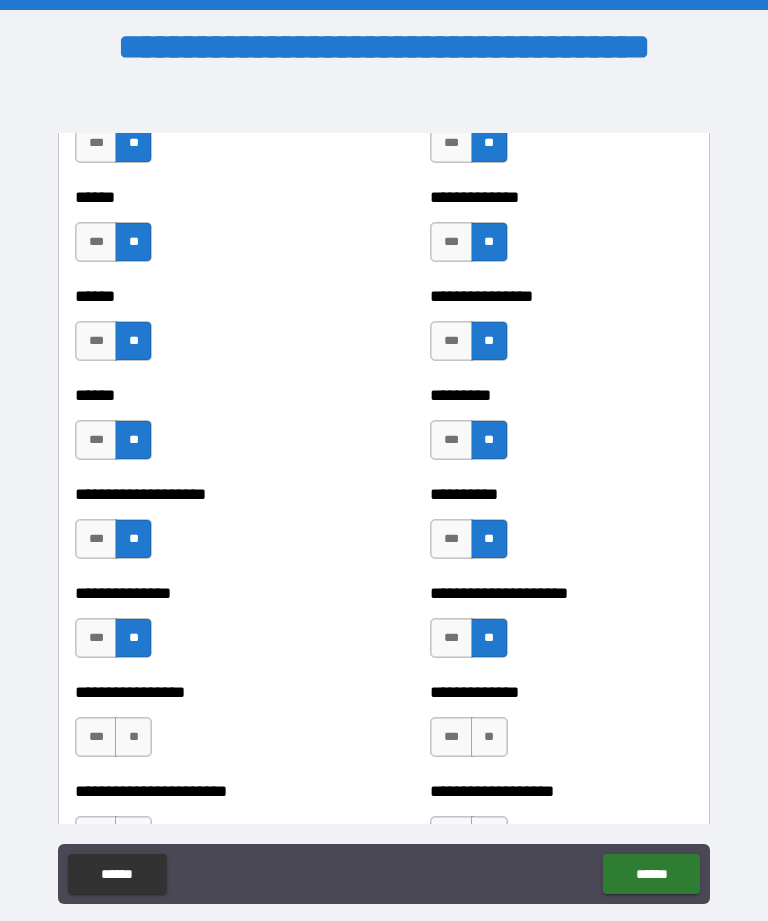 click on "**" at bounding box center (133, 737) 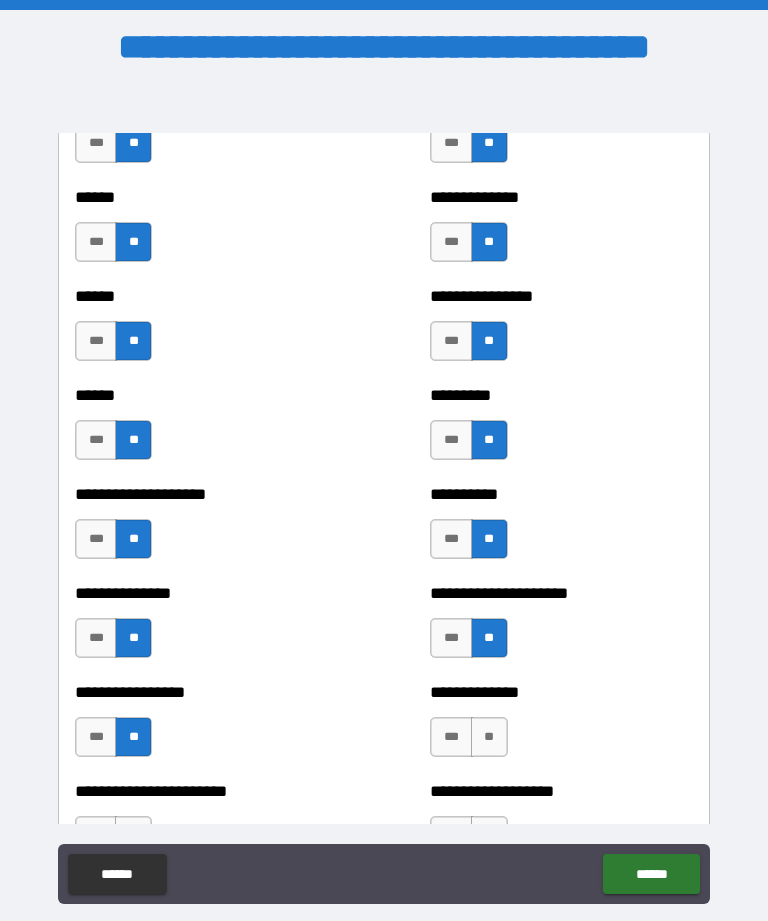 click on "**" at bounding box center [489, 737] 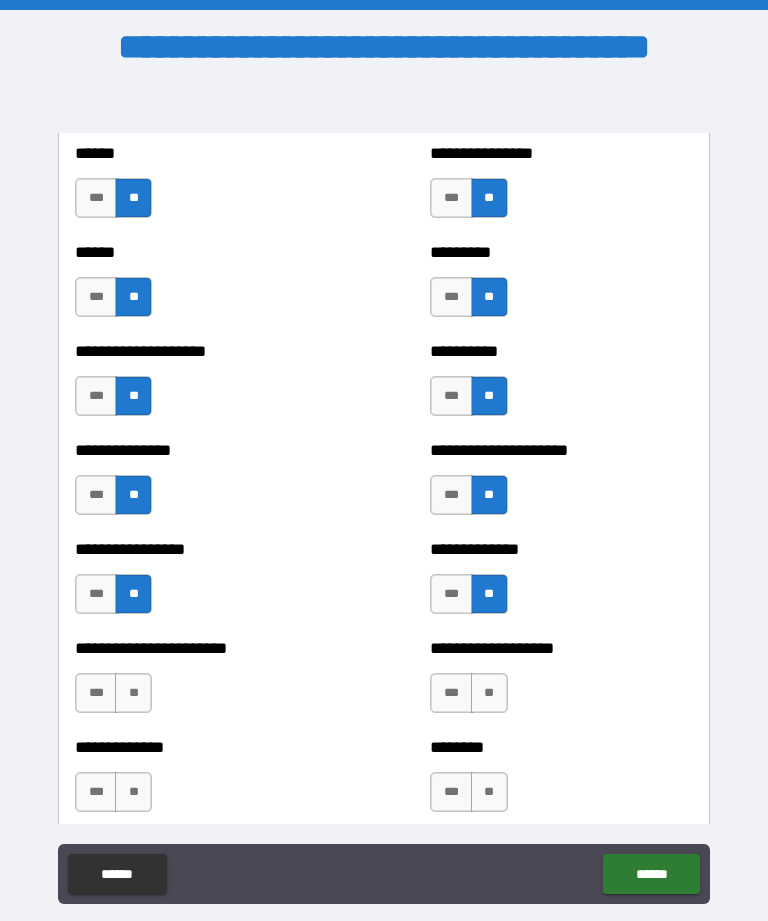 scroll, scrollTop: 3244, scrollLeft: 0, axis: vertical 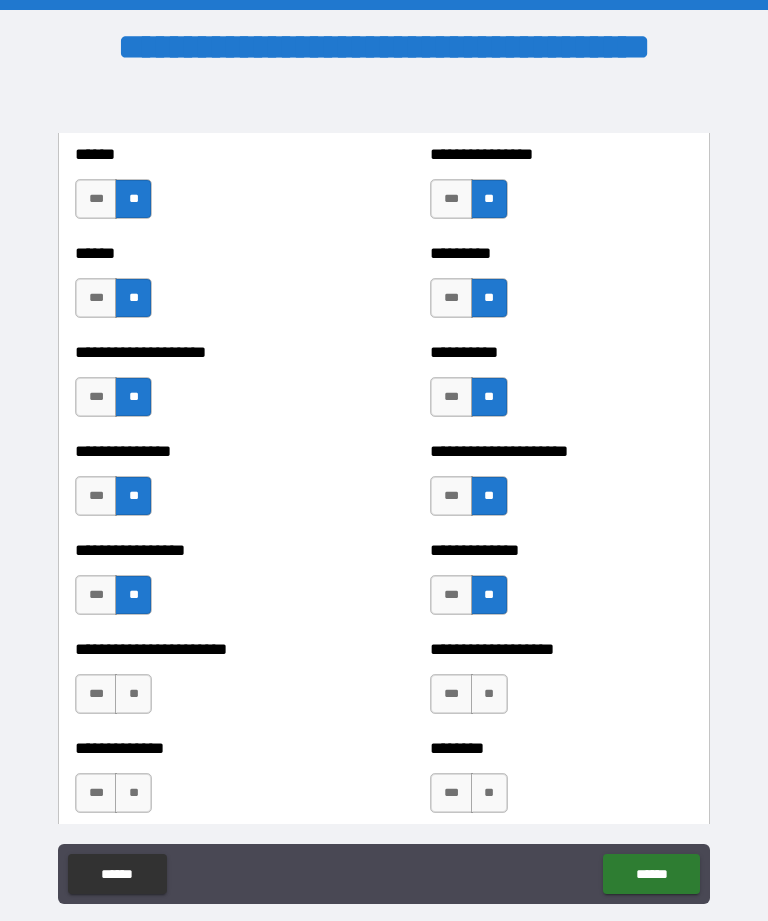click on "**" at bounding box center (133, 694) 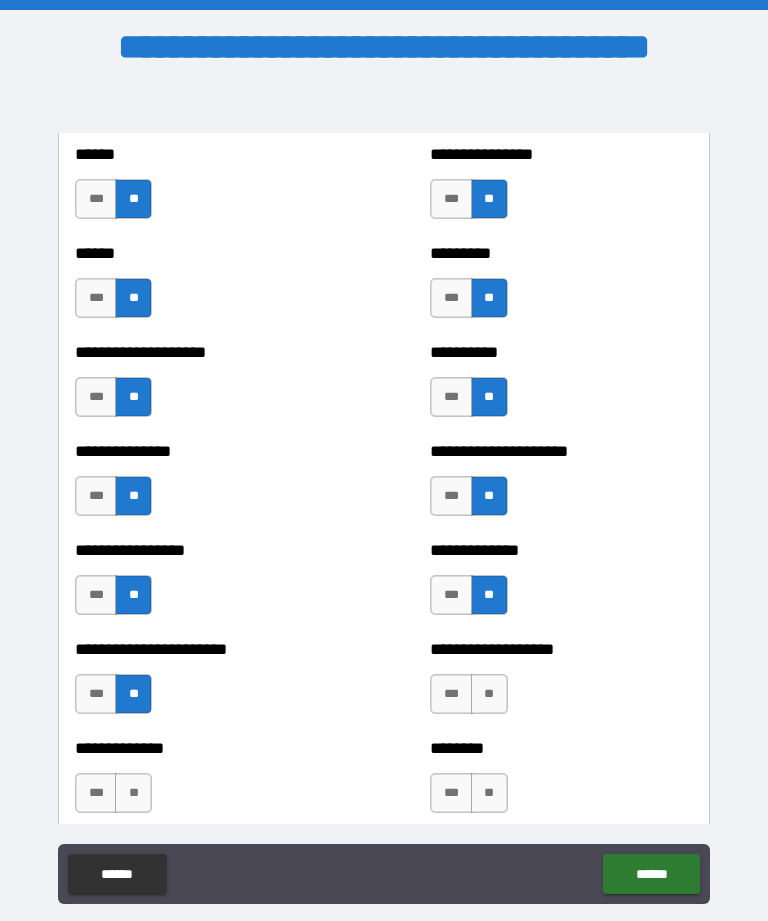 click on "**" at bounding box center [489, 694] 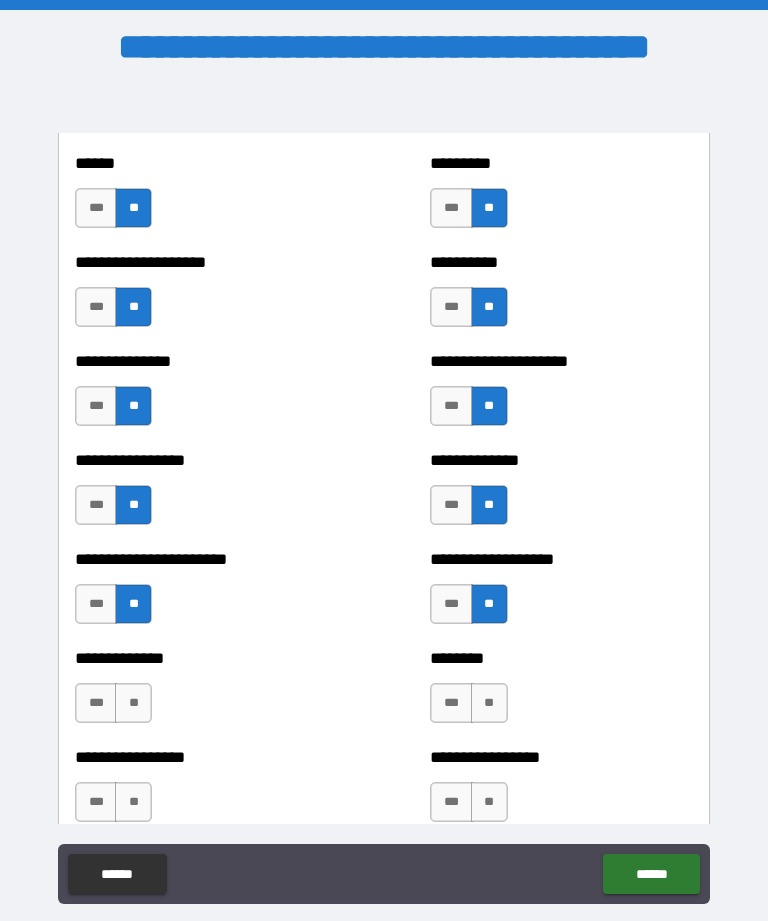 scroll, scrollTop: 3332, scrollLeft: 0, axis: vertical 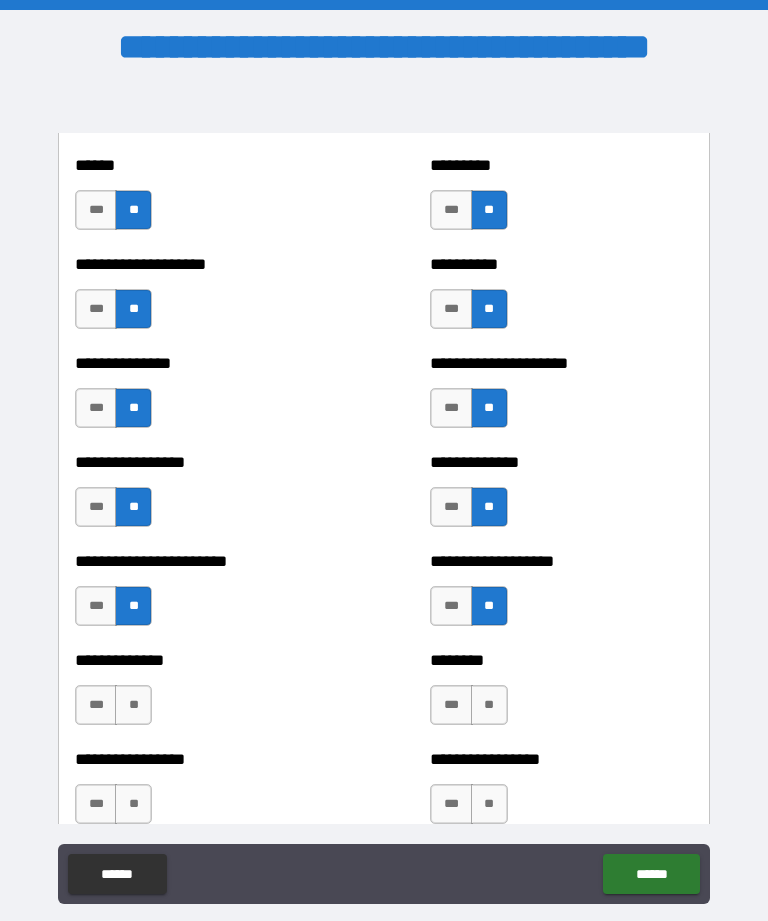 click on "**" at bounding box center (133, 705) 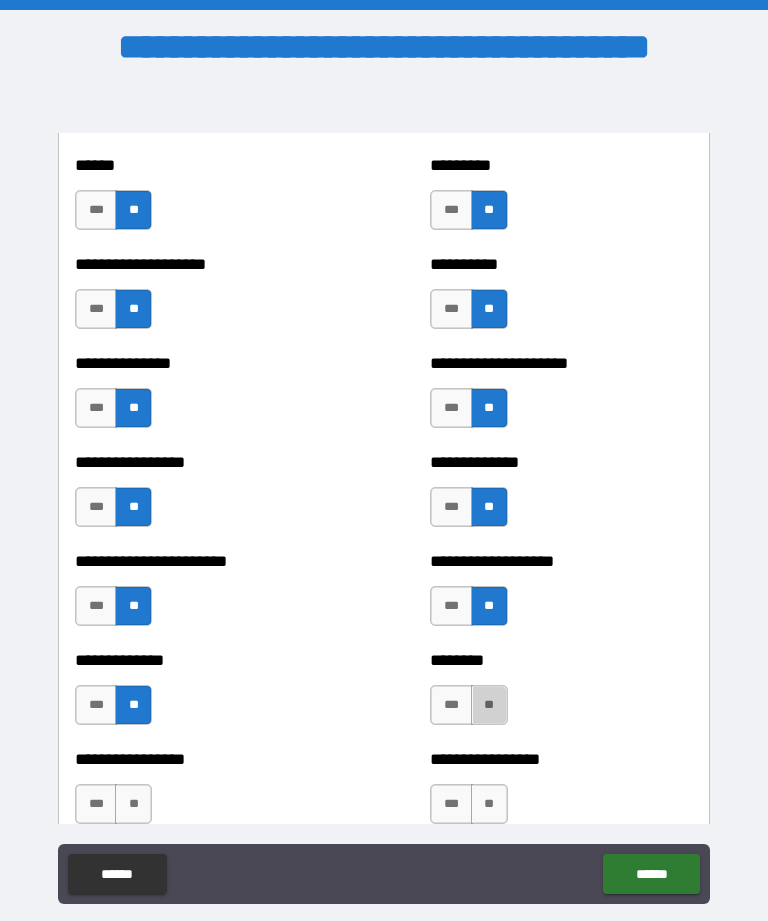 click on "**" at bounding box center (489, 705) 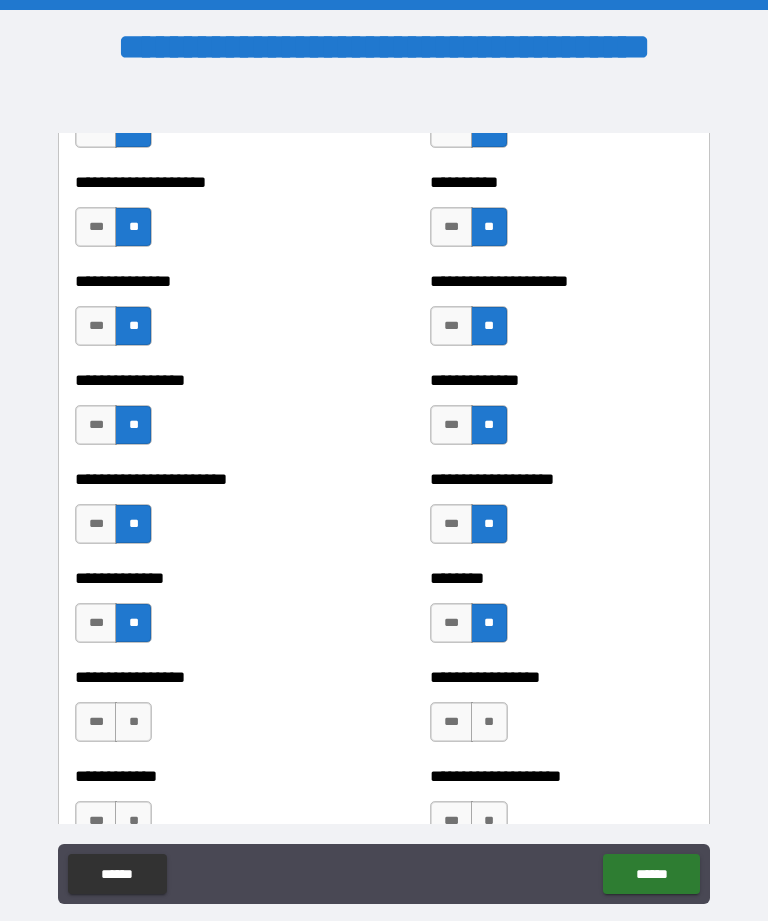 scroll, scrollTop: 3447, scrollLeft: 0, axis: vertical 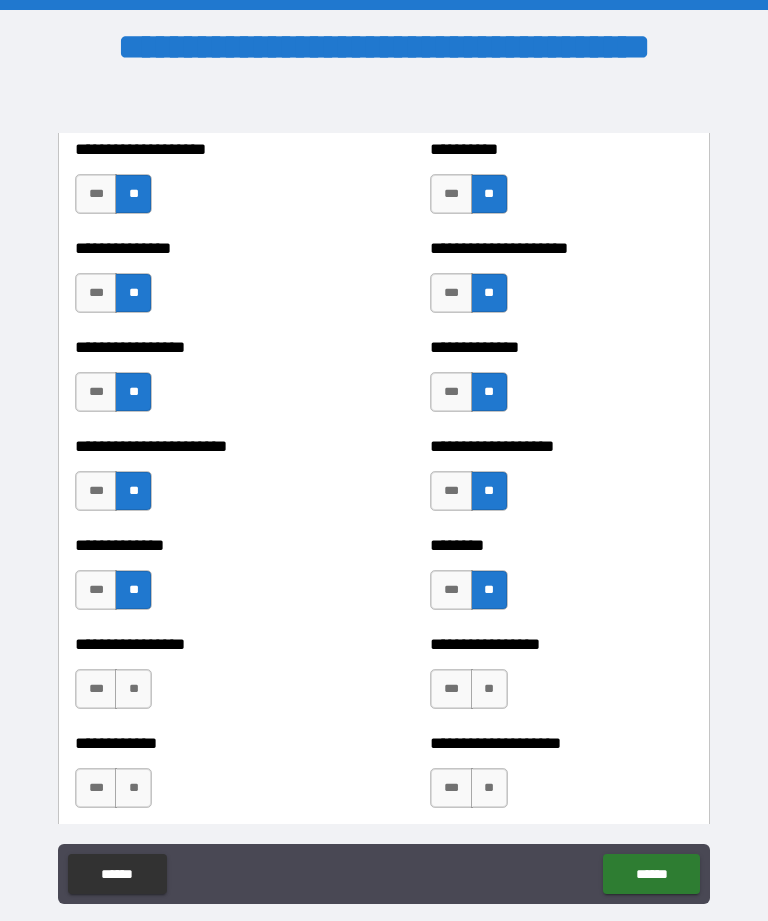 click on "**" at bounding box center [133, 689] 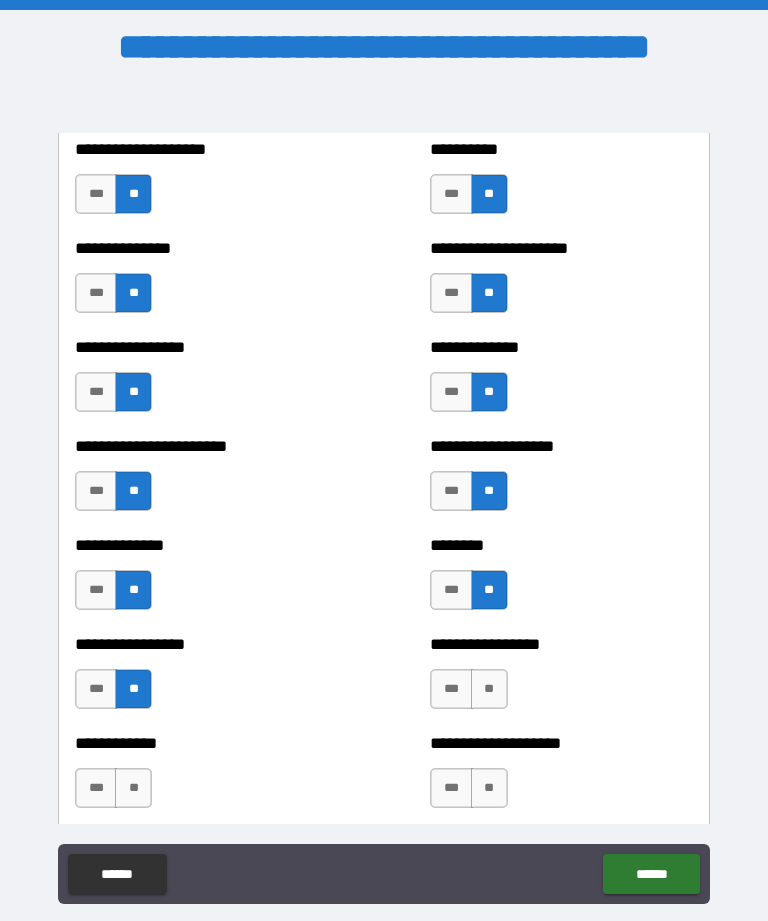 click on "**" at bounding box center [489, 689] 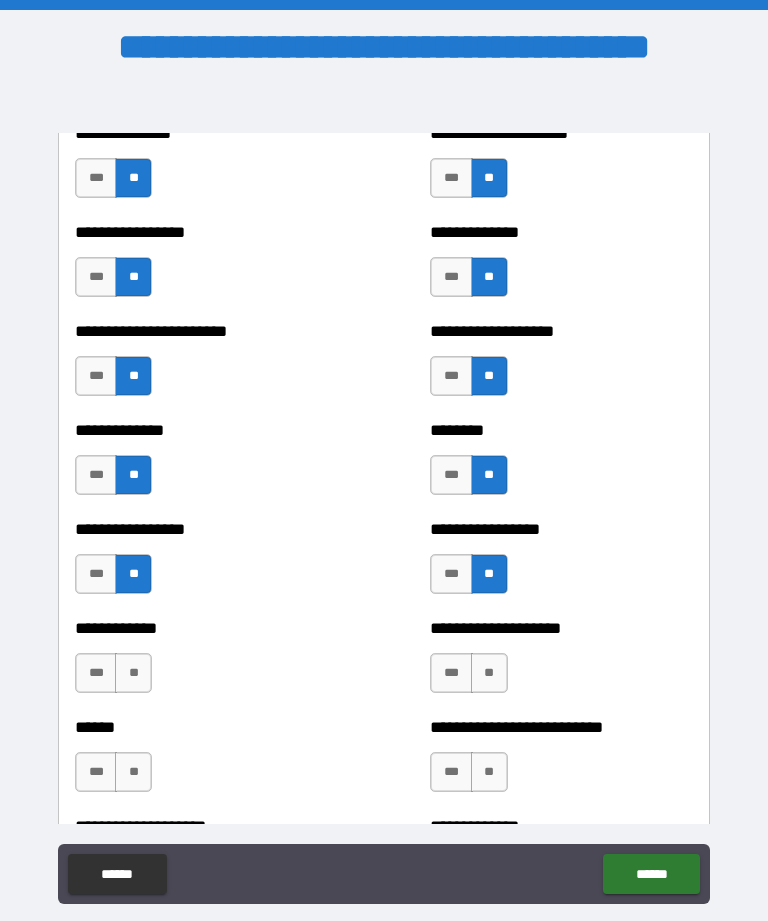 scroll, scrollTop: 3561, scrollLeft: 0, axis: vertical 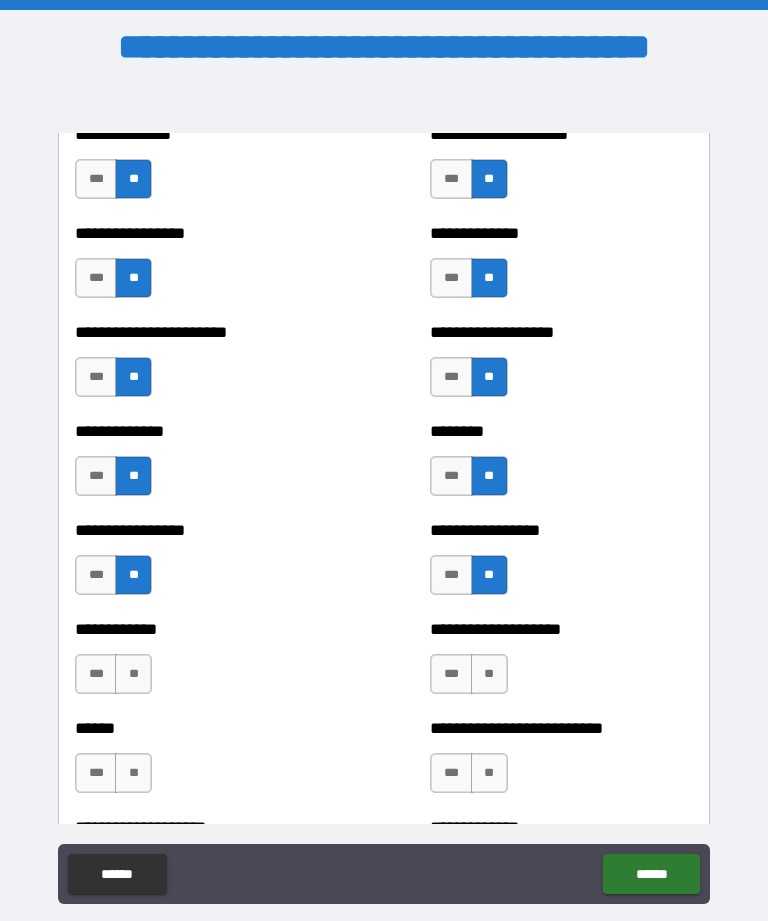 click on "**" at bounding box center (133, 674) 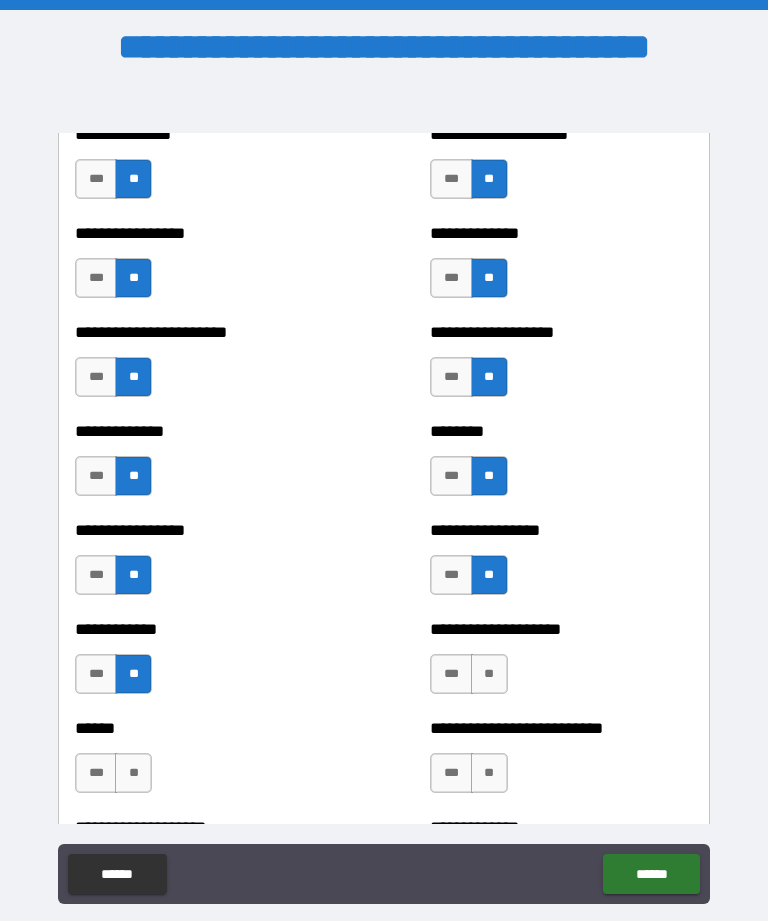 click on "**" at bounding box center [489, 674] 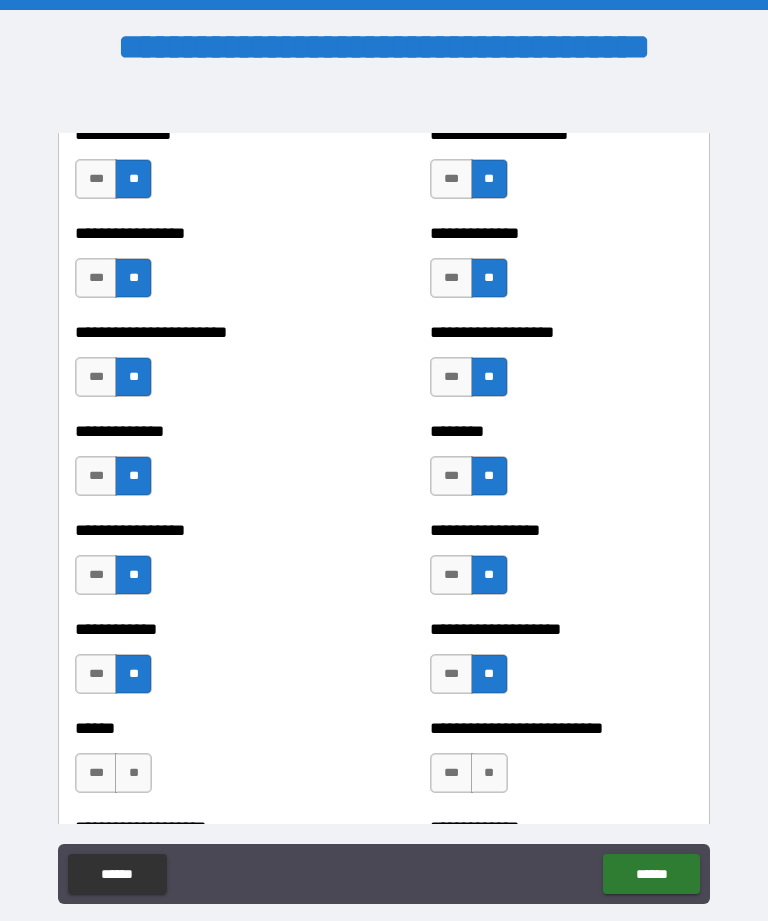 click on "**" at bounding box center [489, 773] 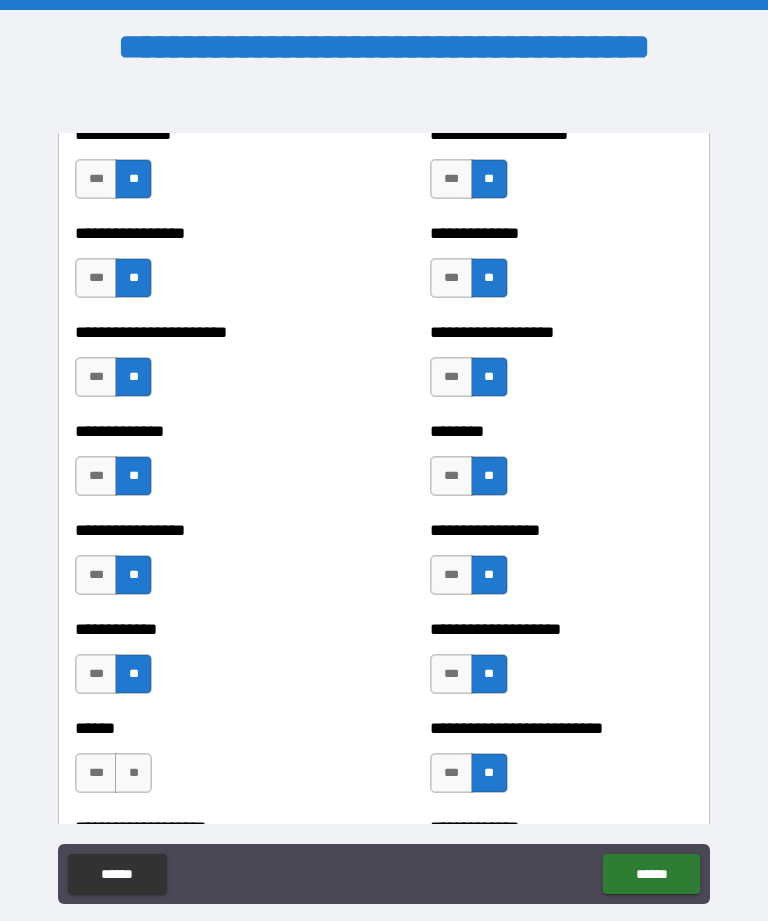 click on "**" at bounding box center (133, 773) 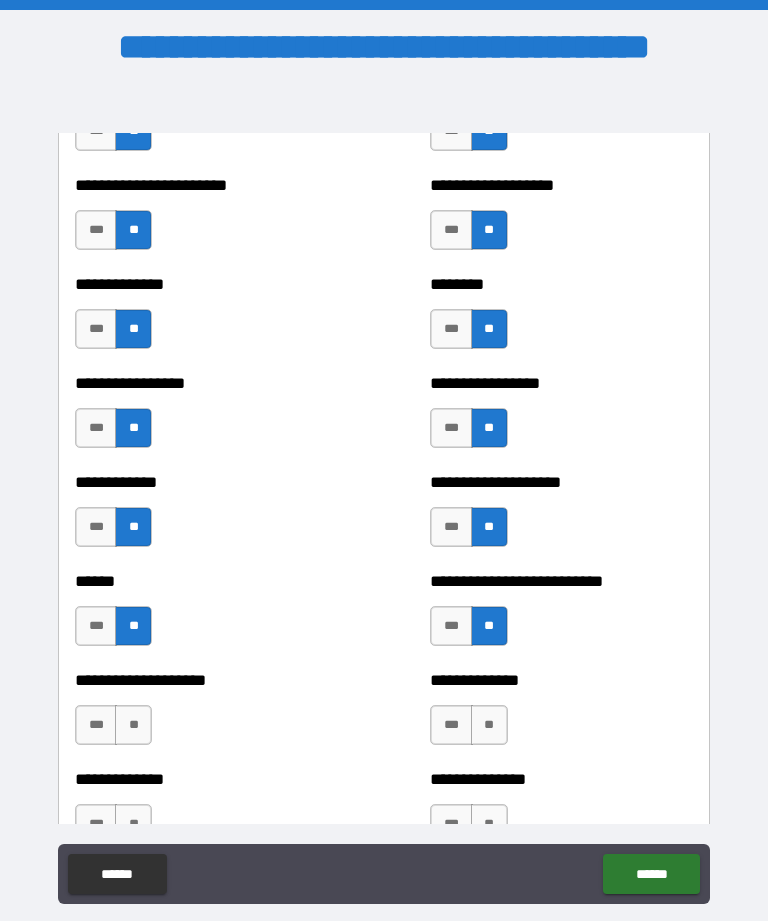 scroll, scrollTop: 3712, scrollLeft: 0, axis: vertical 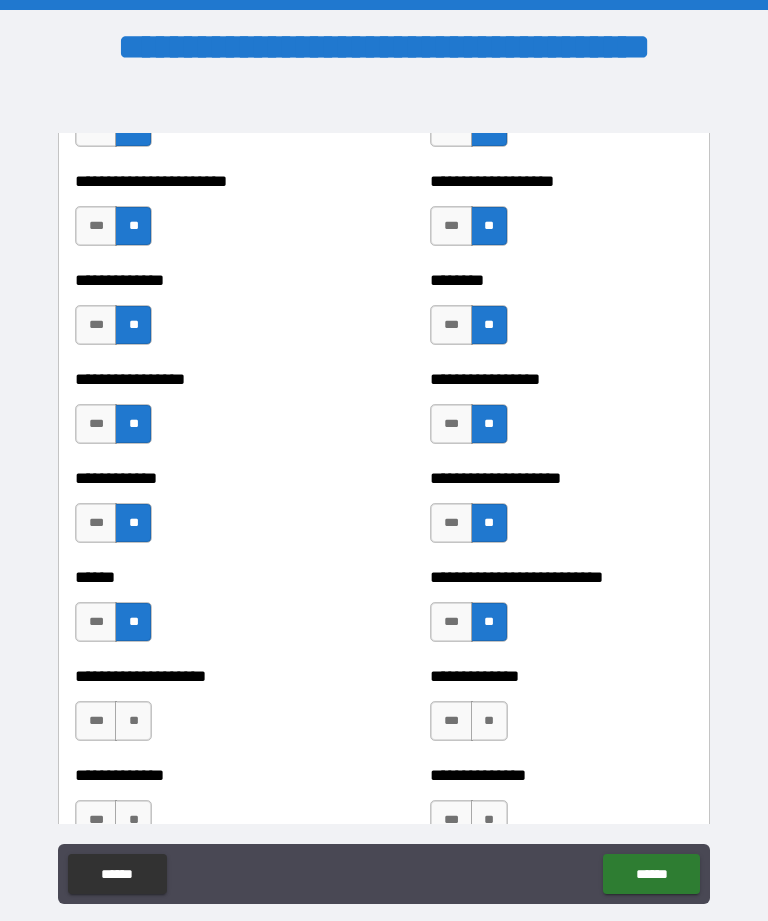 click on "**" at bounding box center [133, 721] 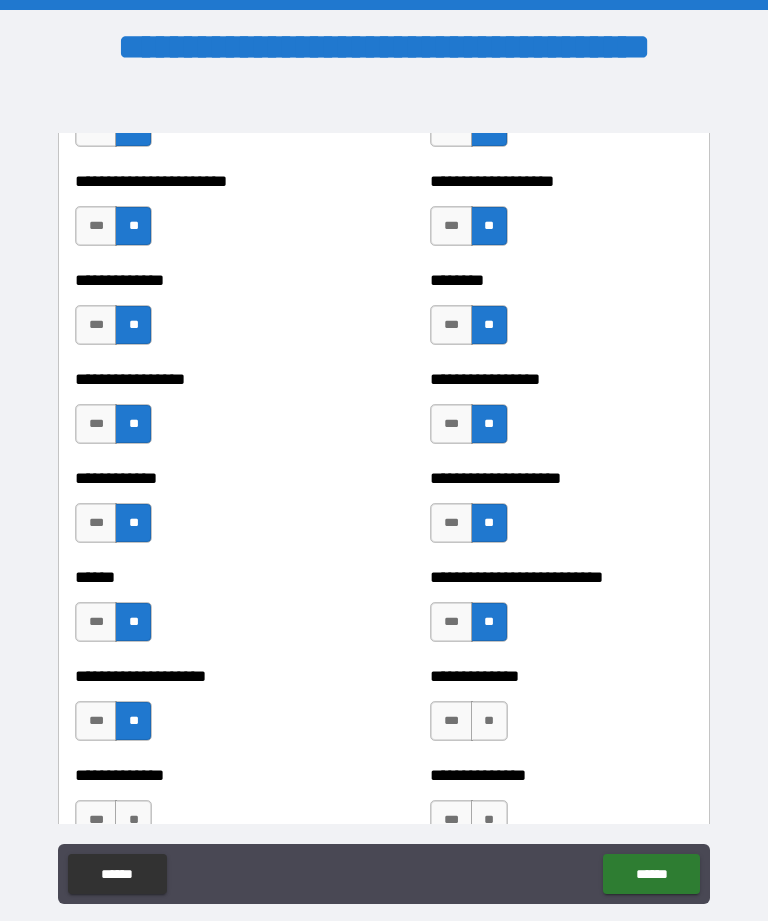 click on "**" at bounding box center [489, 721] 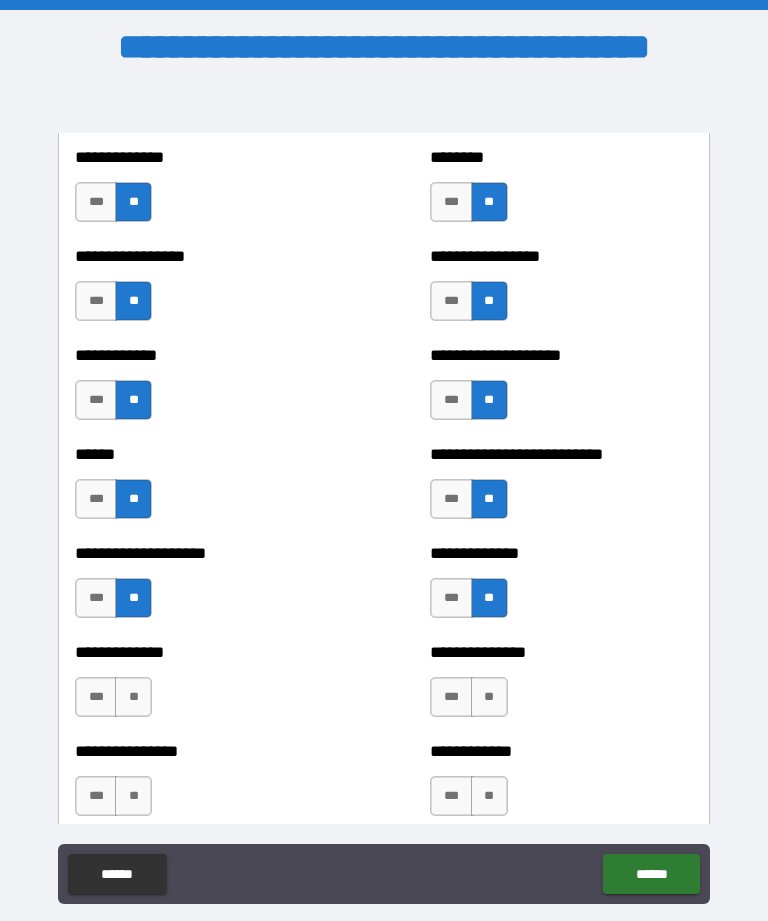 scroll, scrollTop: 3835, scrollLeft: 0, axis: vertical 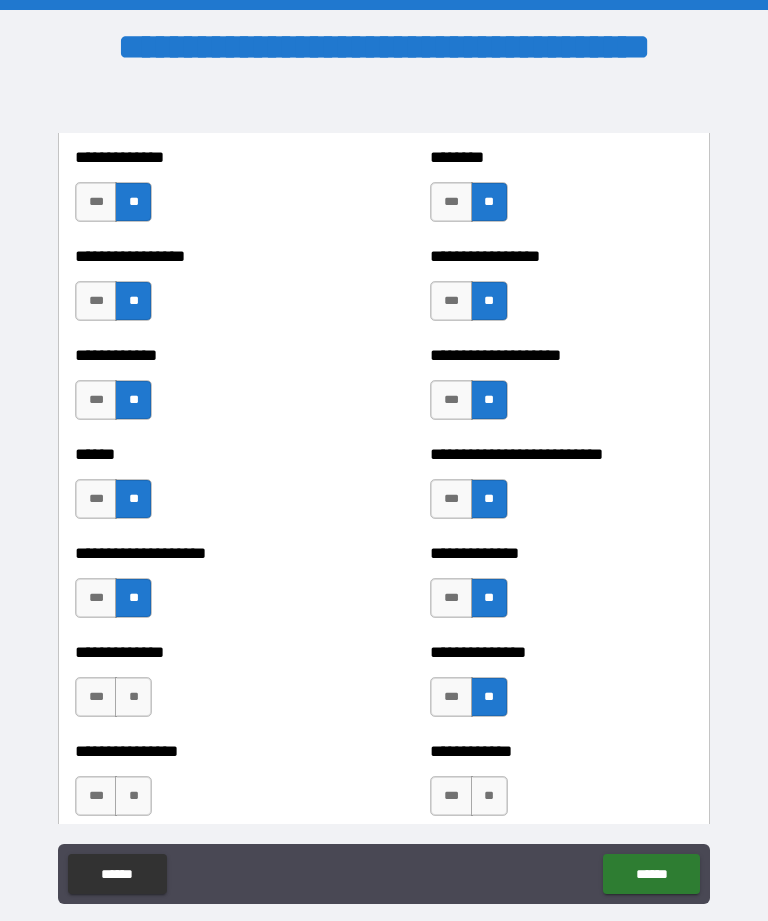 click on "**" at bounding box center [133, 697] 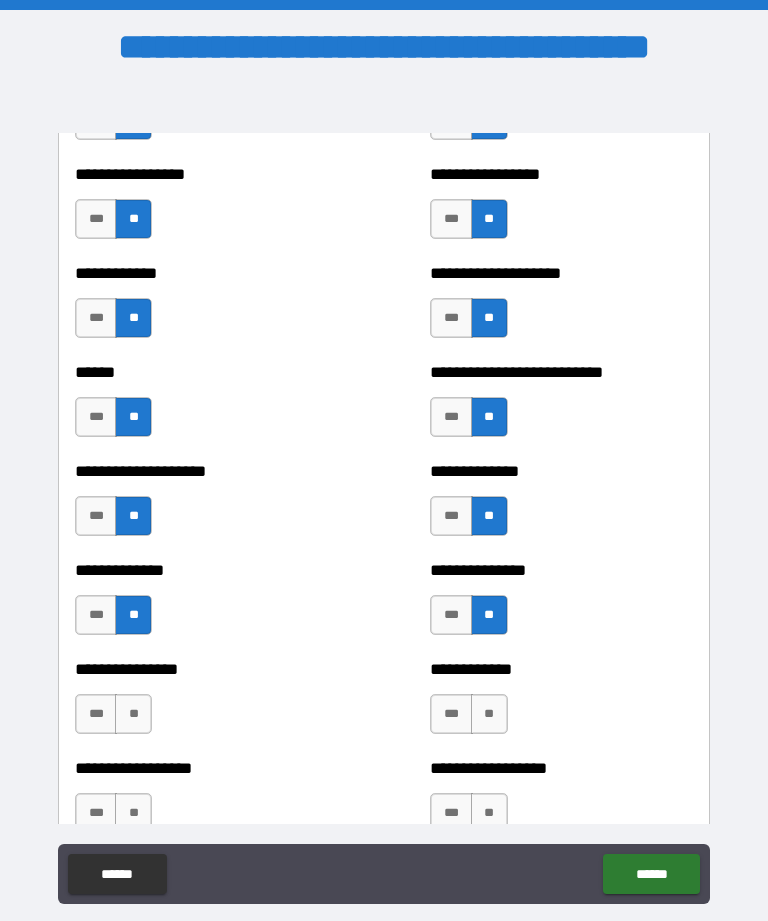 scroll, scrollTop: 3919, scrollLeft: 0, axis: vertical 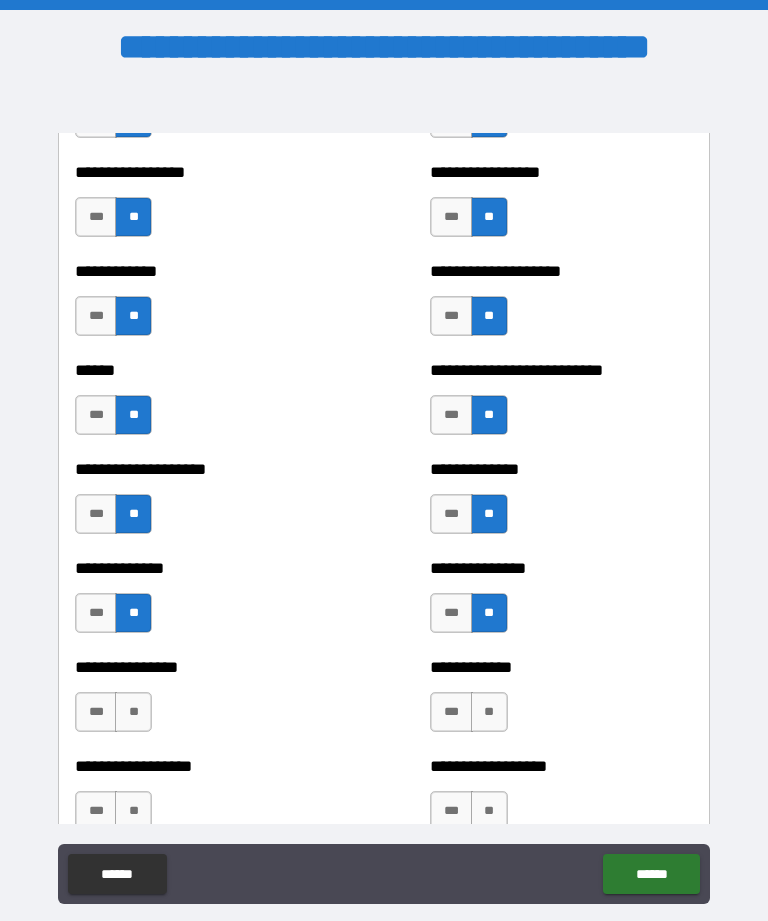 click on "**" at bounding box center (133, 712) 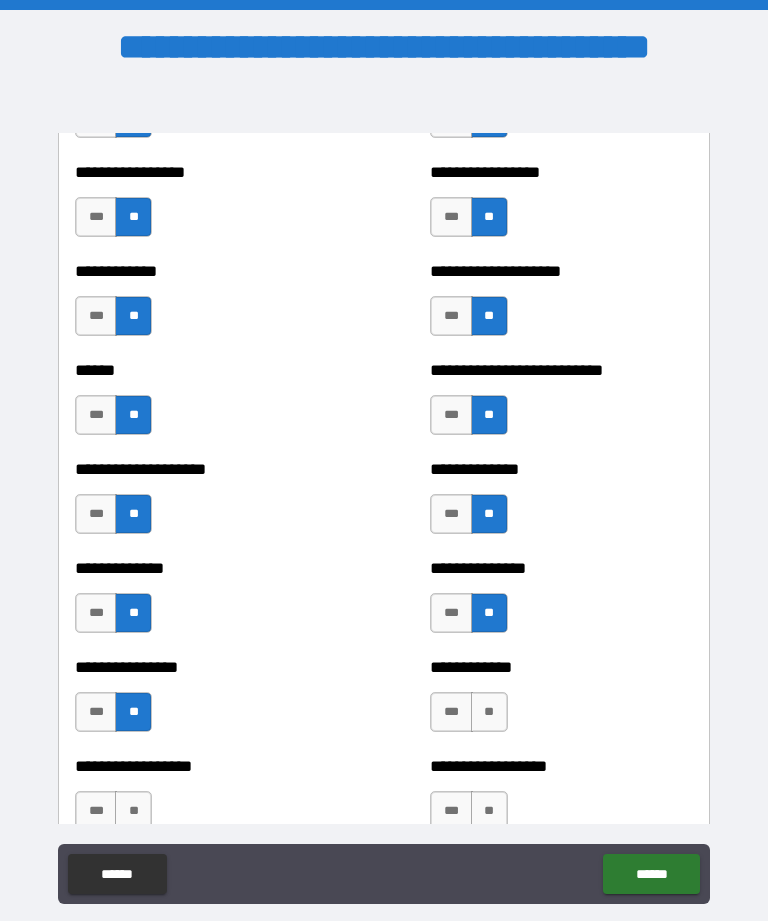 click on "**" at bounding box center [489, 712] 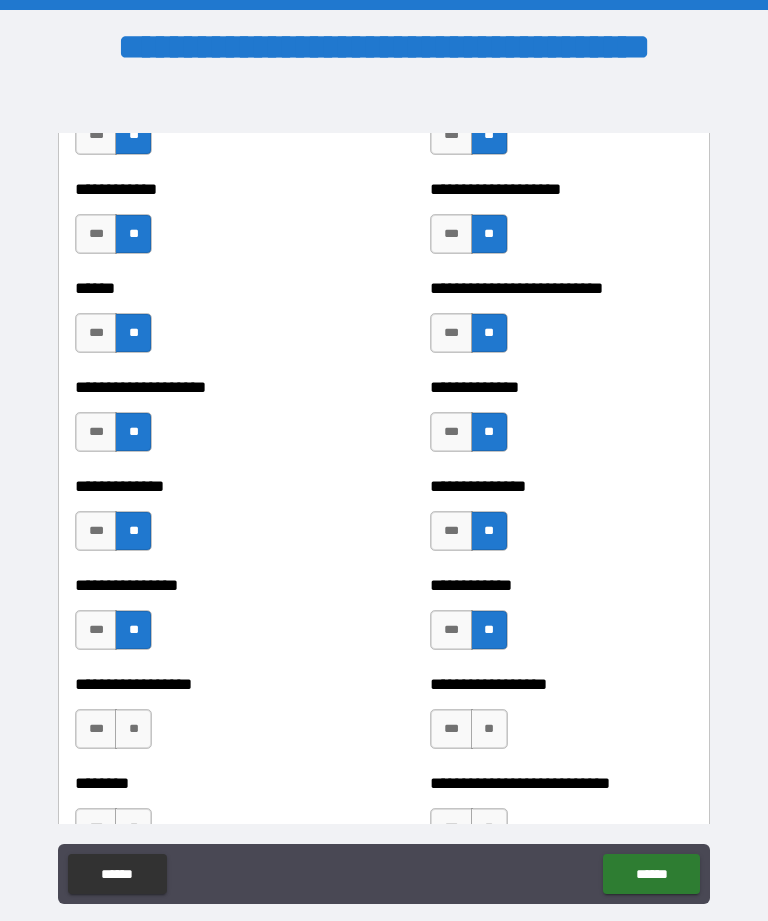 scroll, scrollTop: 4001, scrollLeft: 0, axis: vertical 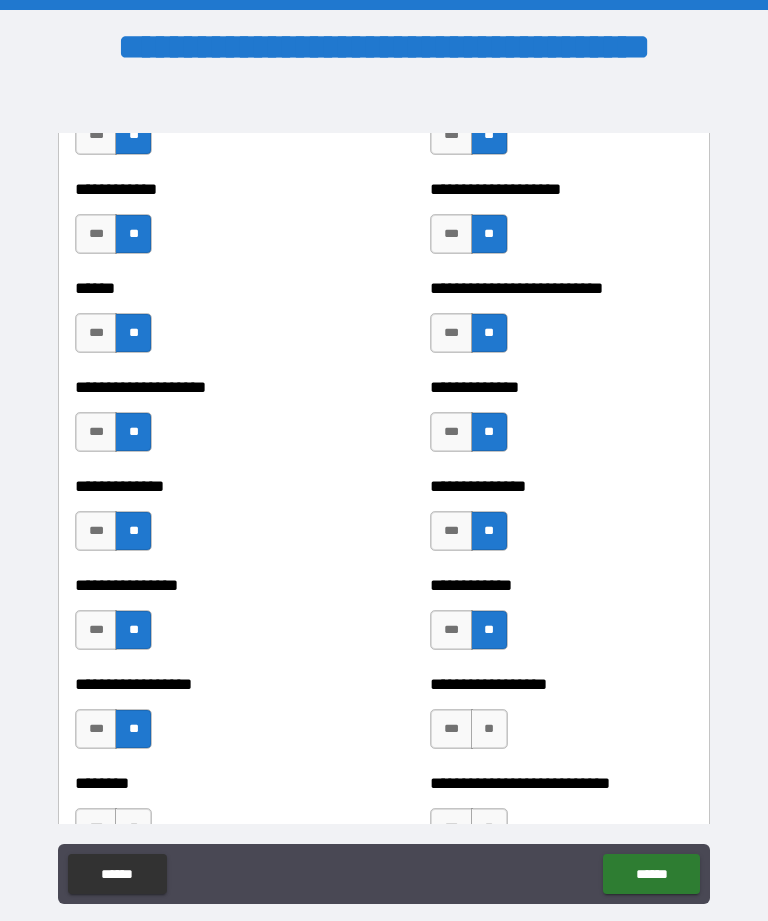 click on "**" at bounding box center (489, 729) 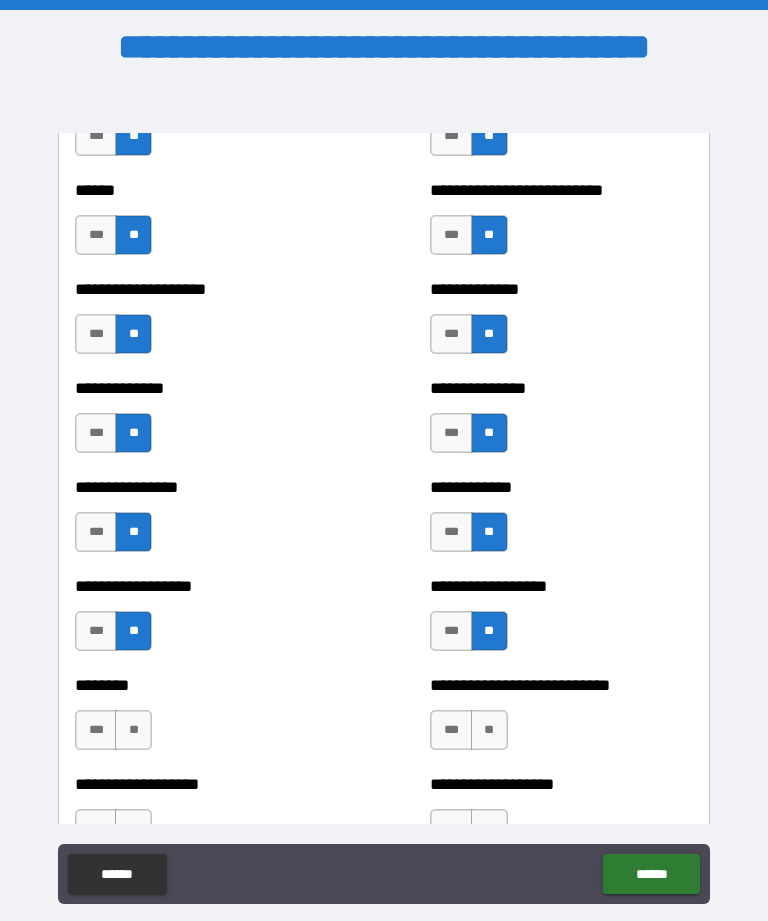 scroll, scrollTop: 4109, scrollLeft: 0, axis: vertical 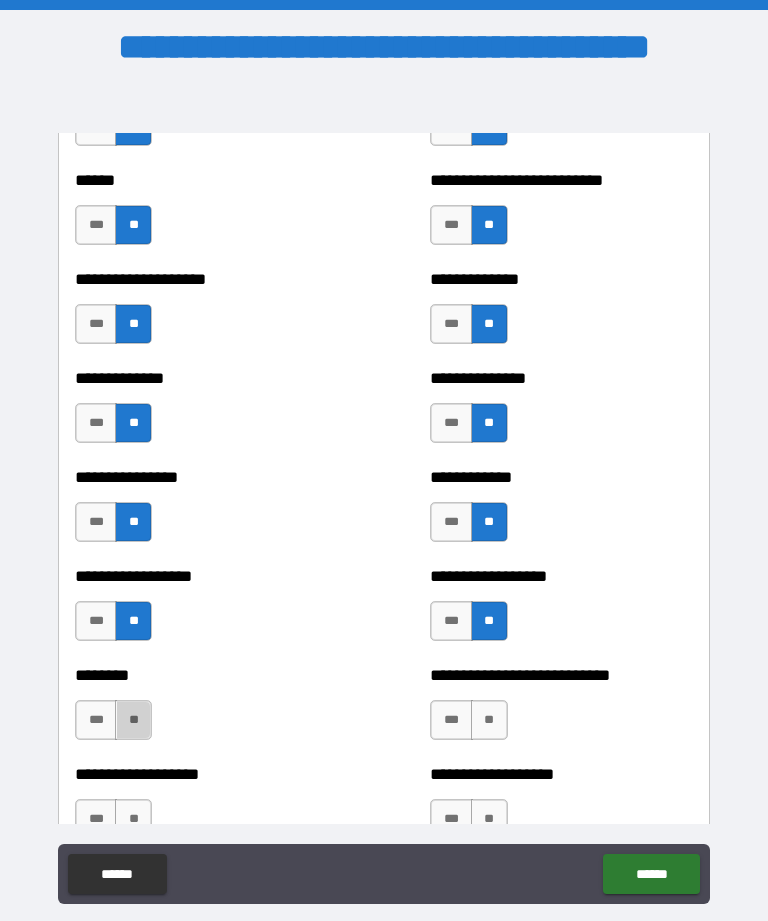 click on "**" at bounding box center (133, 720) 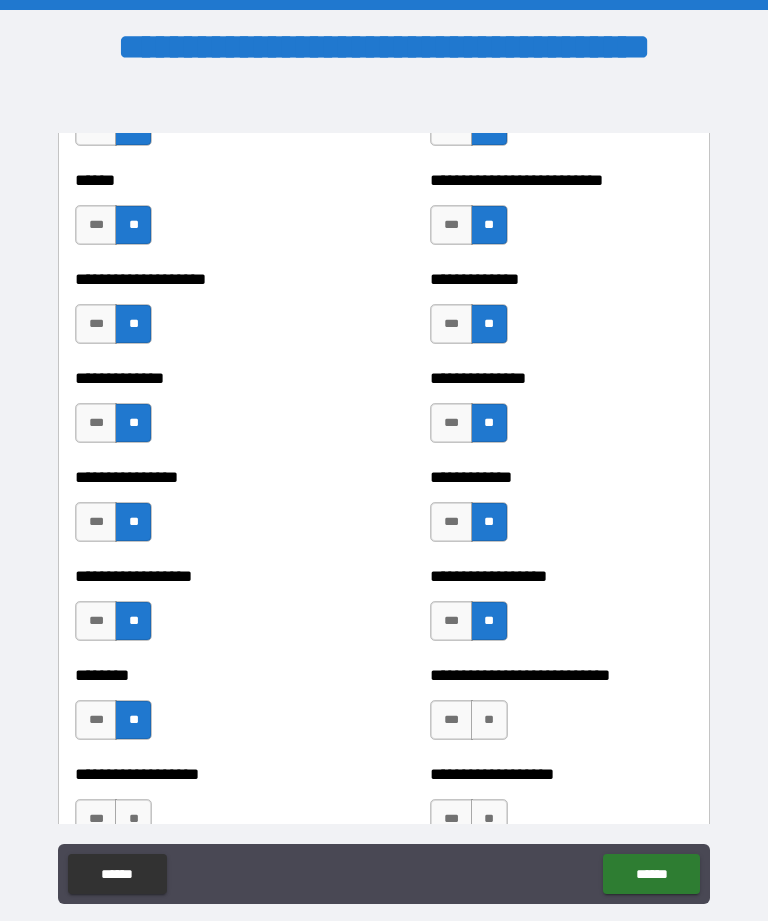 click on "**********" at bounding box center (561, 710) 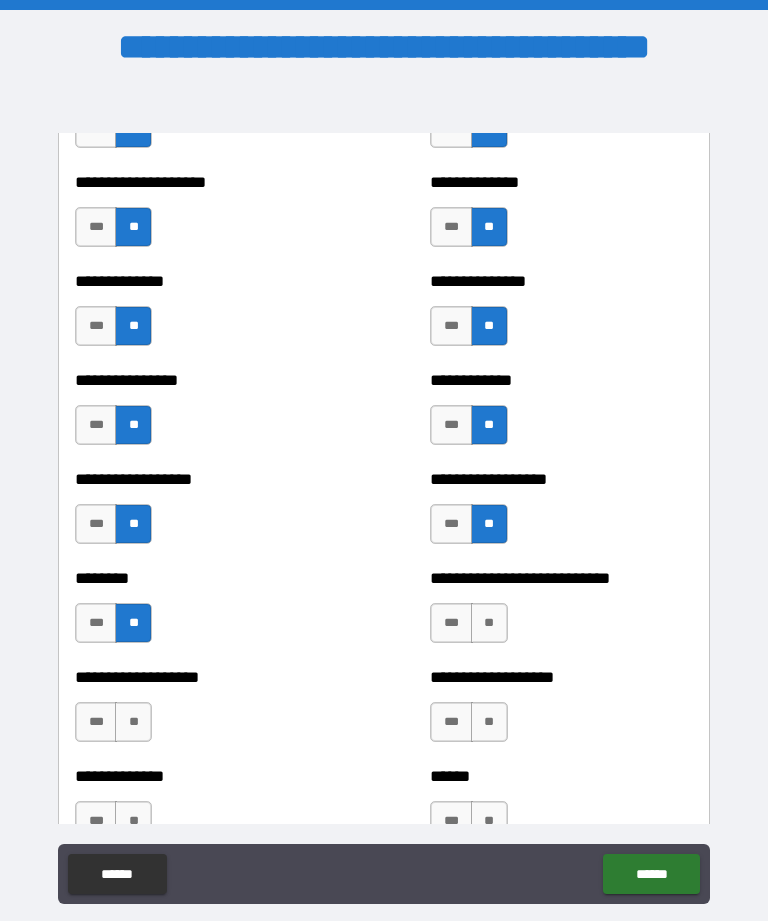 scroll, scrollTop: 4206, scrollLeft: 0, axis: vertical 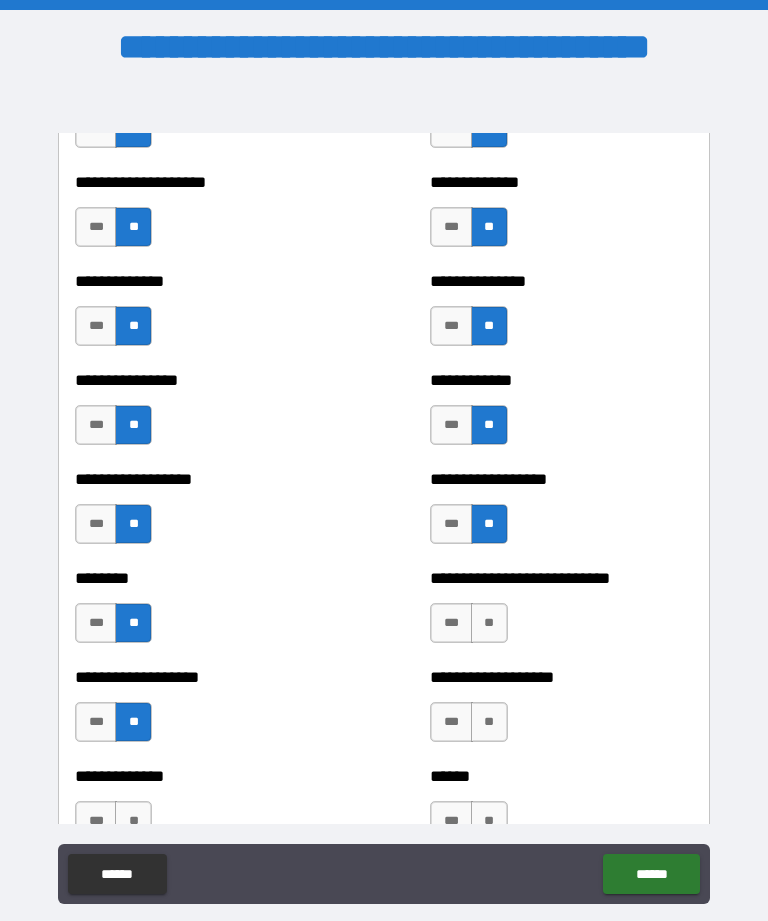 click on "**" at bounding box center (489, 722) 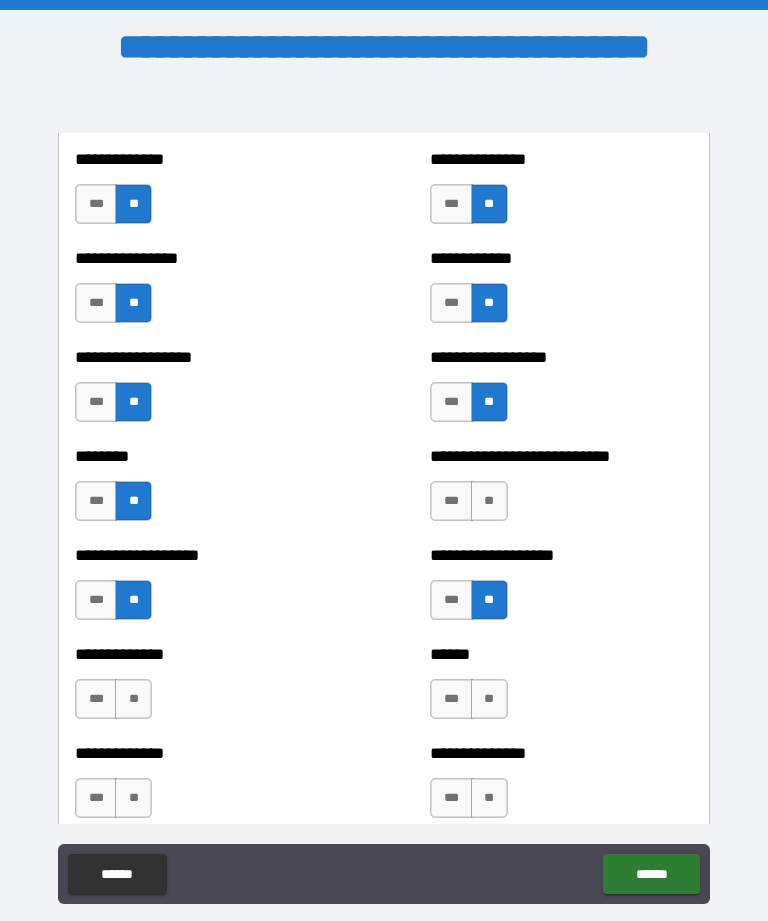 scroll, scrollTop: 4331, scrollLeft: 0, axis: vertical 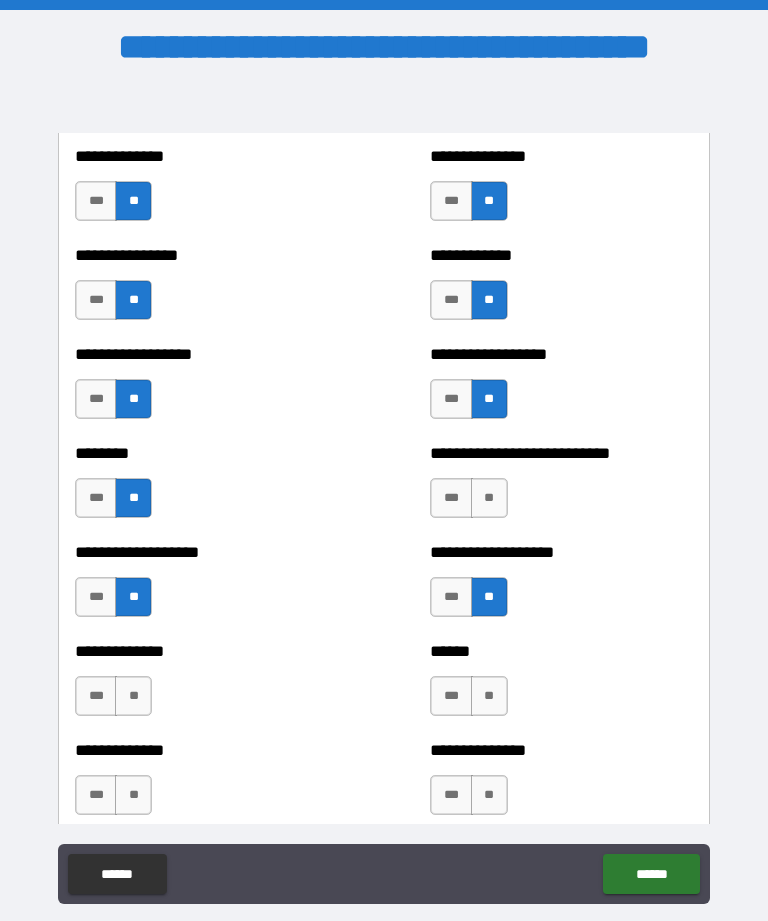 click on "**" at bounding box center (489, 696) 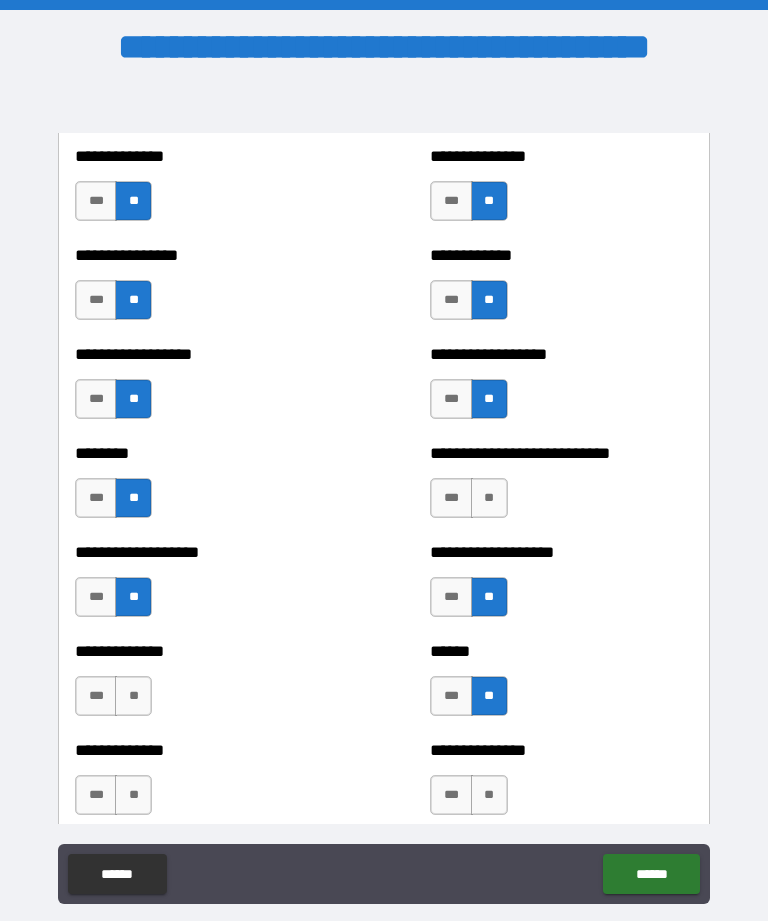 click on "**" at bounding box center [133, 696] 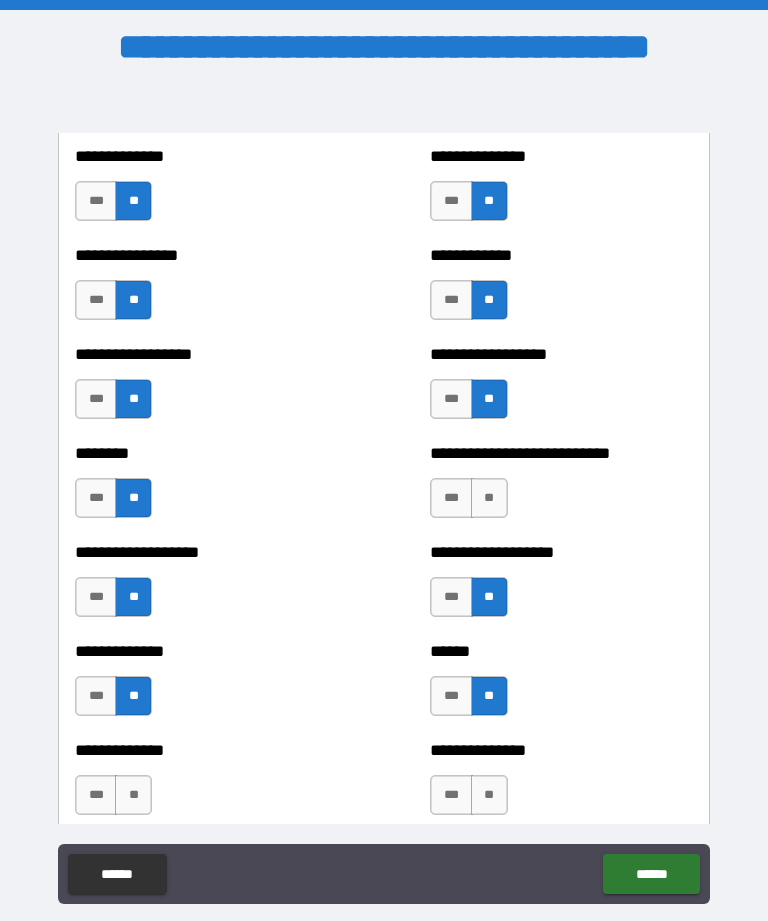 click on "**" at bounding box center (489, 795) 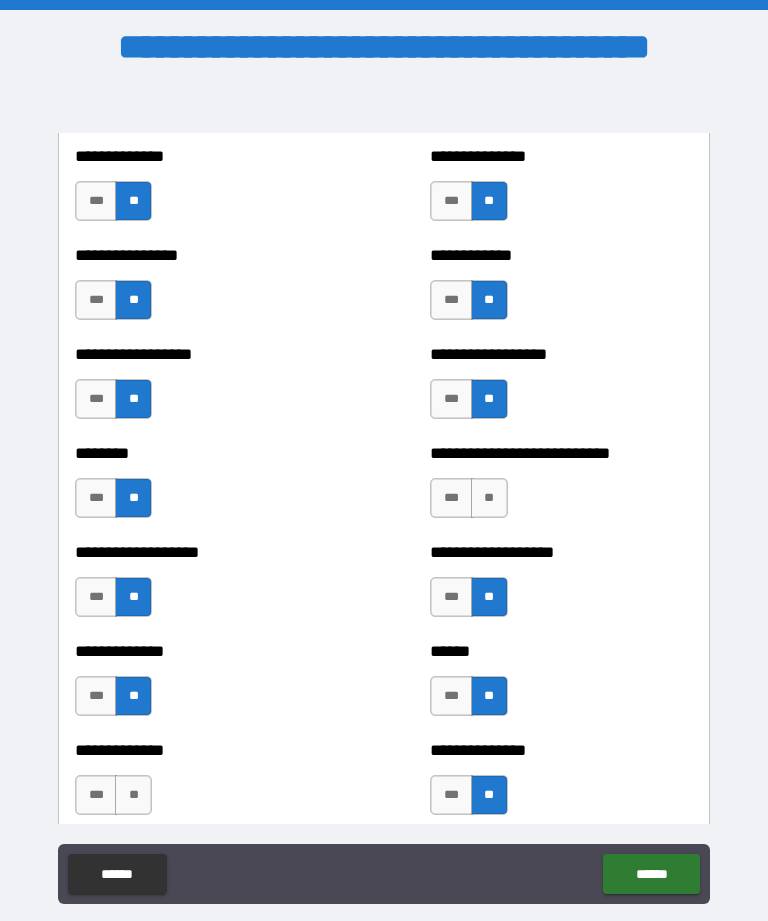 click on "**" at bounding box center [133, 795] 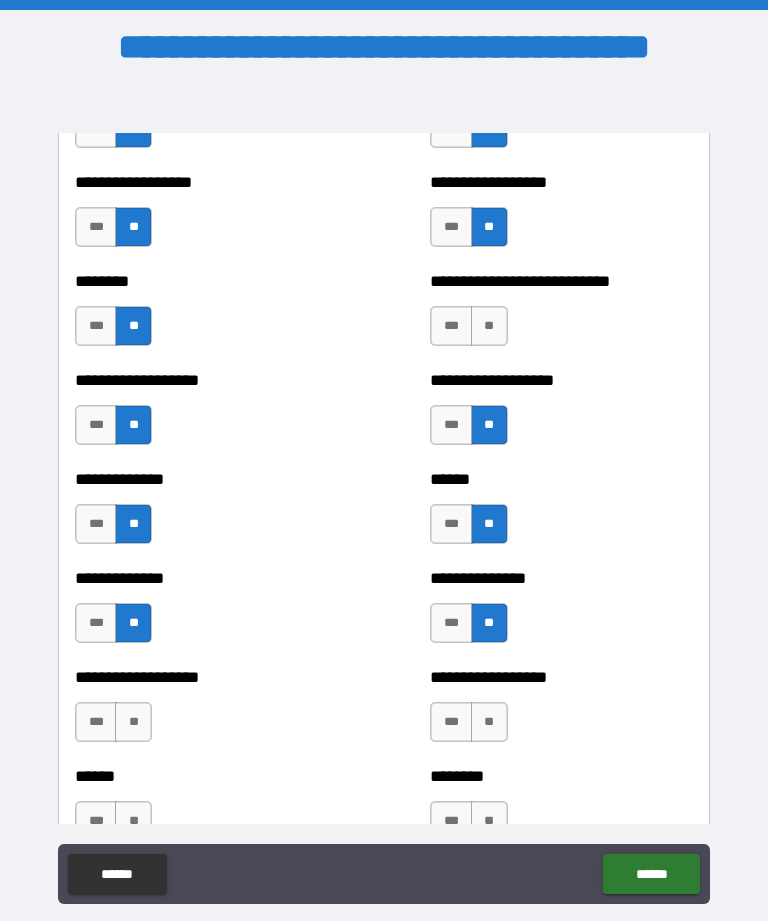 scroll, scrollTop: 4506, scrollLeft: 0, axis: vertical 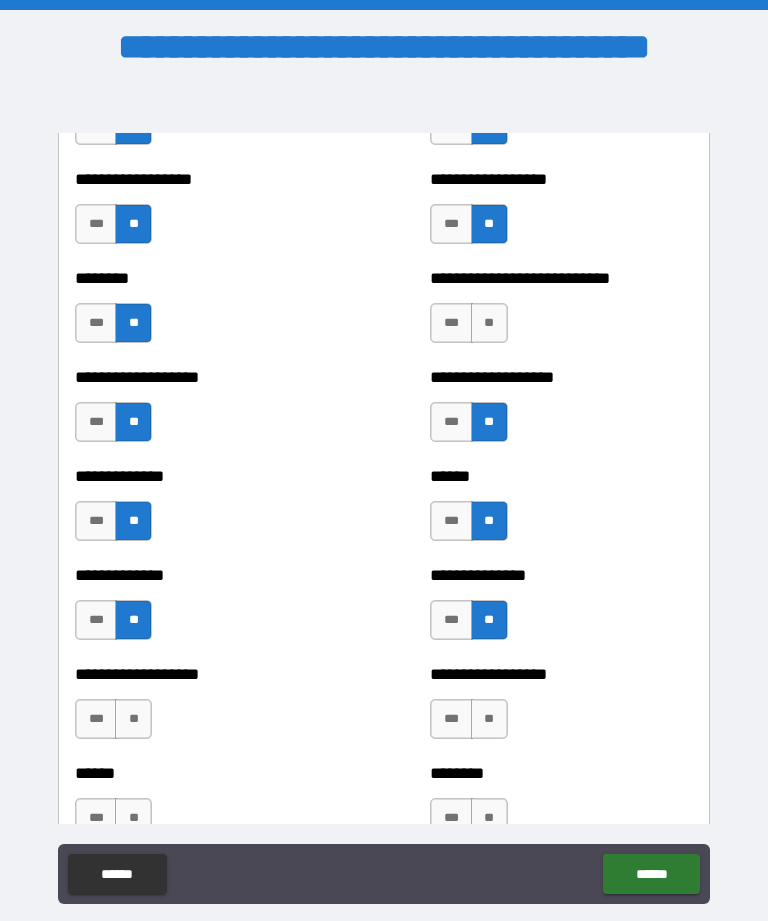 click on "**" at bounding box center (133, 719) 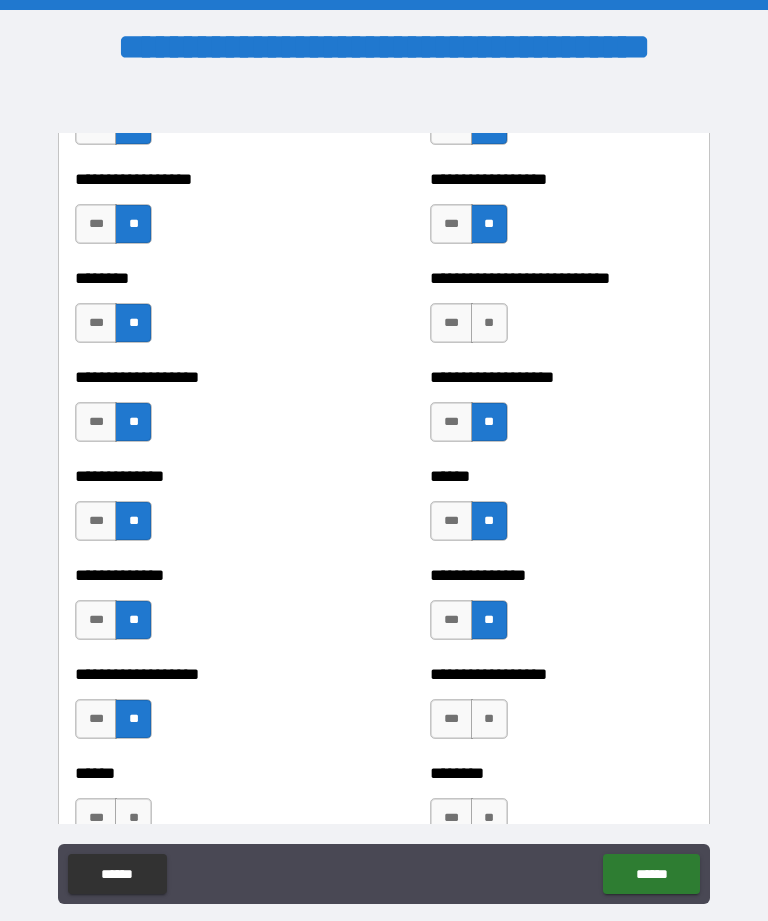 click on "**" at bounding box center (489, 719) 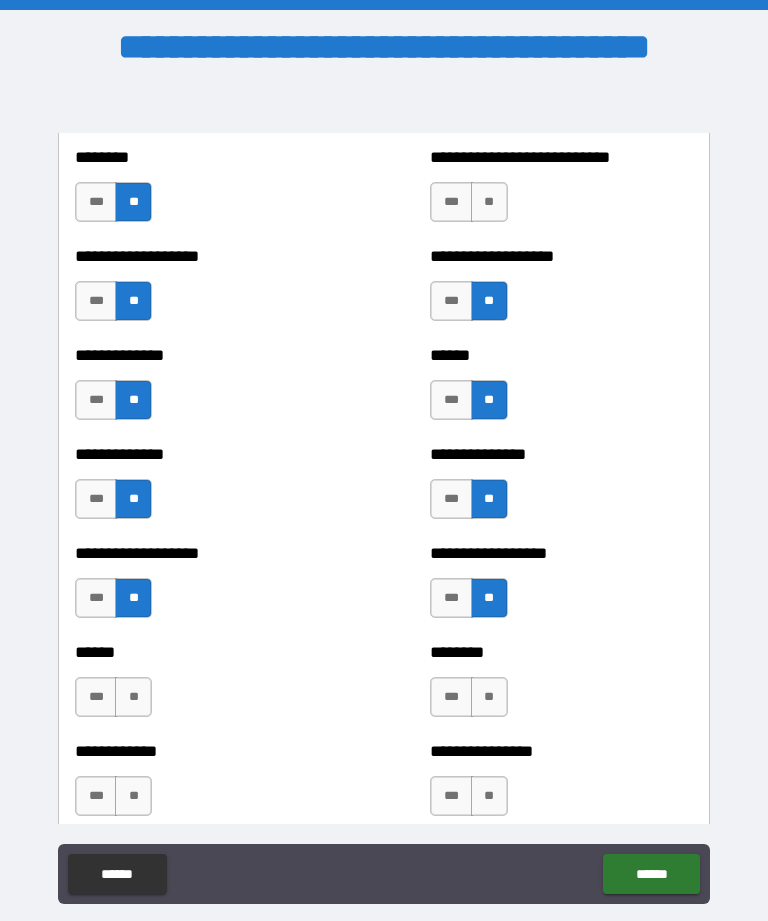 scroll, scrollTop: 4643, scrollLeft: 0, axis: vertical 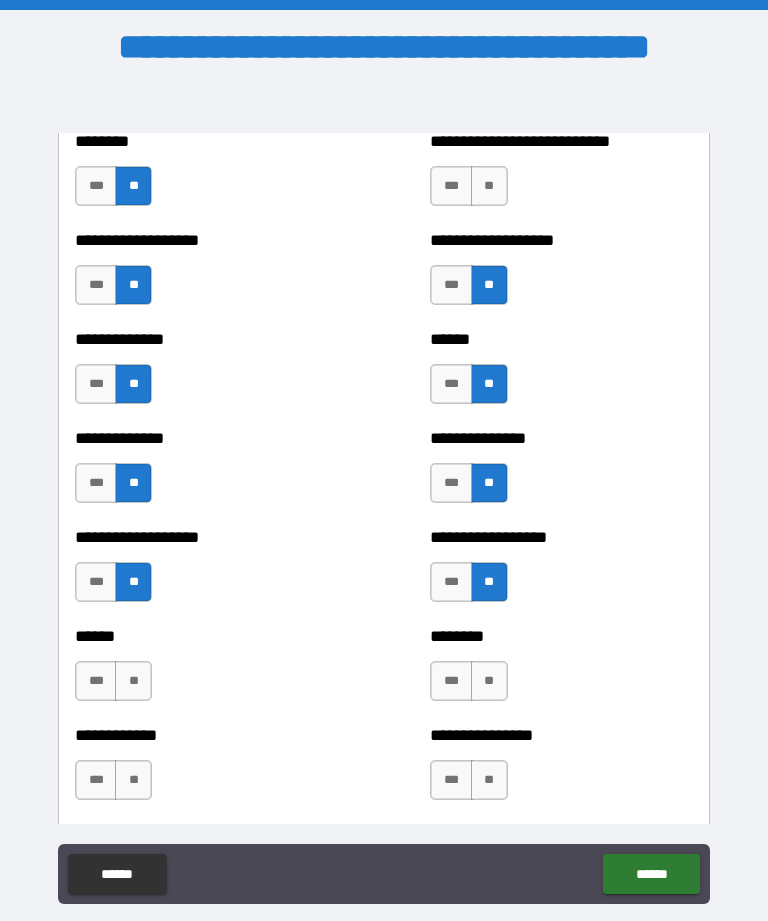 click on "**" at bounding box center (133, 681) 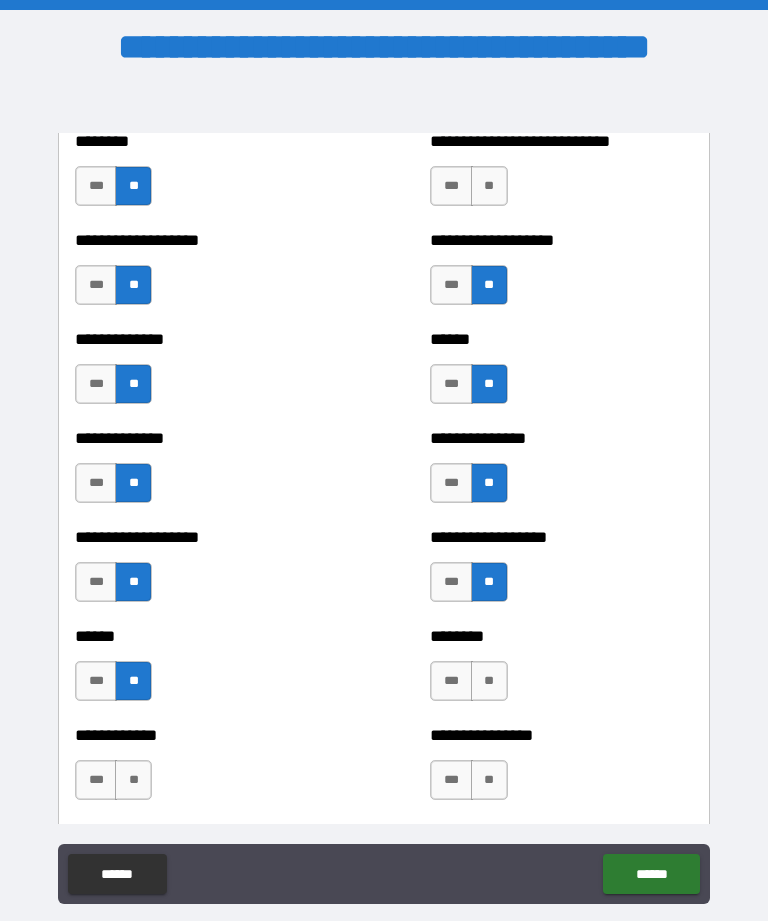 click on "**" at bounding box center [489, 681] 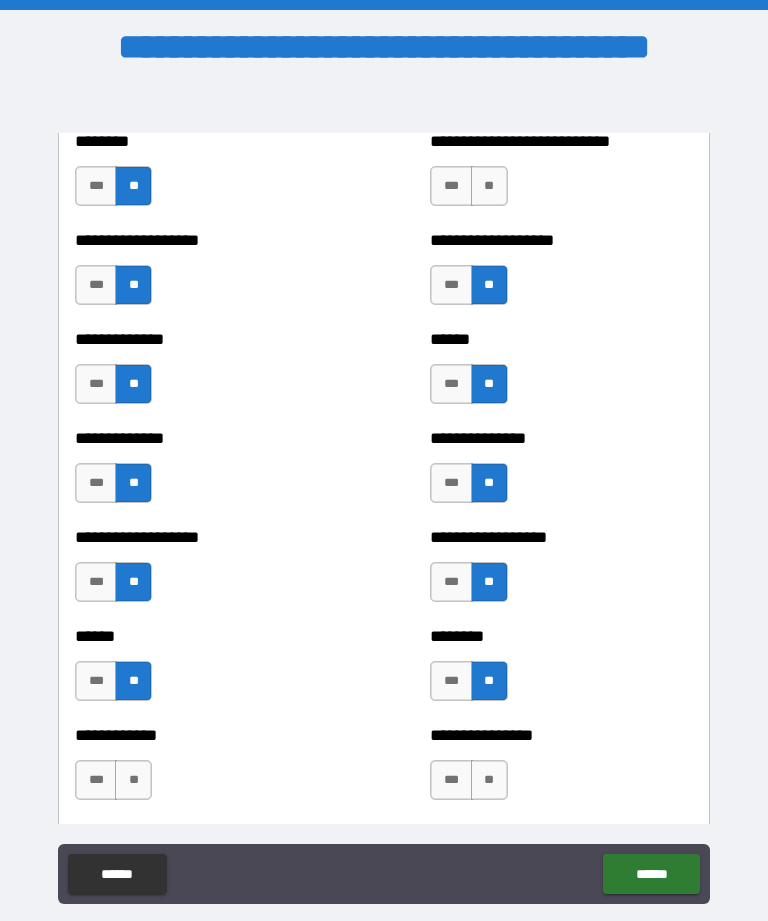 click on "**" at bounding box center [489, 780] 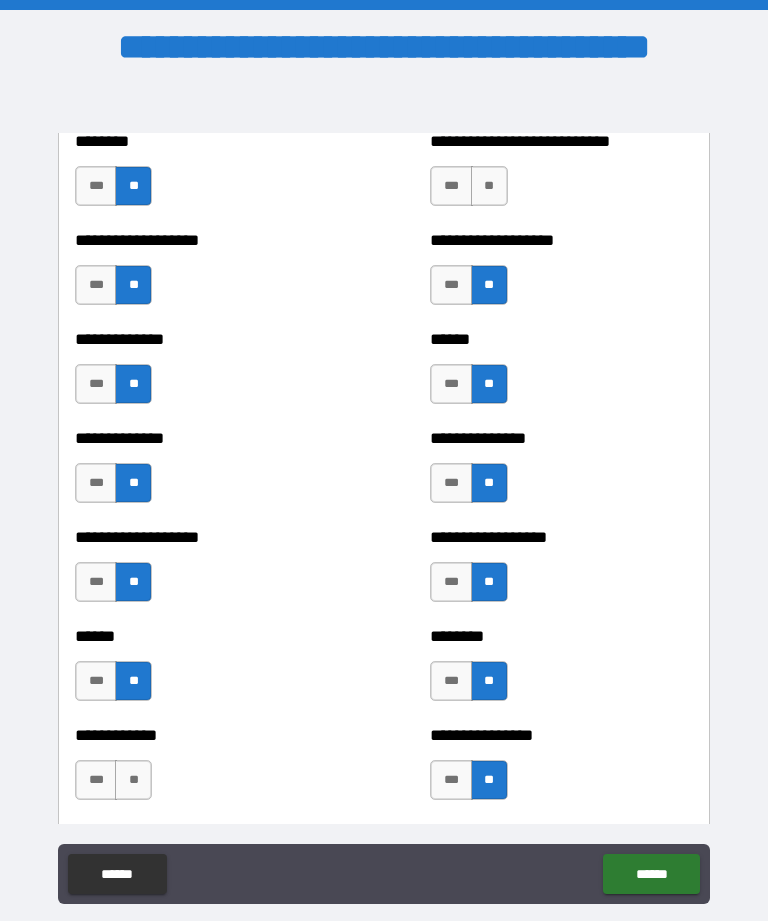 click on "**" at bounding box center (133, 780) 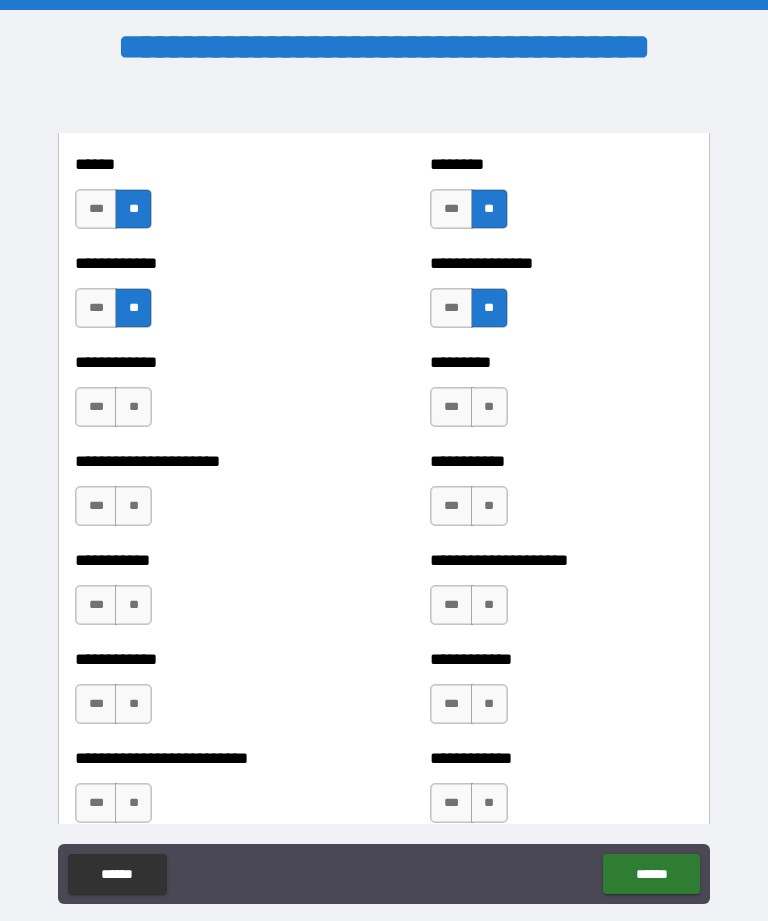 scroll, scrollTop: 5122, scrollLeft: 0, axis: vertical 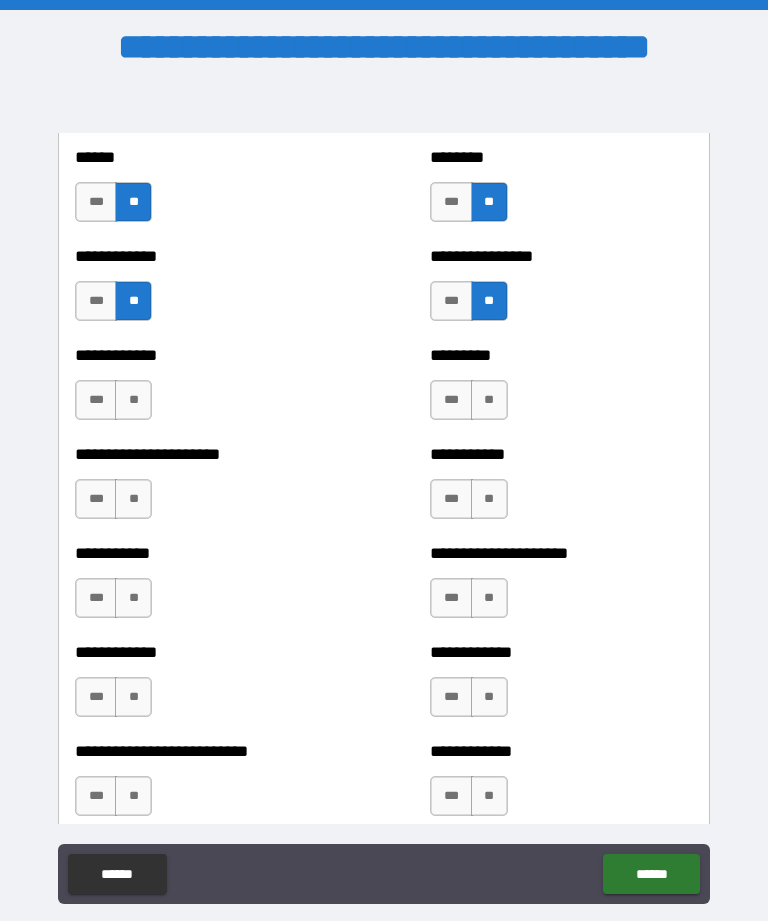 click on "**" at bounding box center [133, 400] 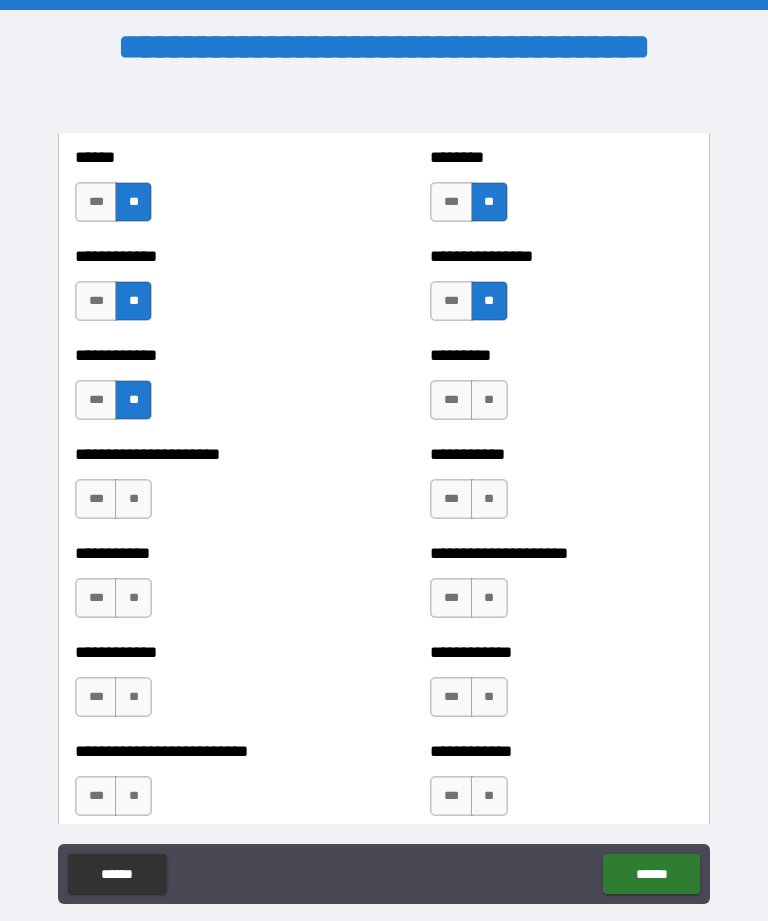 click on "**" at bounding box center [489, 499] 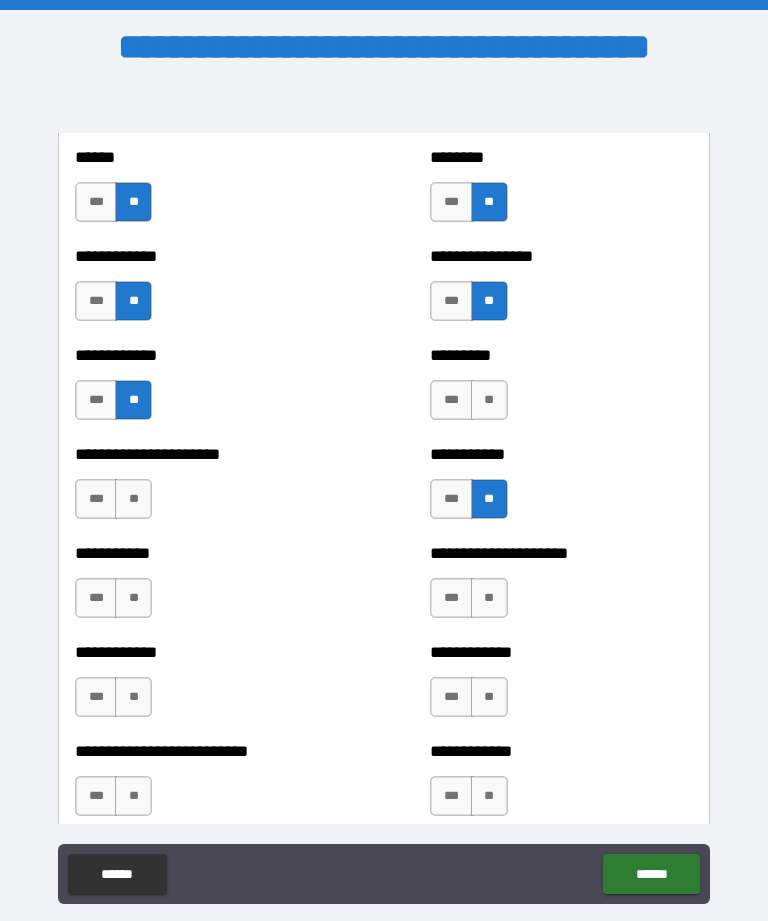 click on "**" at bounding box center (133, 499) 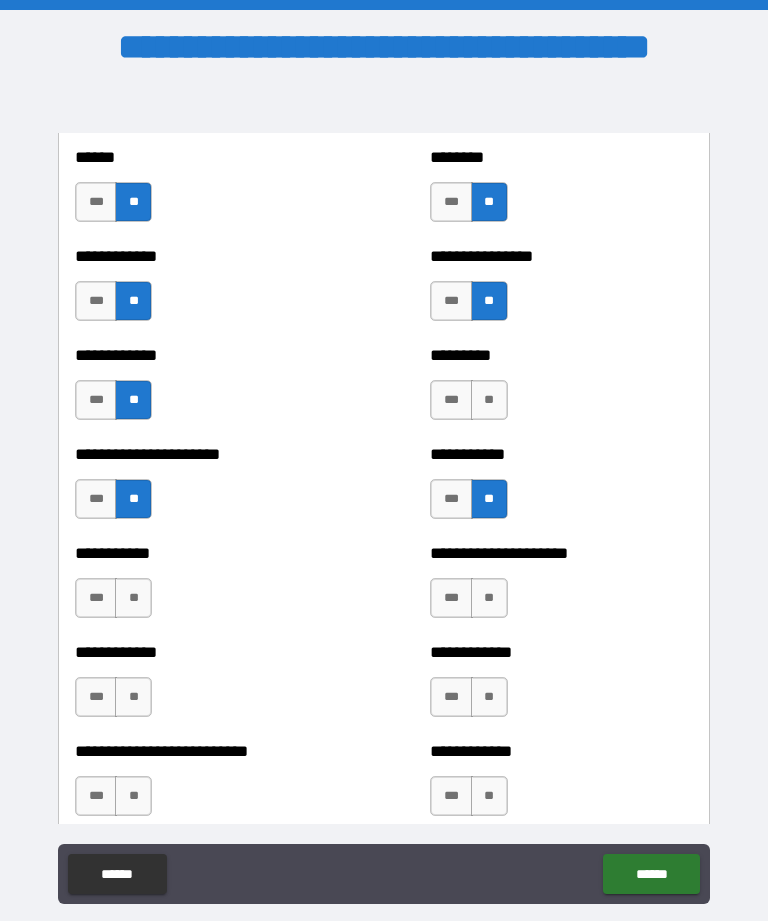 click on "**" at bounding box center [489, 598] 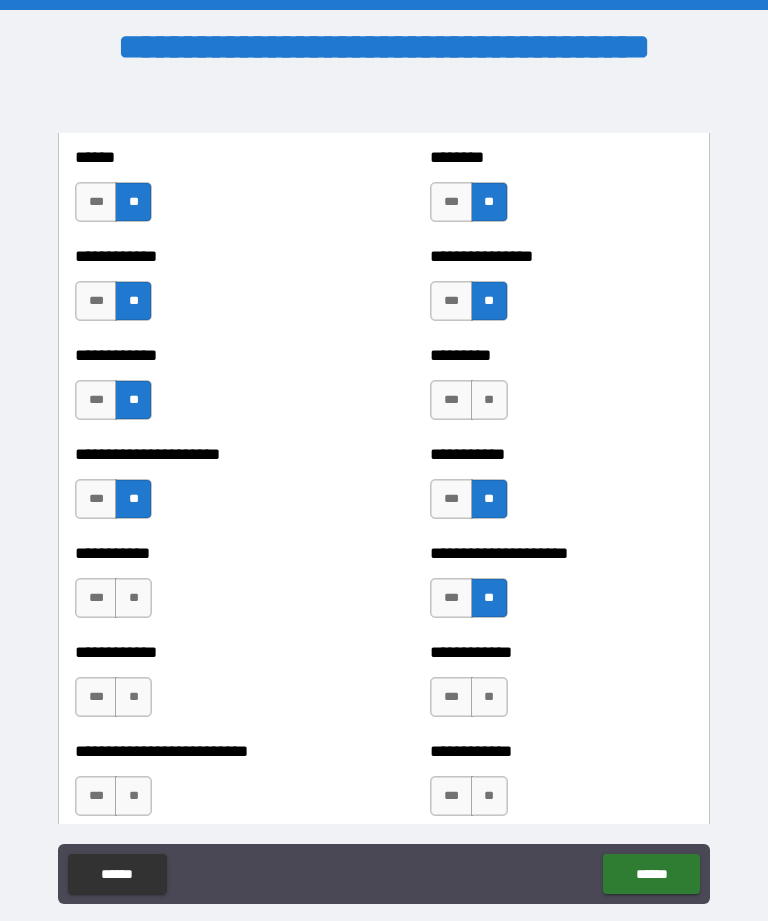click on "**" at bounding box center [133, 598] 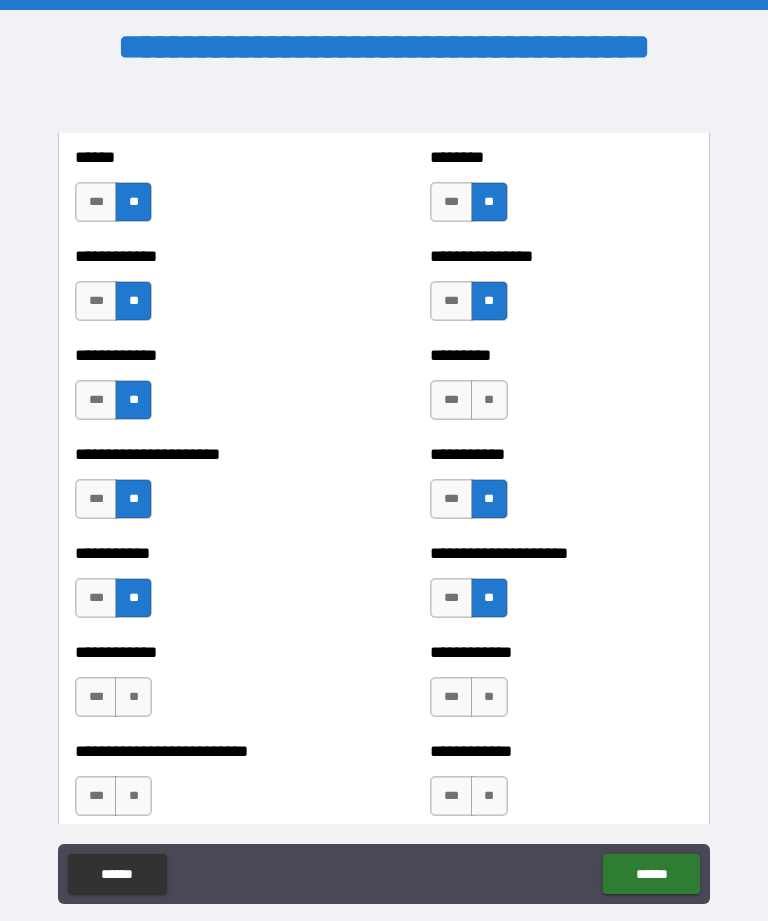 click on "**" at bounding box center [489, 697] 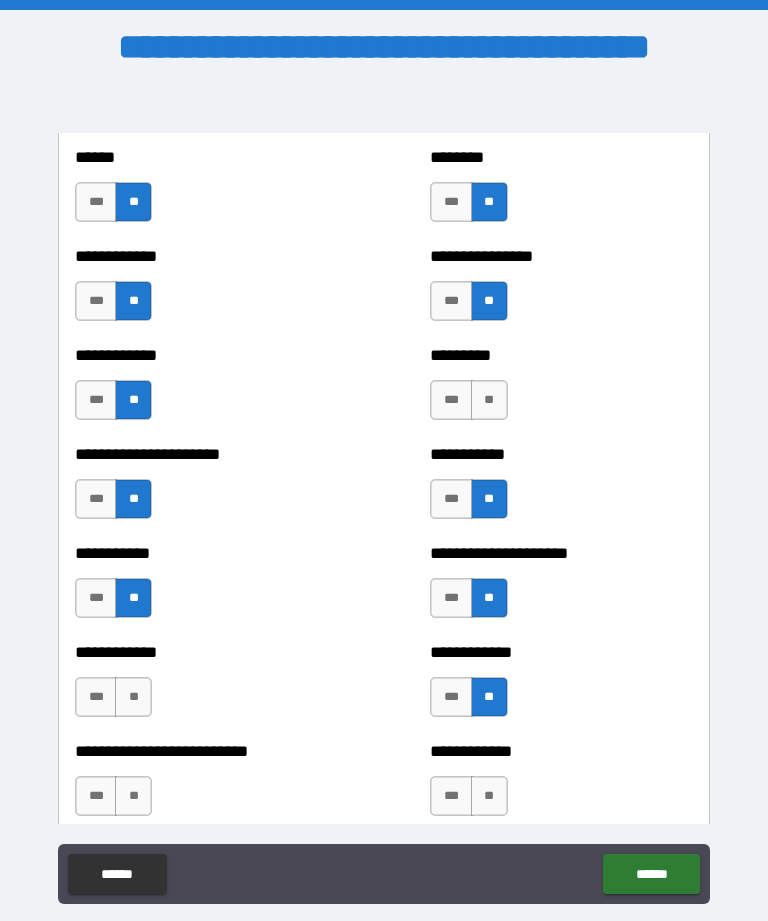 click on "**" at bounding box center (133, 697) 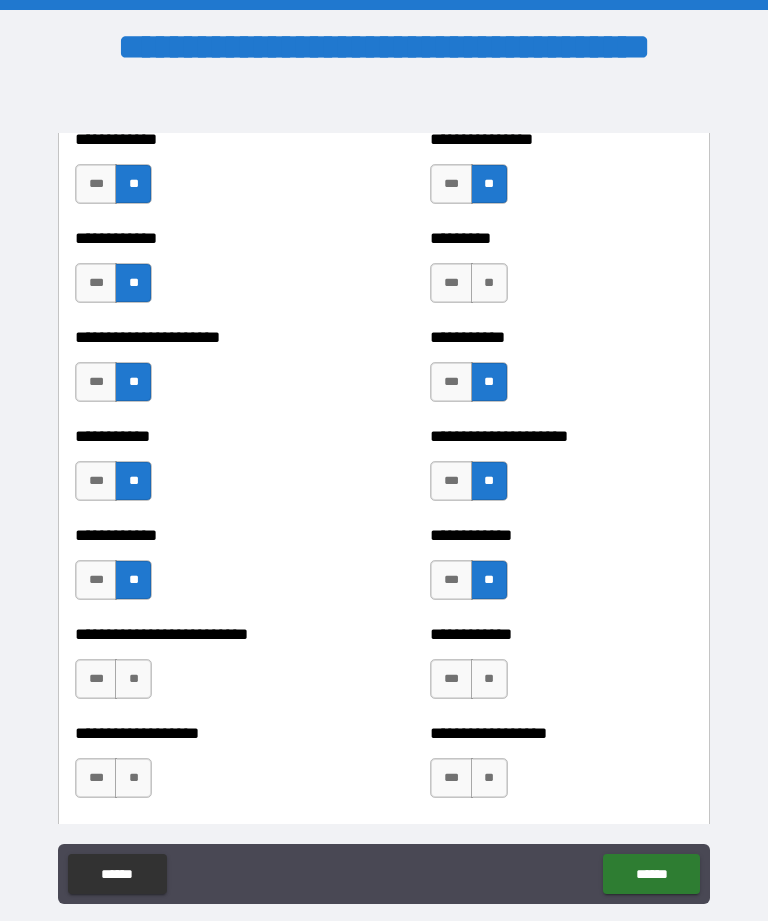 scroll, scrollTop: 5239, scrollLeft: 0, axis: vertical 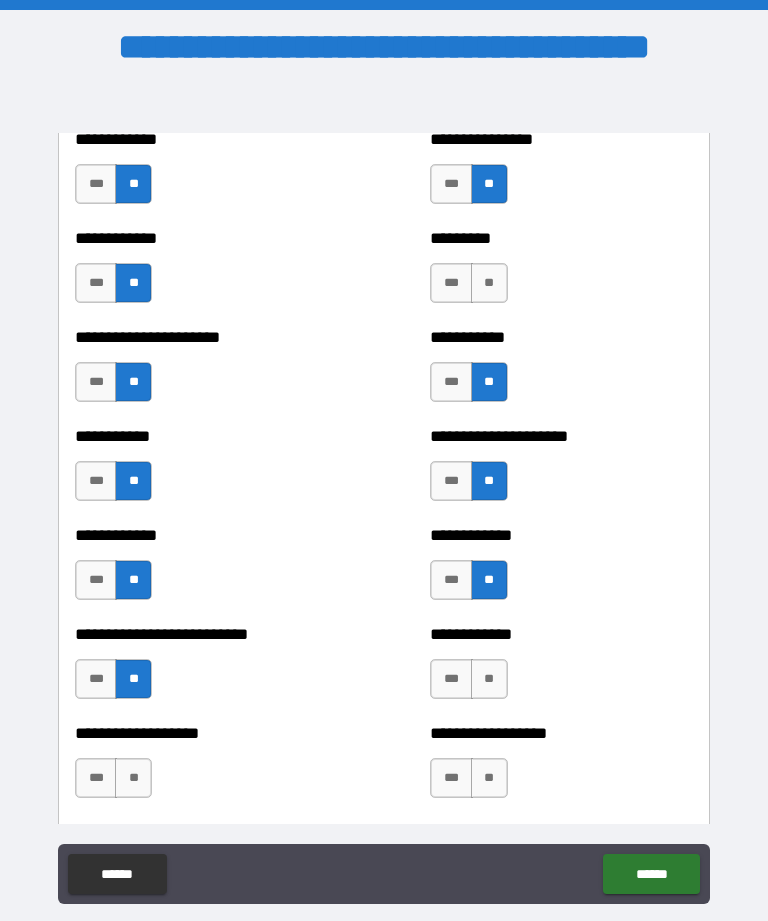 click on "**" at bounding box center [489, 679] 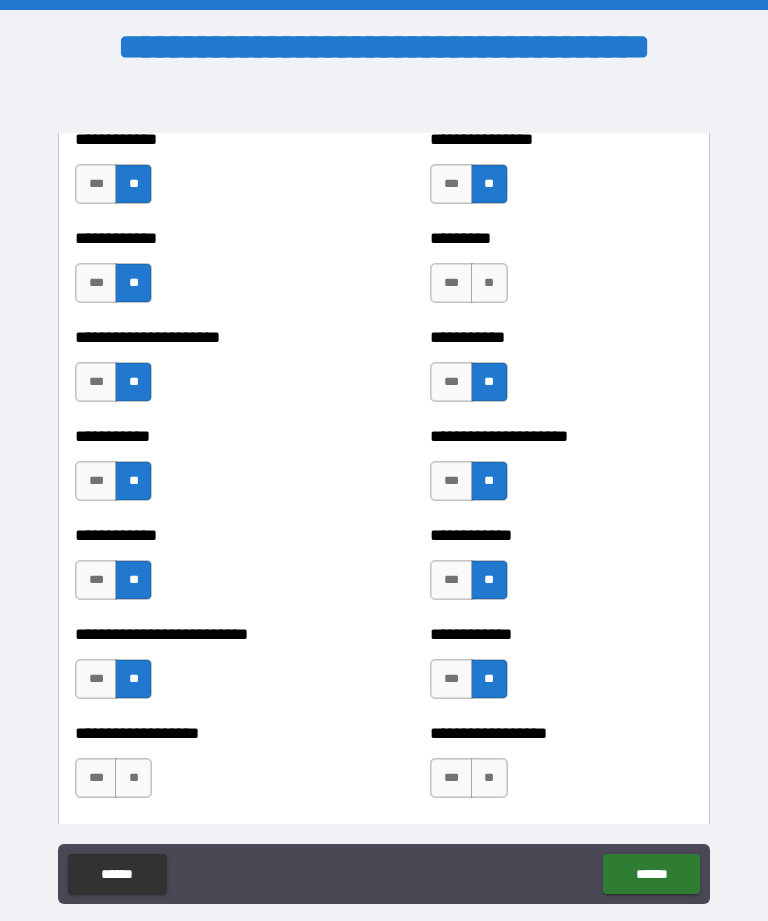 click on "**" at bounding box center [133, 778] 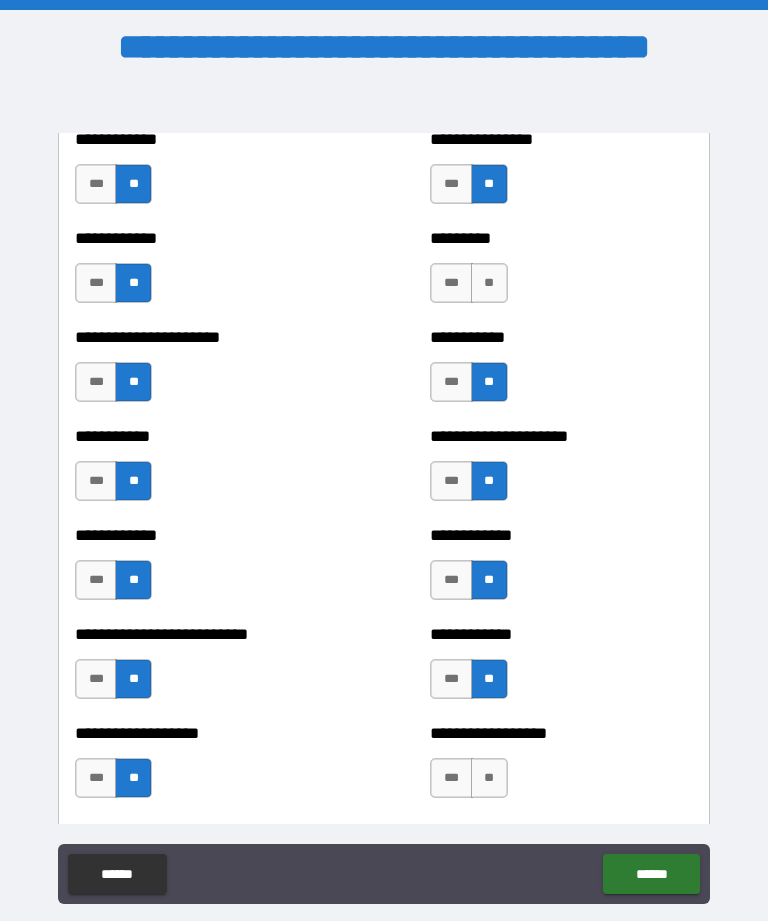 click on "**" at bounding box center [489, 778] 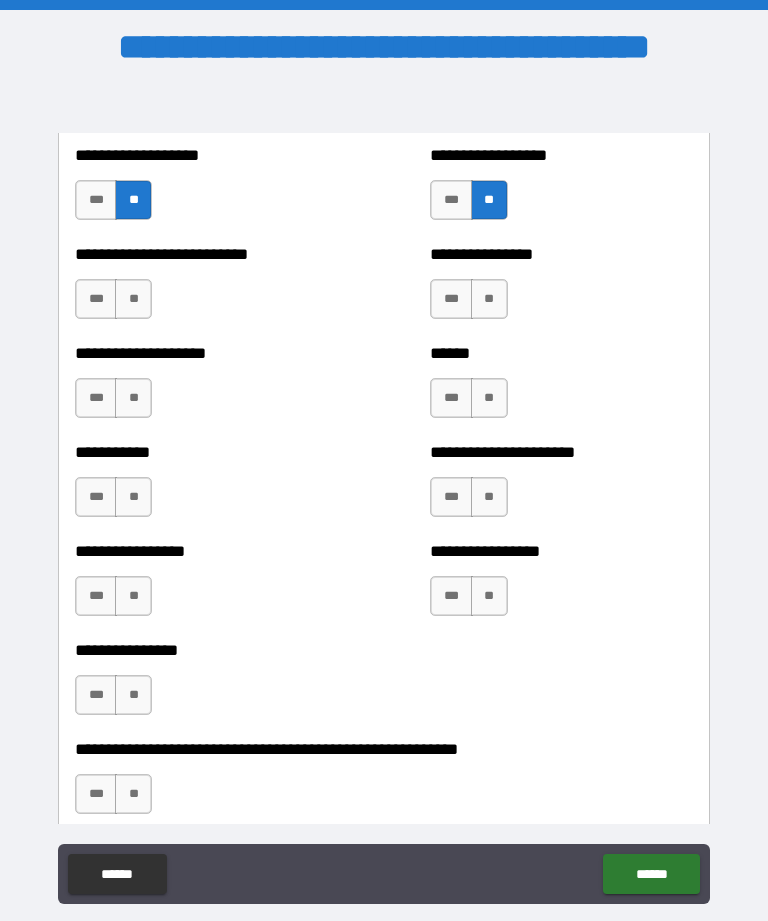 scroll, scrollTop: 5818, scrollLeft: 0, axis: vertical 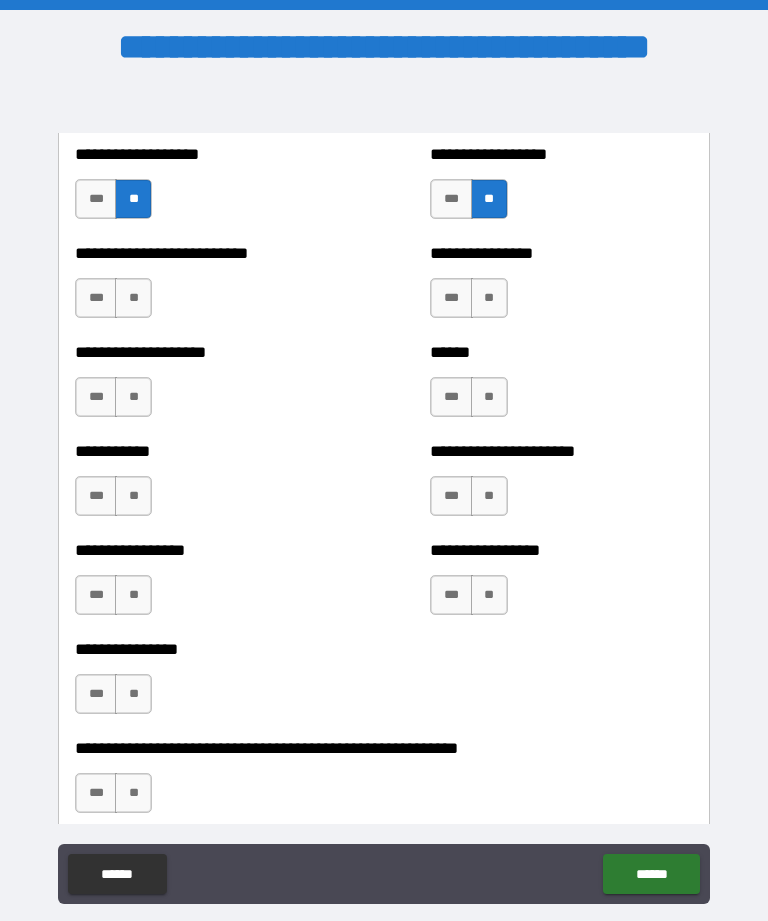 click on "**" at bounding box center [489, 298] 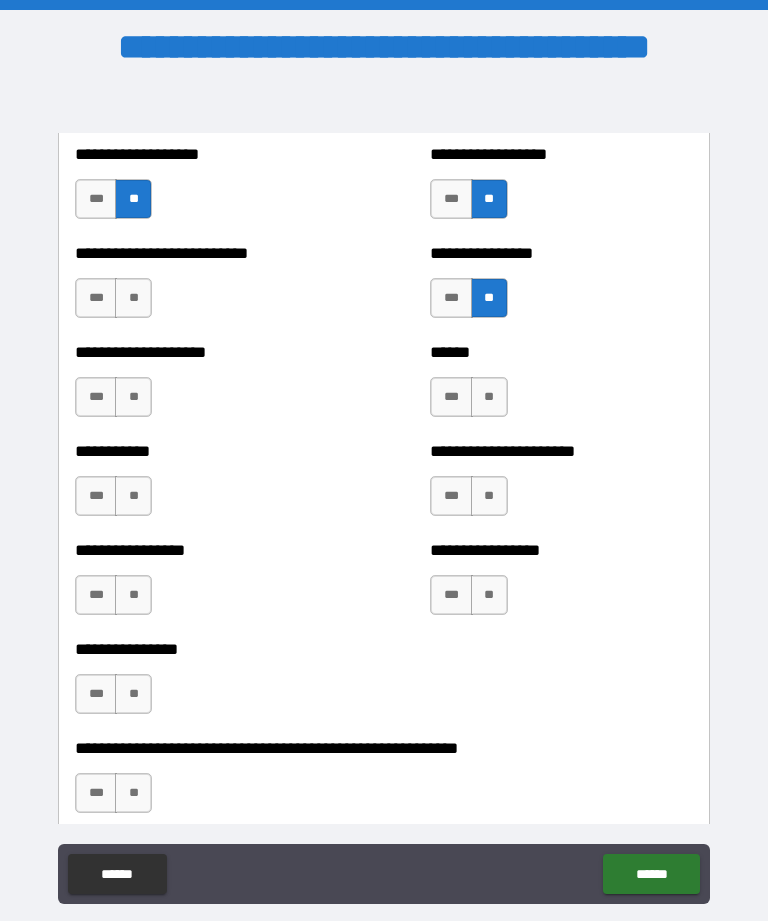click on "**" at bounding box center (133, 298) 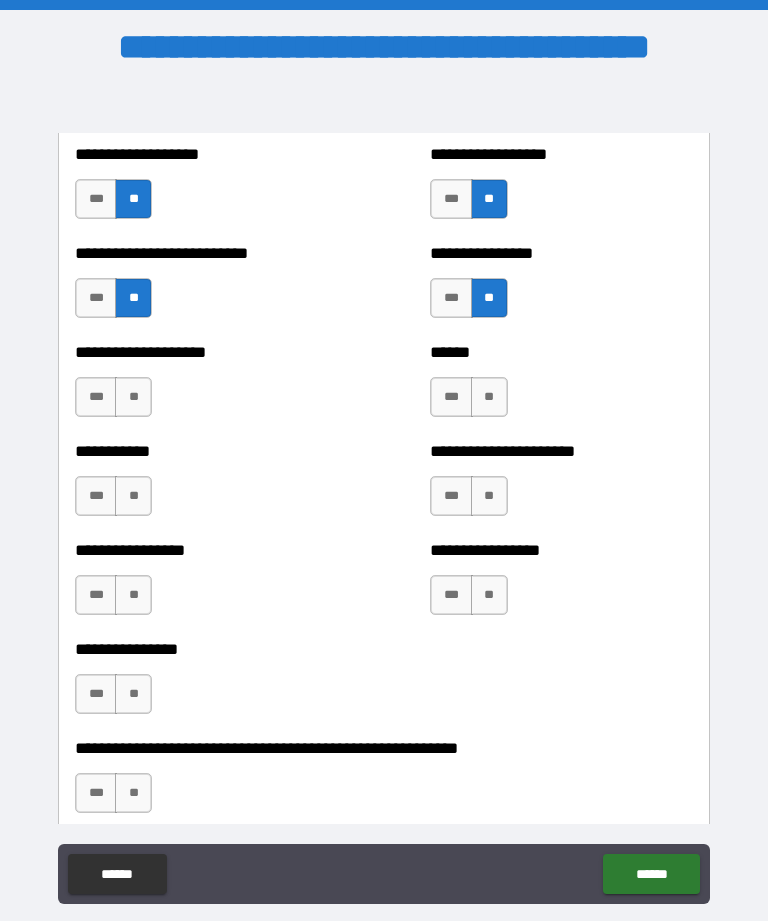 click on "**" at bounding box center [489, 397] 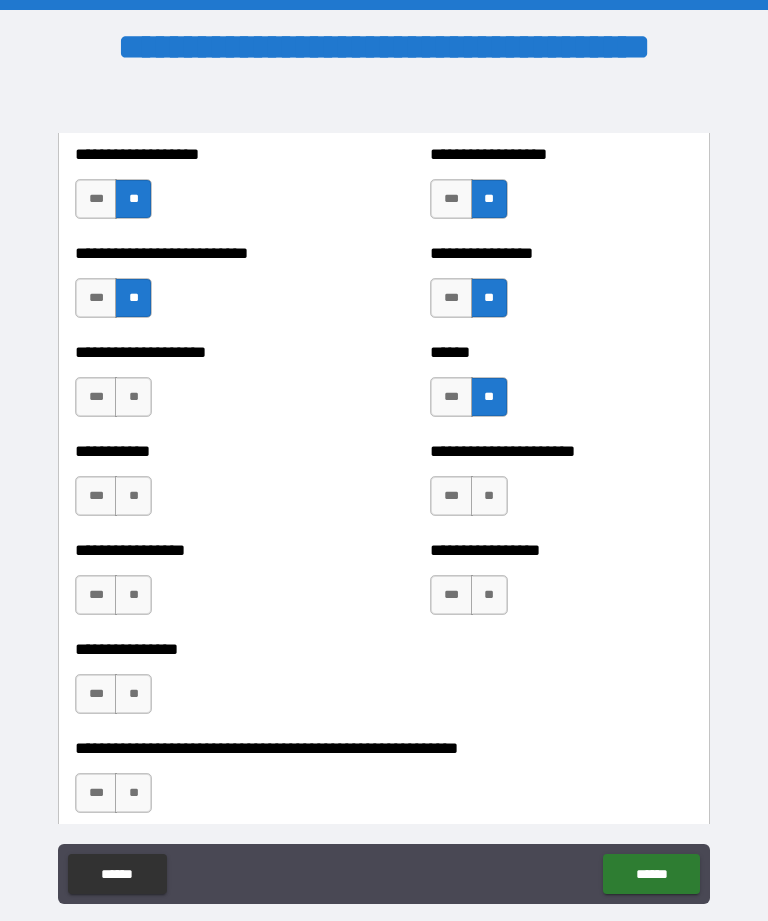 click on "**" at bounding box center (133, 397) 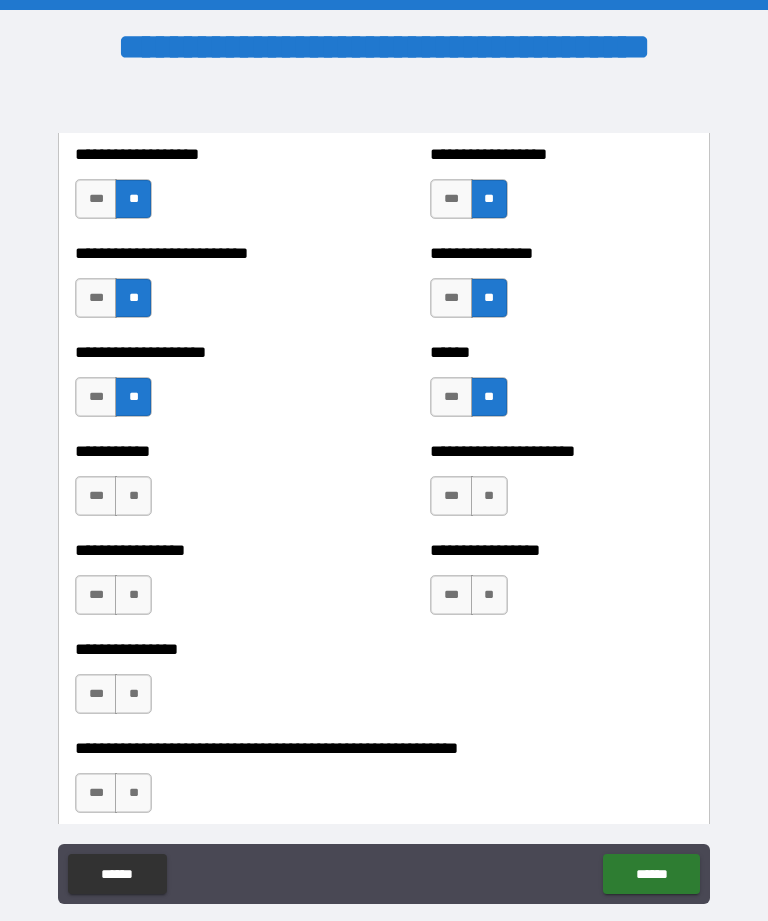 click on "**" at bounding box center (489, 496) 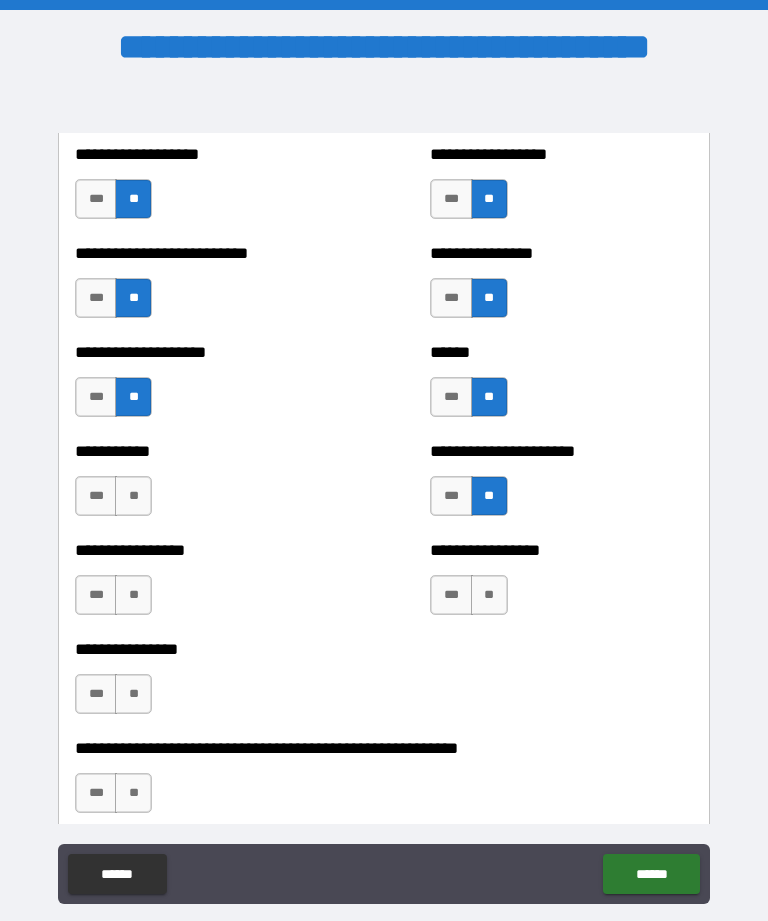 click on "**" at bounding box center (133, 496) 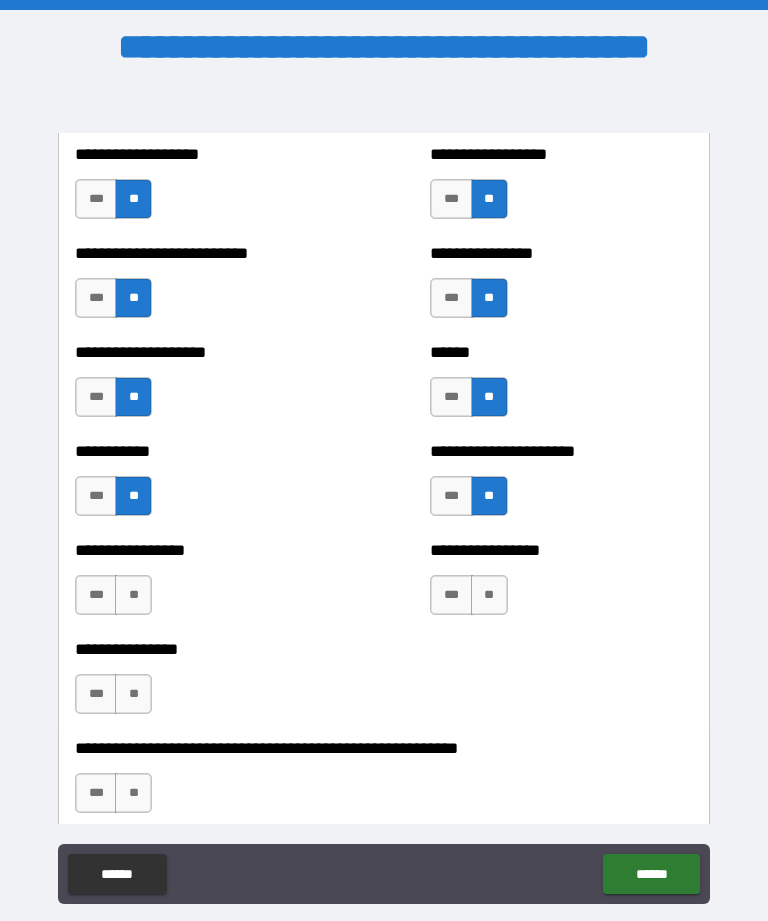 click on "**" at bounding box center (489, 595) 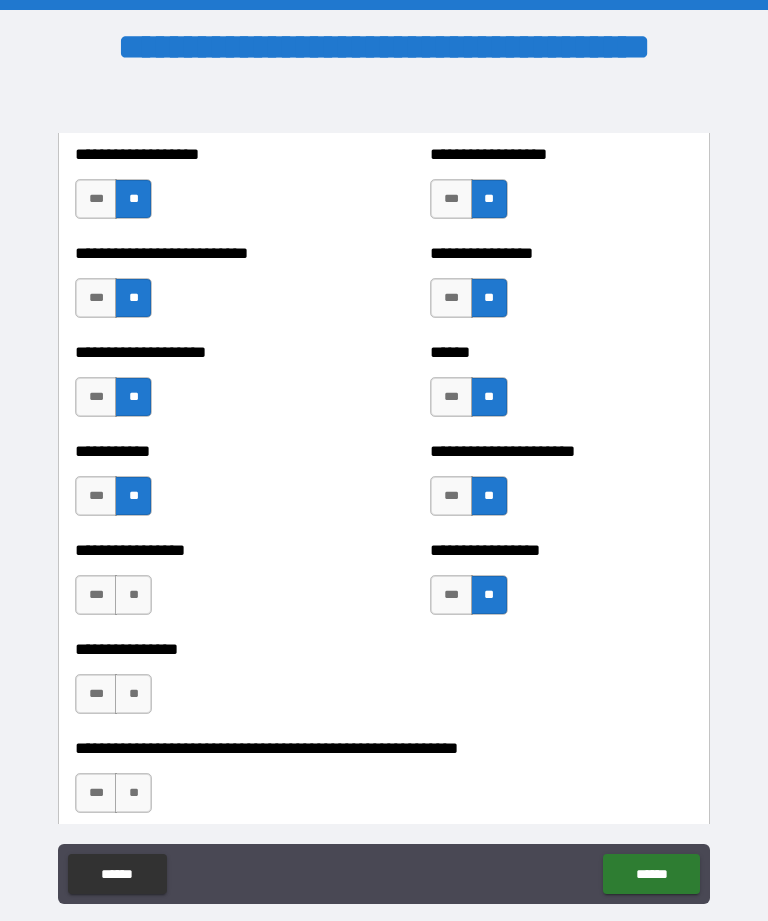 click on "**" at bounding box center [133, 595] 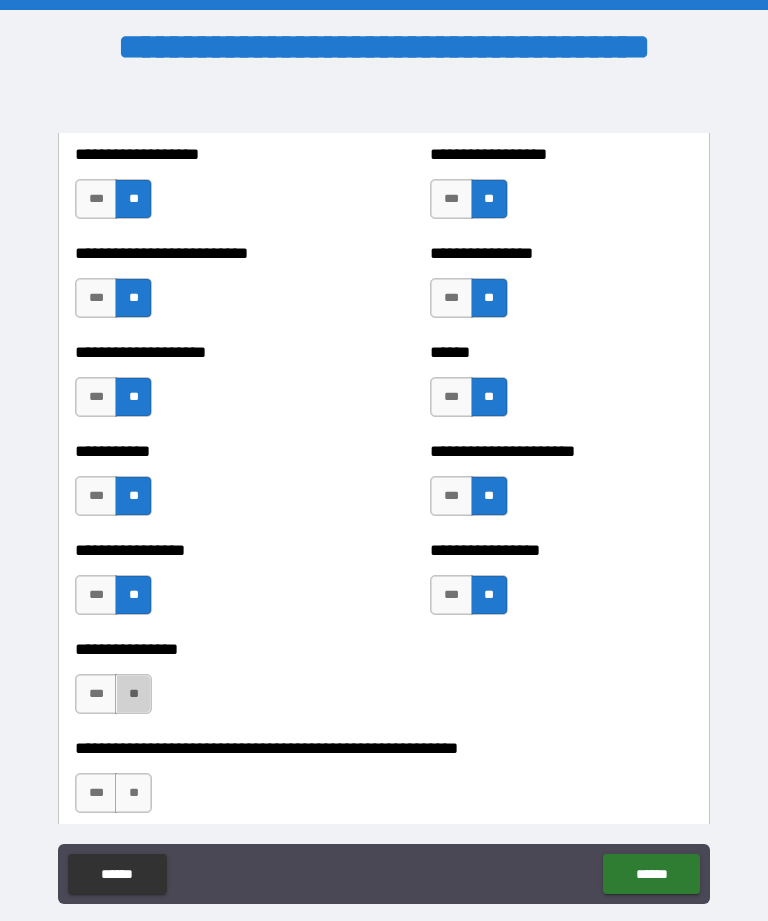 click on "**" at bounding box center (133, 694) 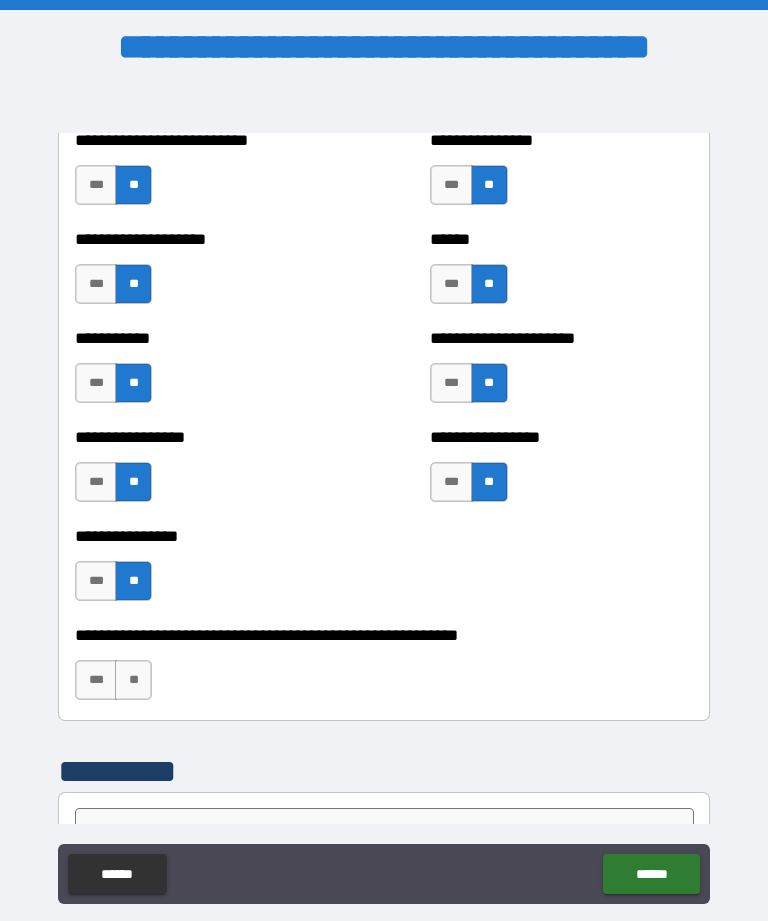 scroll, scrollTop: 5941, scrollLeft: 0, axis: vertical 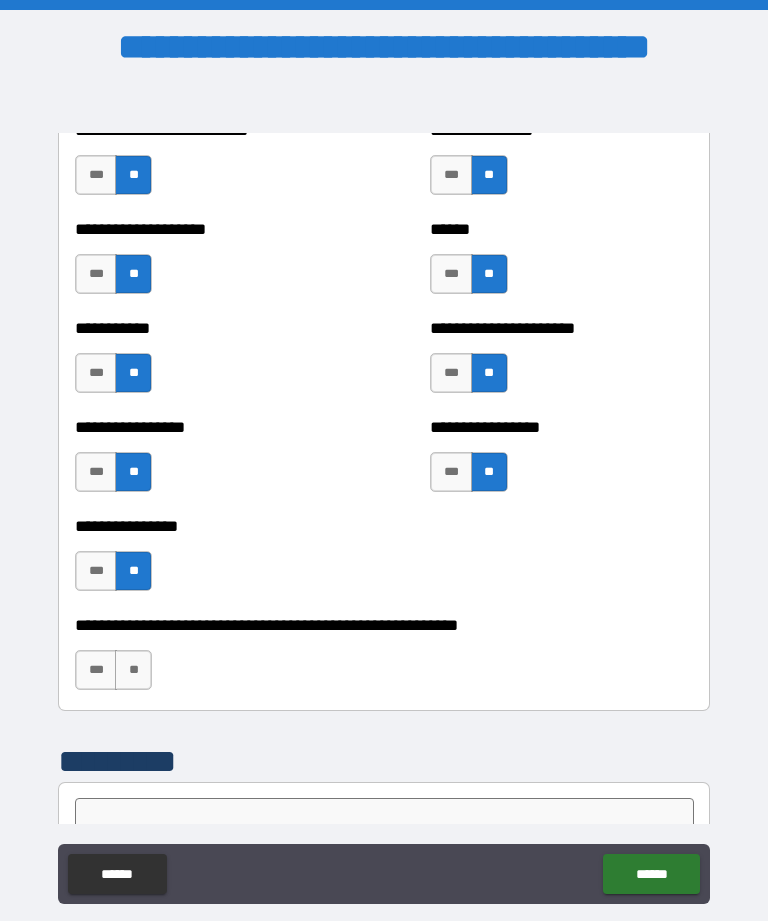 click on "**" at bounding box center [133, 670] 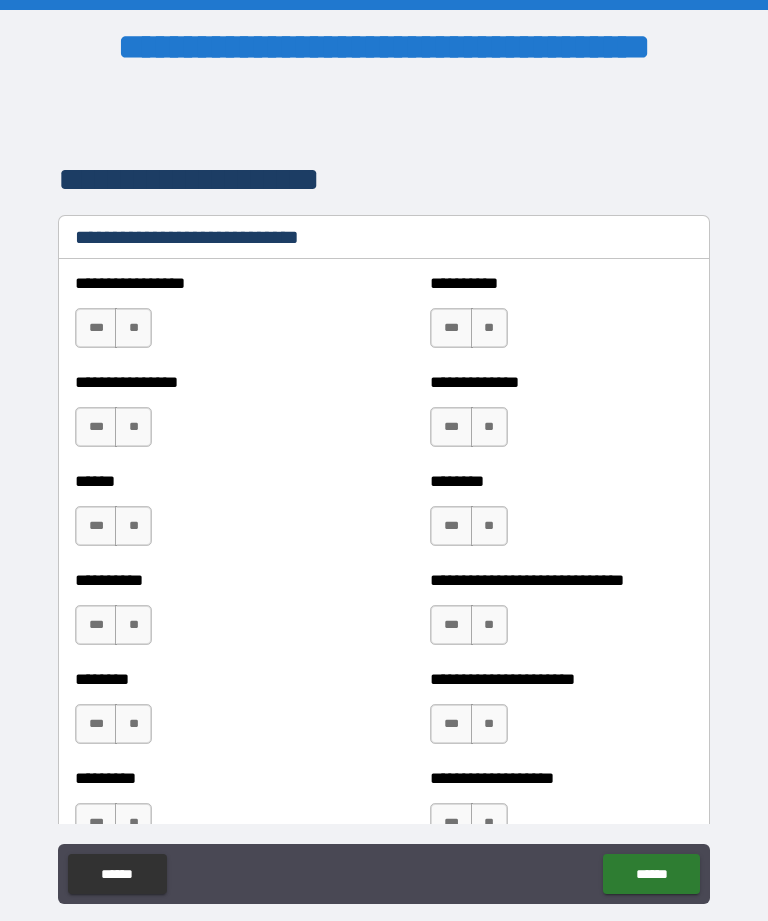 scroll, scrollTop: 6703, scrollLeft: 0, axis: vertical 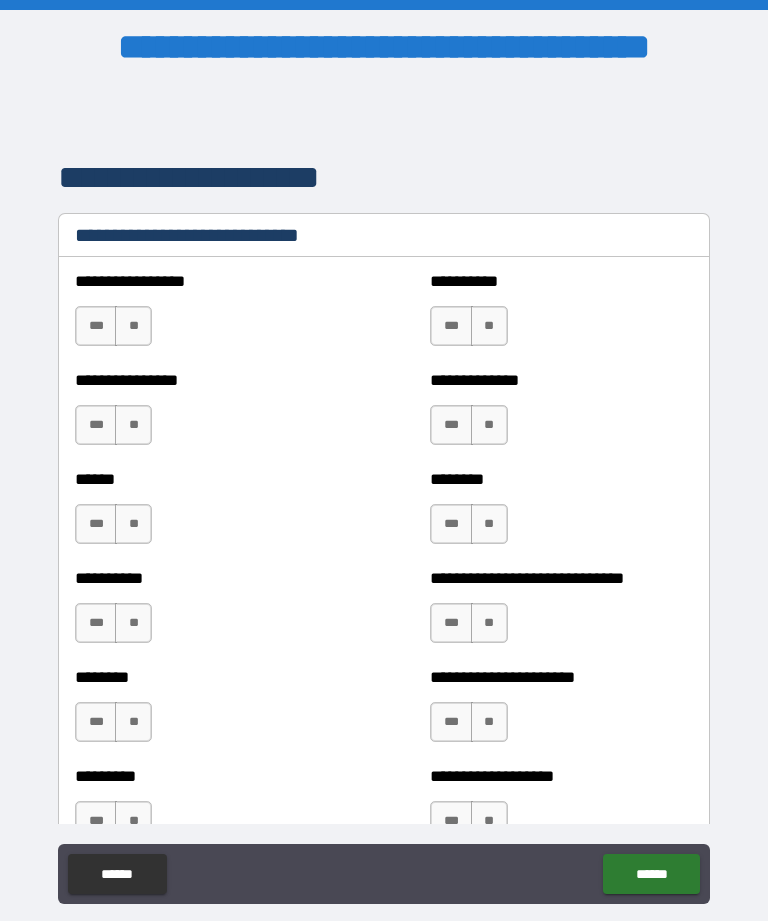 click on "**" at bounding box center (133, 326) 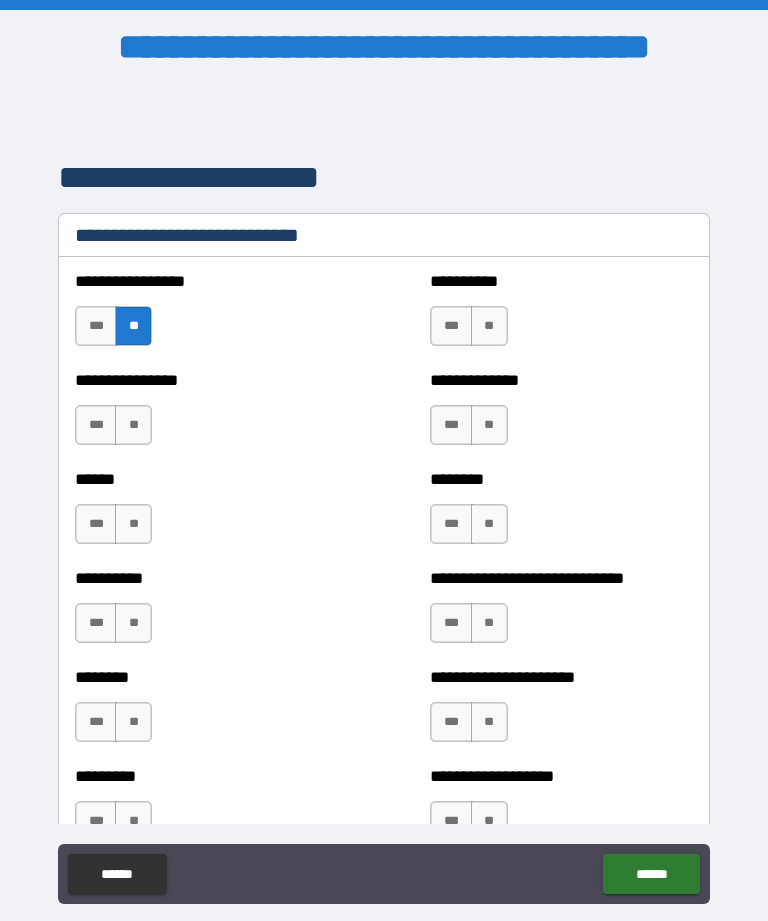 click on "**" at bounding box center (489, 326) 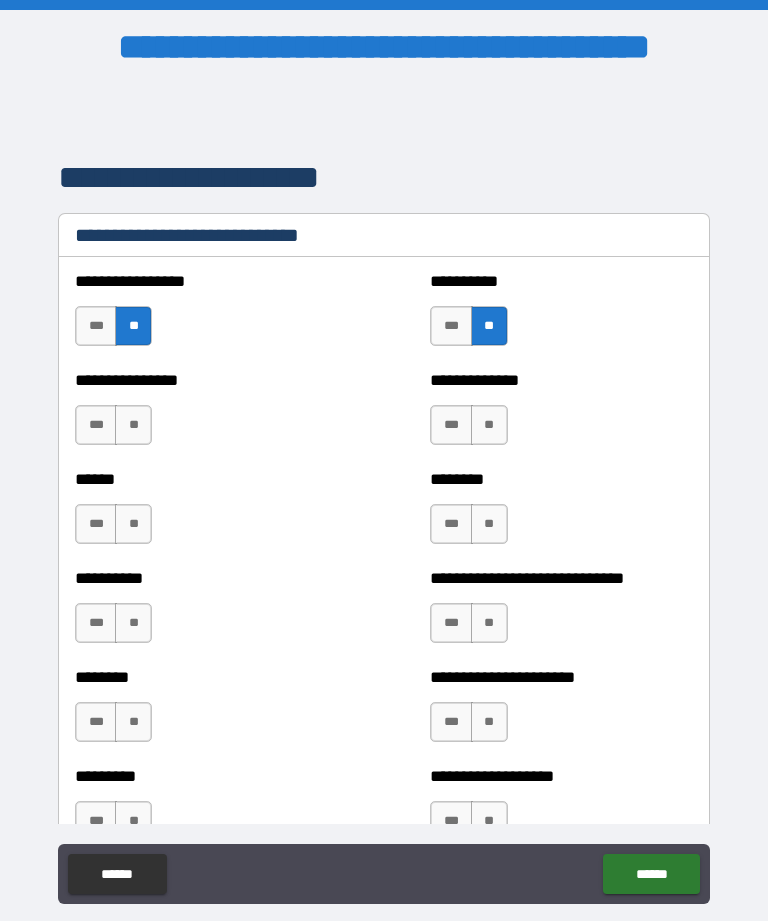 click on "**" at bounding box center (489, 425) 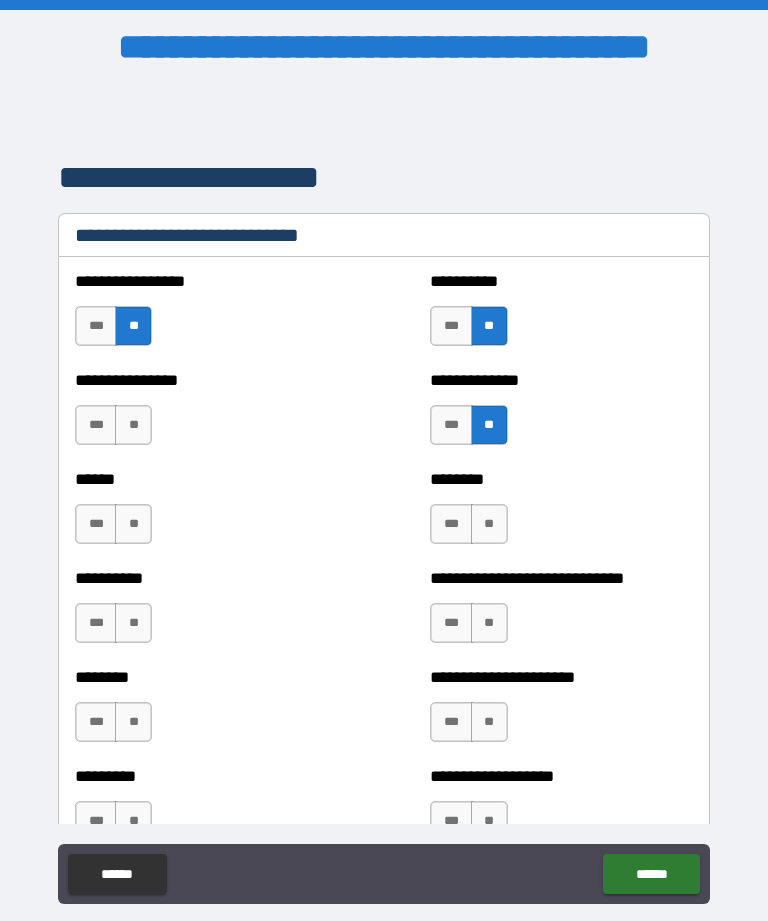click on "**" at bounding box center (133, 425) 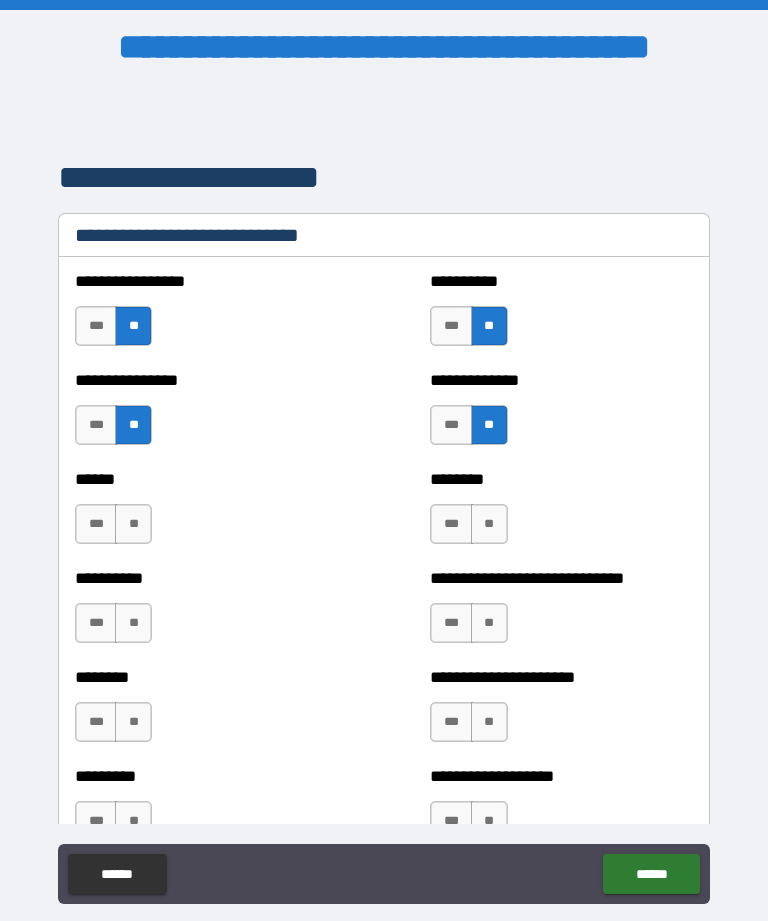 click on "**" at bounding box center (133, 524) 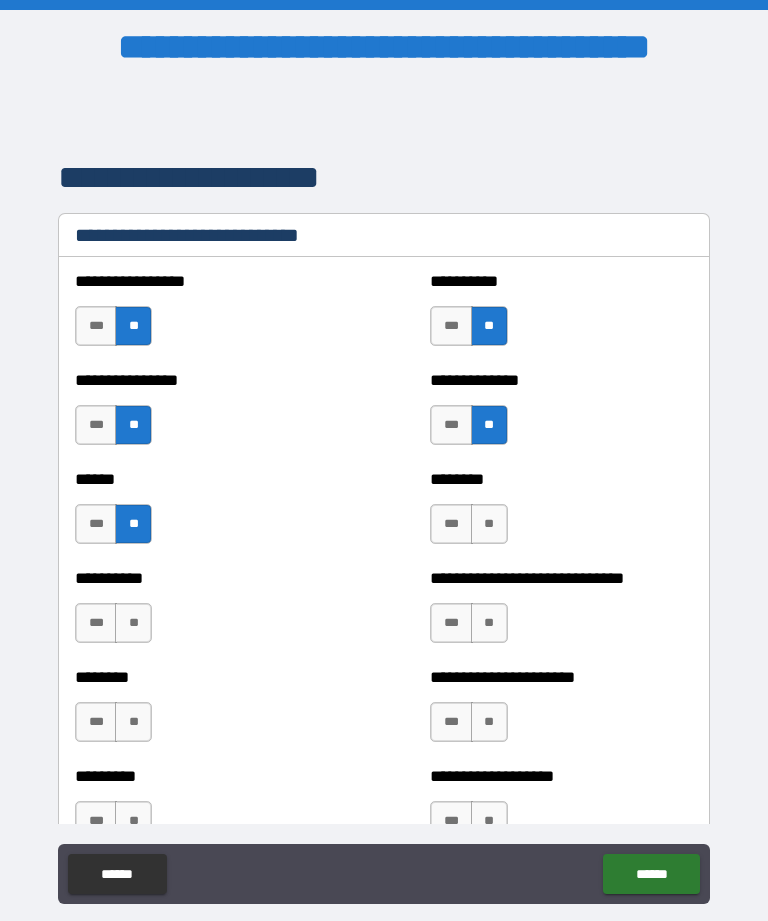 click on "**" at bounding box center (489, 524) 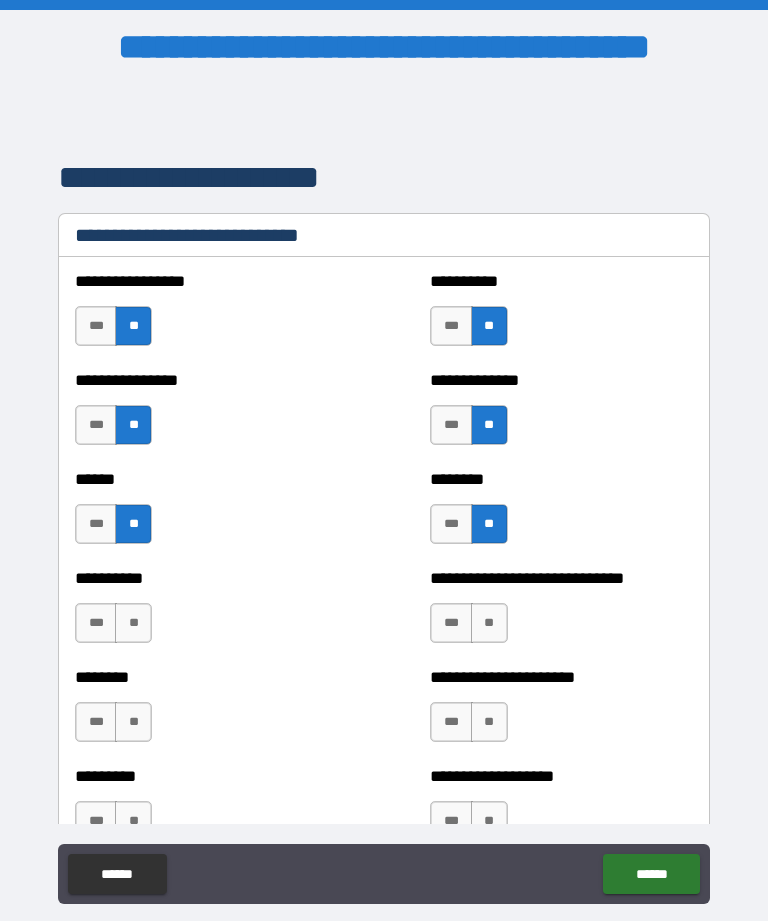 click on "**" at bounding box center (133, 623) 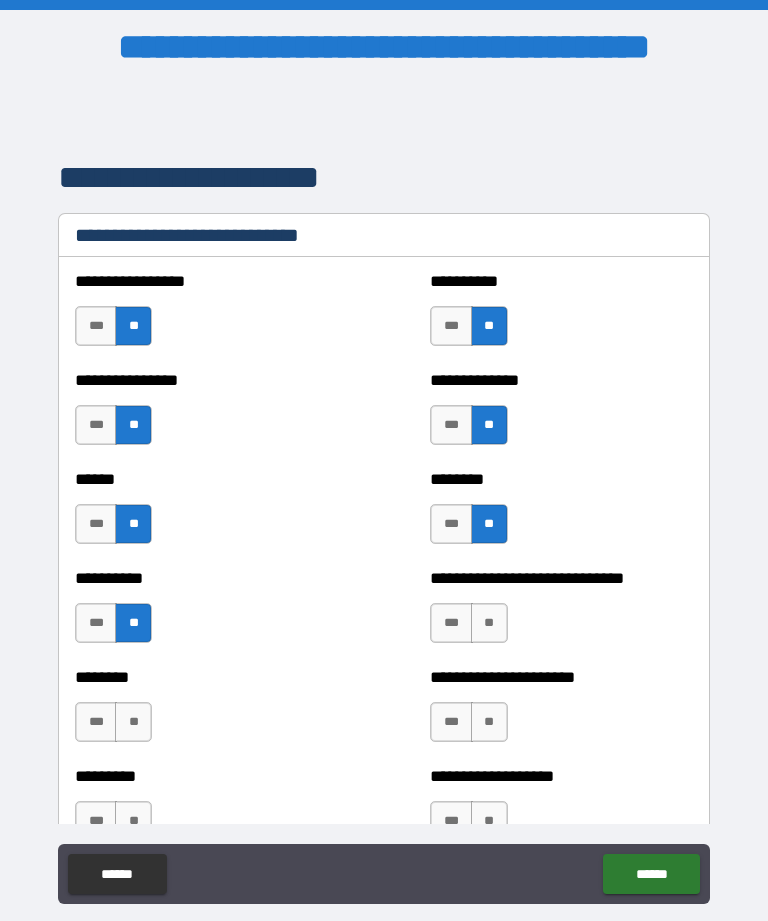click on "**" at bounding box center (489, 623) 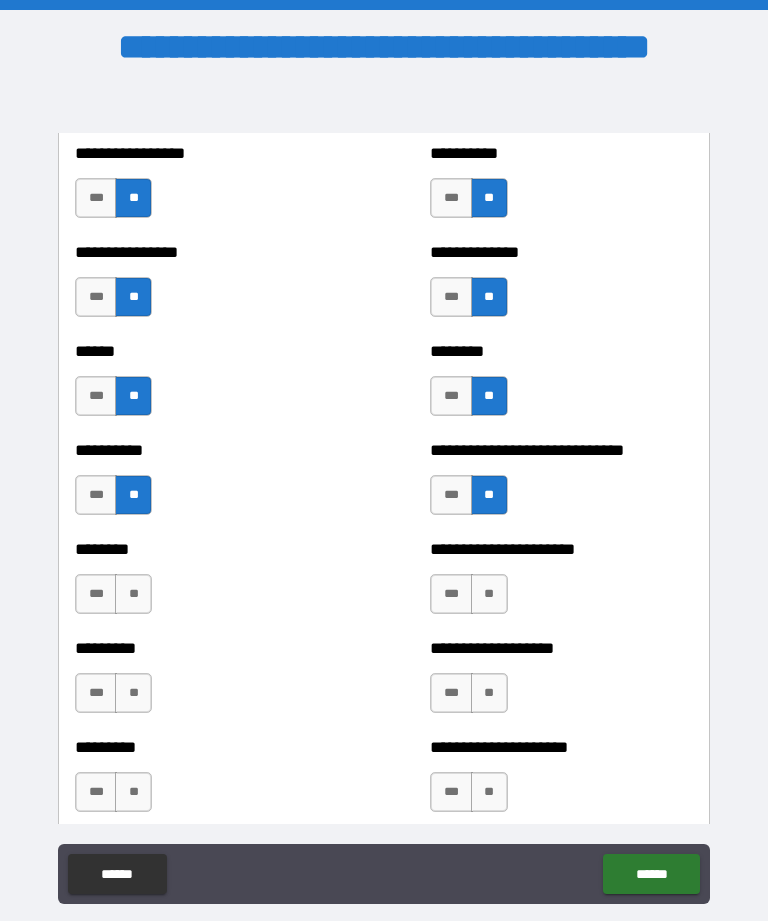 scroll, scrollTop: 6828, scrollLeft: 0, axis: vertical 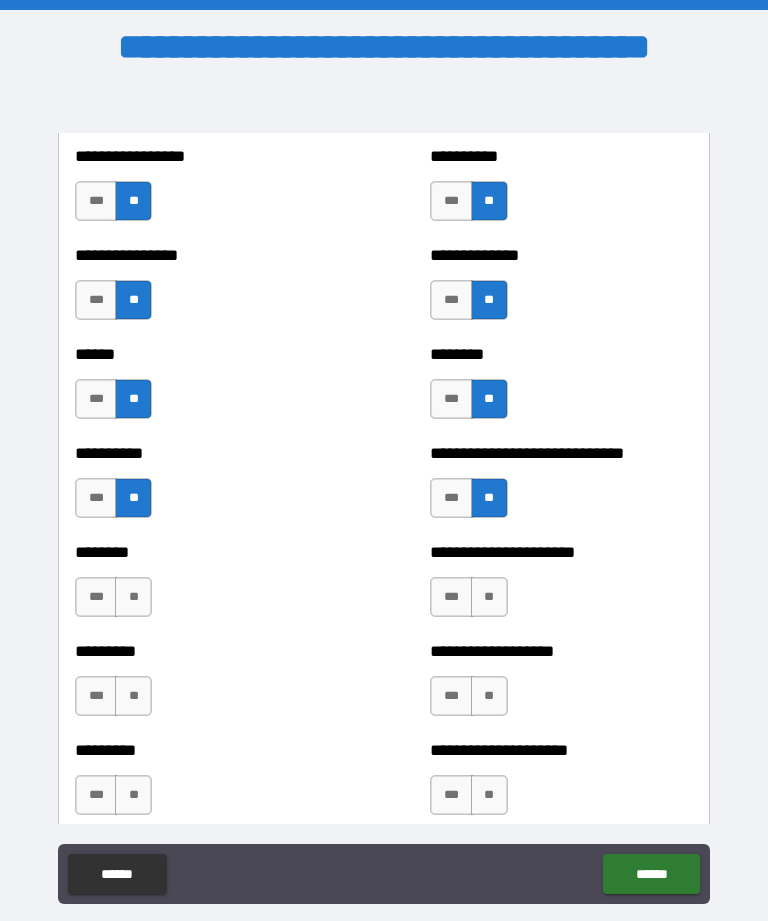 click on "**" at bounding box center (133, 597) 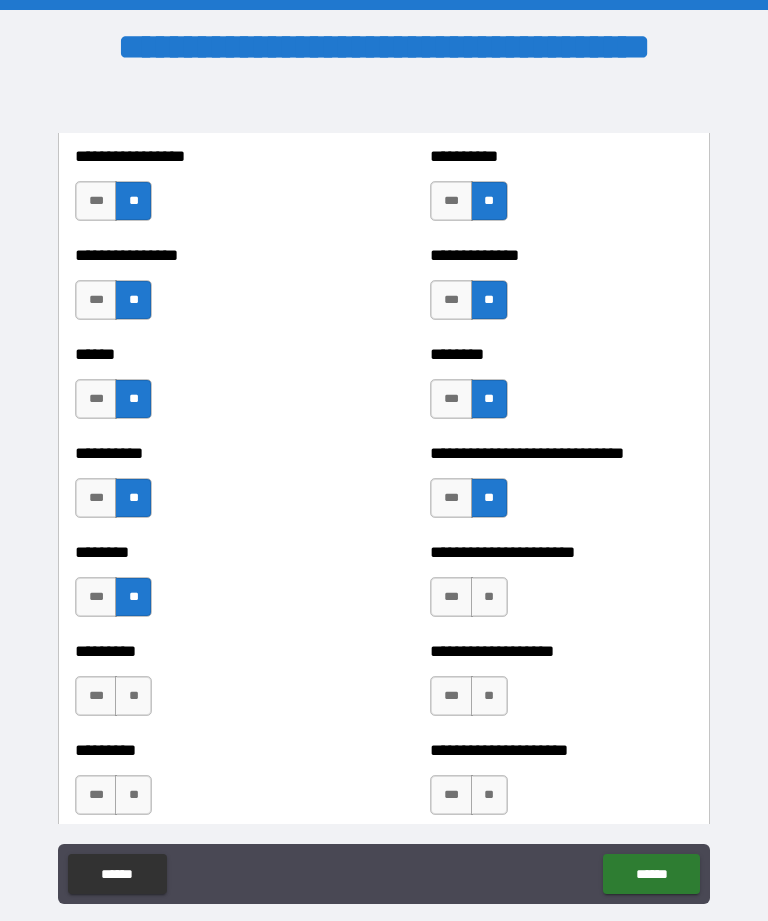 click on "**" at bounding box center [489, 597] 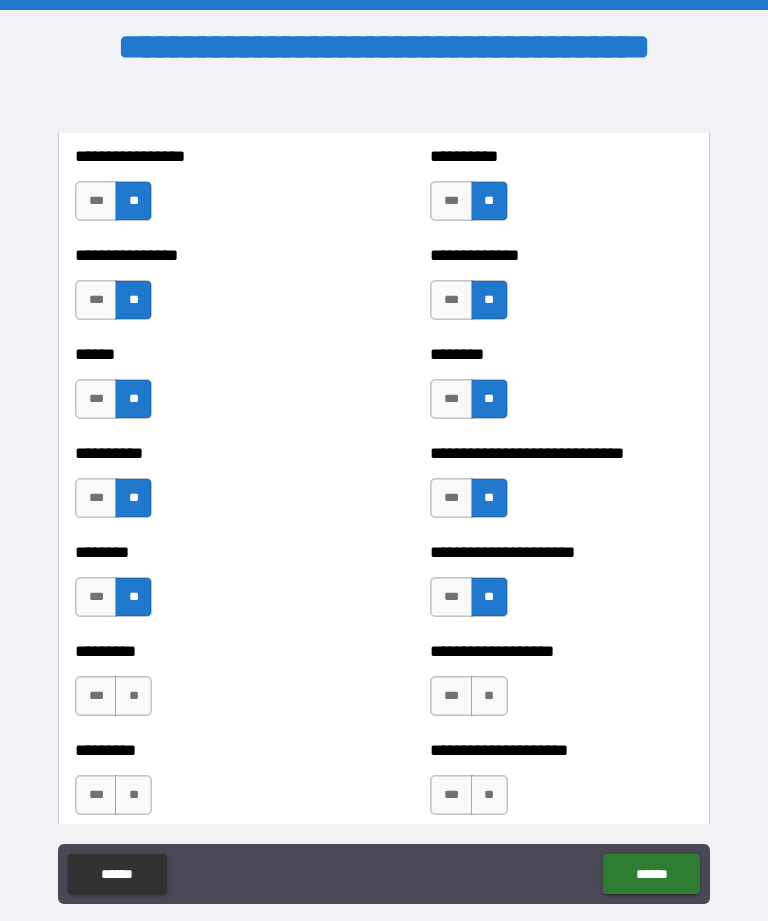 click on "***" at bounding box center (451, 597) 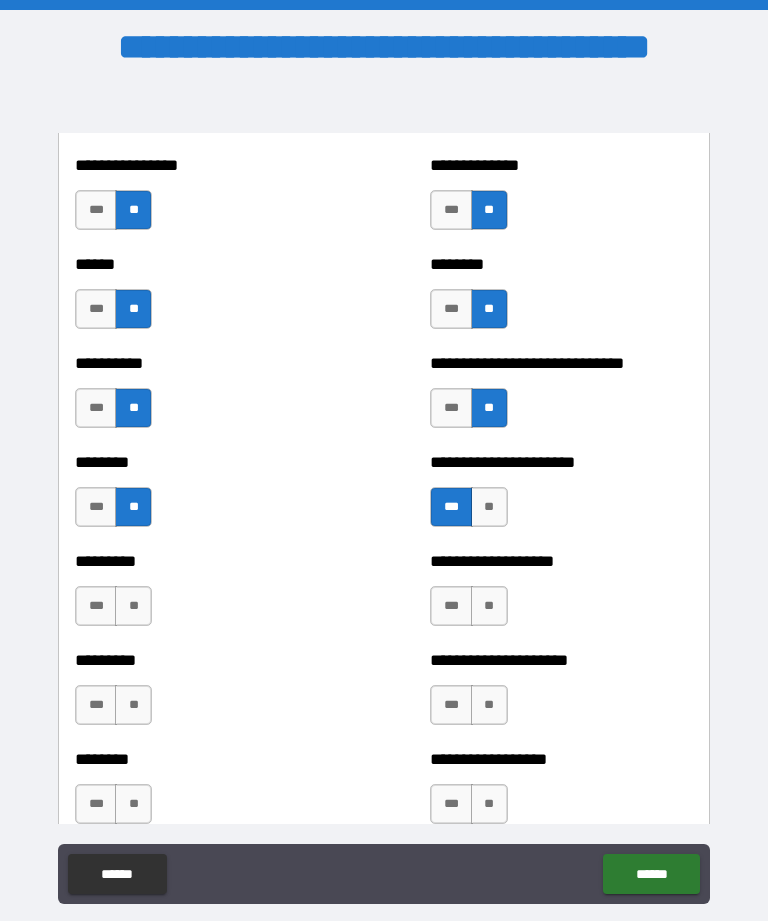 scroll, scrollTop: 6937, scrollLeft: 0, axis: vertical 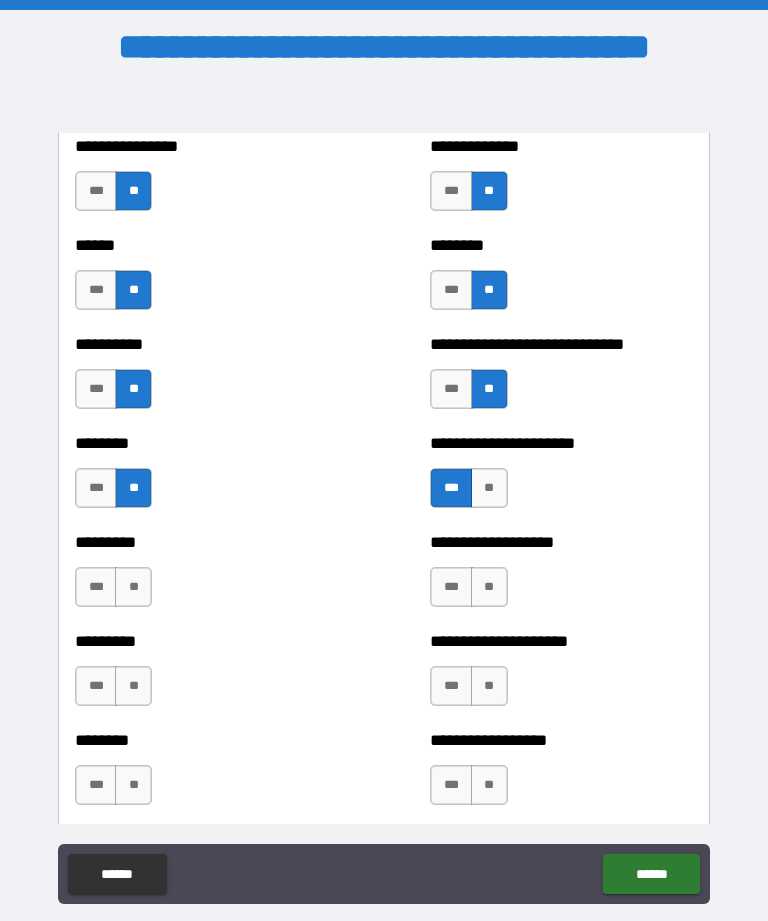 click on "**" at bounding box center [133, 587] 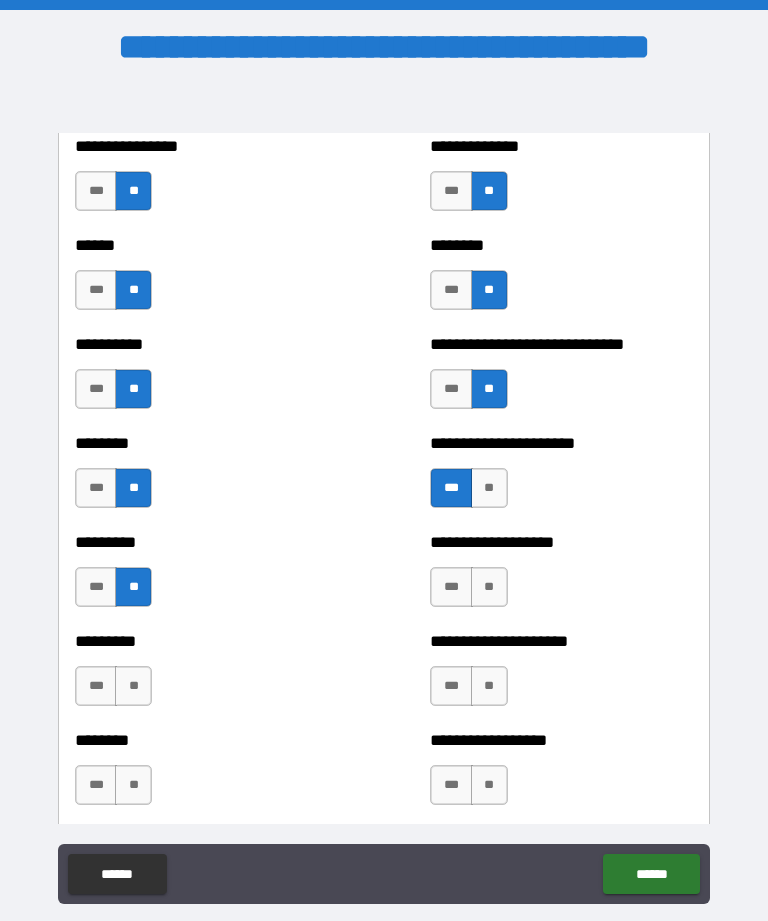 click on "***" at bounding box center [451, 587] 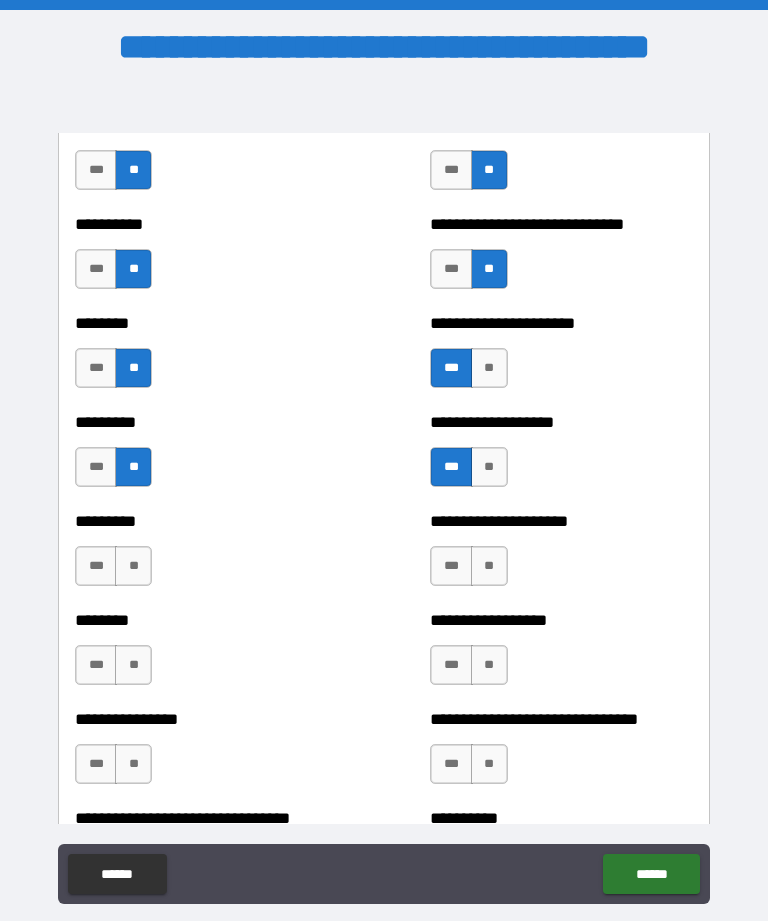 scroll, scrollTop: 7057, scrollLeft: 0, axis: vertical 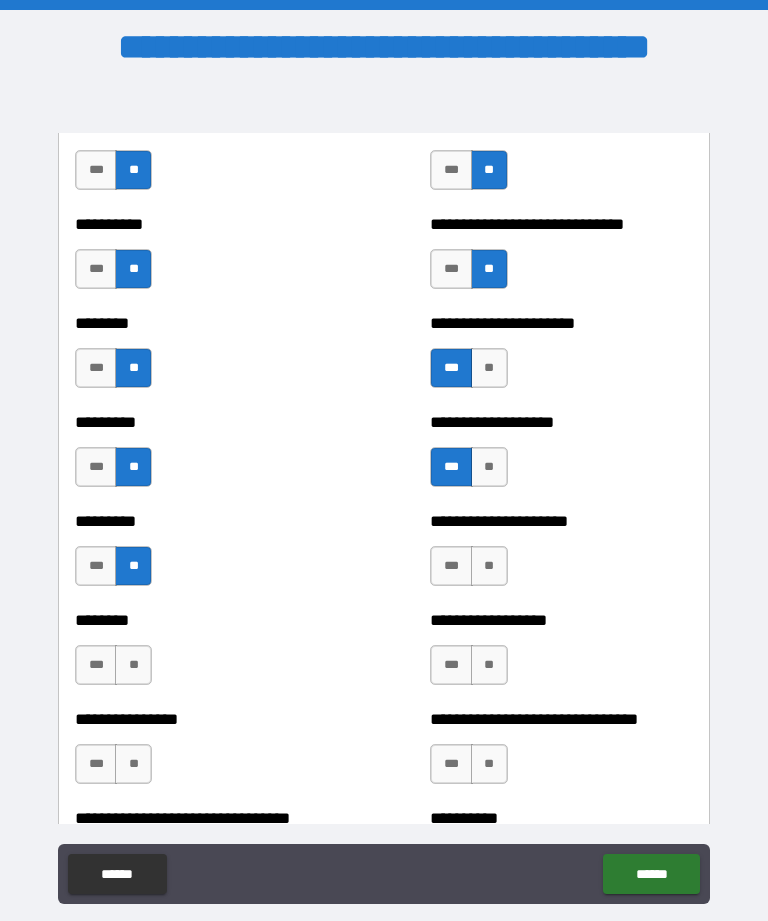 click on "**" at bounding box center (489, 566) 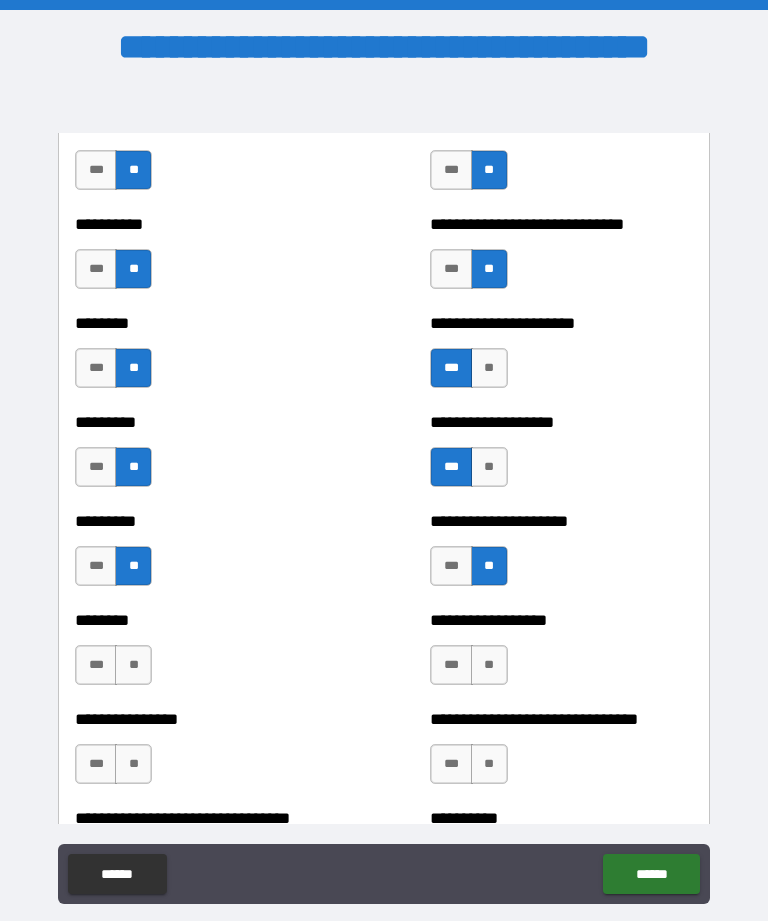 click on "**" at bounding box center (133, 665) 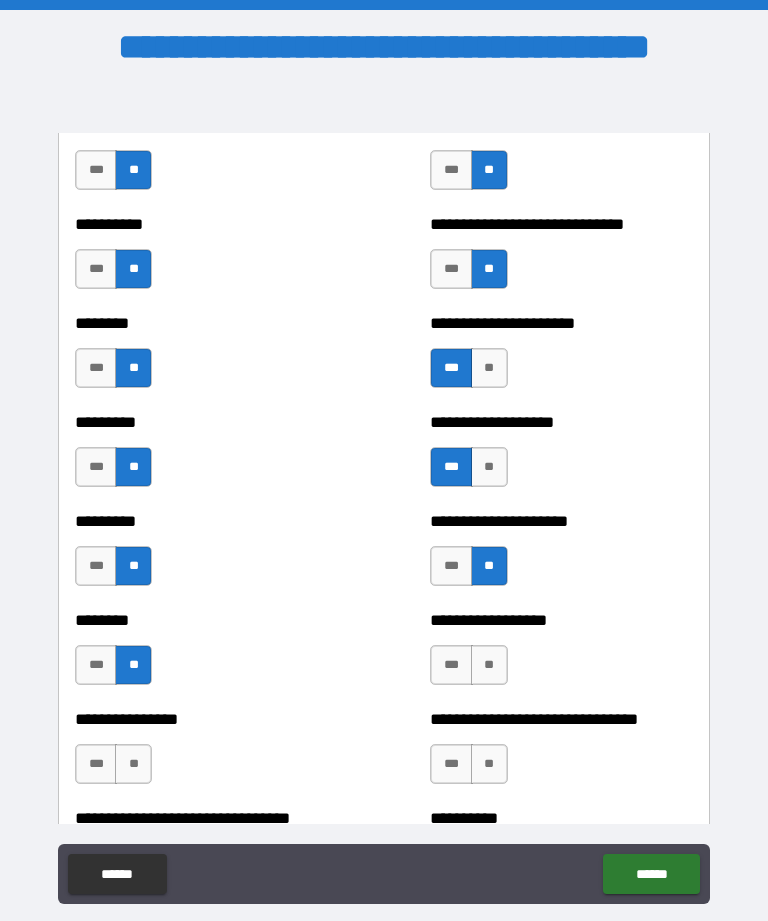 click on "**" at bounding box center [489, 665] 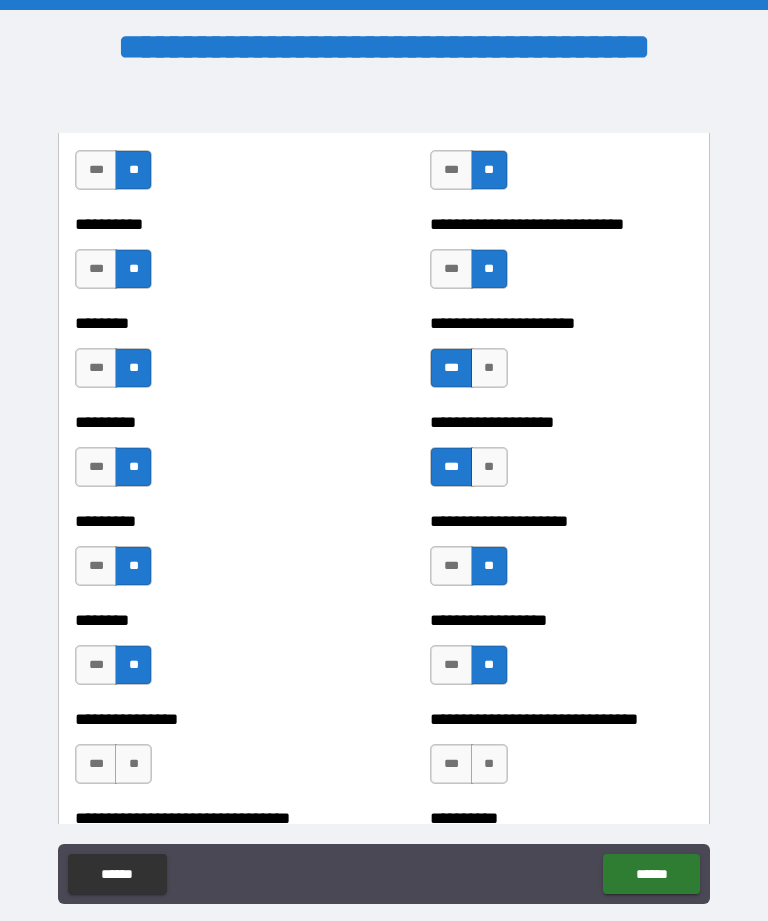 scroll, scrollTop: 7203, scrollLeft: 0, axis: vertical 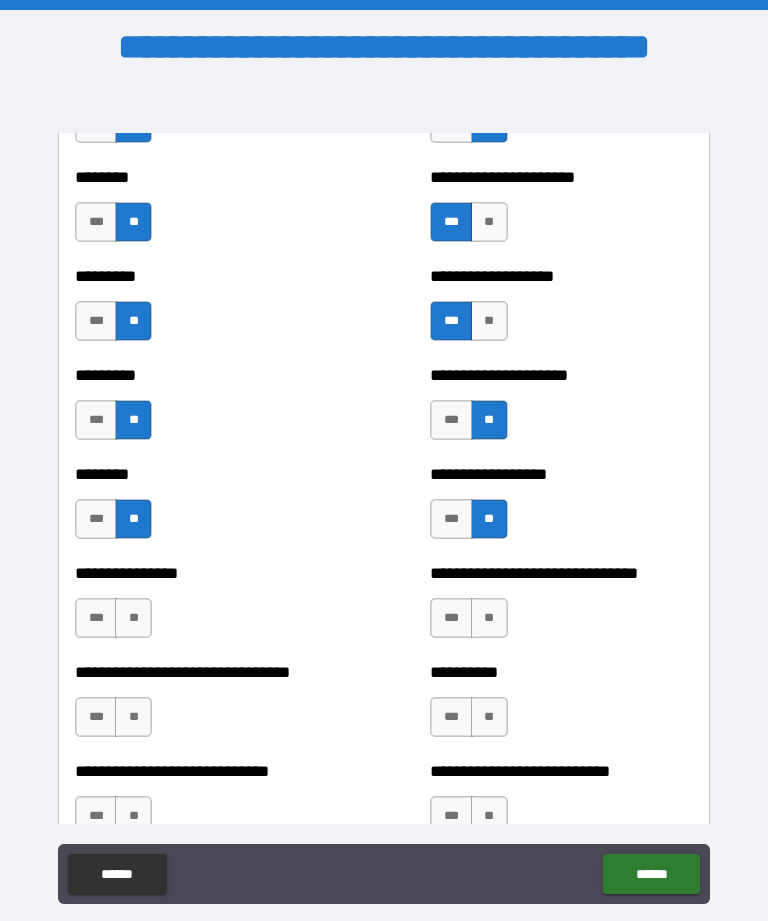 click on "**" at bounding box center (133, 618) 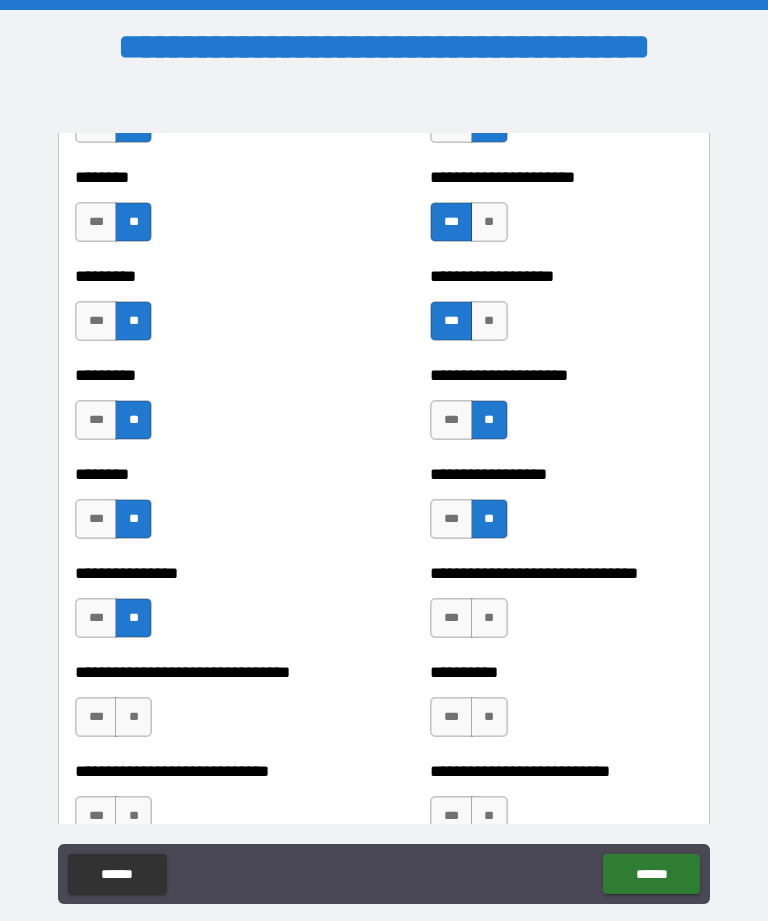 click on "**" at bounding box center [489, 618] 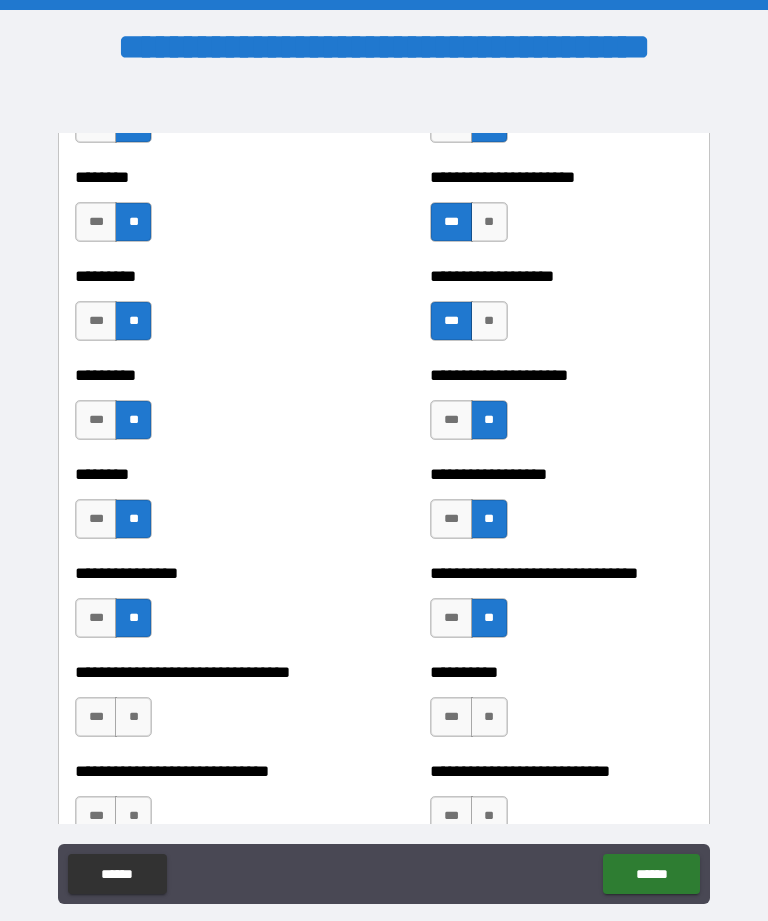 click on "**" at bounding box center (133, 717) 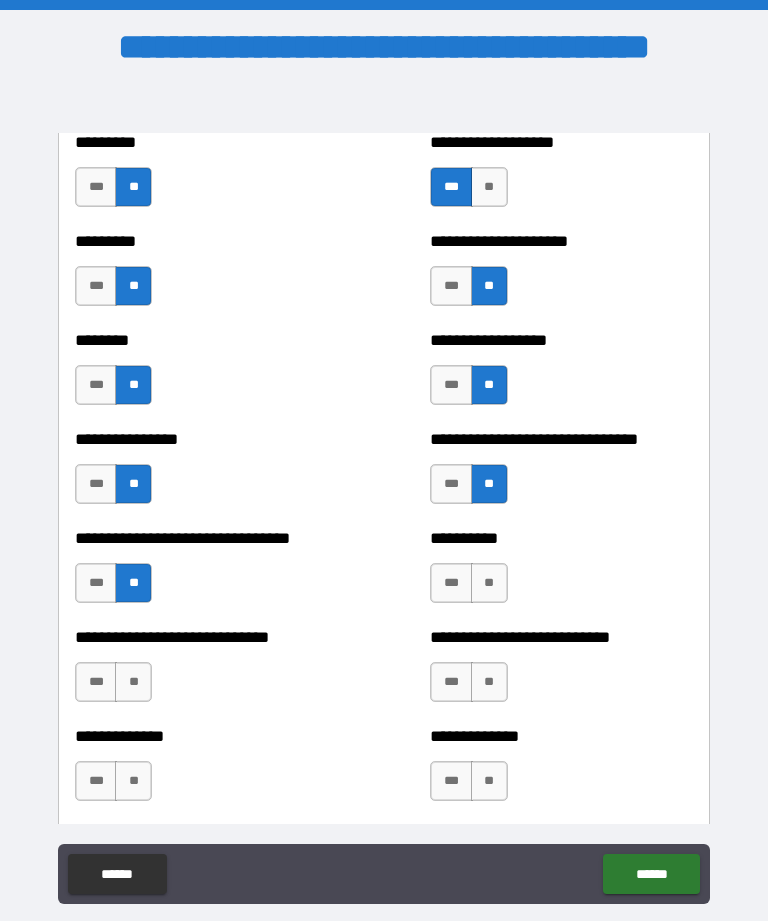 scroll, scrollTop: 7344, scrollLeft: 0, axis: vertical 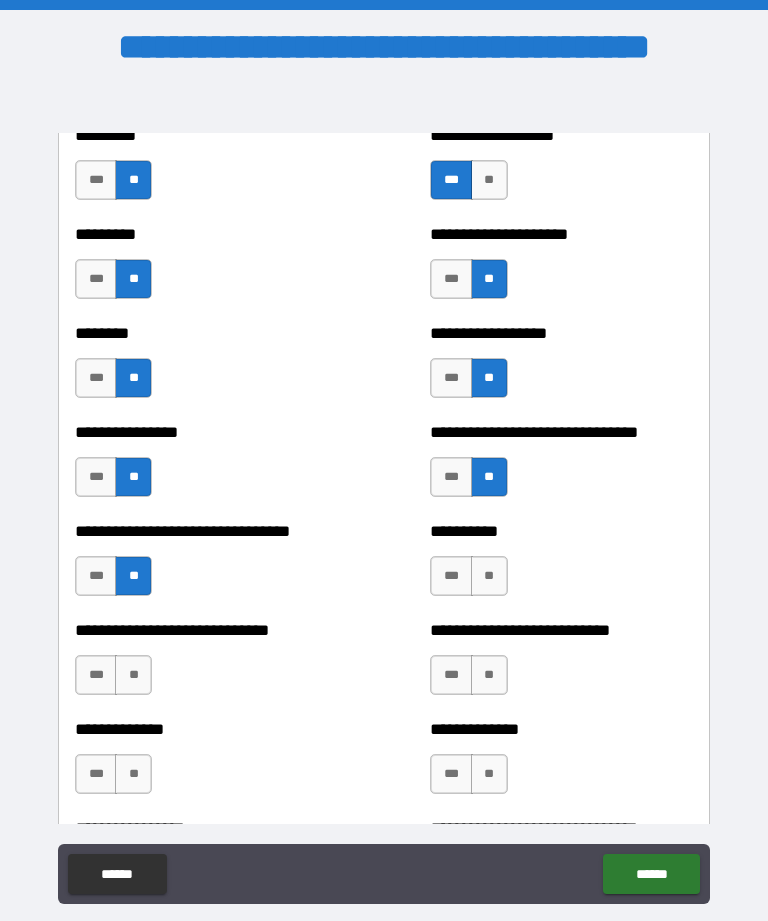 click on "**" at bounding box center [489, 576] 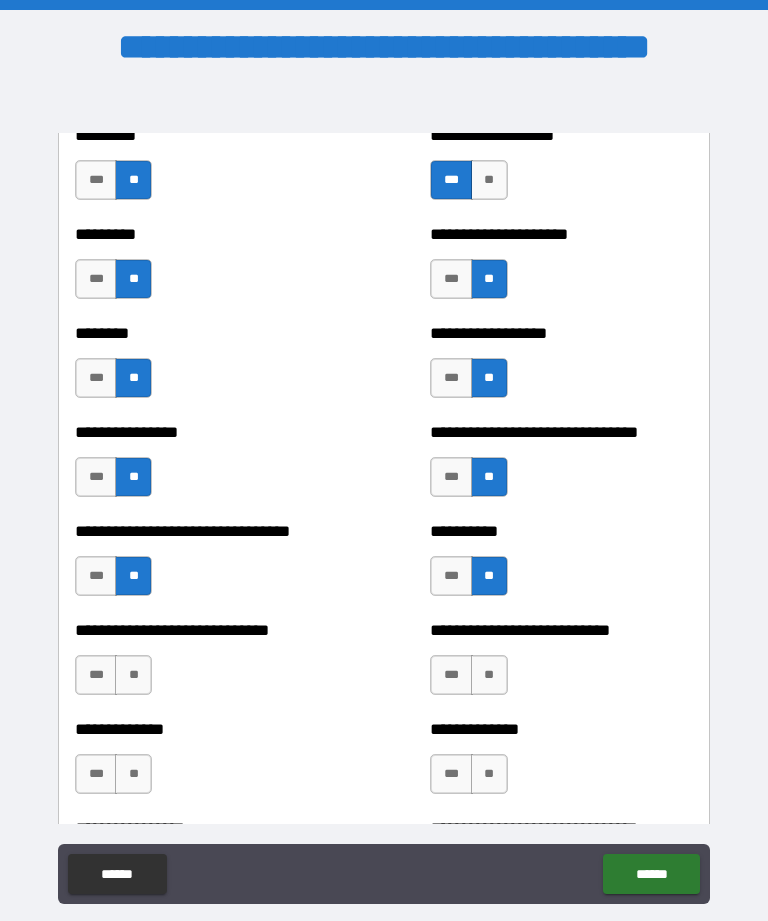 click on "**" at bounding box center (133, 675) 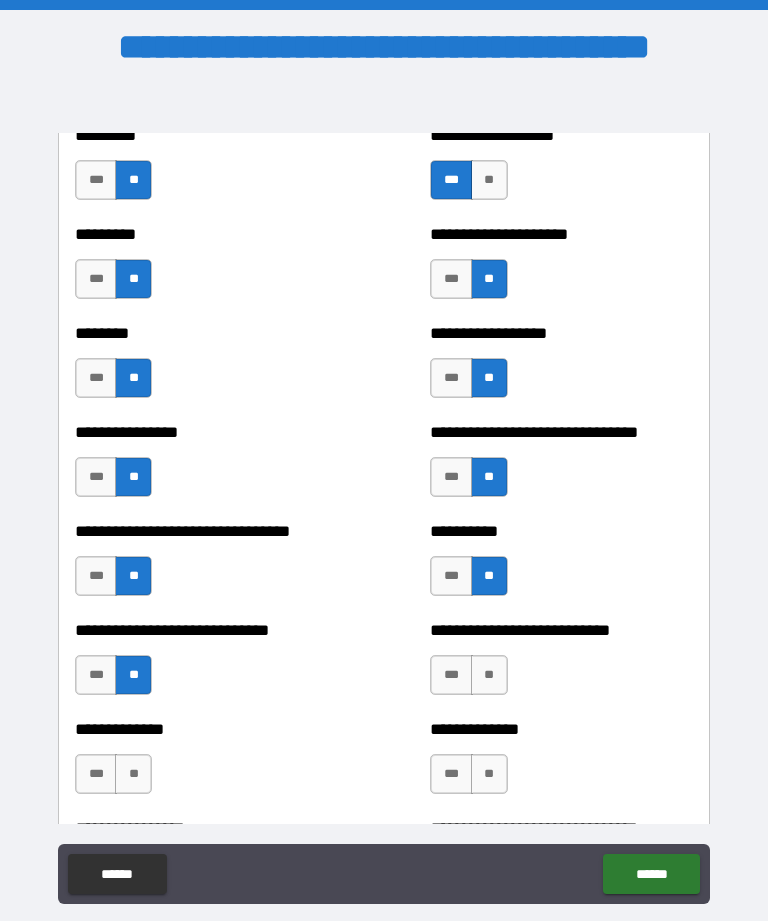 click on "**" at bounding box center (489, 675) 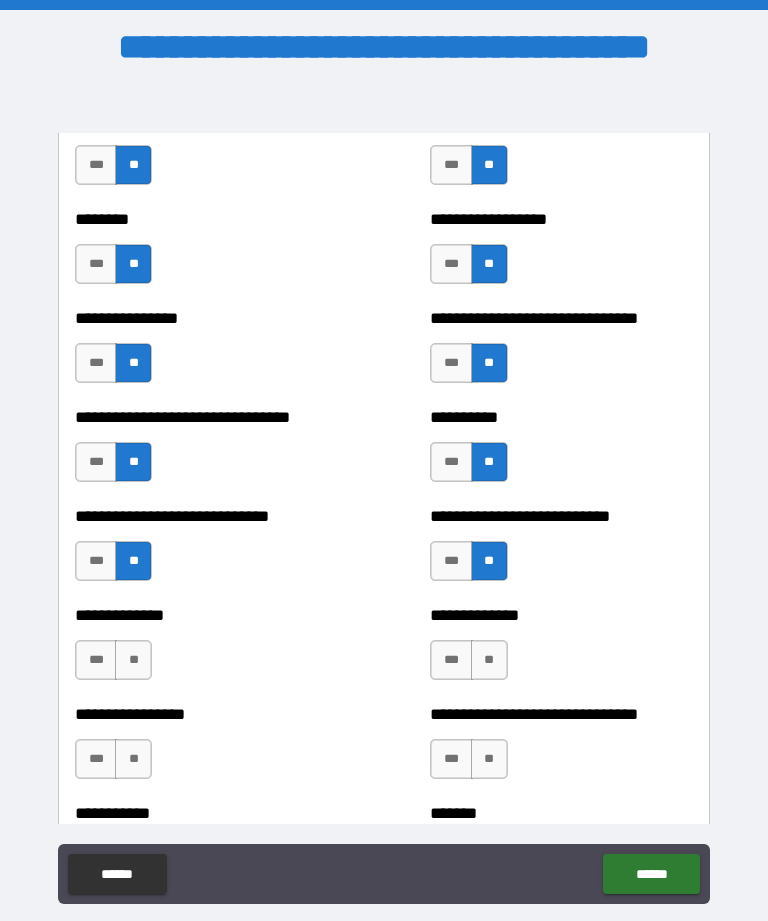 scroll, scrollTop: 7473, scrollLeft: 0, axis: vertical 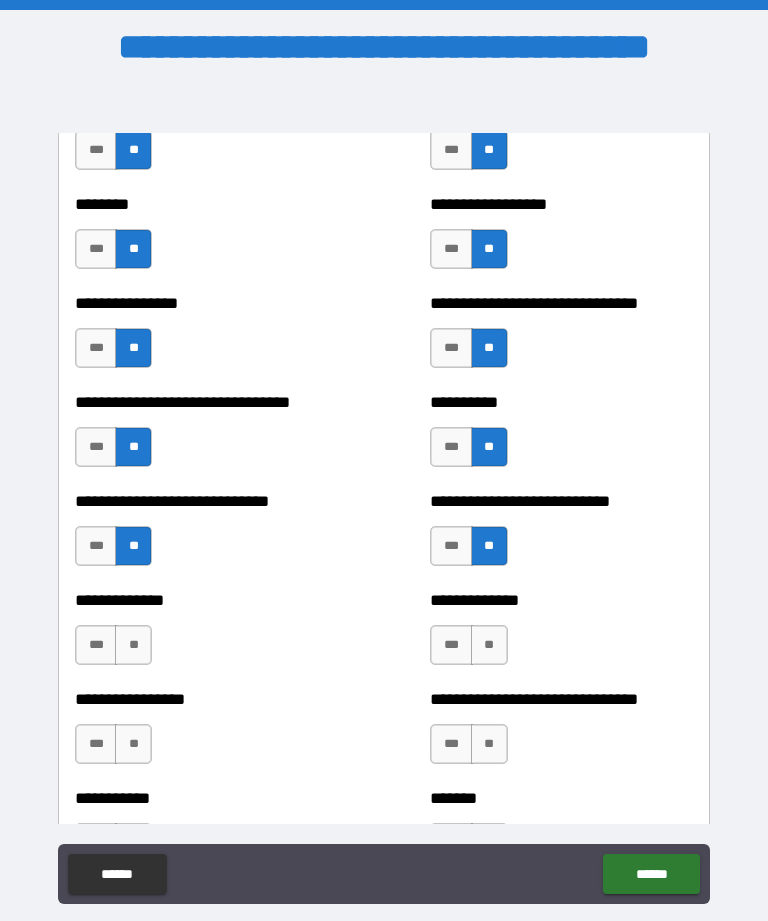 click on "**" at bounding box center [133, 645] 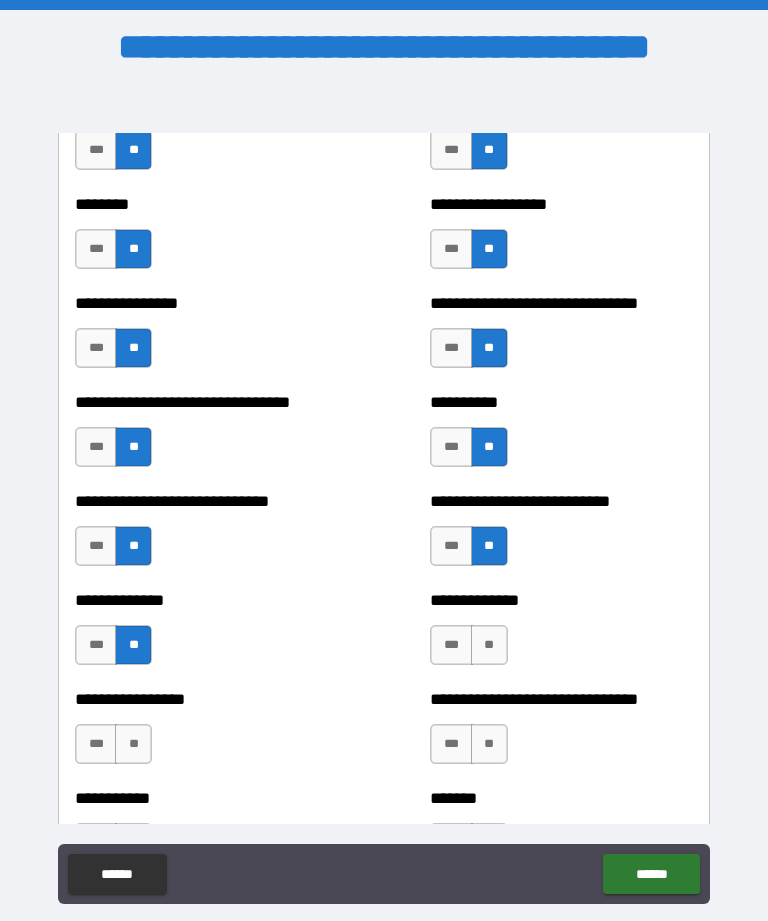 click on "**" at bounding box center [489, 645] 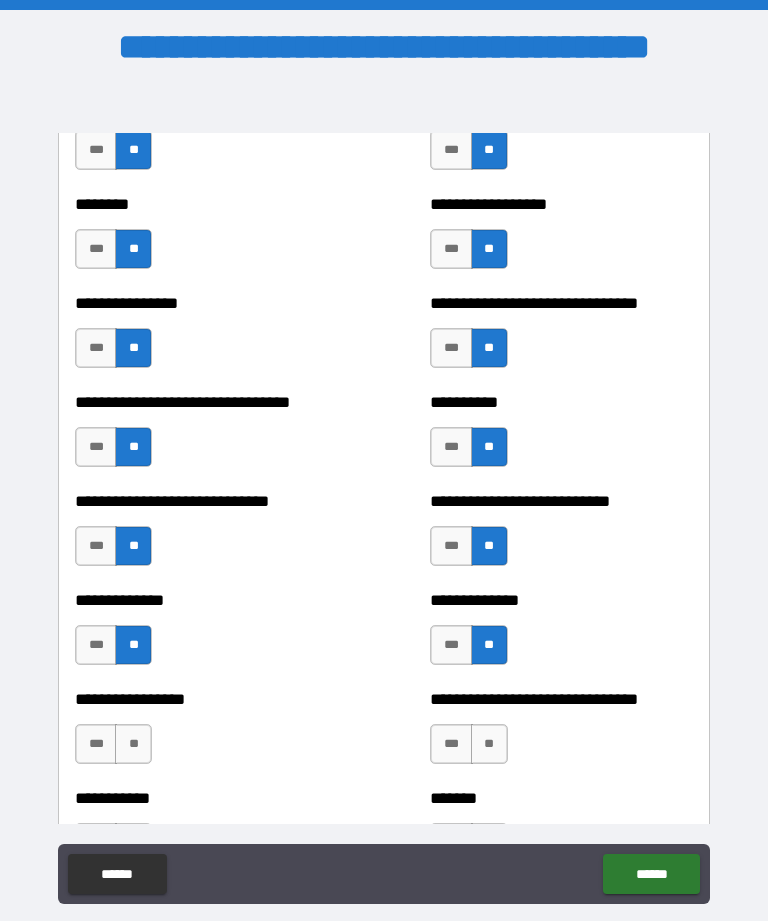 click on "**" at bounding box center (133, 744) 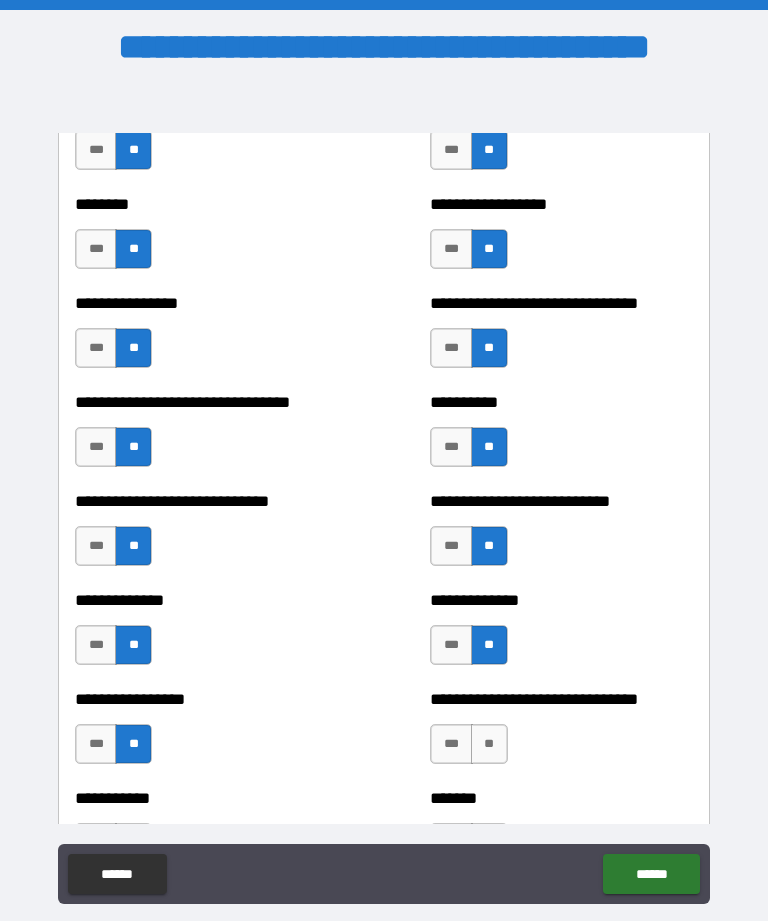 click on "**" at bounding box center [489, 744] 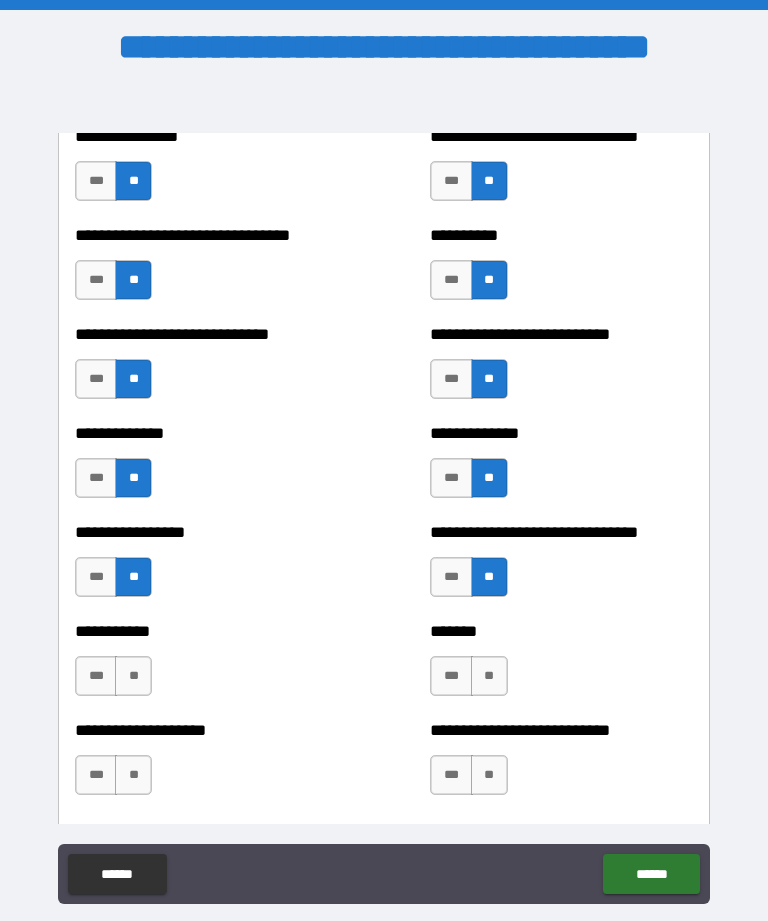 scroll, scrollTop: 7639, scrollLeft: 0, axis: vertical 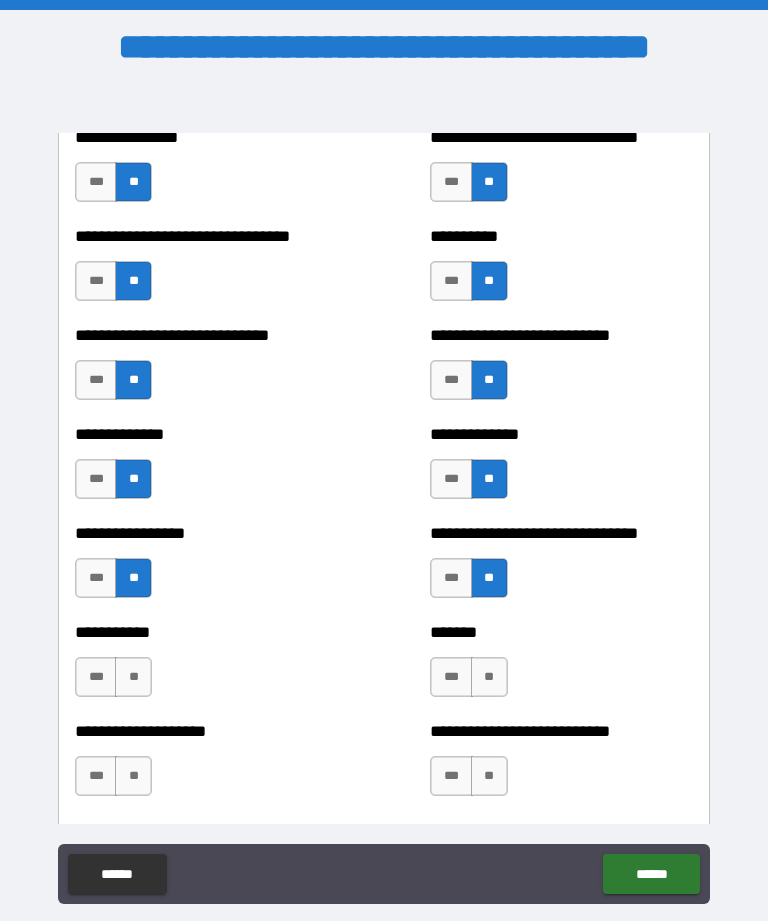 click on "**" at bounding box center (133, 677) 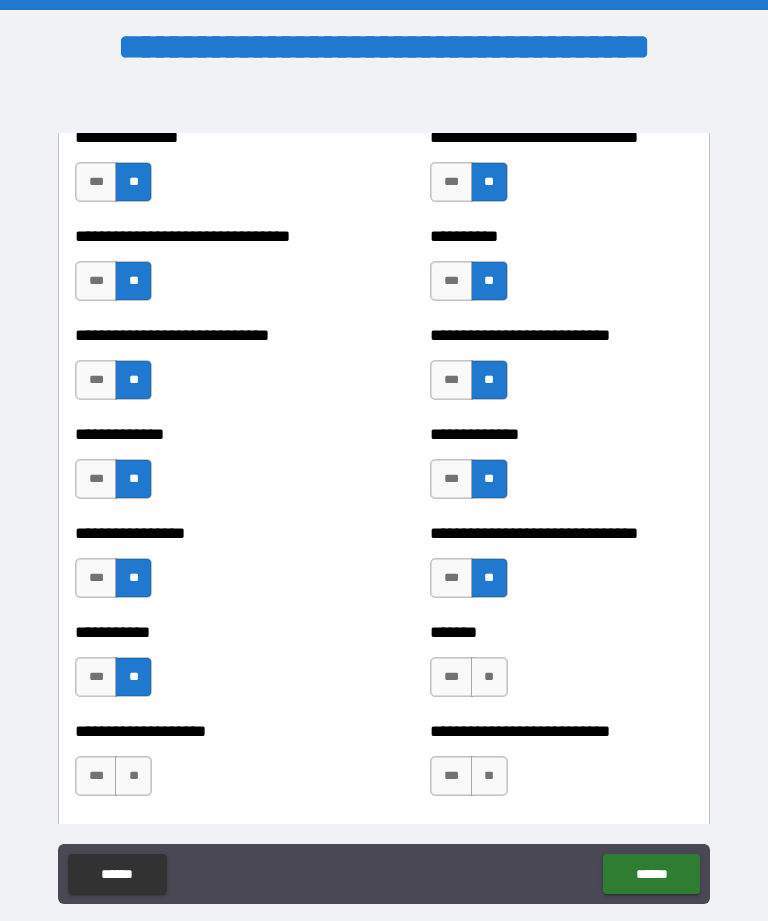 click on "**" at bounding box center [489, 677] 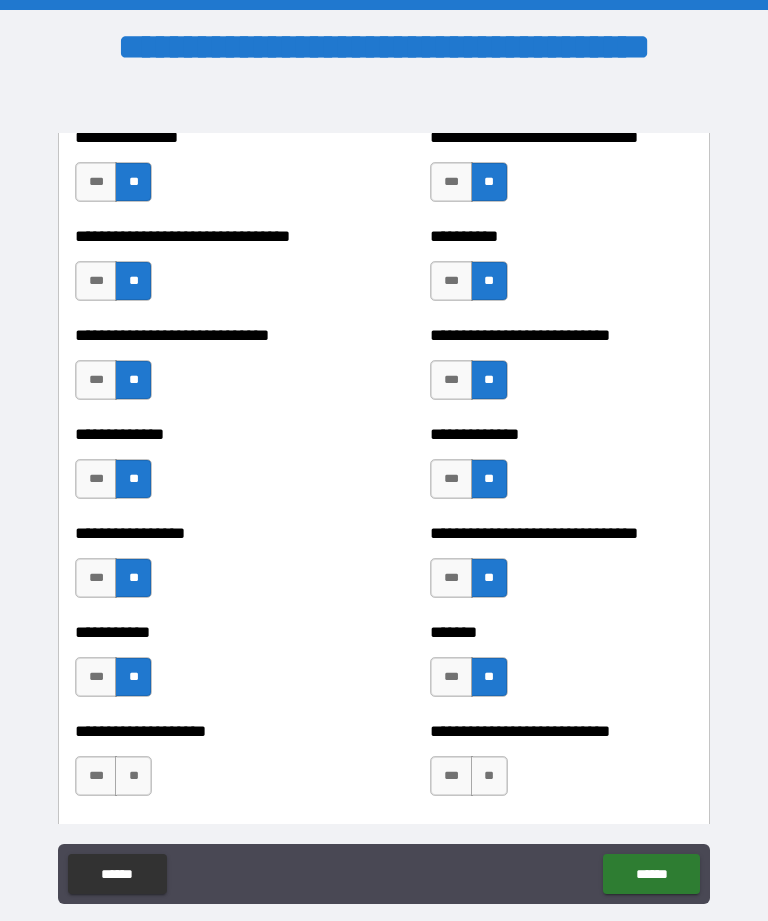 click on "**" at bounding box center [489, 776] 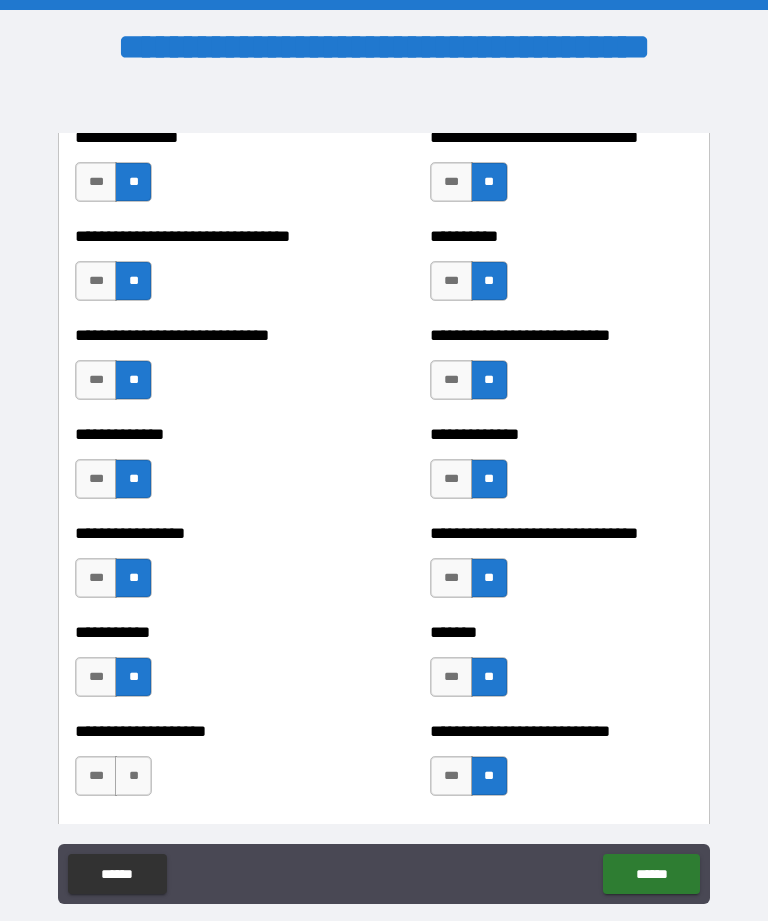 click on "**" at bounding box center [133, 776] 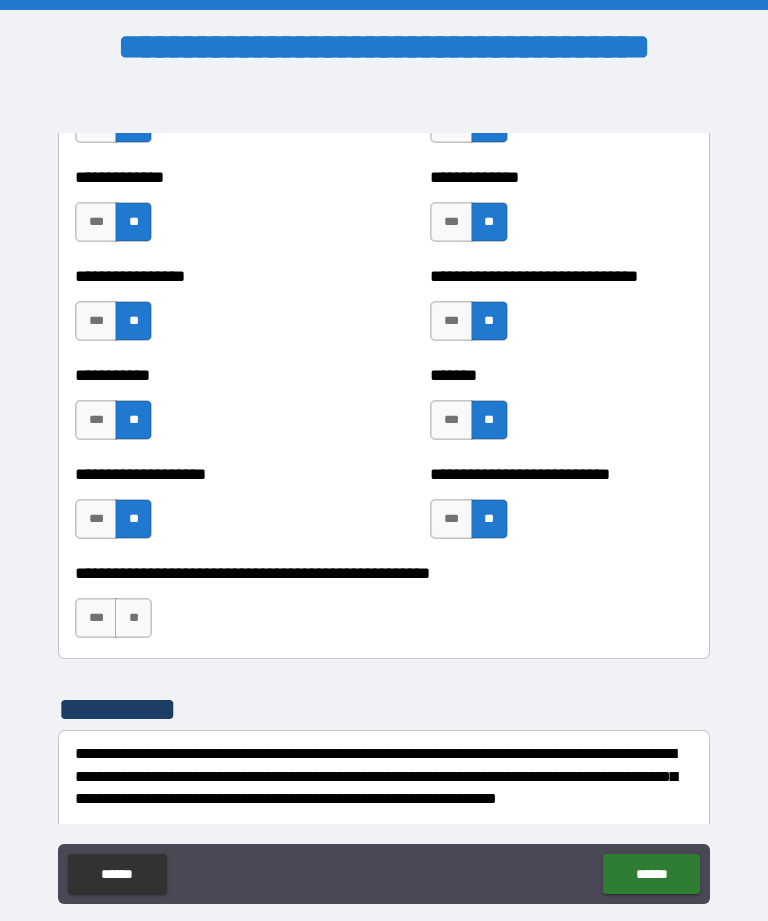 scroll, scrollTop: 7897, scrollLeft: 0, axis: vertical 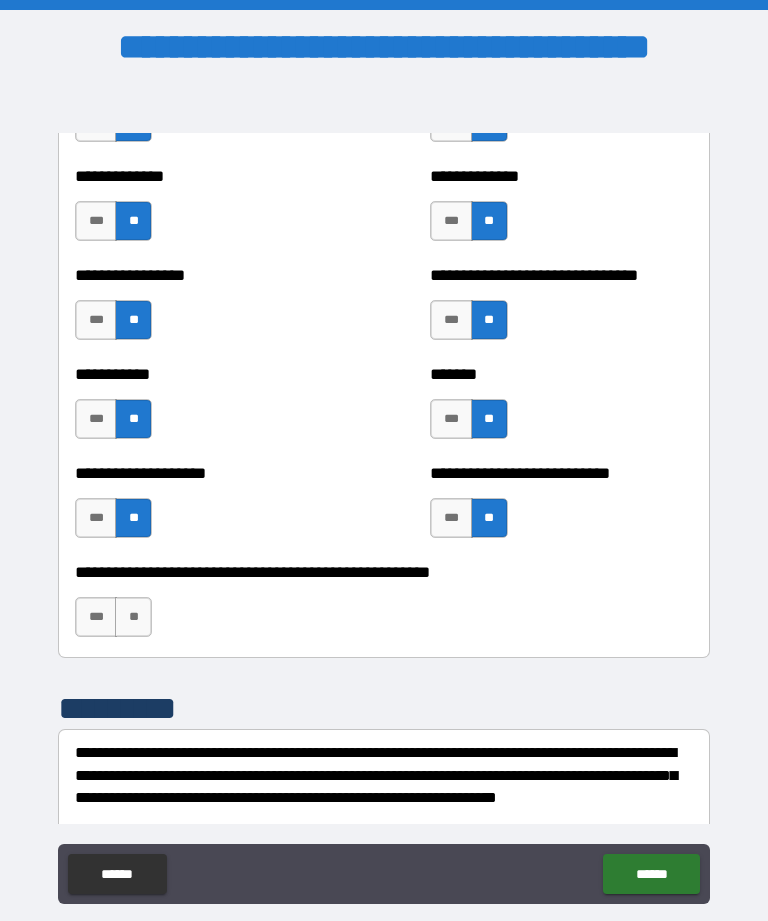 click on "**" at bounding box center [133, 617] 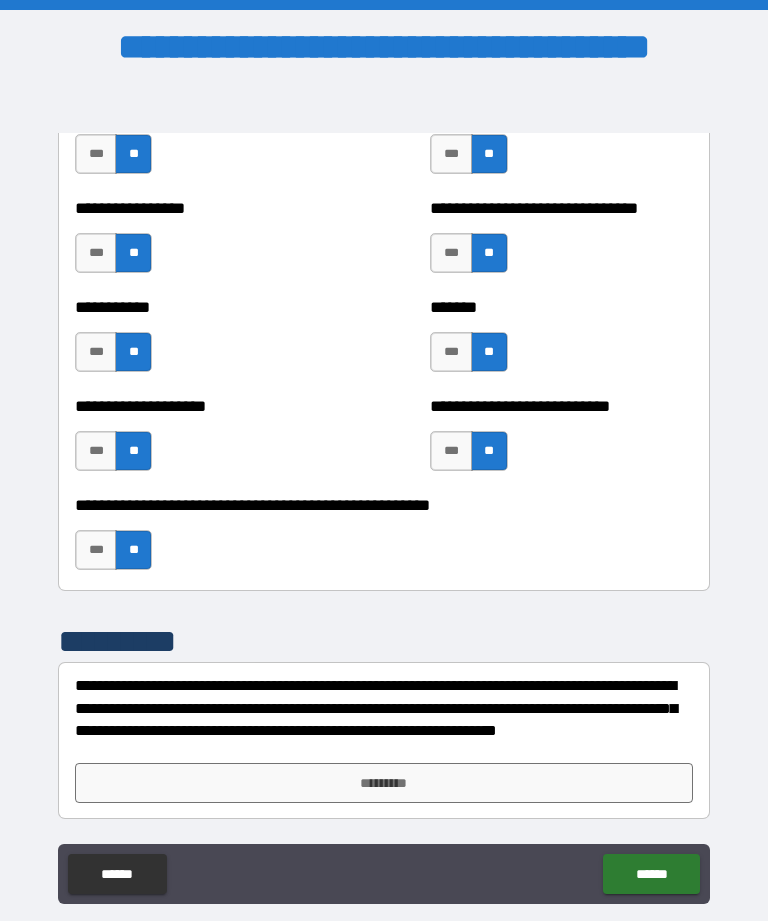 scroll, scrollTop: 7964, scrollLeft: 0, axis: vertical 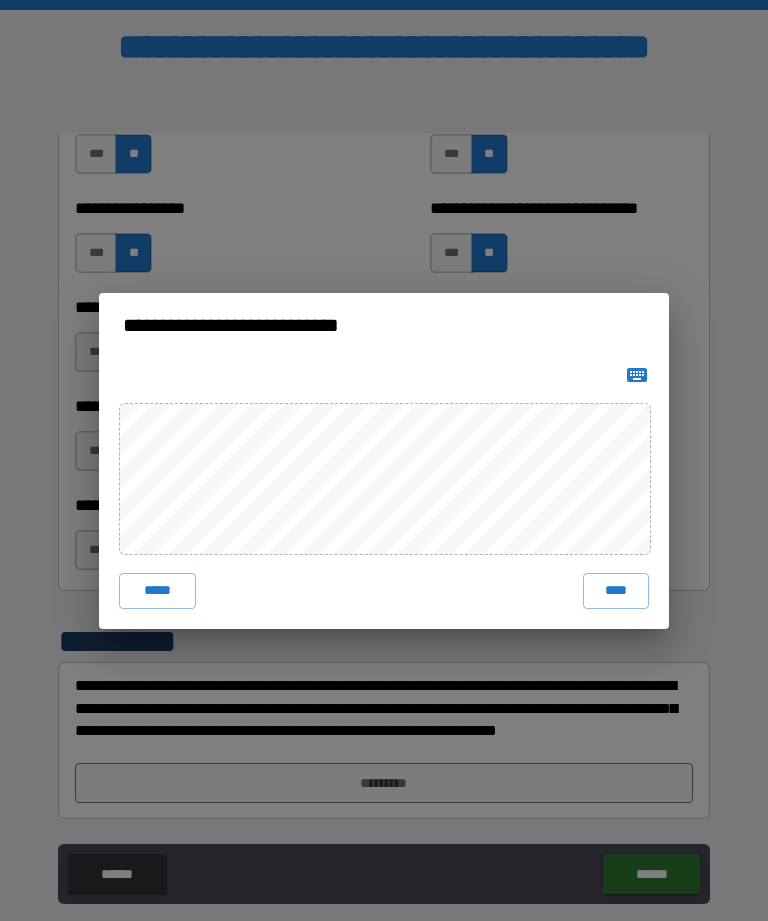 click on "****" at bounding box center [616, 591] 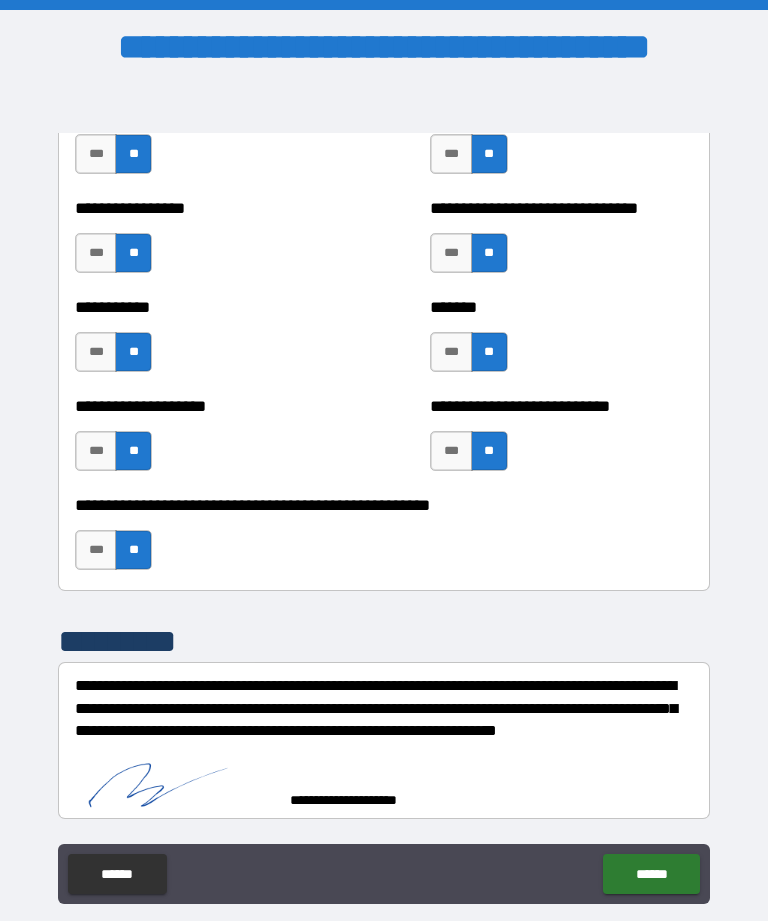 scroll, scrollTop: 7954, scrollLeft: 0, axis: vertical 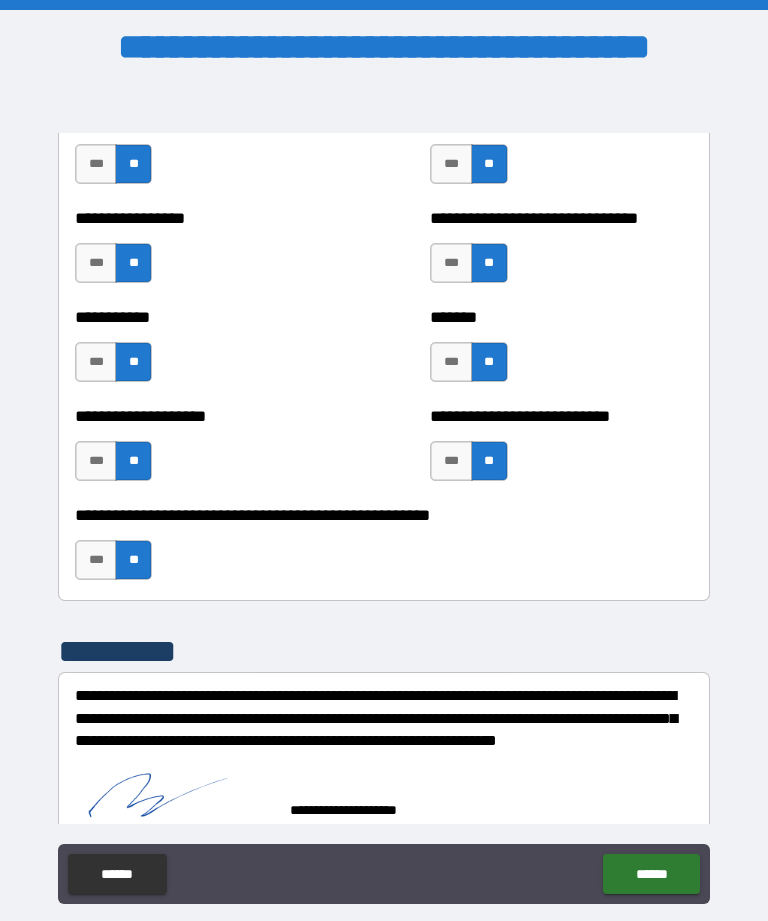 click on "******" at bounding box center (651, 874) 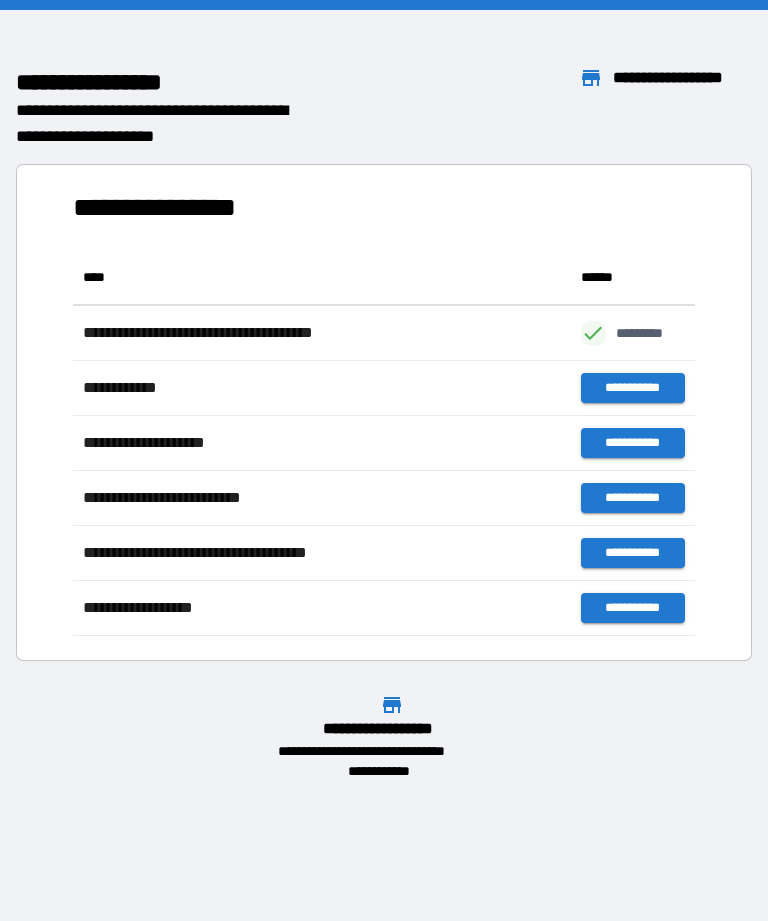 scroll, scrollTop: 1, scrollLeft: 1, axis: both 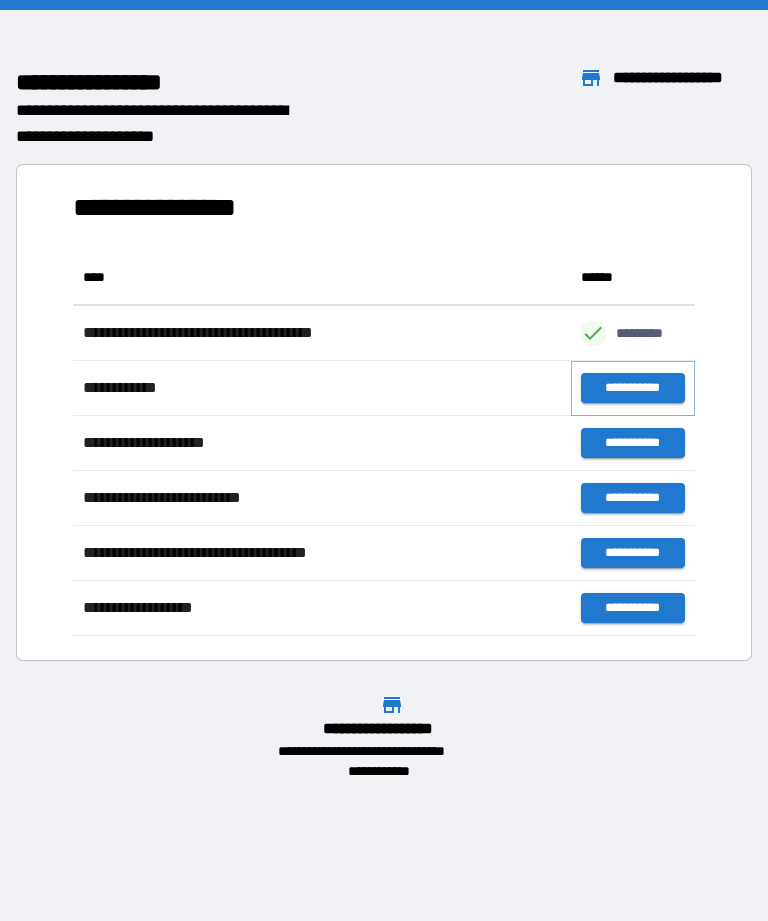 click on "**********" at bounding box center [633, 388] 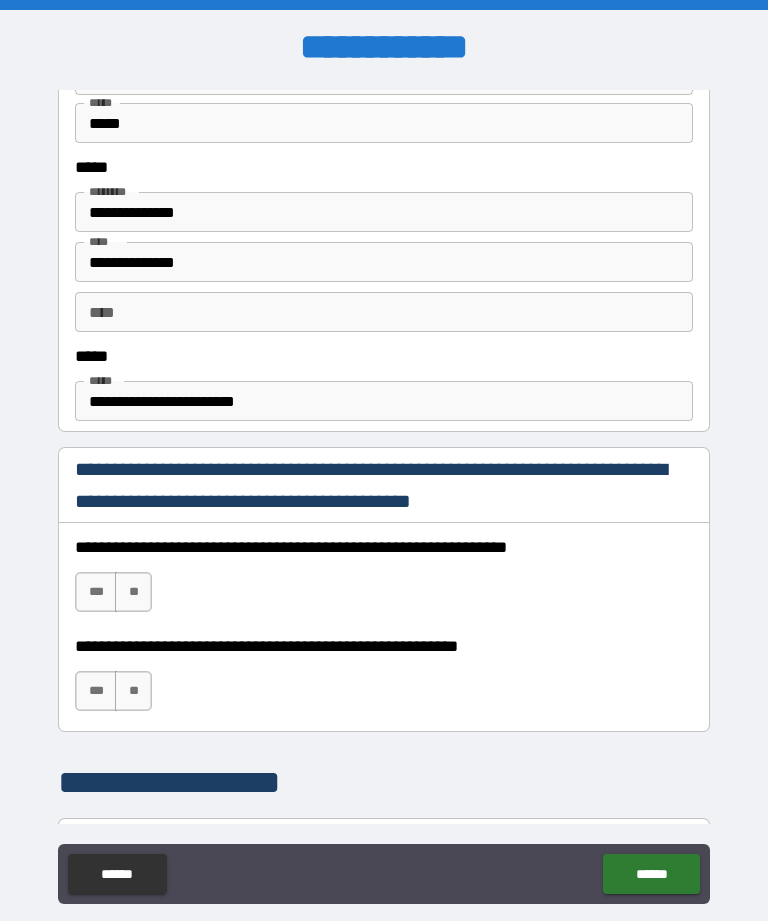 scroll, scrollTop: 1002, scrollLeft: 0, axis: vertical 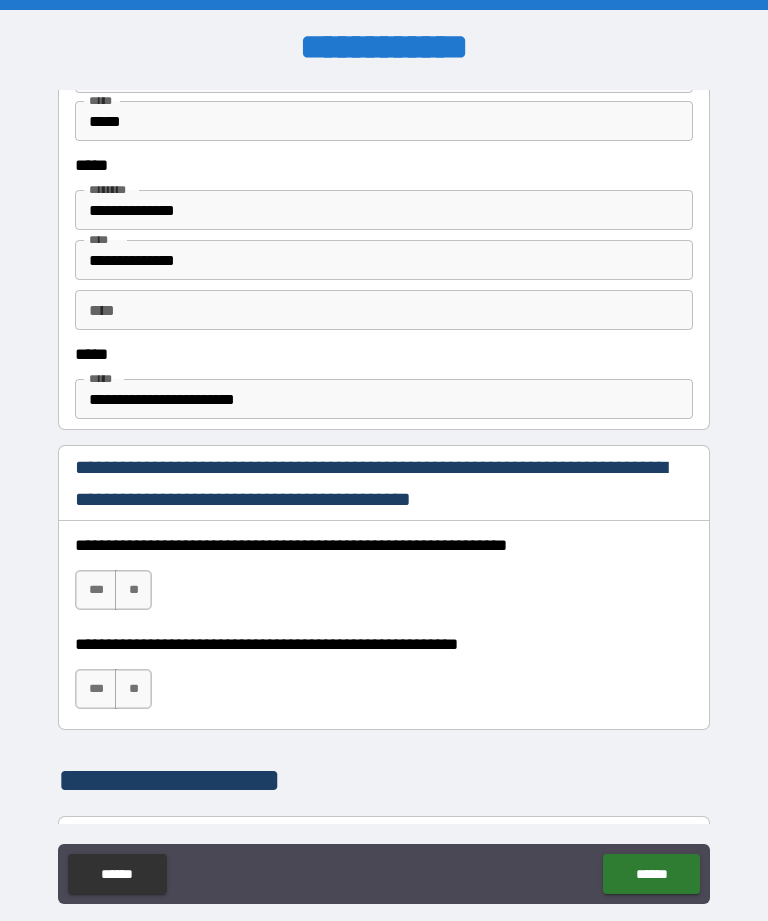 click on "***" at bounding box center [96, 590] 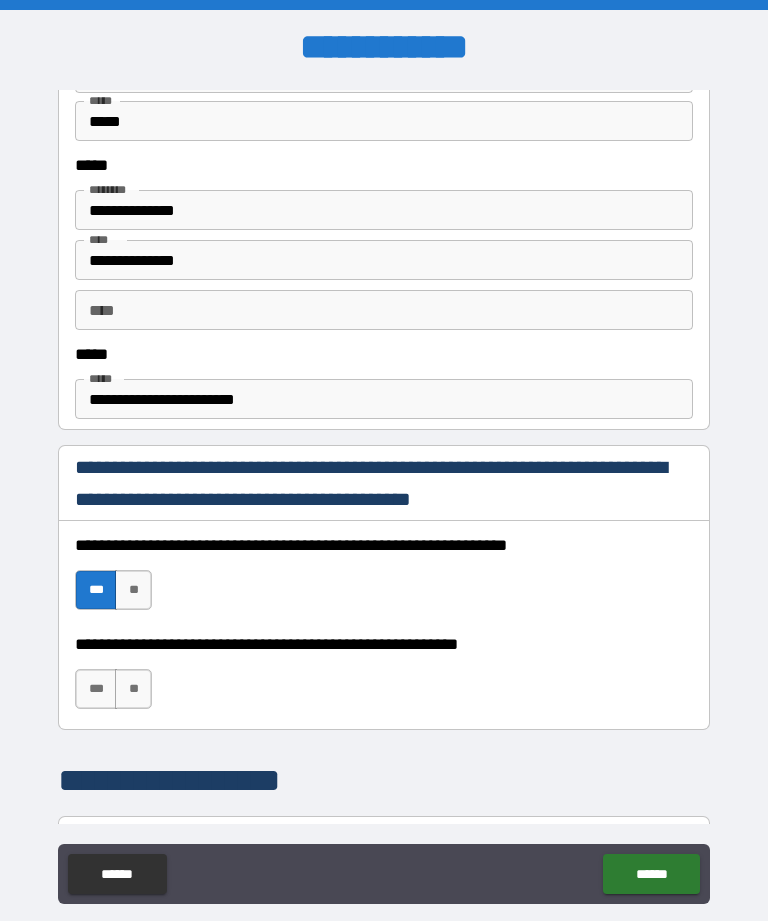 click on "***" at bounding box center (96, 689) 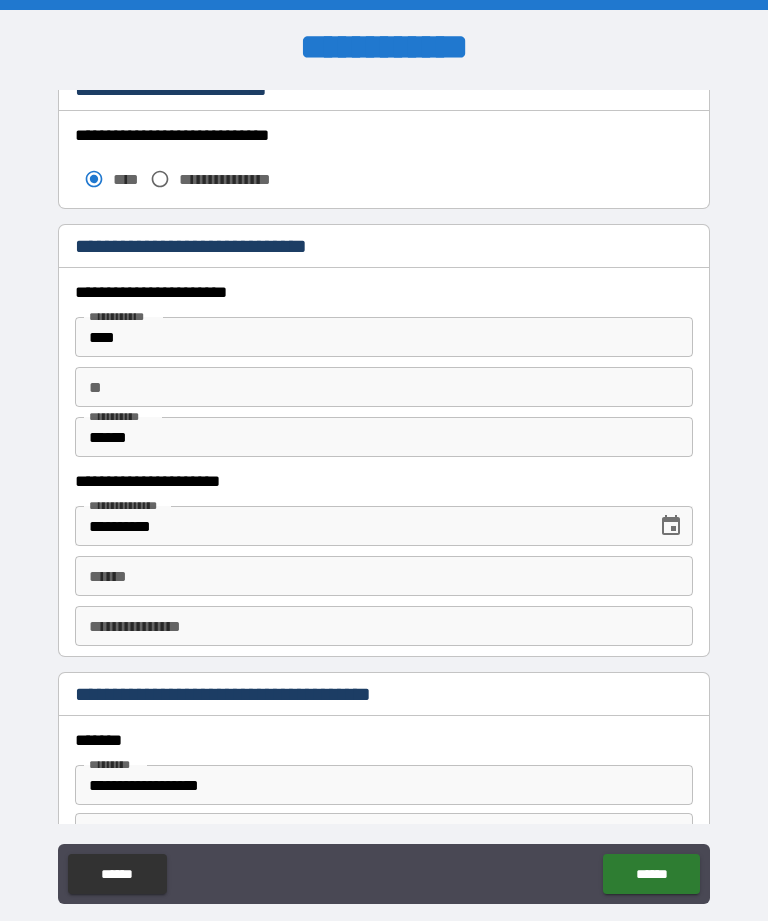 scroll, scrollTop: 1786, scrollLeft: 0, axis: vertical 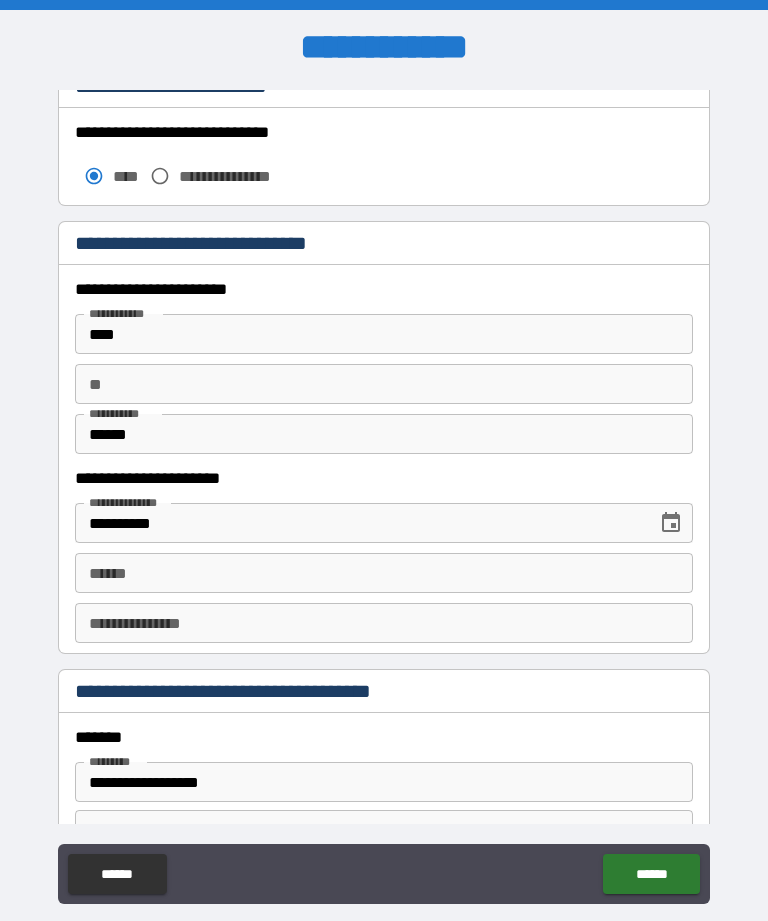 click on "****   *" at bounding box center (384, 573) 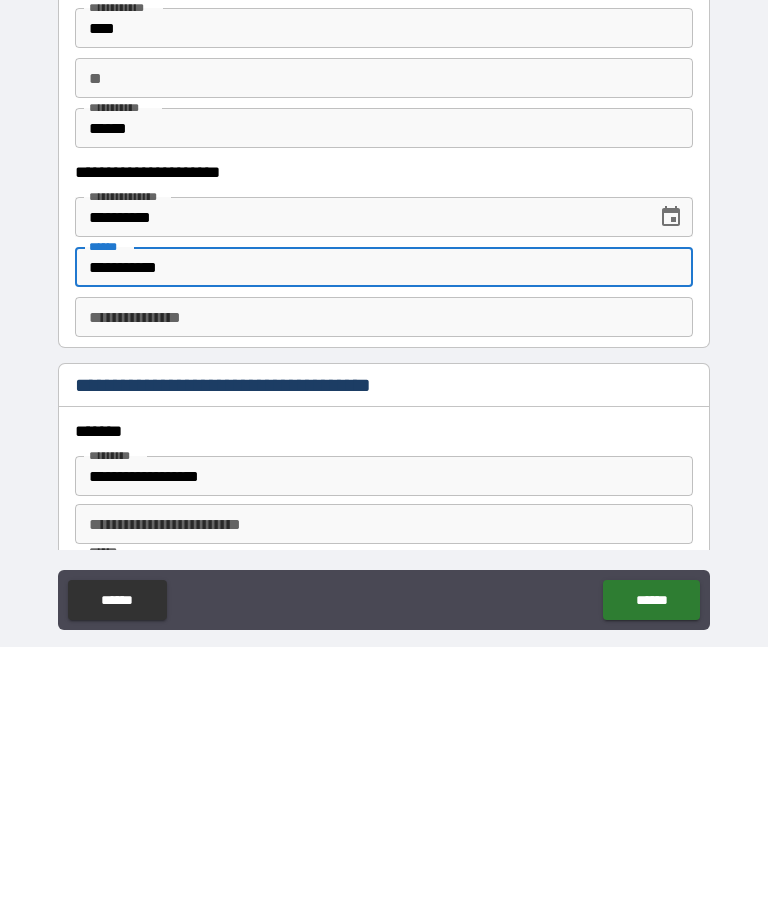 scroll, scrollTop: 1824, scrollLeft: 0, axis: vertical 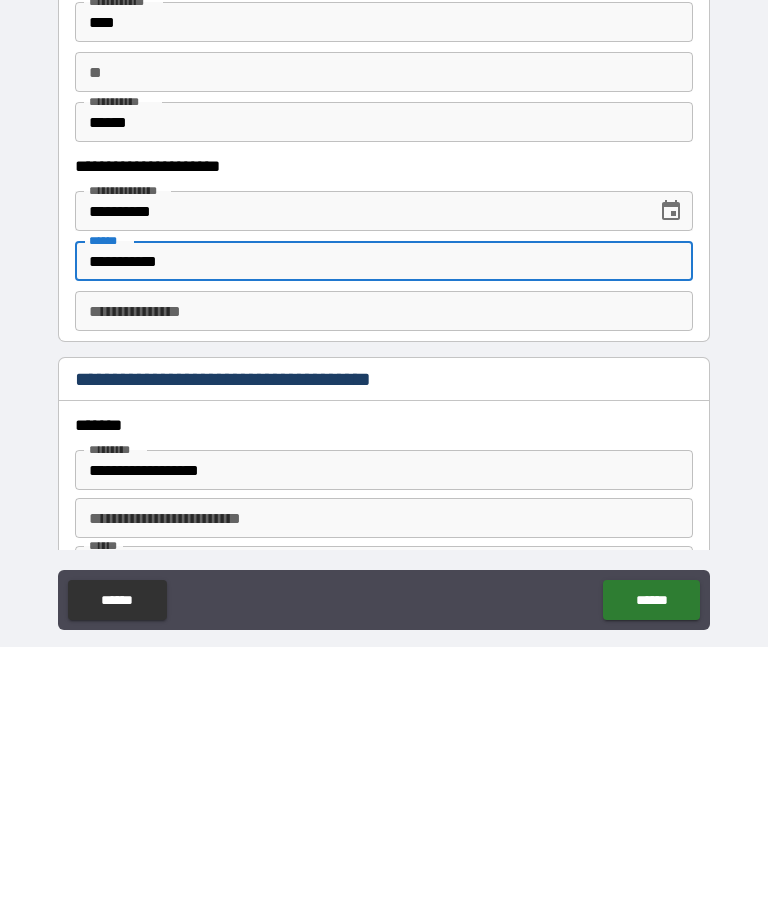type on "**********" 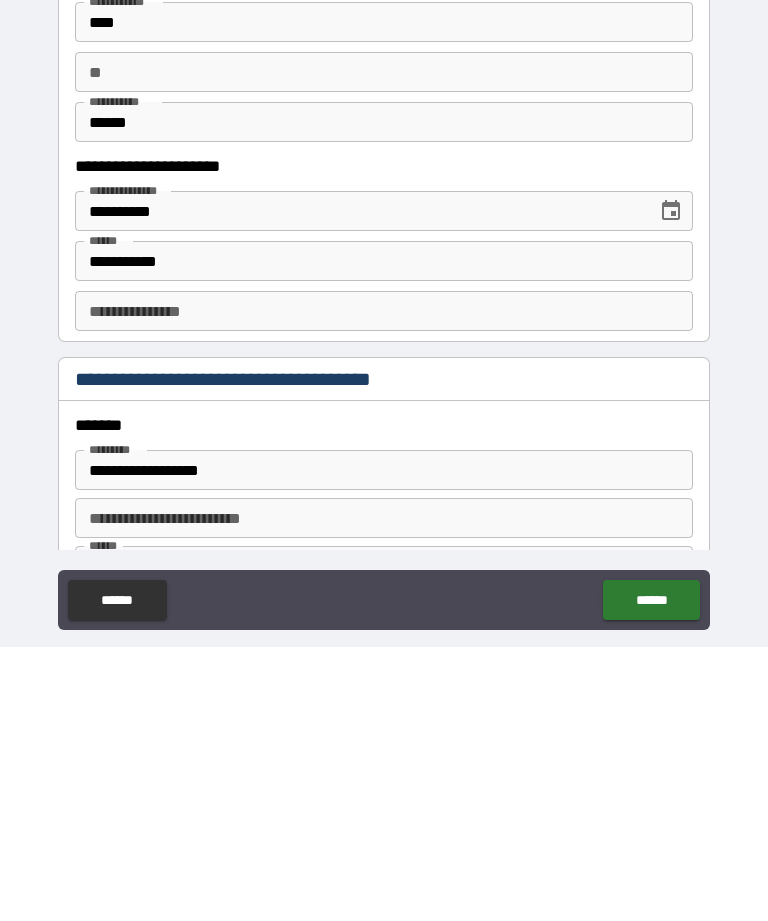 type on "**********" 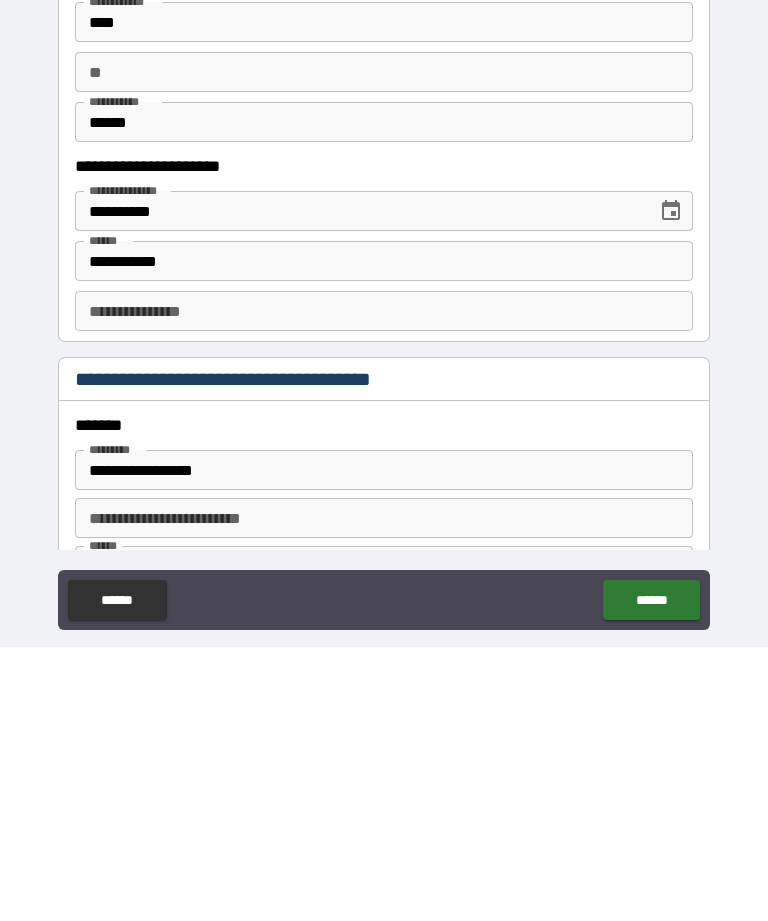 scroll, scrollTop: 64, scrollLeft: 0, axis: vertical 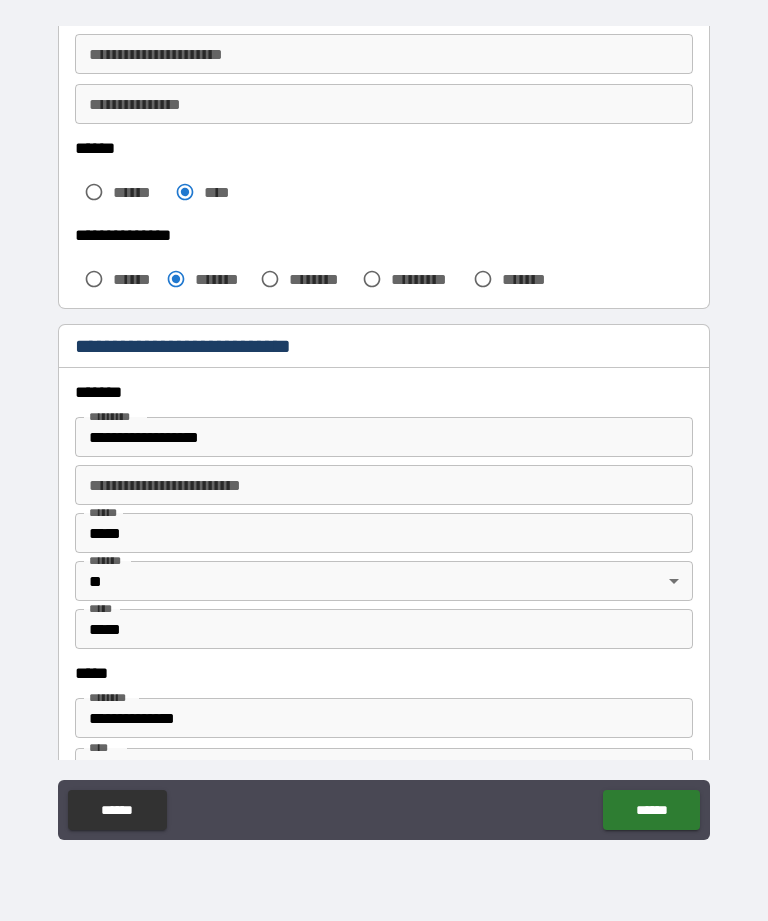 click on "**********" at bounding box center [384, 437] 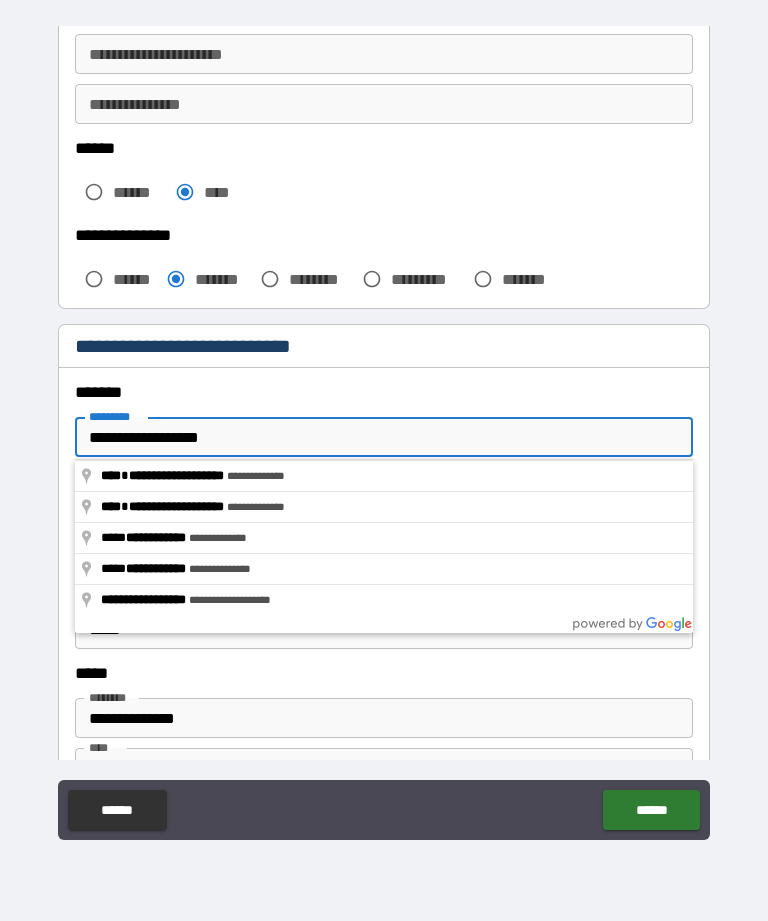 type on "**********" 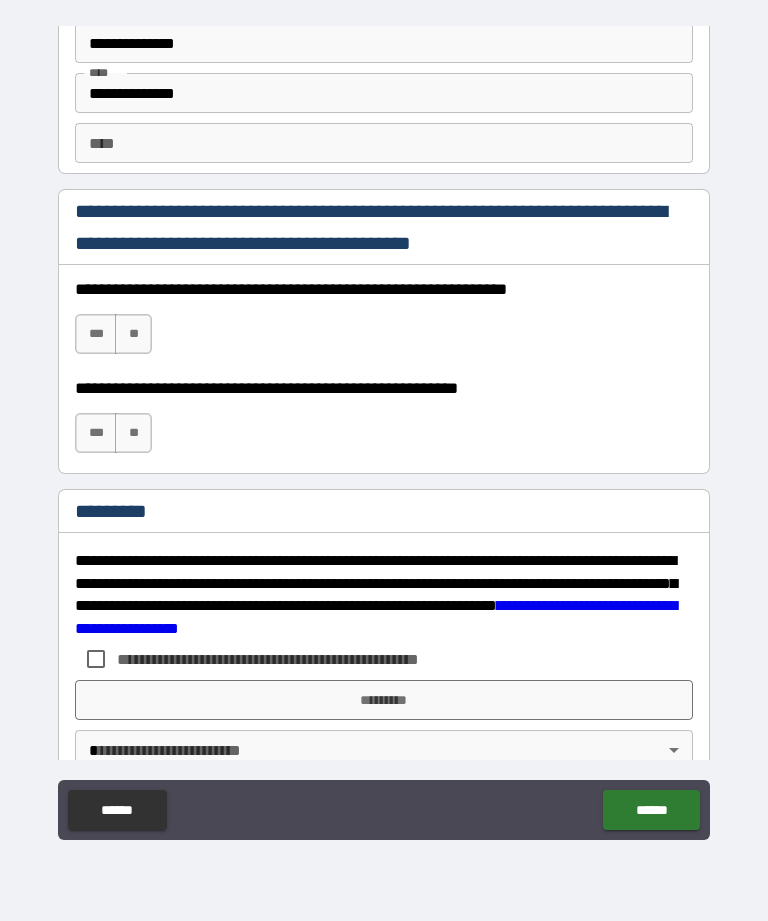 scroll, scrollTop: 2814, scrollLeft: 0, axis: vertical 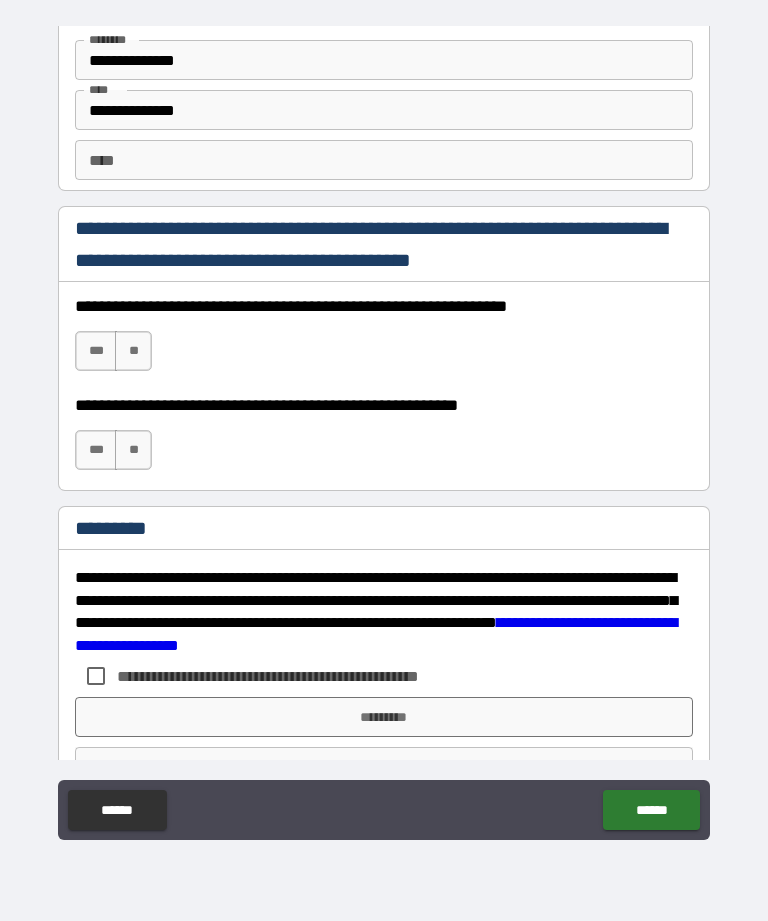click on "***" at bounding box center (96, 351) 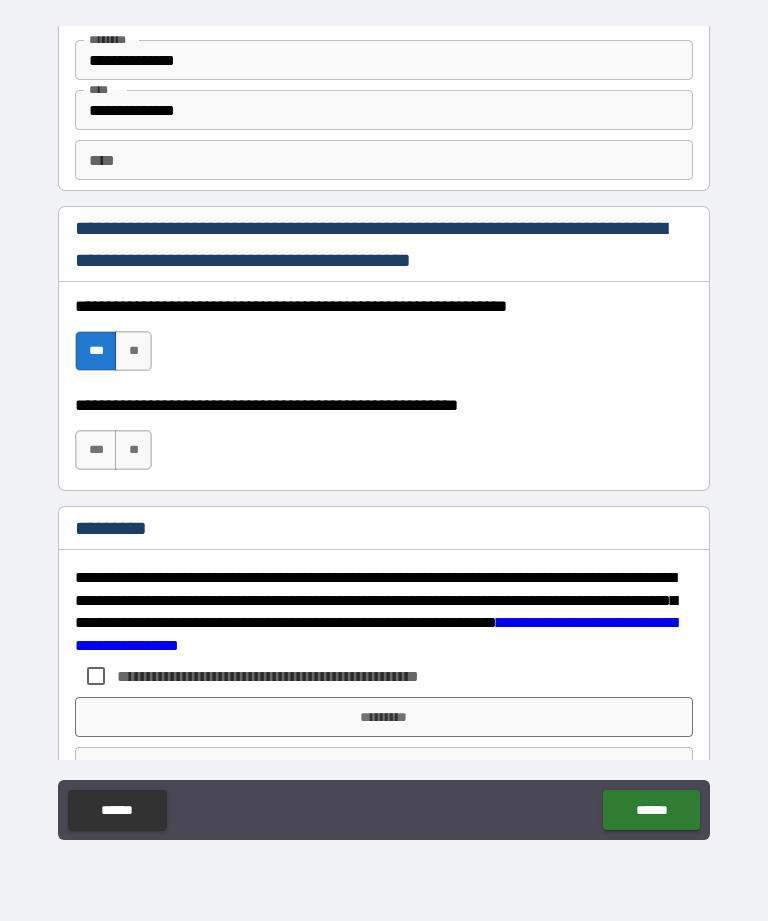click on "***" at bounding box center (96, 450) 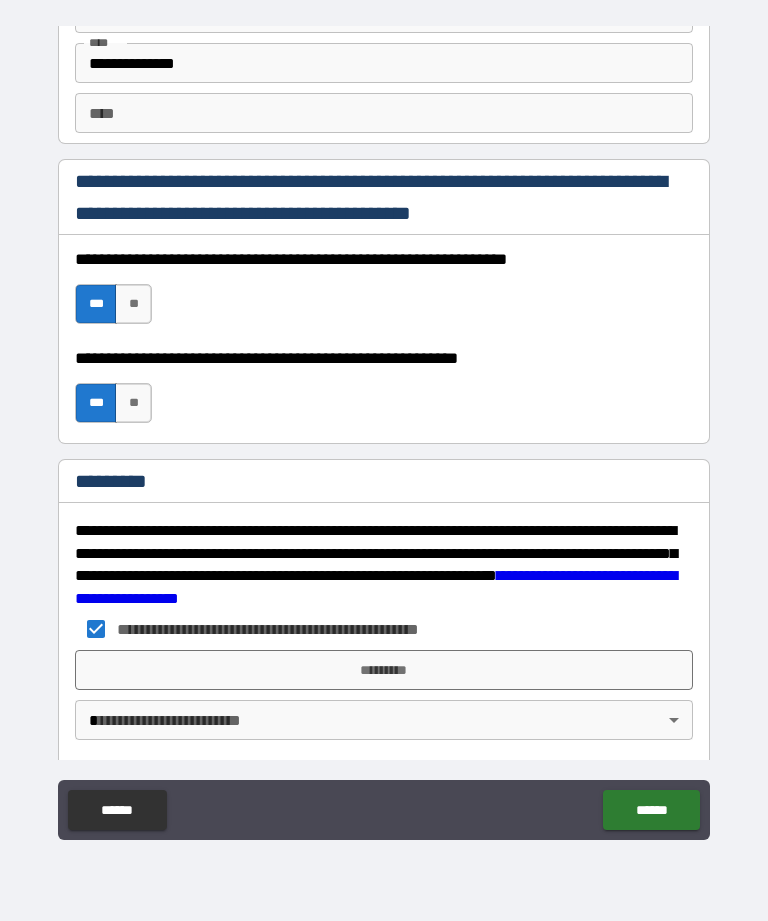 scroll, scrollTop: 2864, scrollLeft: 0, axis: vertical 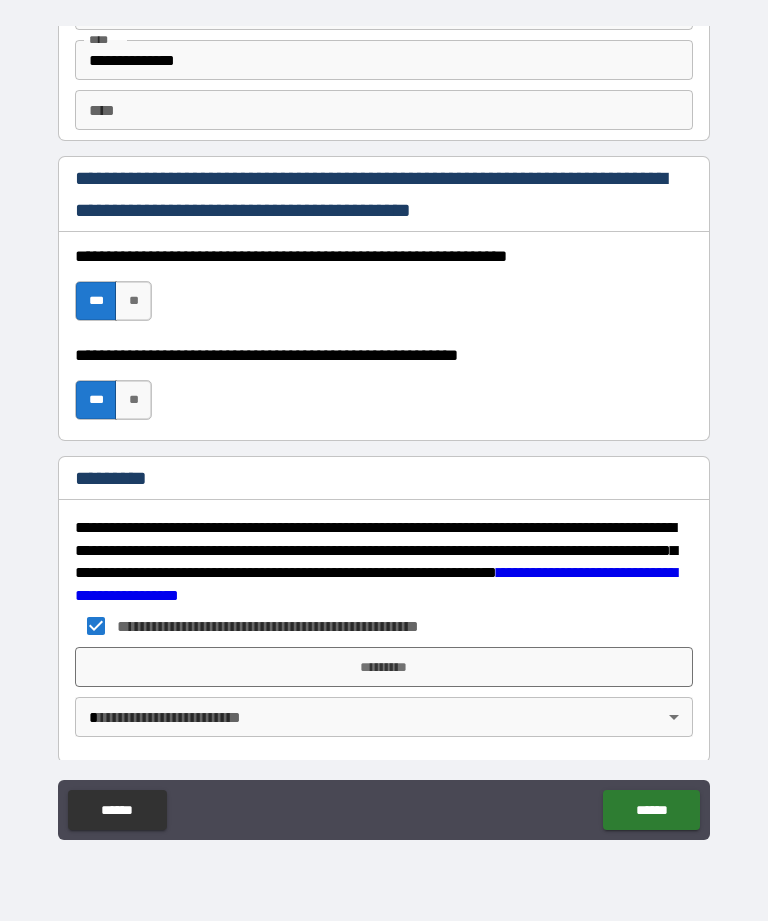 click on "**********" at bounding box center [384, 428] 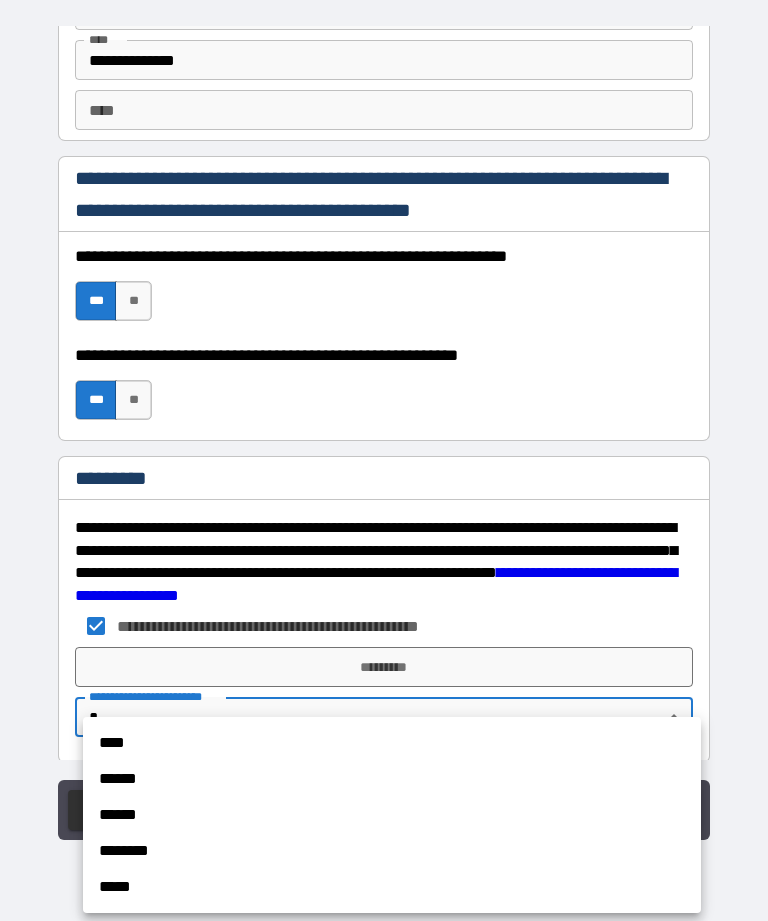 click on "****" at bounding box center [392, 743] 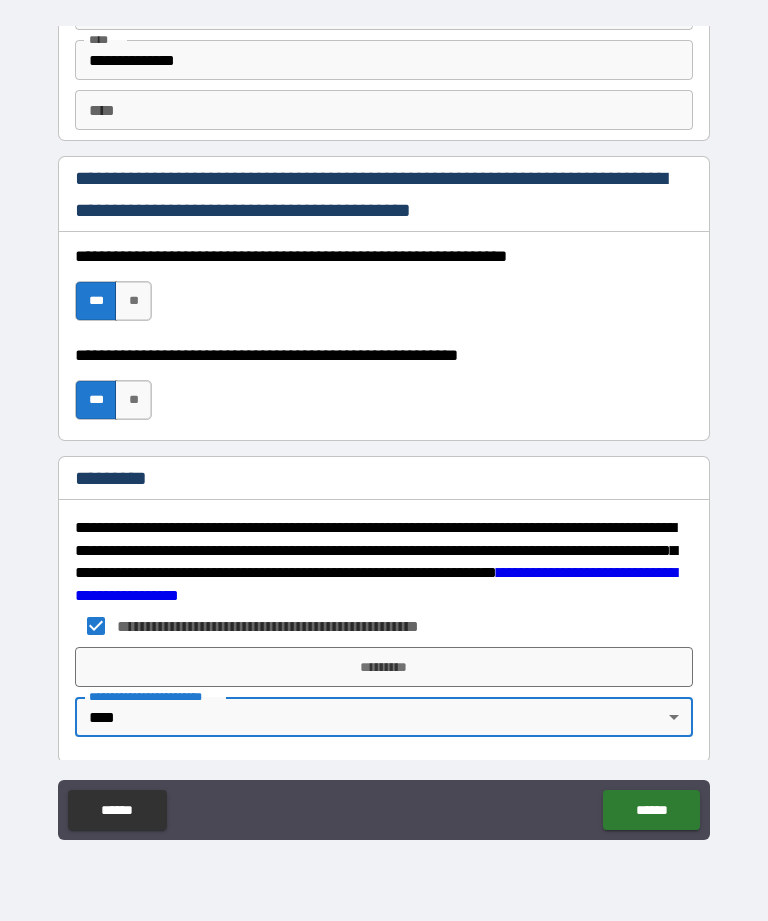 type on "*" 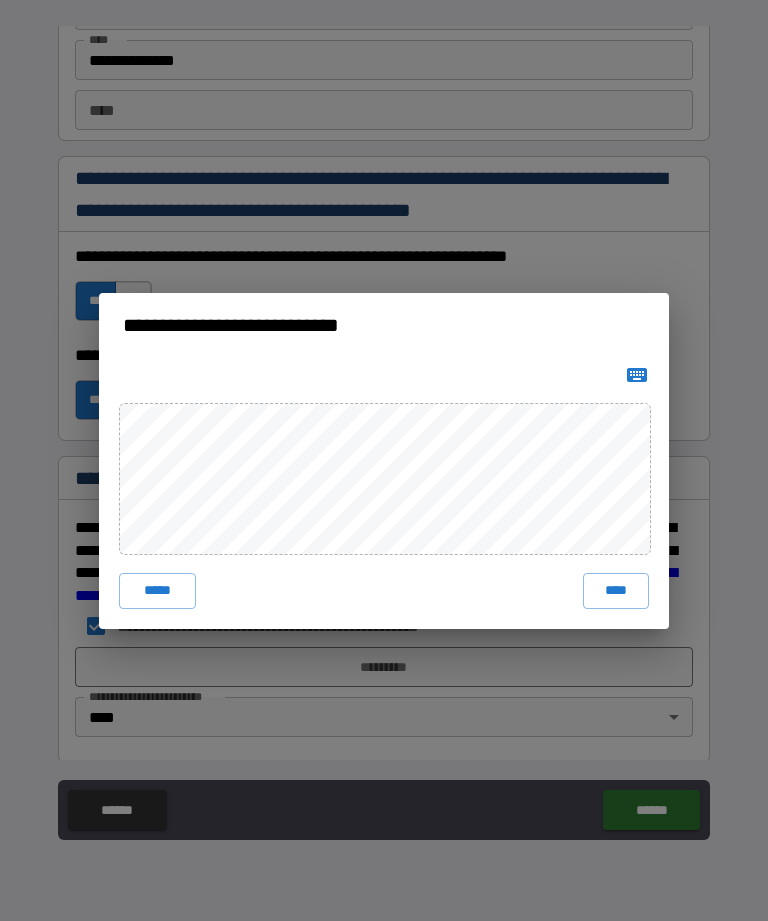 click on "****" at bounding box center [616, 591] 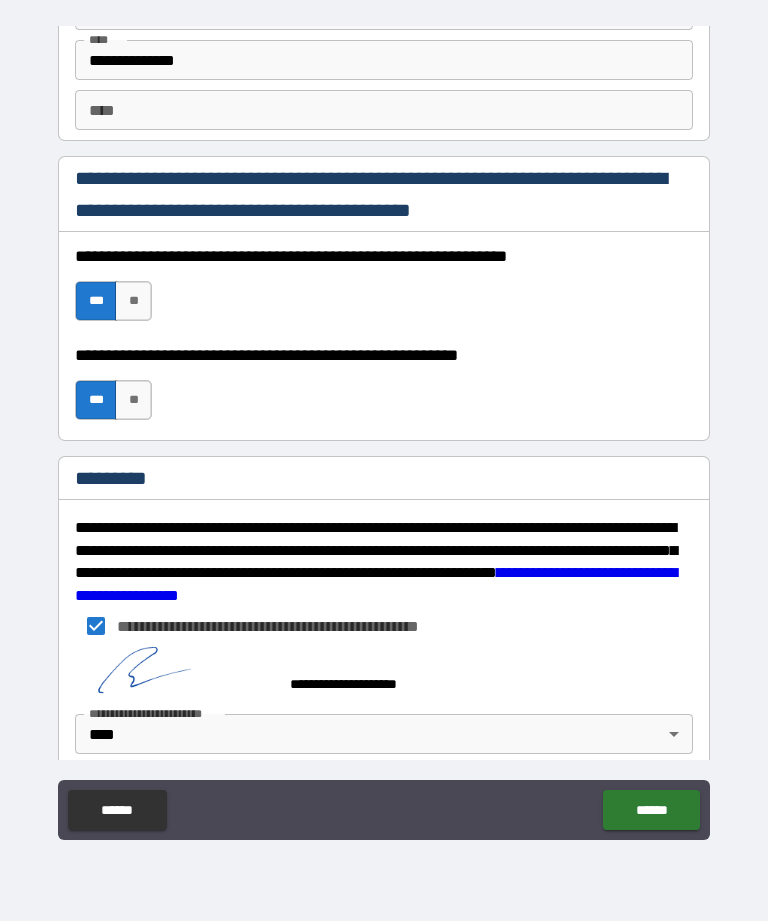 click on "******" at bounding box center [651, 810] 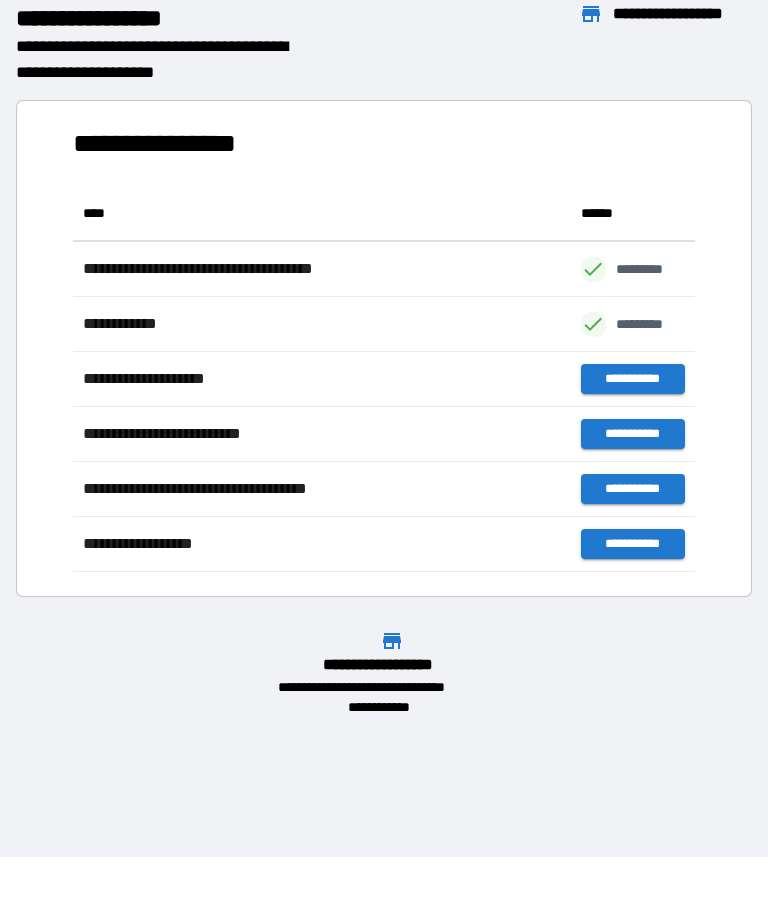 scroll, scrollTop: 1, scrollLeft: 1, axis: both 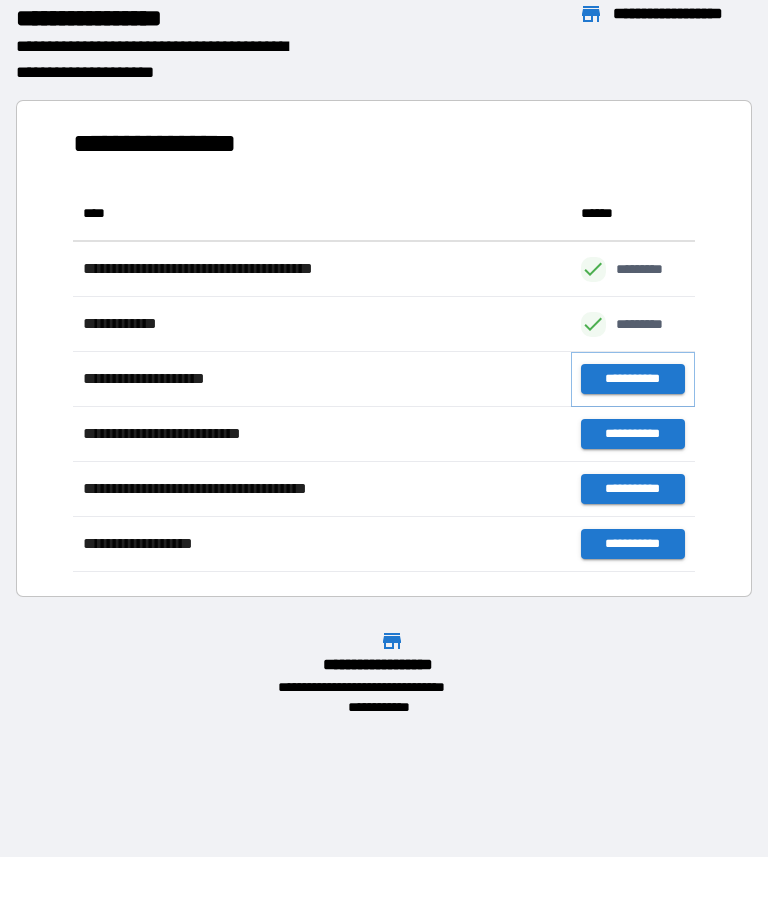 click on "**********" at bounding box center [633, 379] 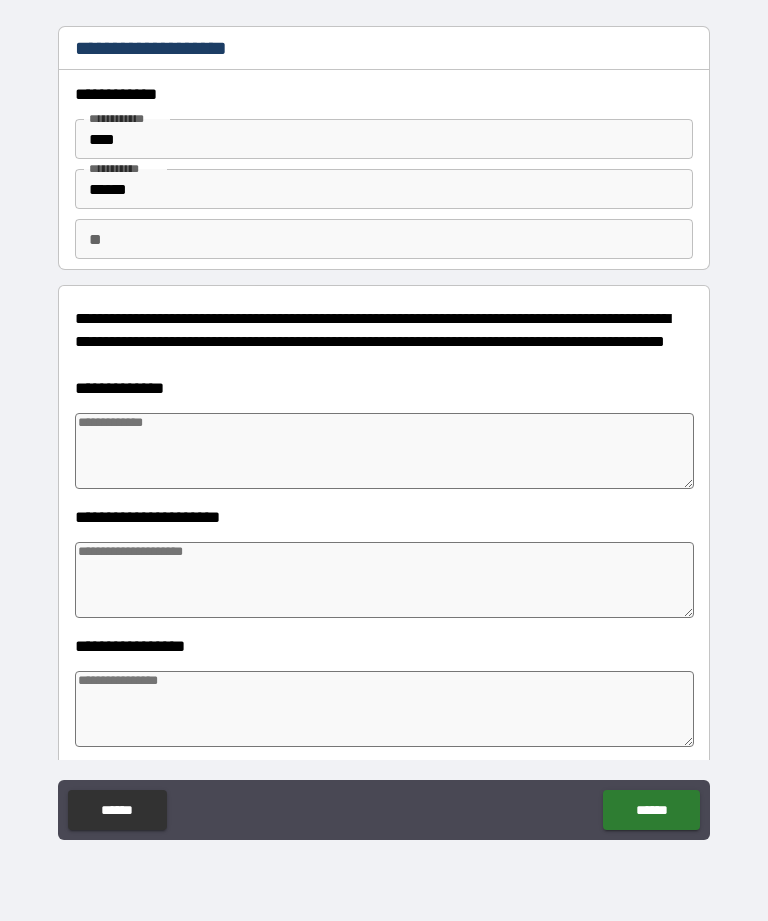 type on "*" 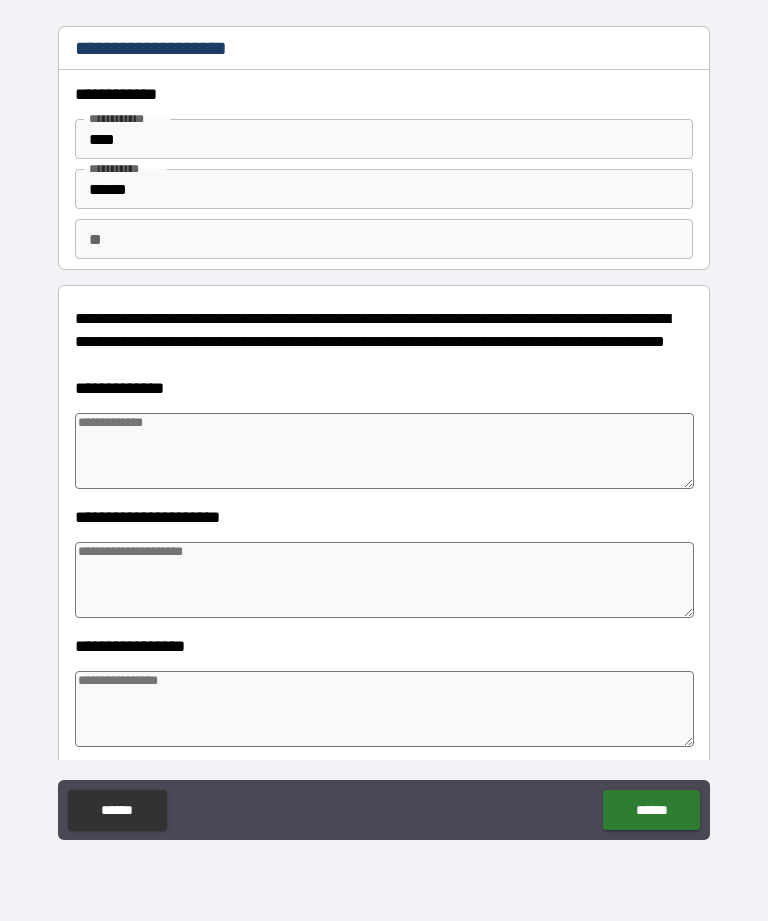 type on "*" 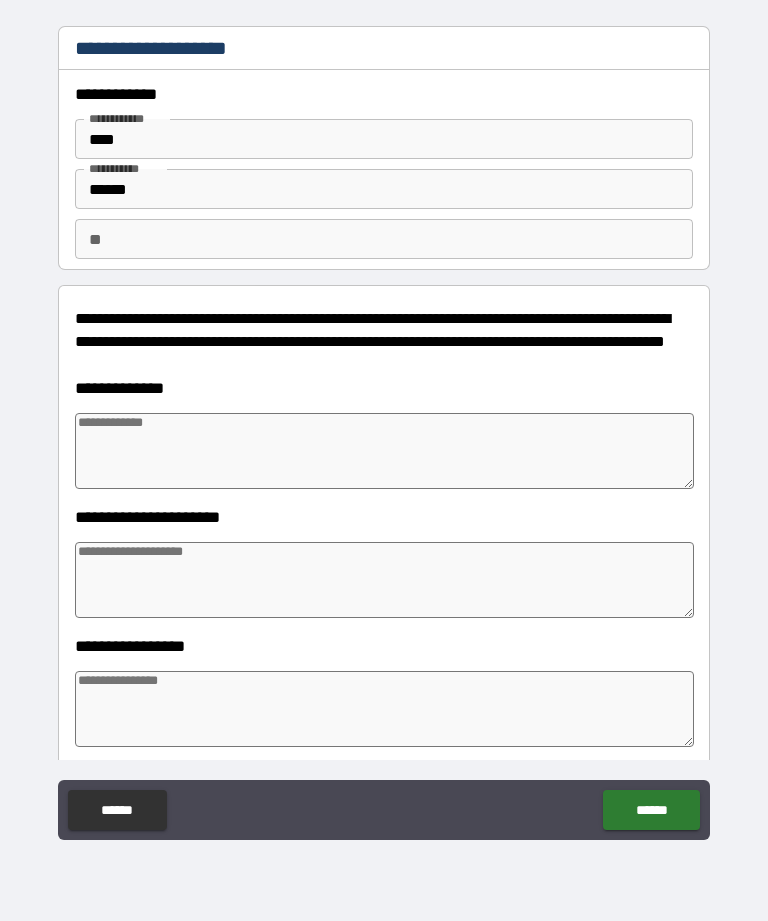 type on "*" 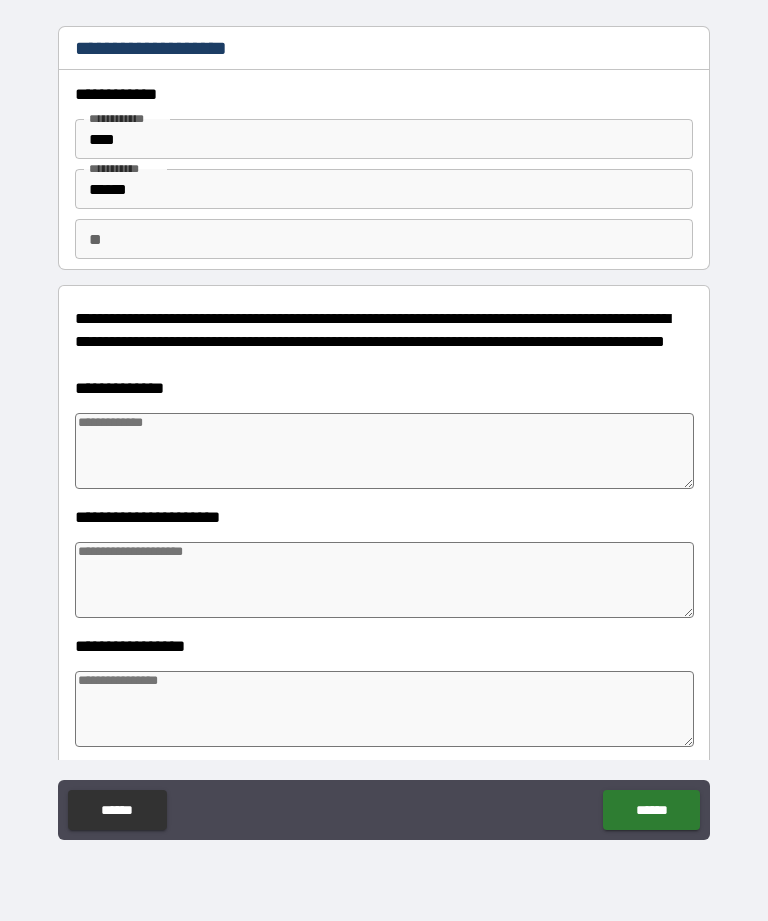 type on "*" 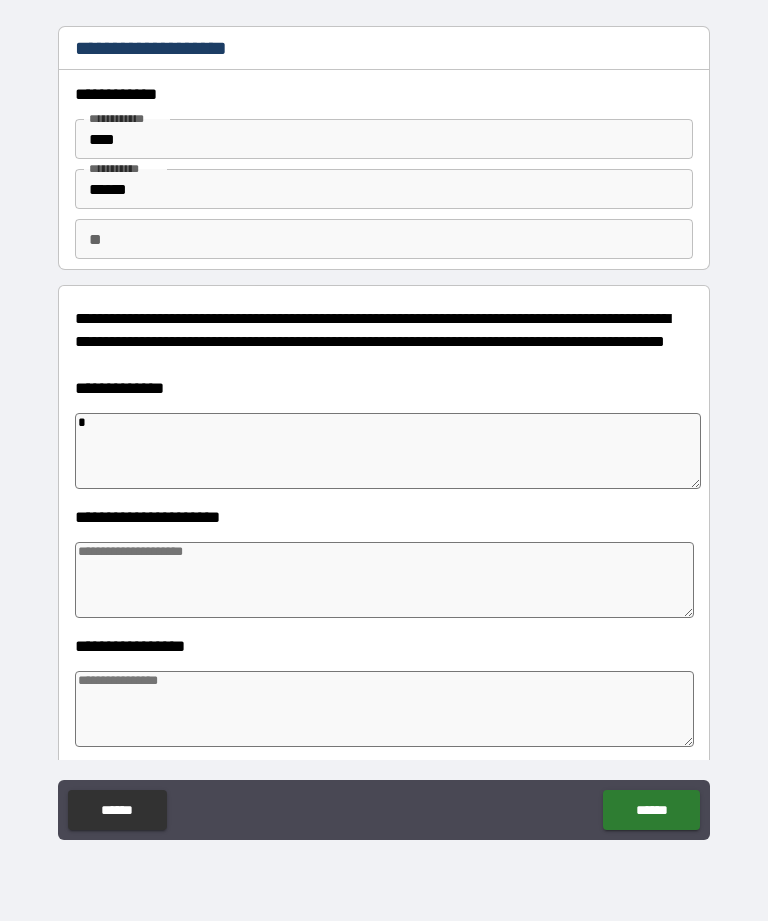 type on "*" 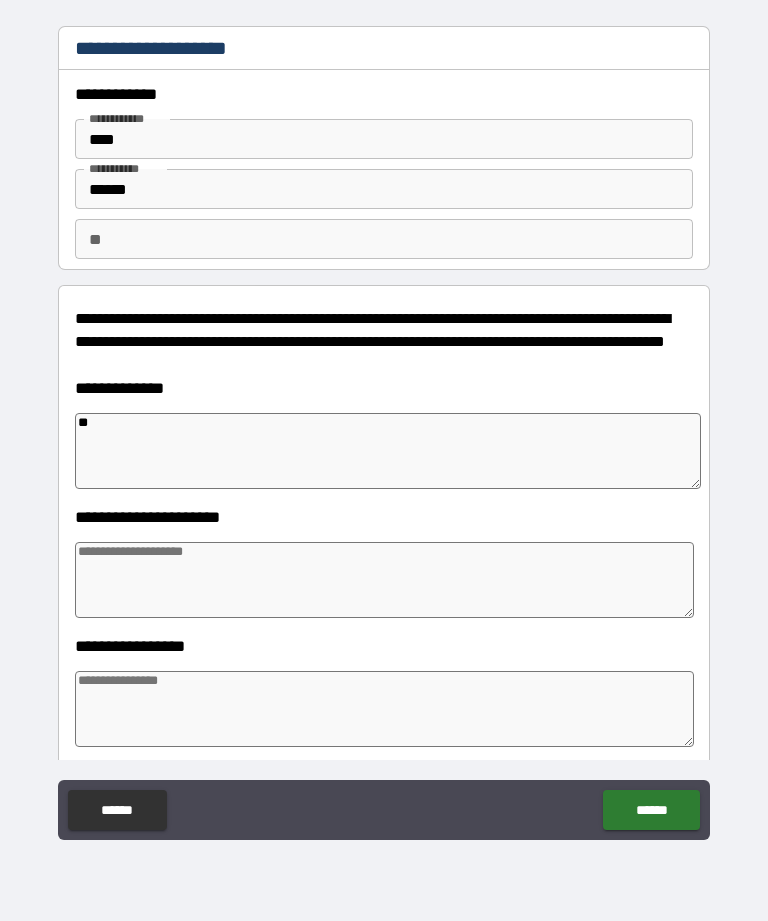 type on "*" 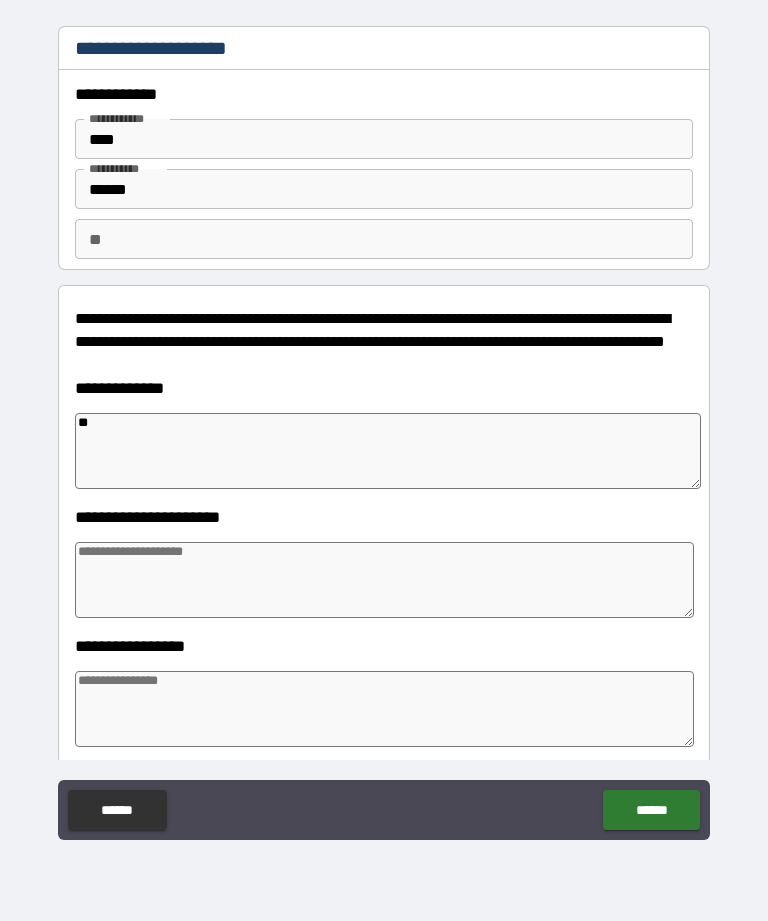type on "***" 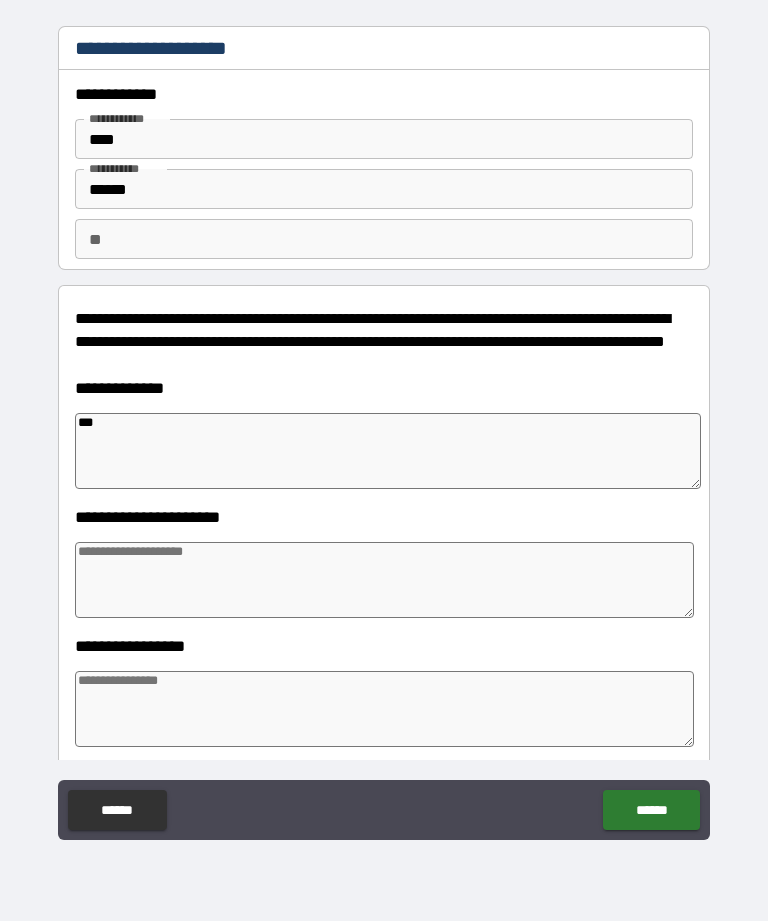 type on "*" 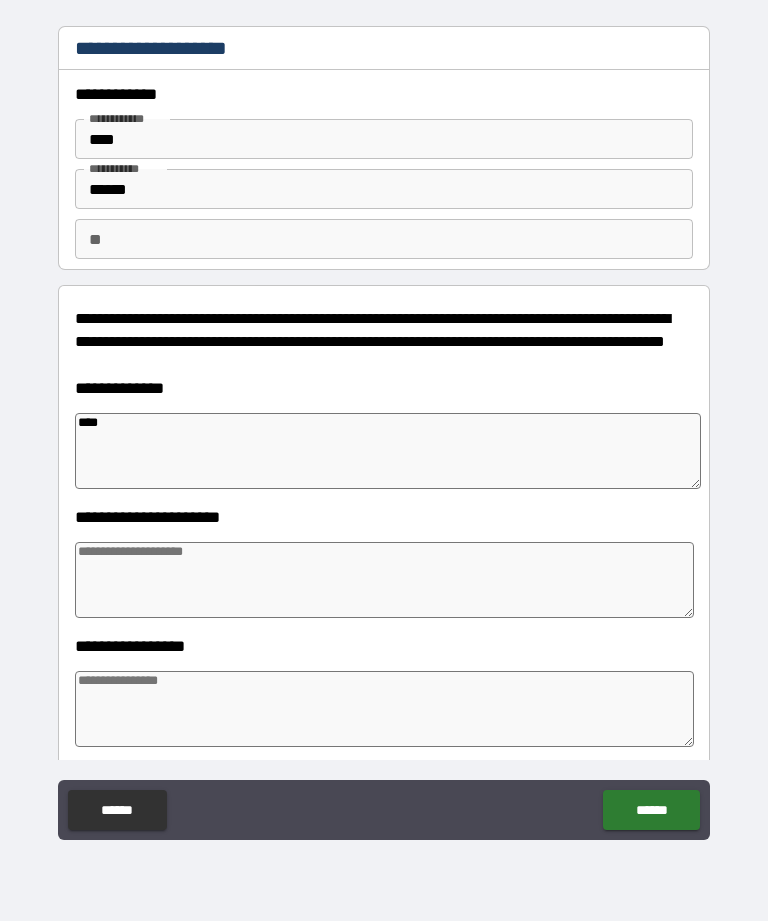 type on "*" 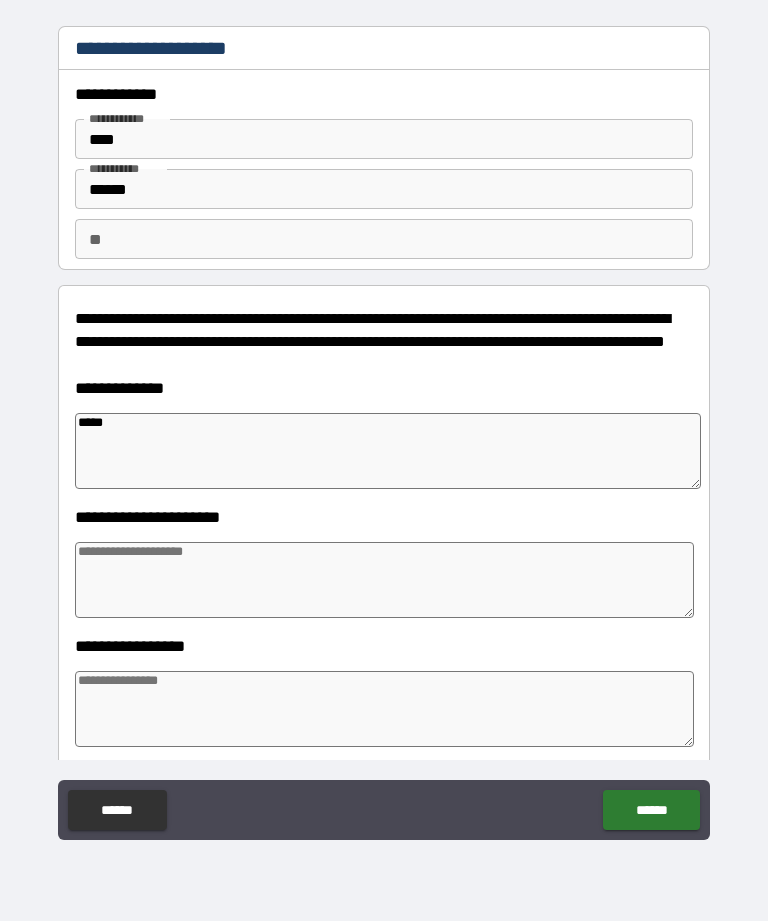 type on "*" 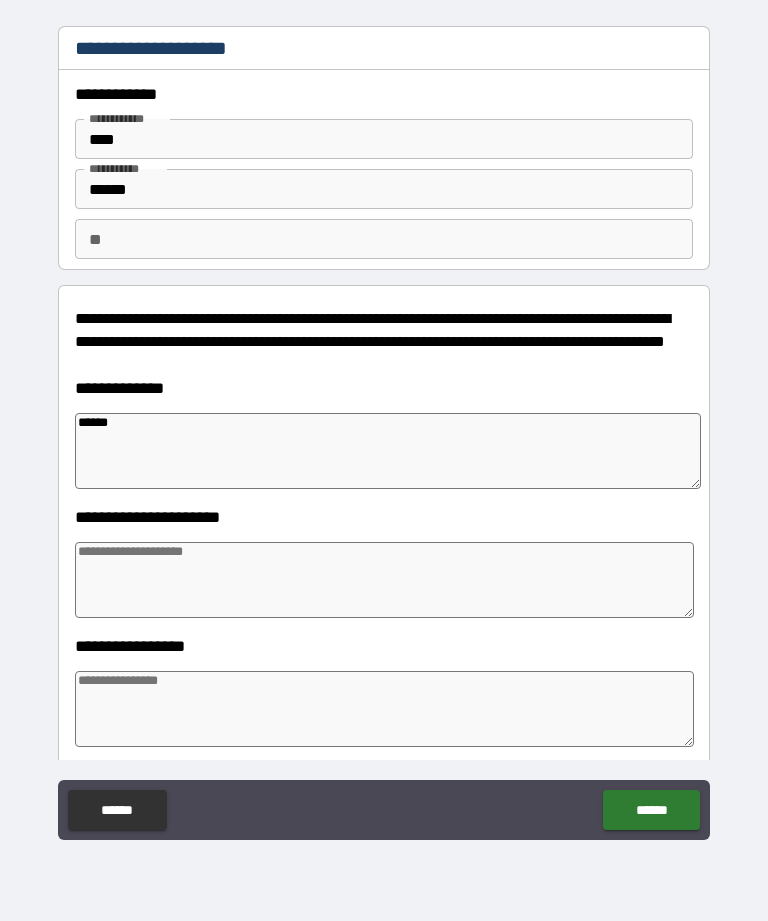 type on "*" 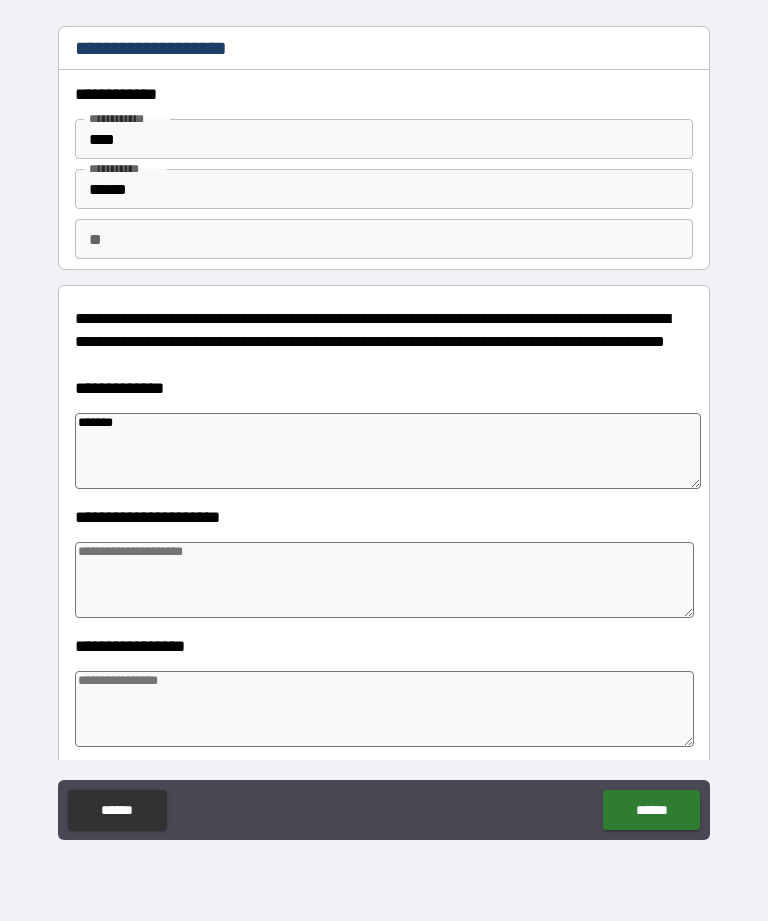 type on "*" 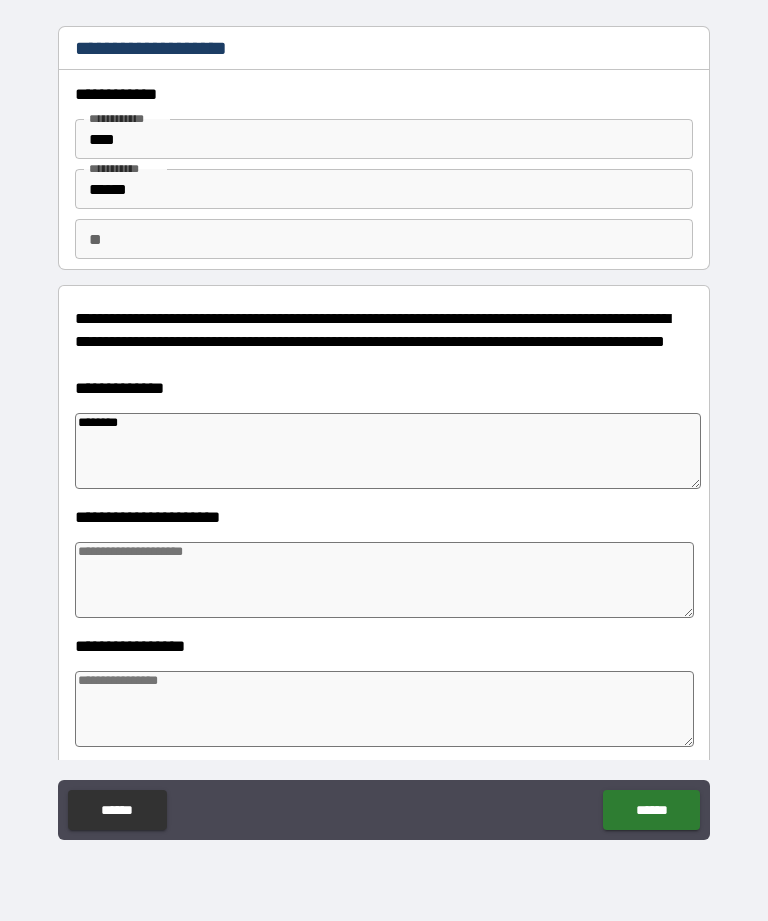 type on "*" 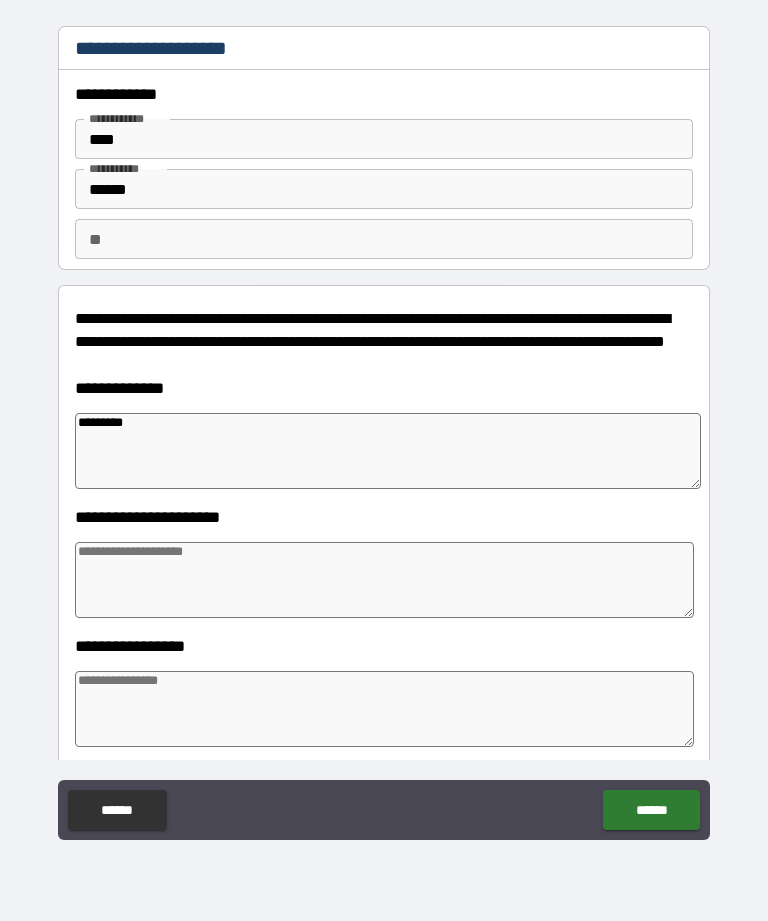 type on "*" 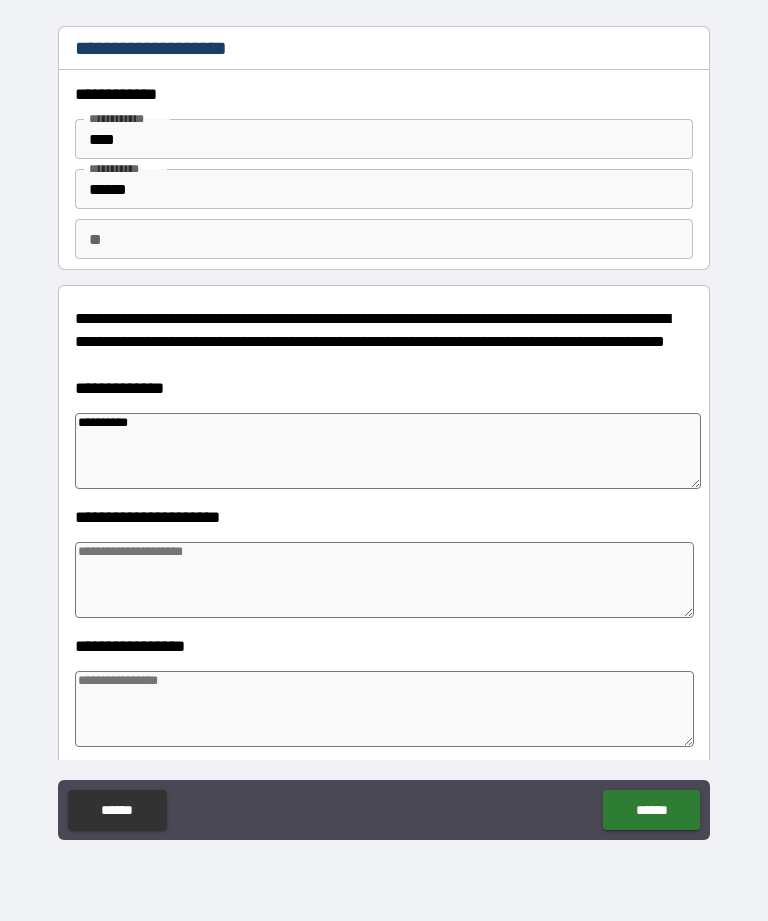 type on "*" 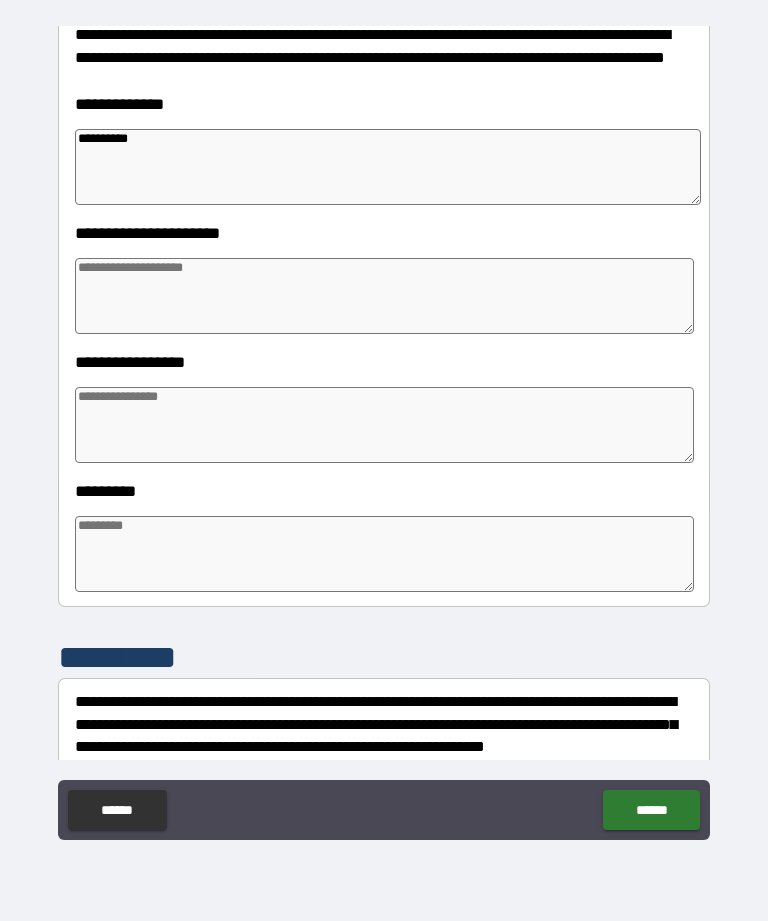 scroll, scrollTop: 287, scrollLeft: 0, axis: vertical 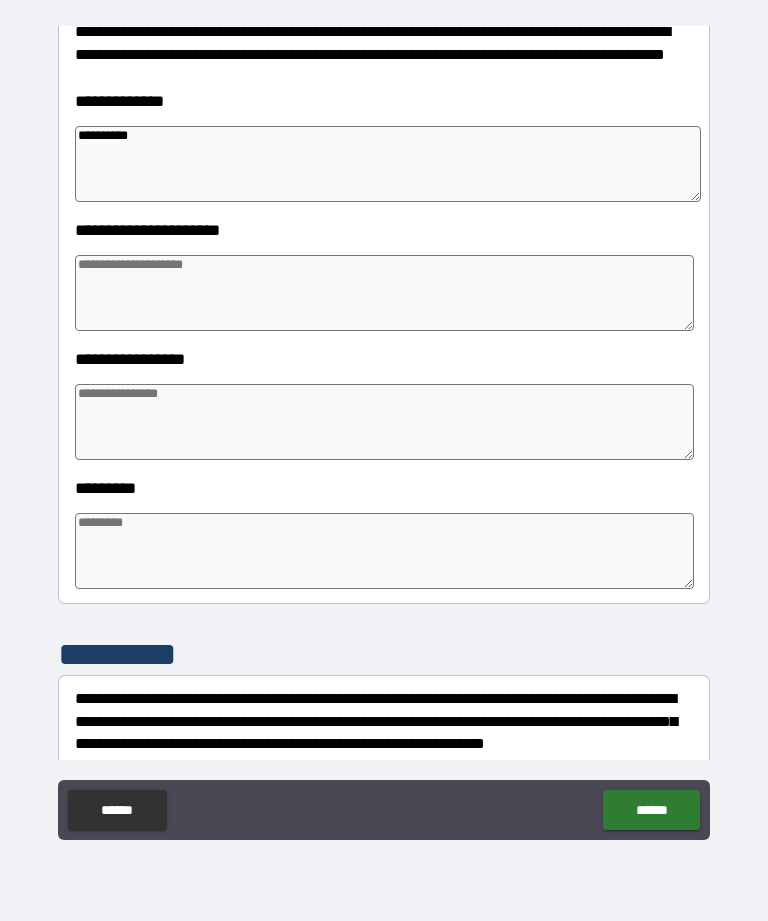 type on "*********" 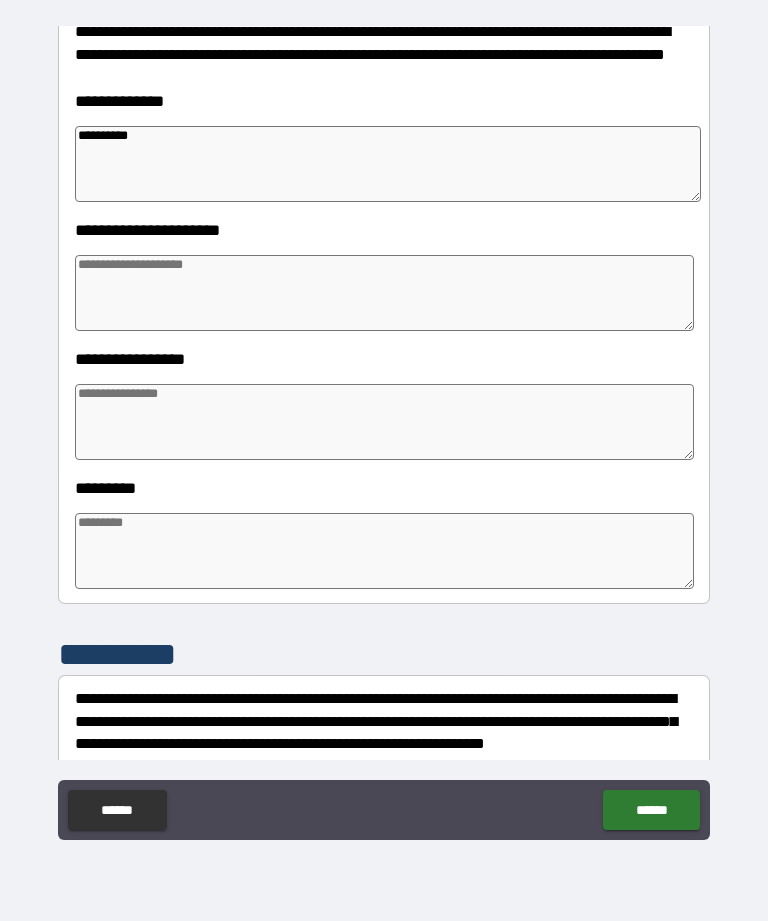type on "*" 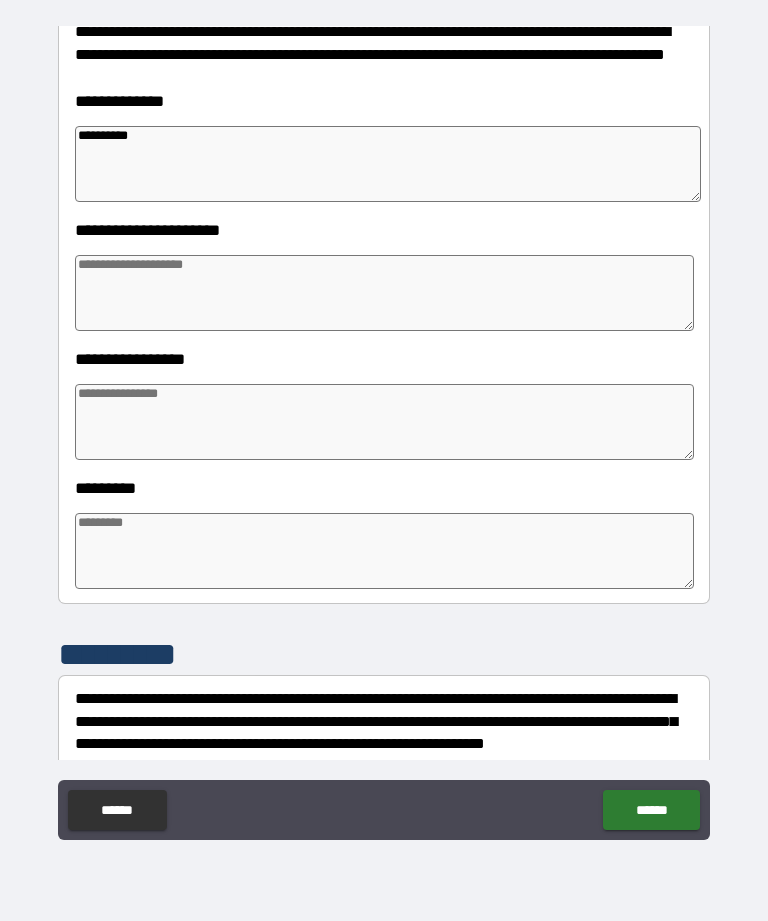 type on "*" 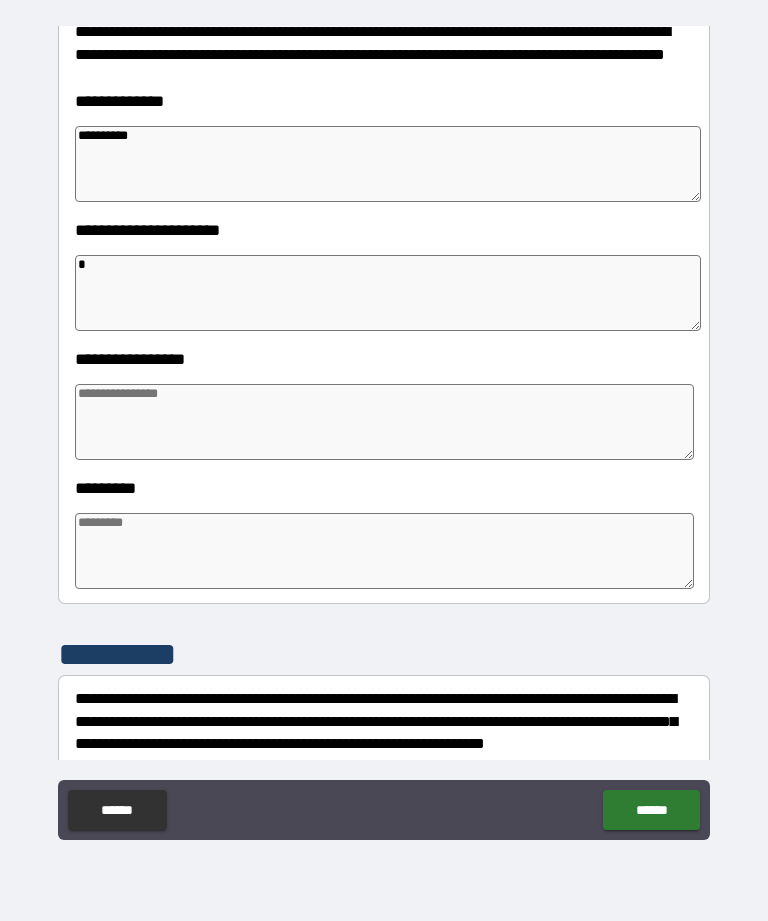 type on "*" 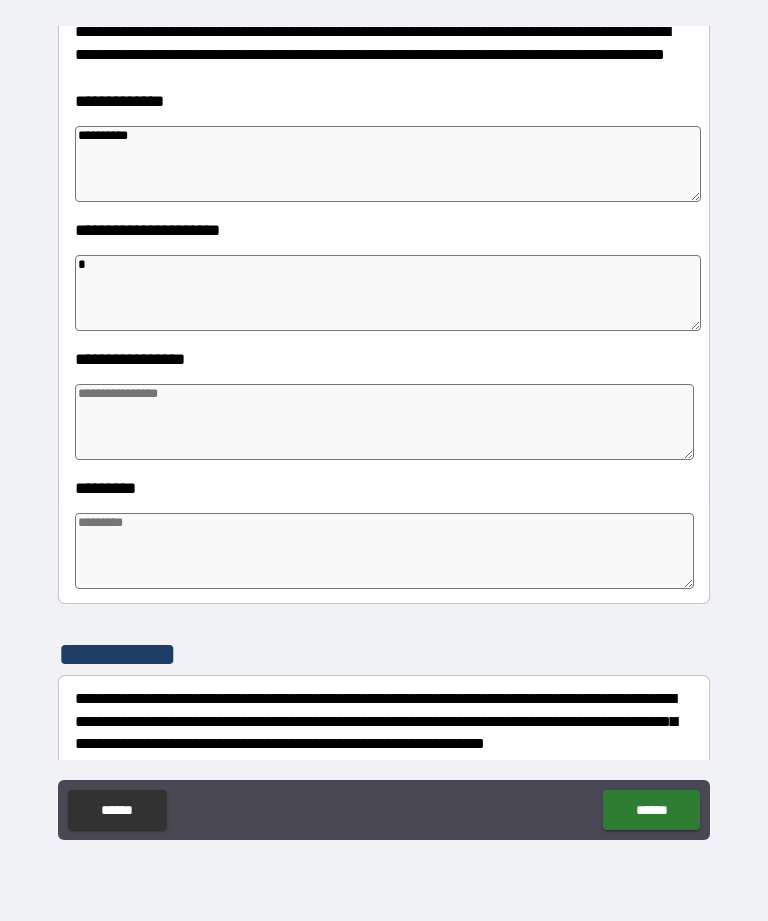 type on "*" 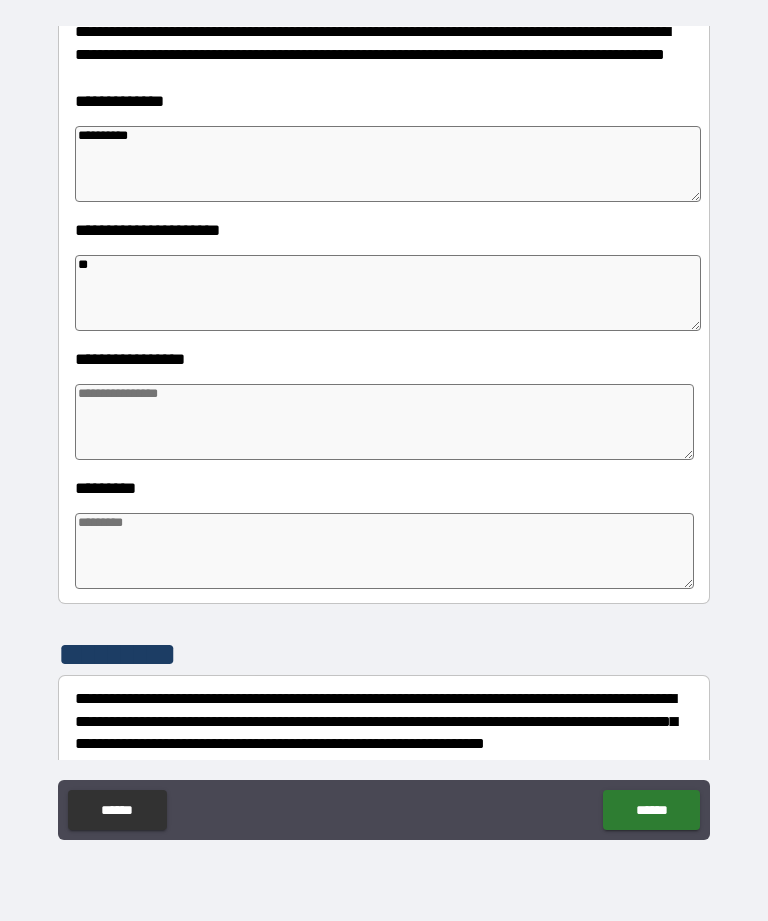type on "*" 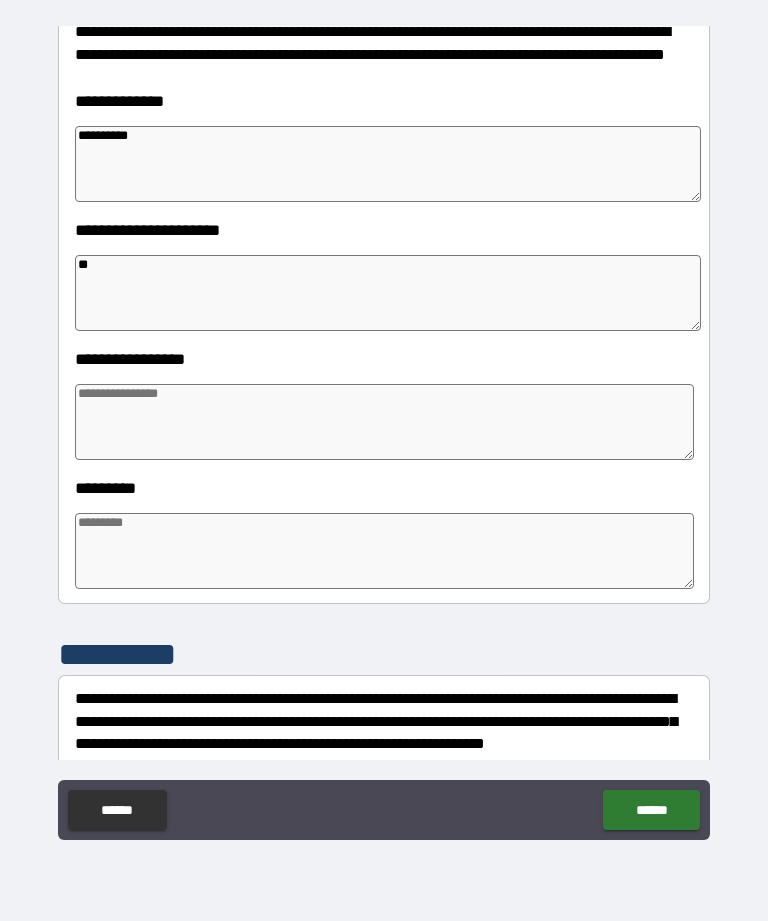 type on "*" 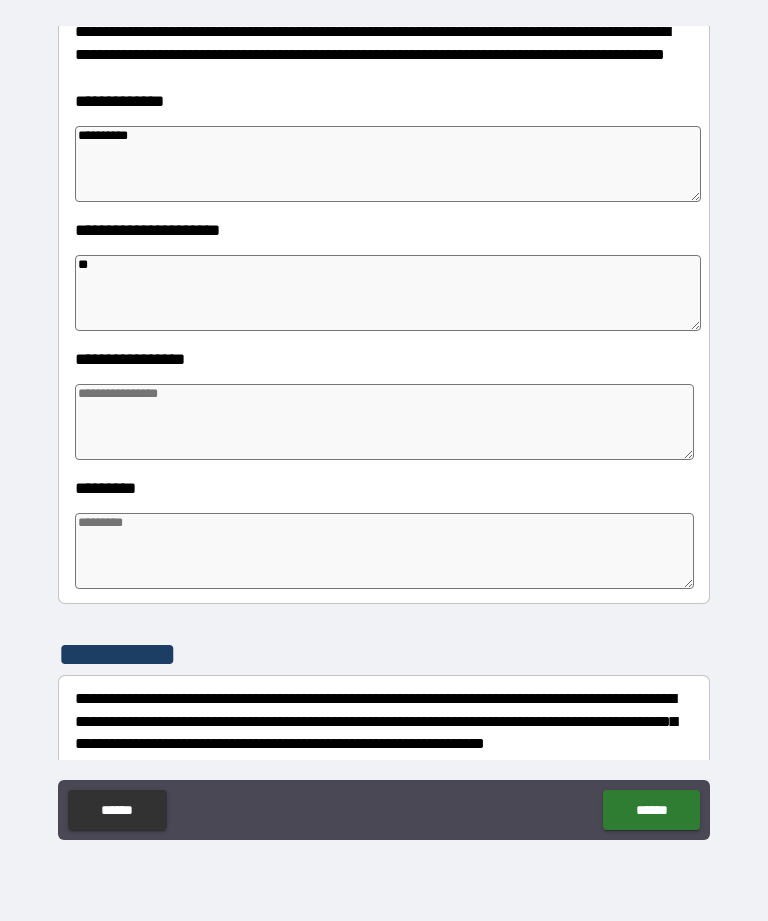 type on "*" 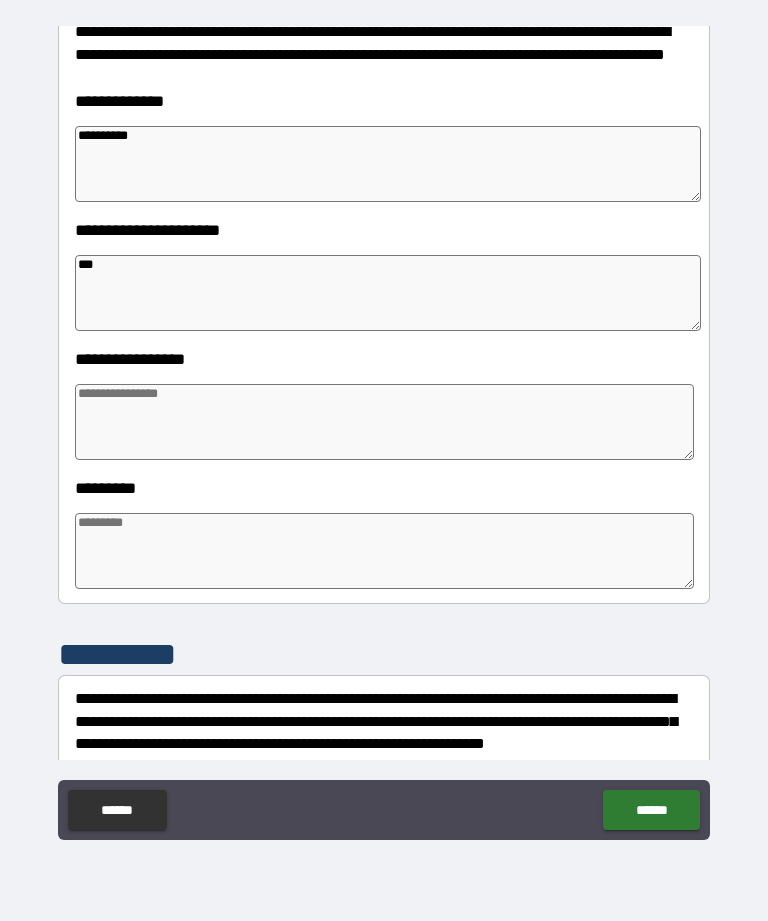type on "*" 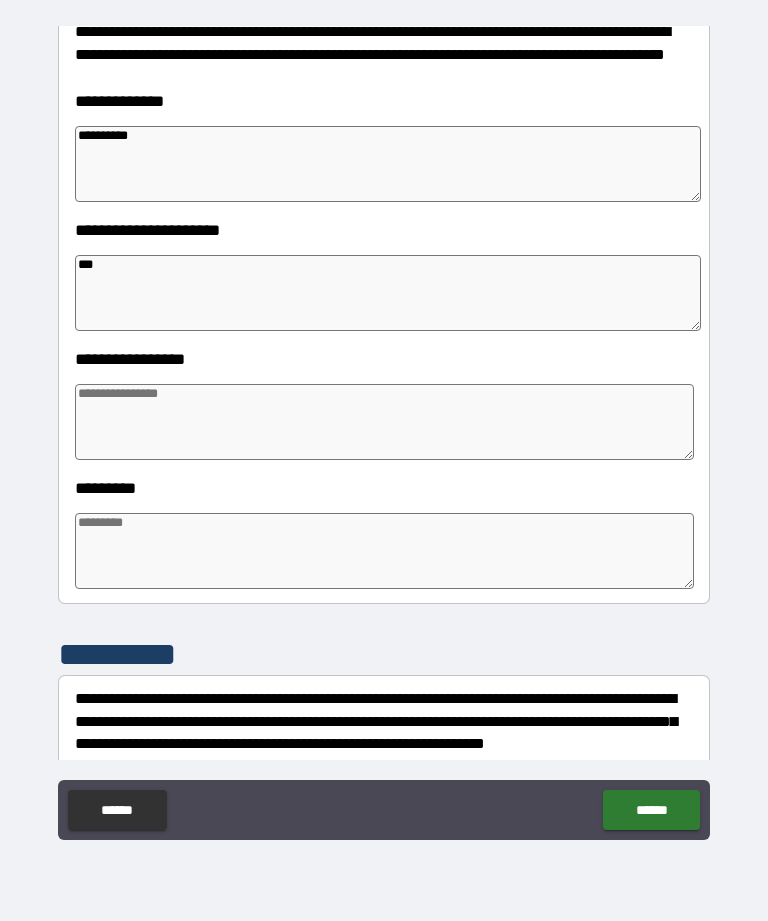 type on "*" 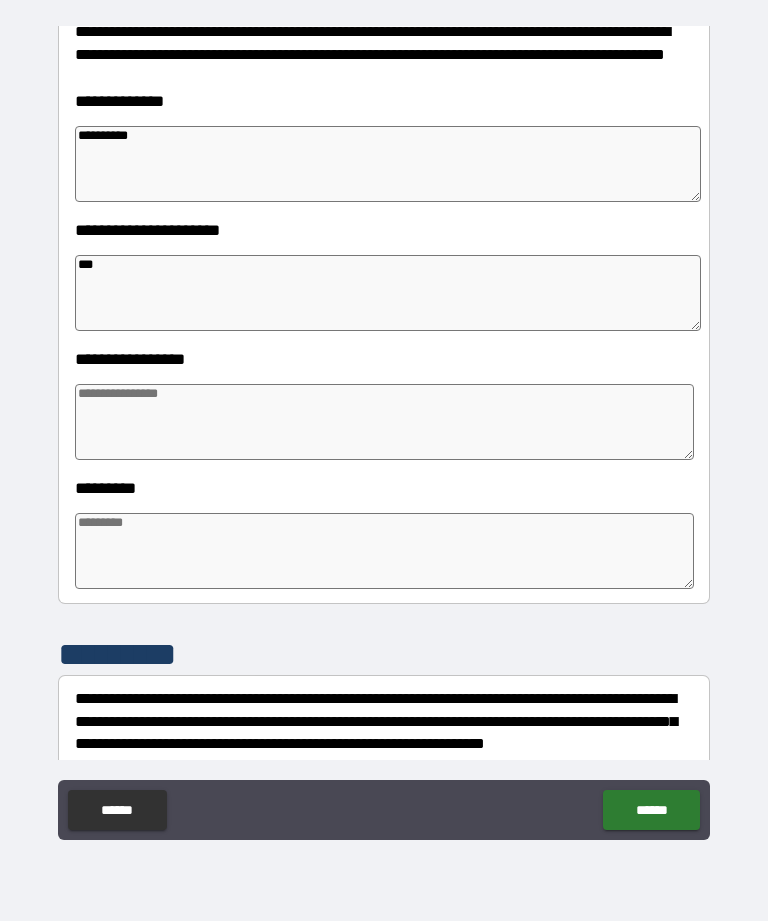 type on "*" 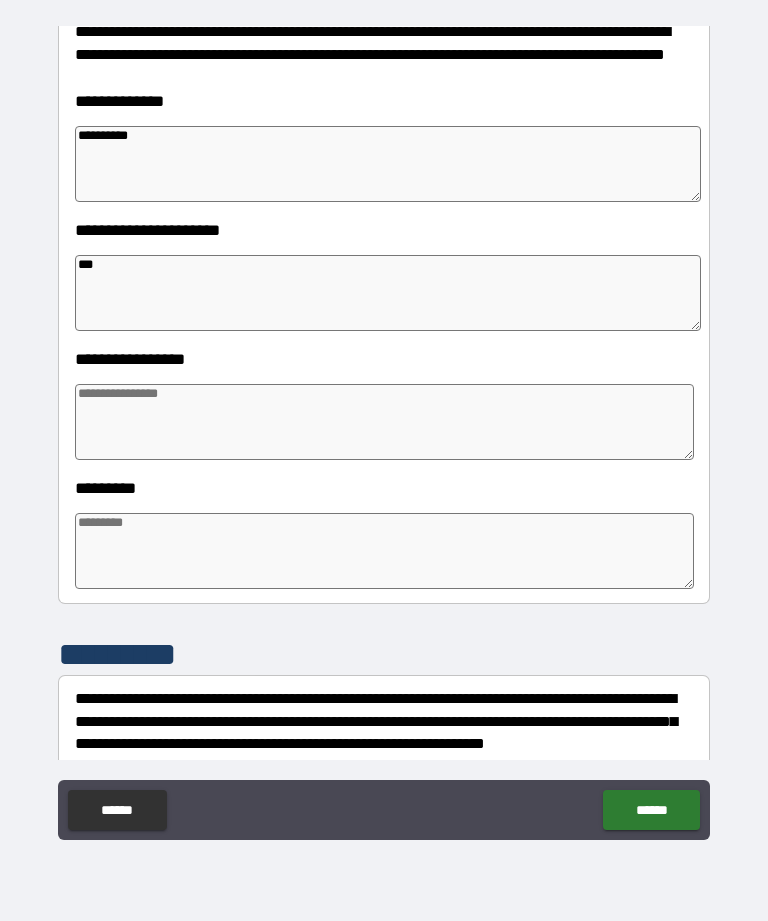 type on "****" 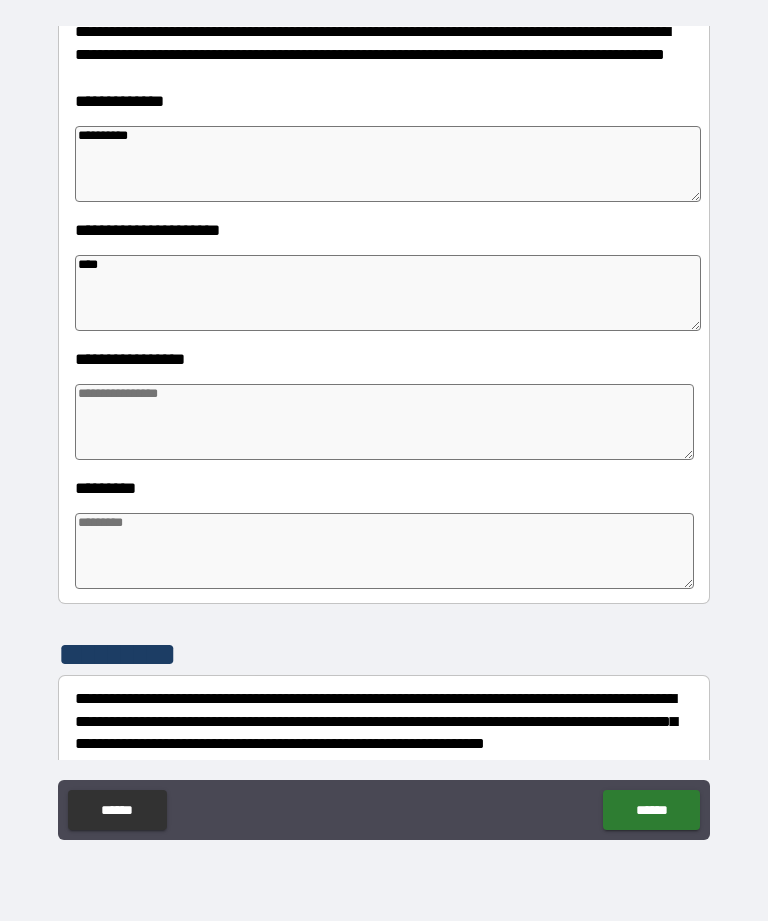 type on "*" 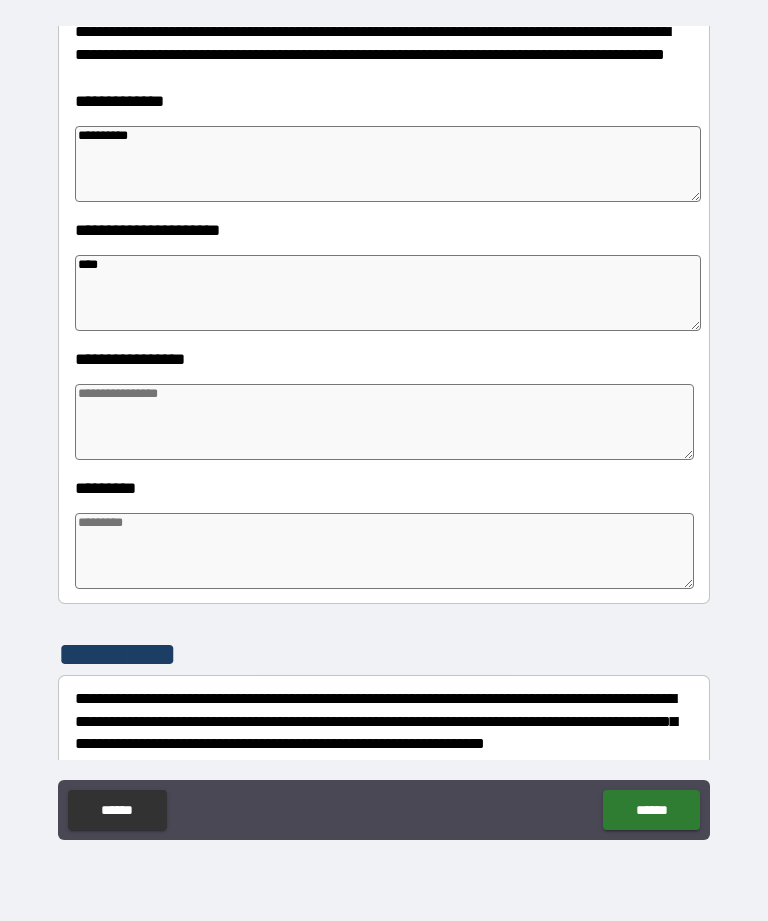 type on "*" 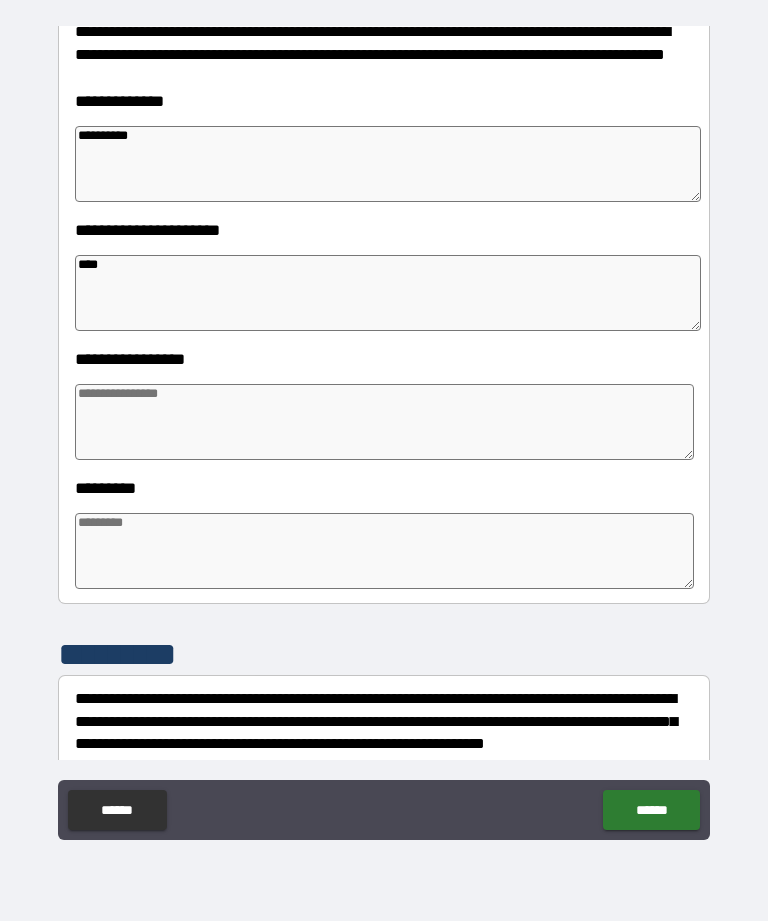 type on "*" 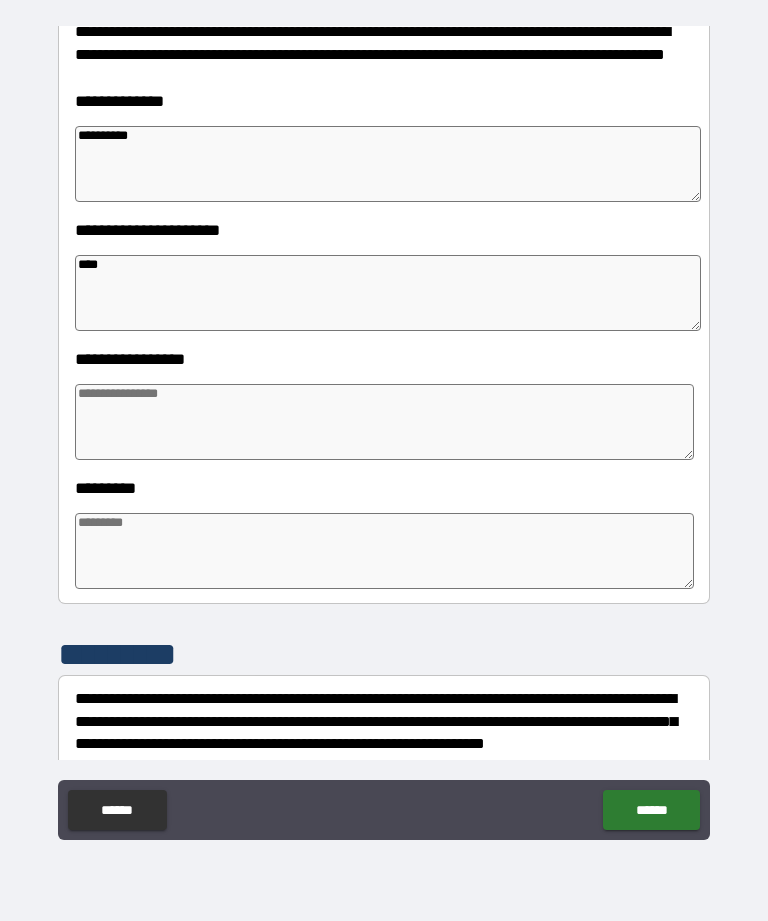 type on "*****" 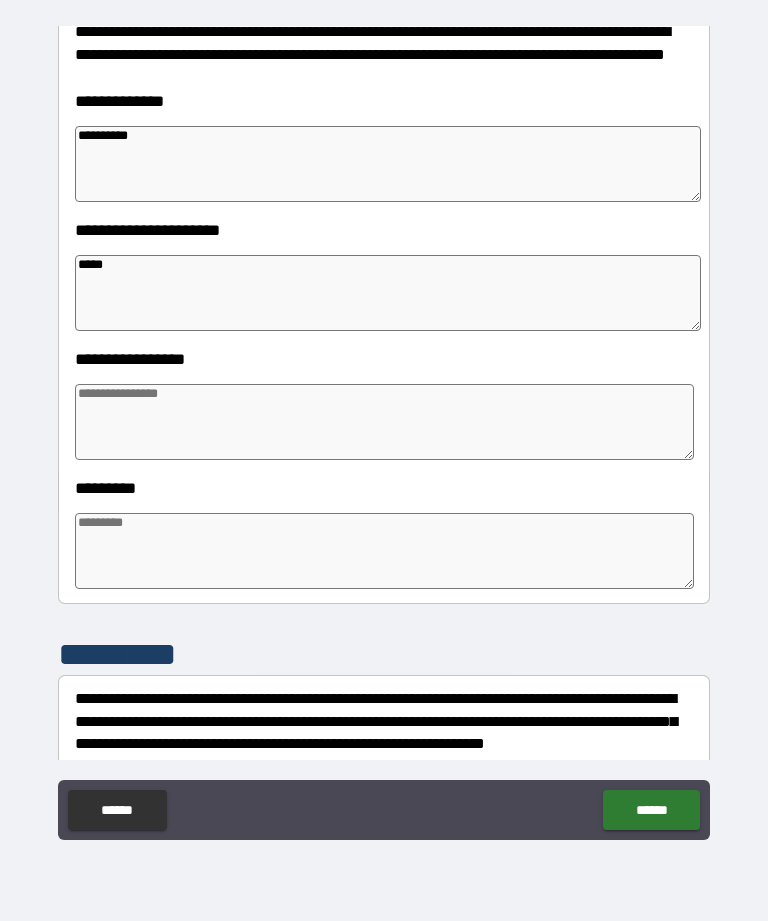 type on "*" 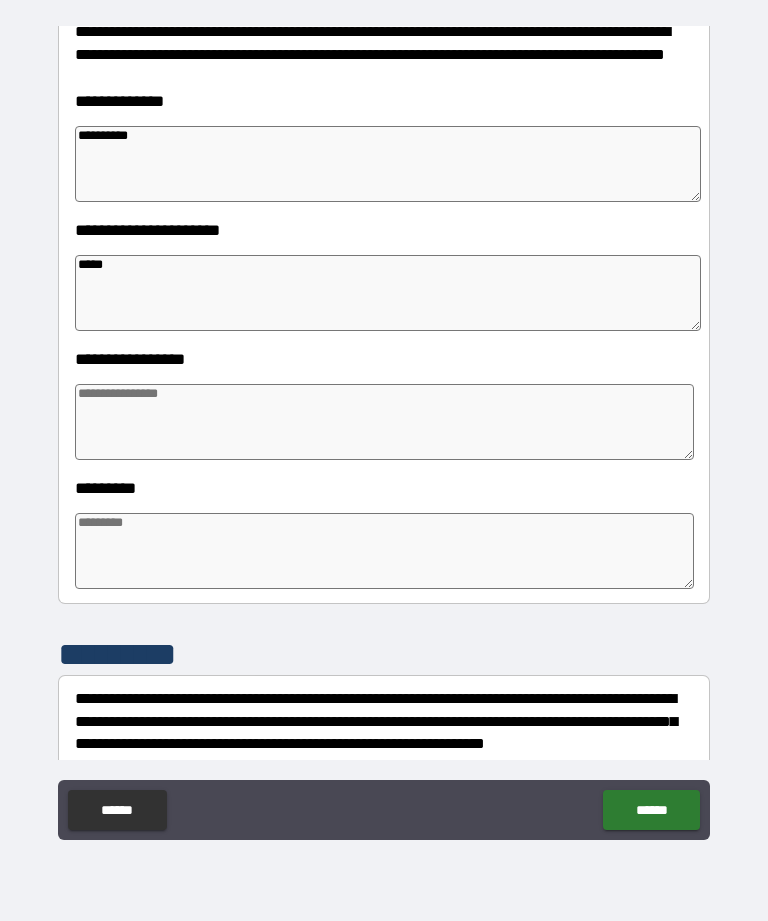 type on "*" 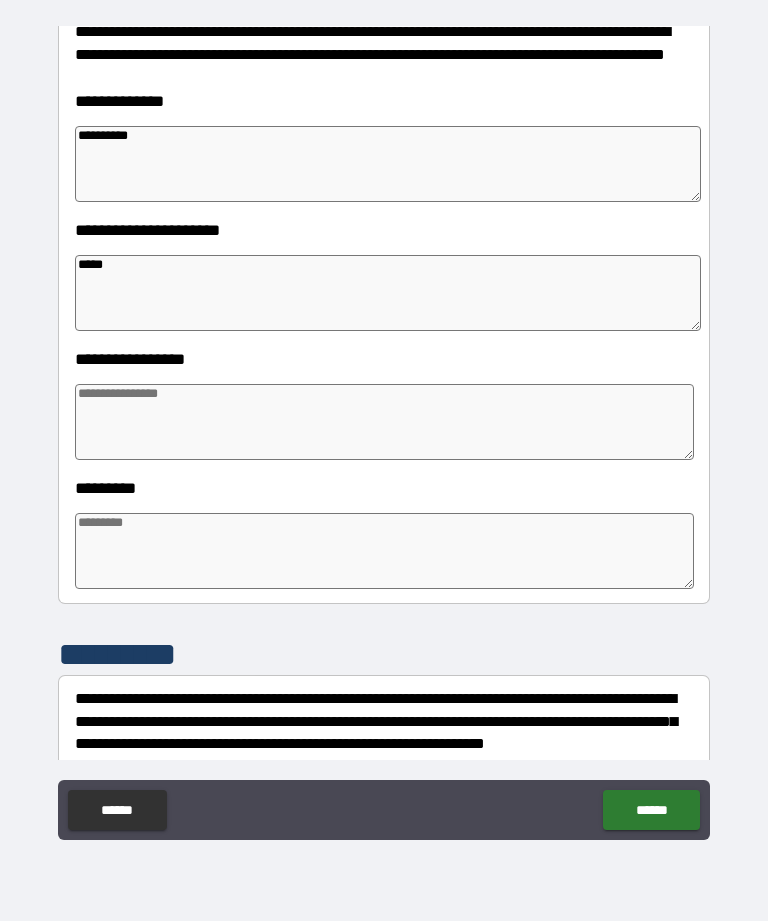 type on "*" 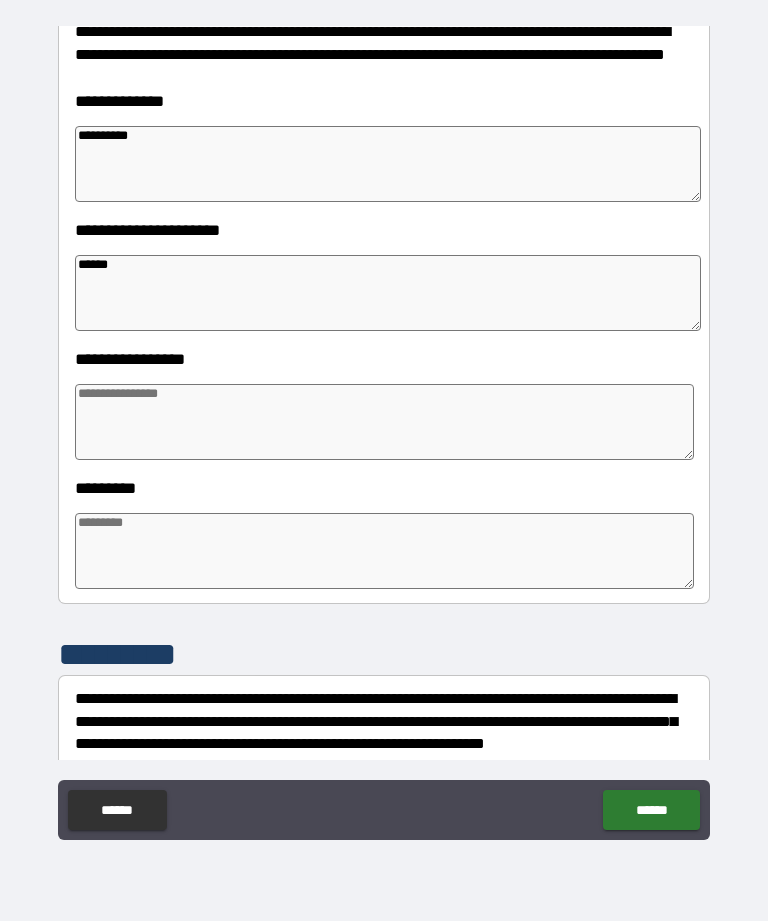type on "*" 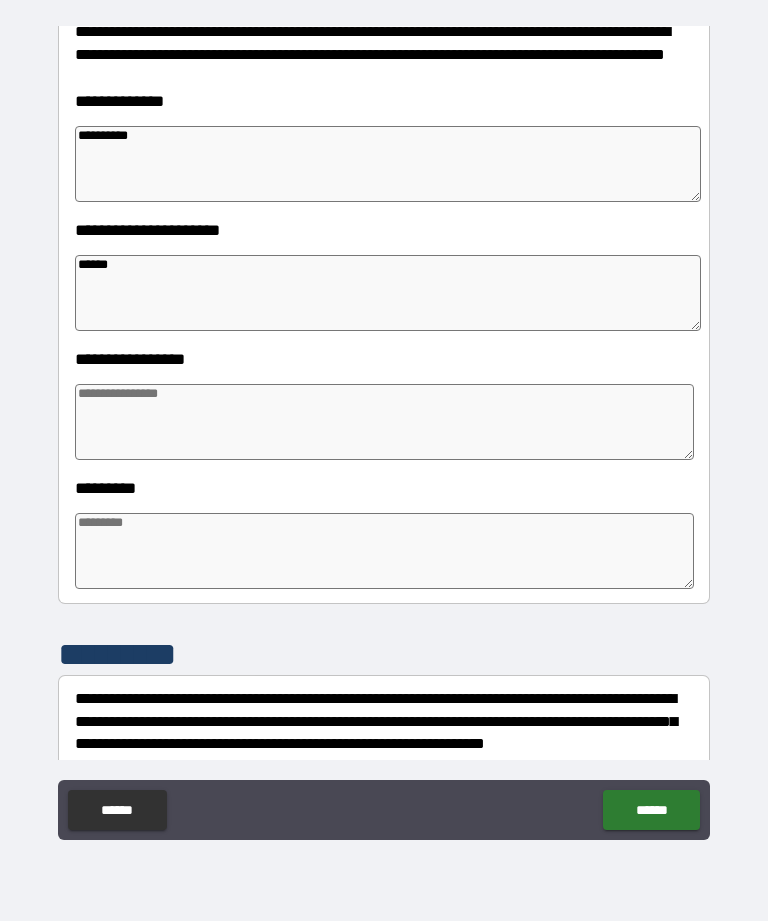 type on "*" 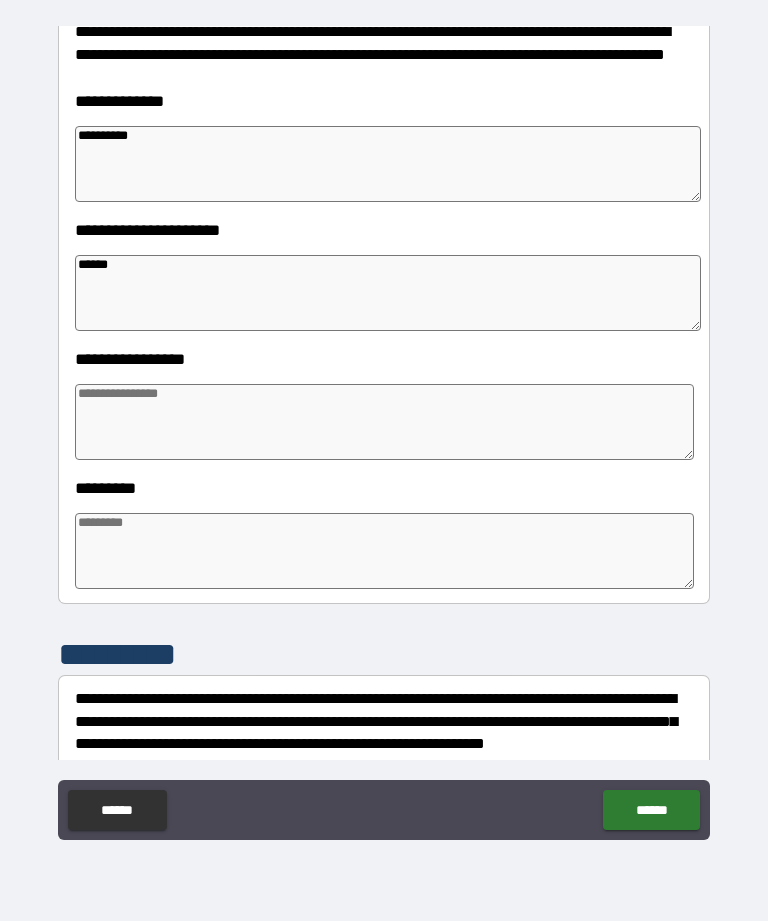 type on "*" 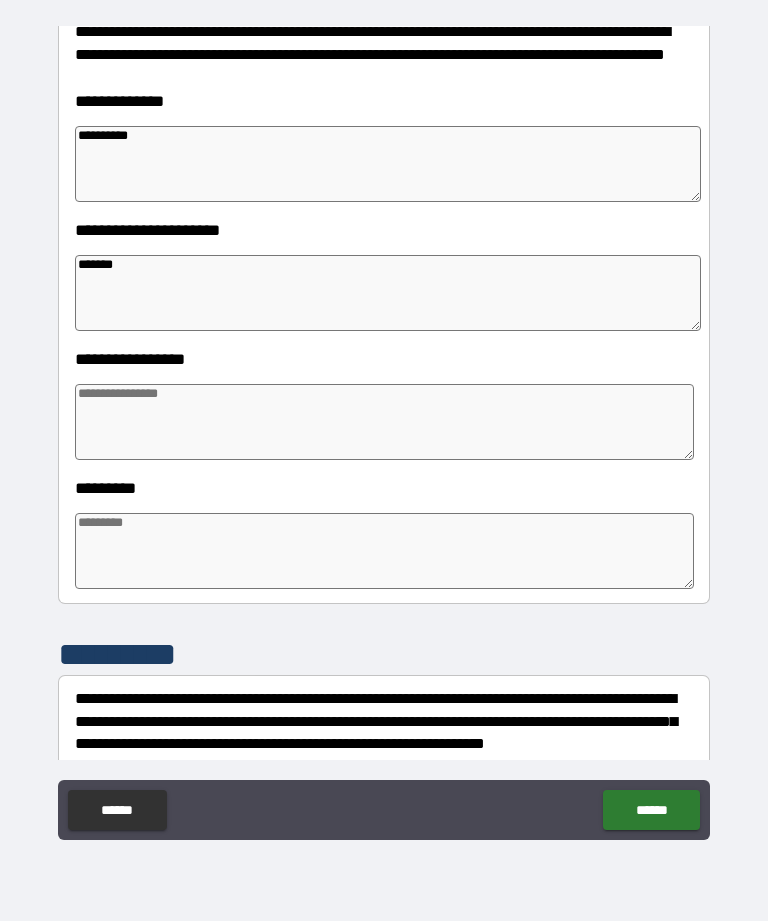 type on "*" 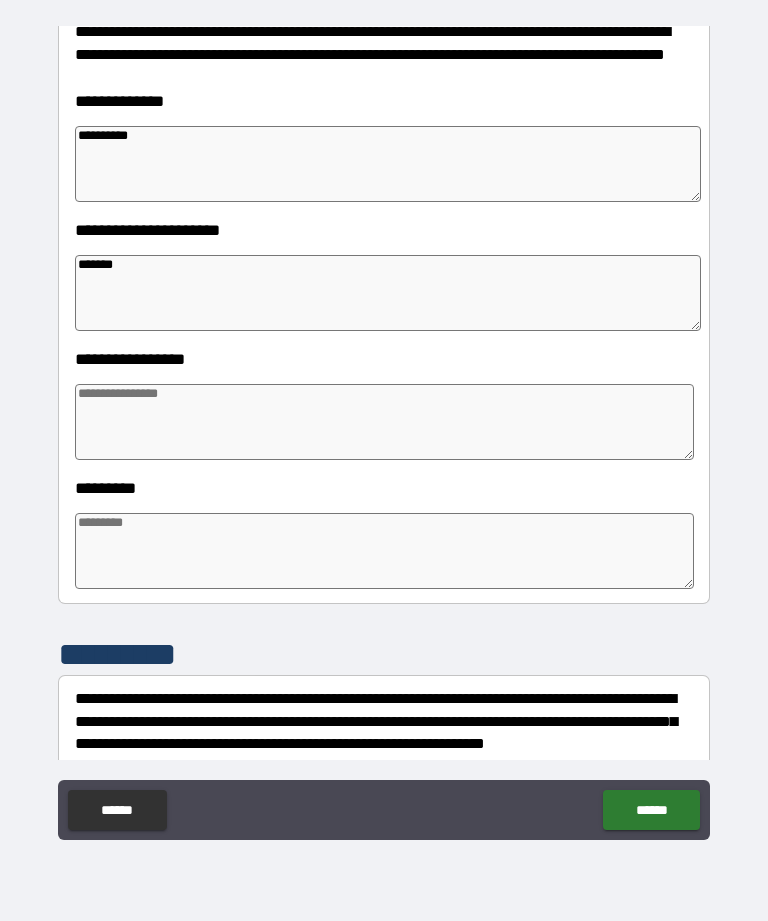 type on "*" 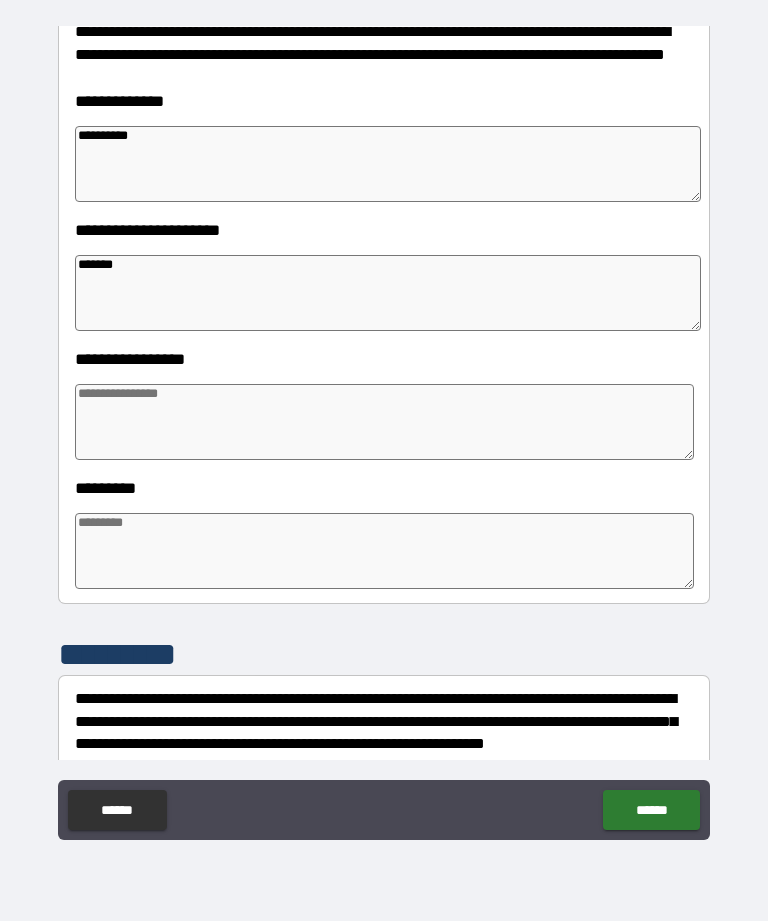 type on "*" 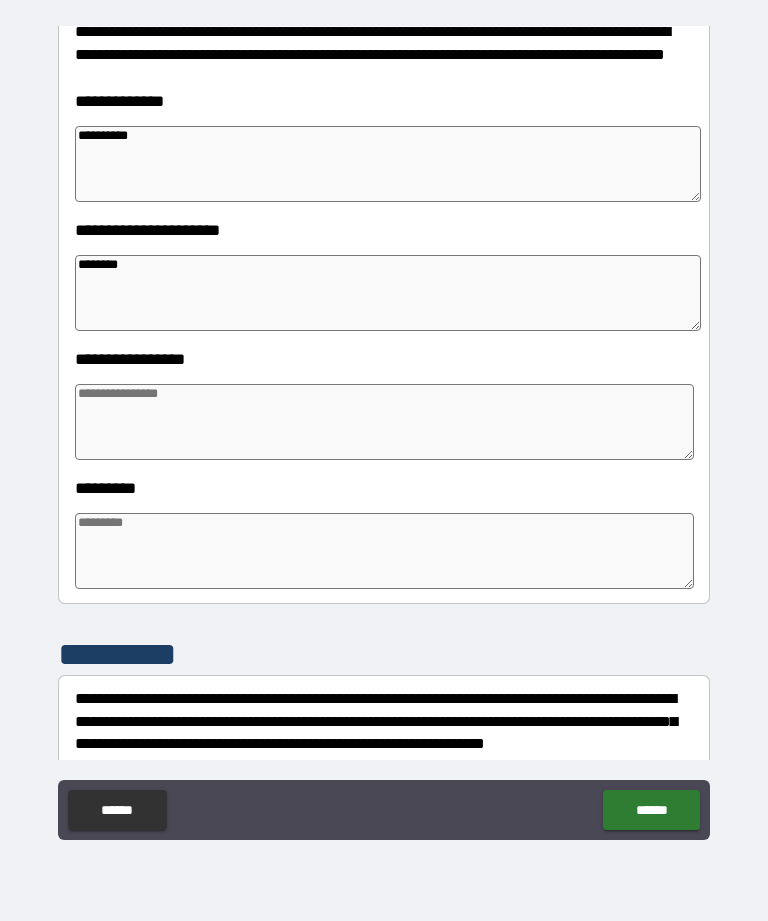 type on "*" 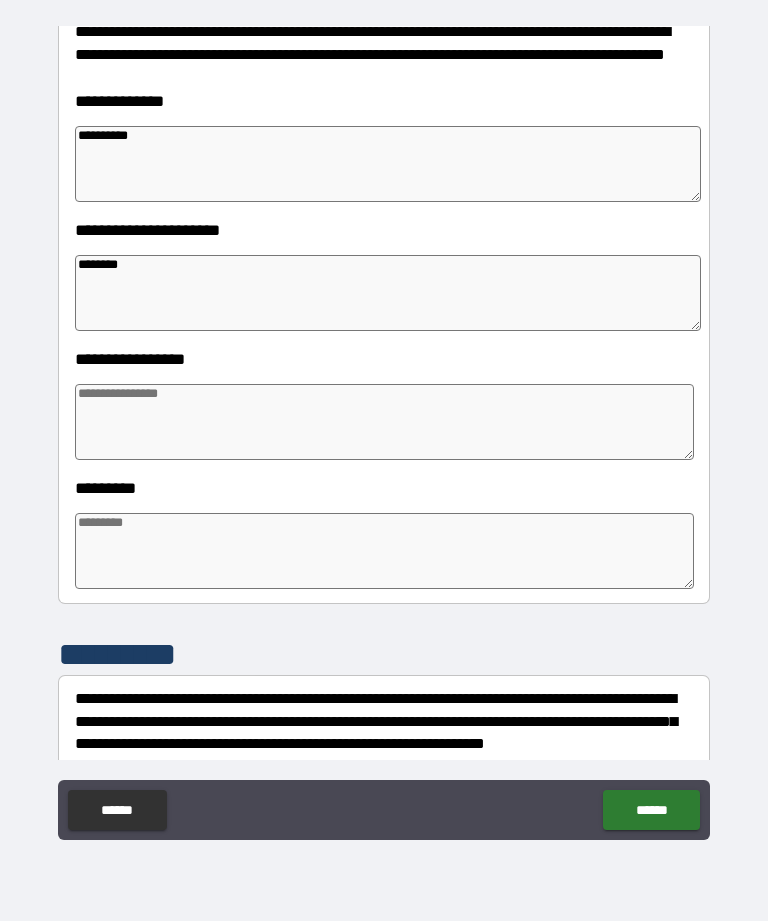 type on "*" 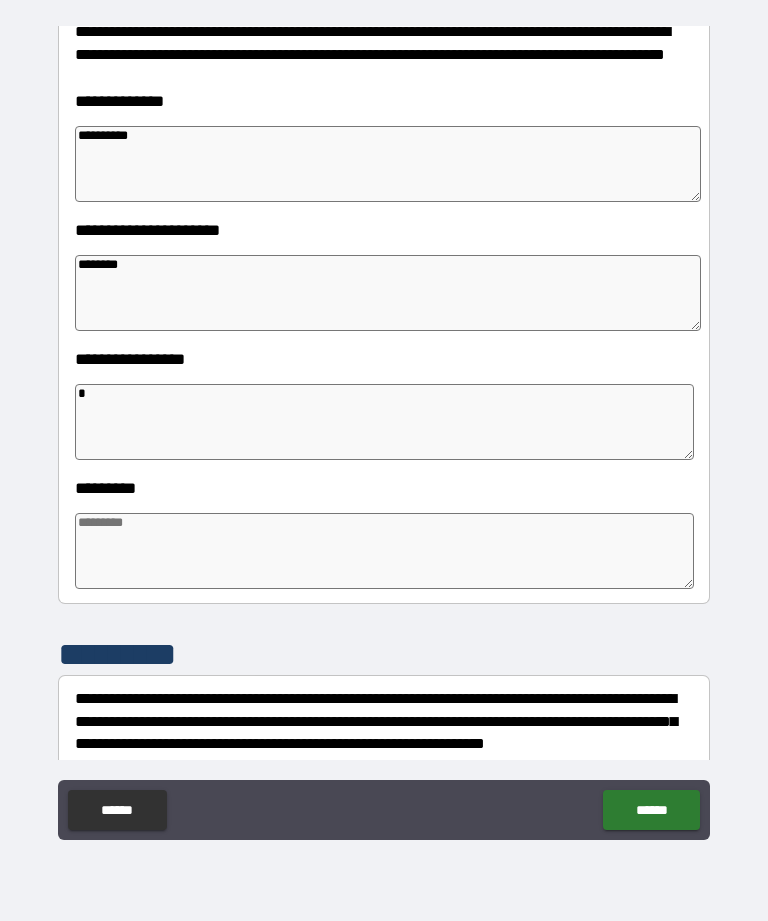 type on "*" 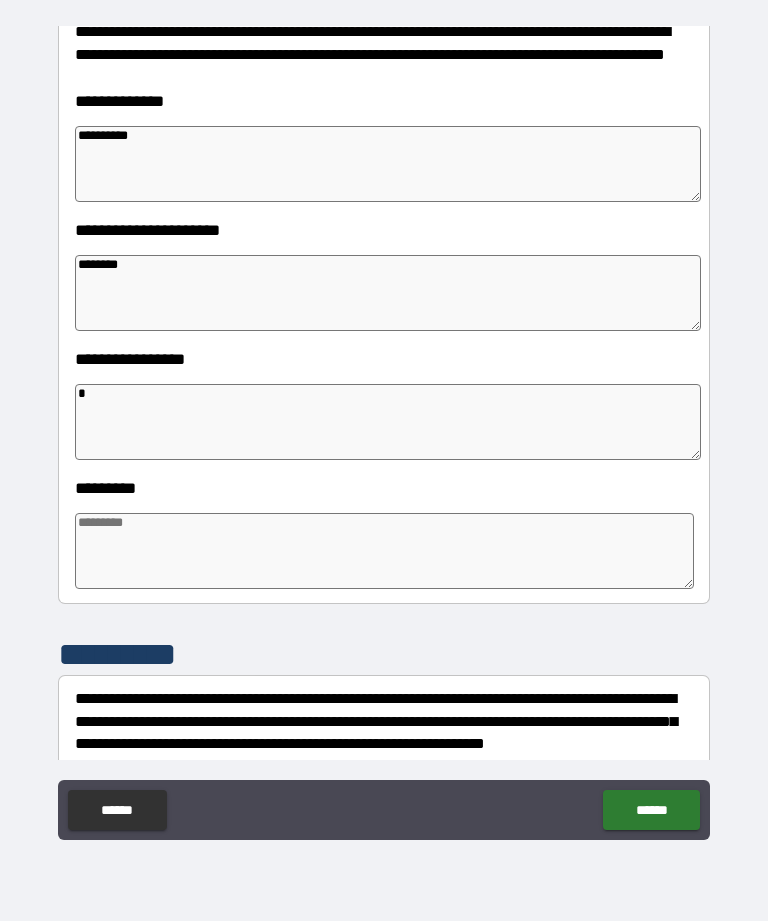 type on "*" 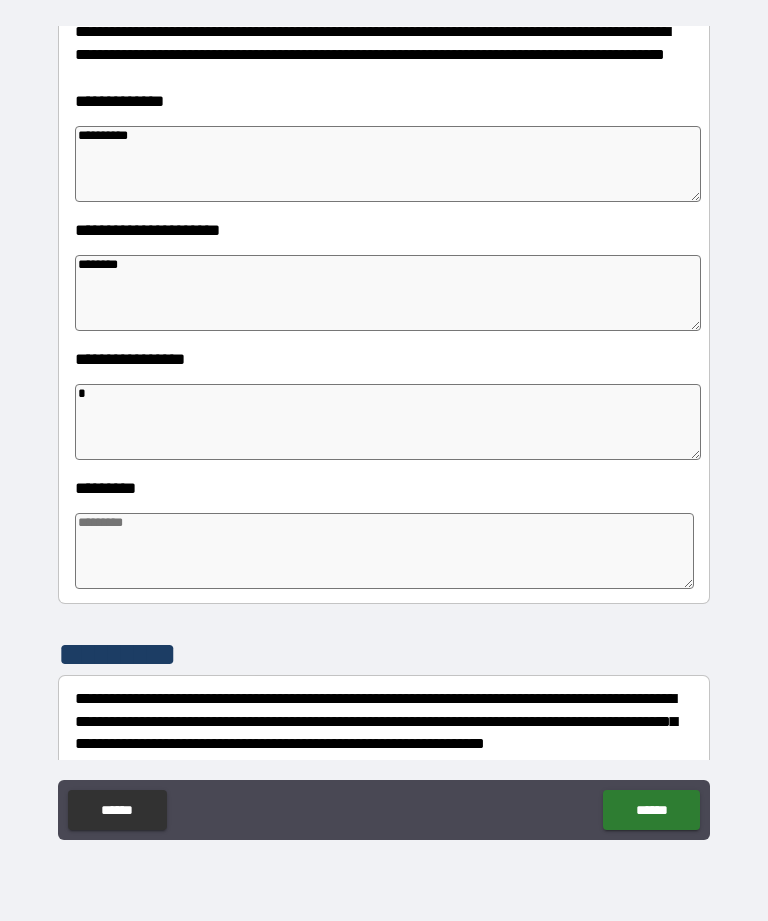 type on "*" 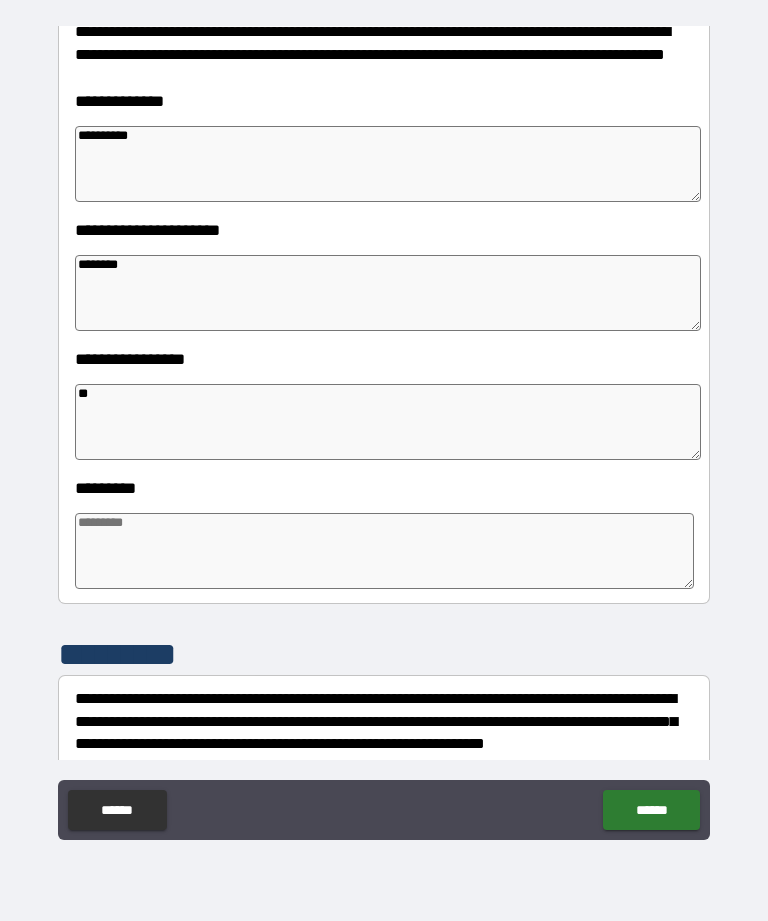 type on "*" 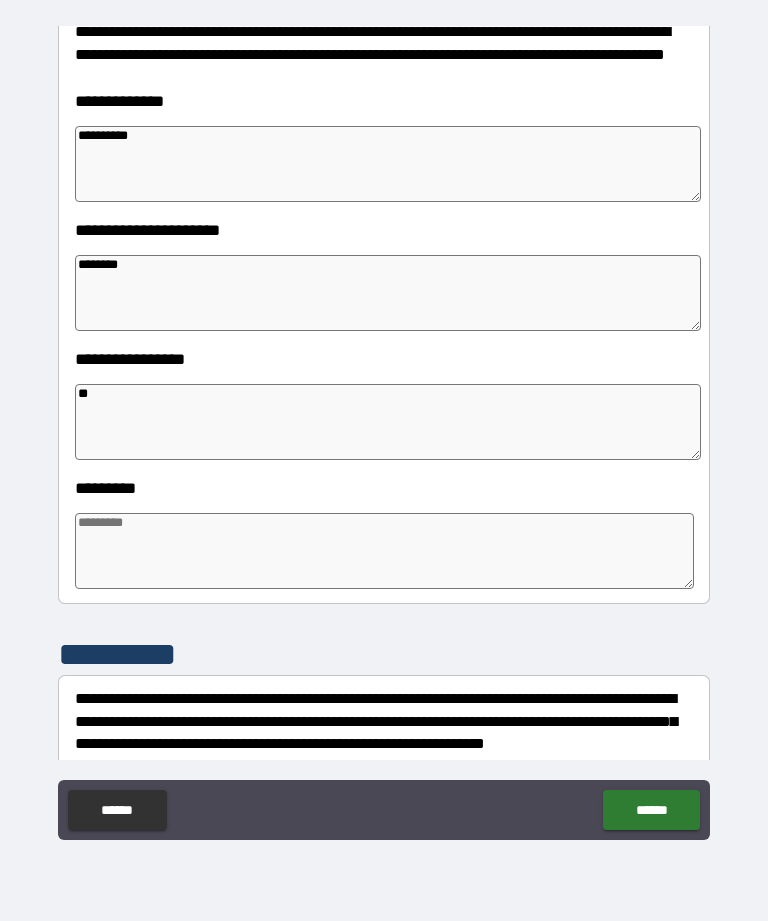 type on "*" 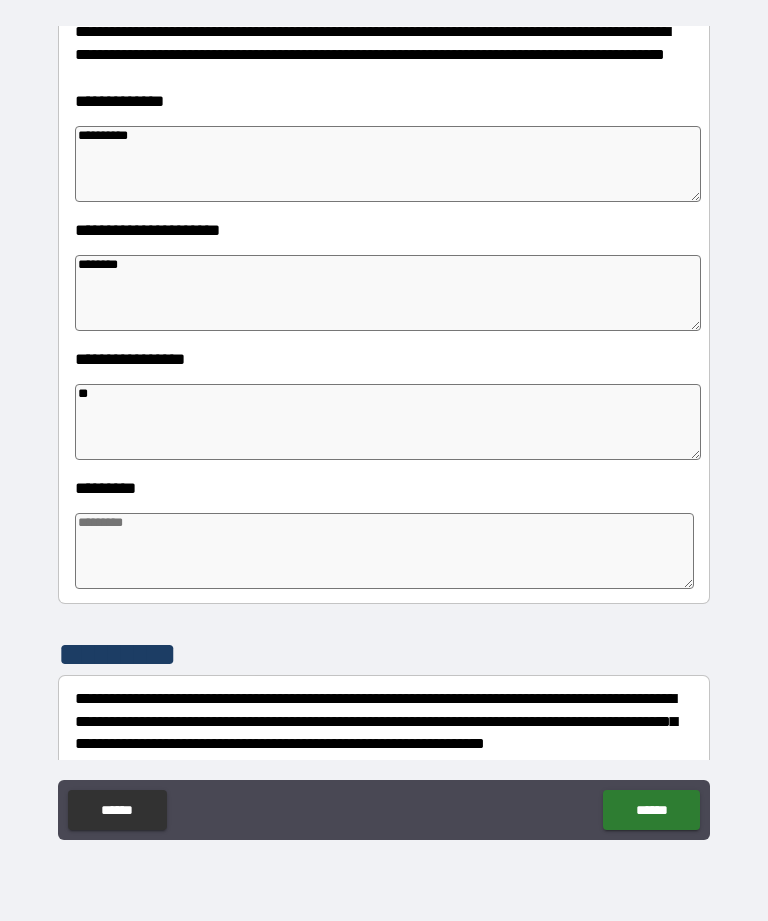 type on "*" 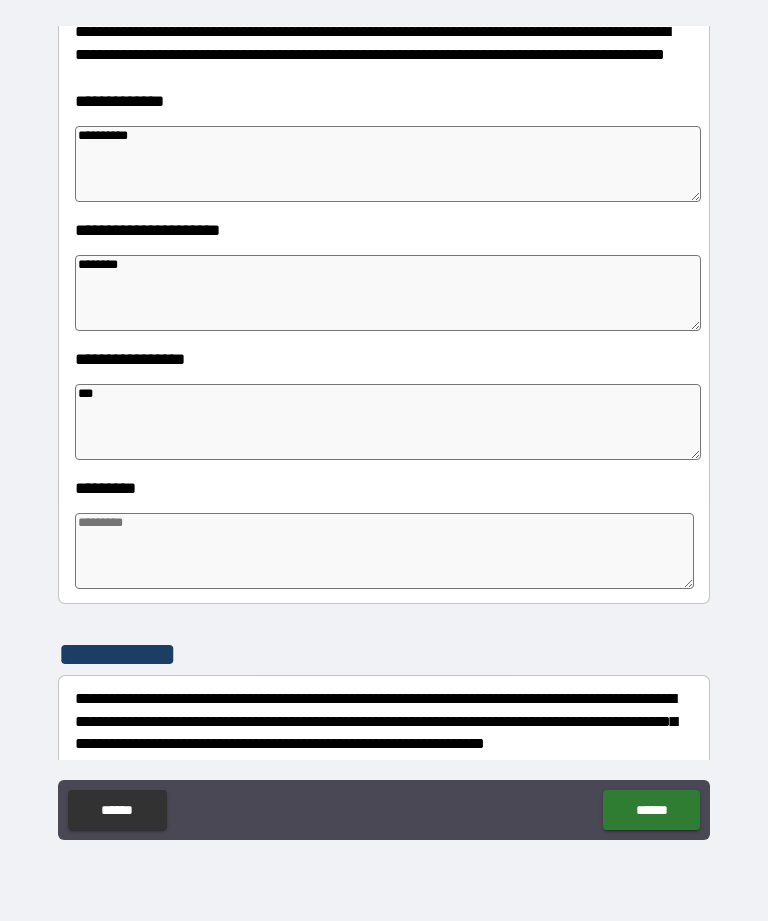type on "*" 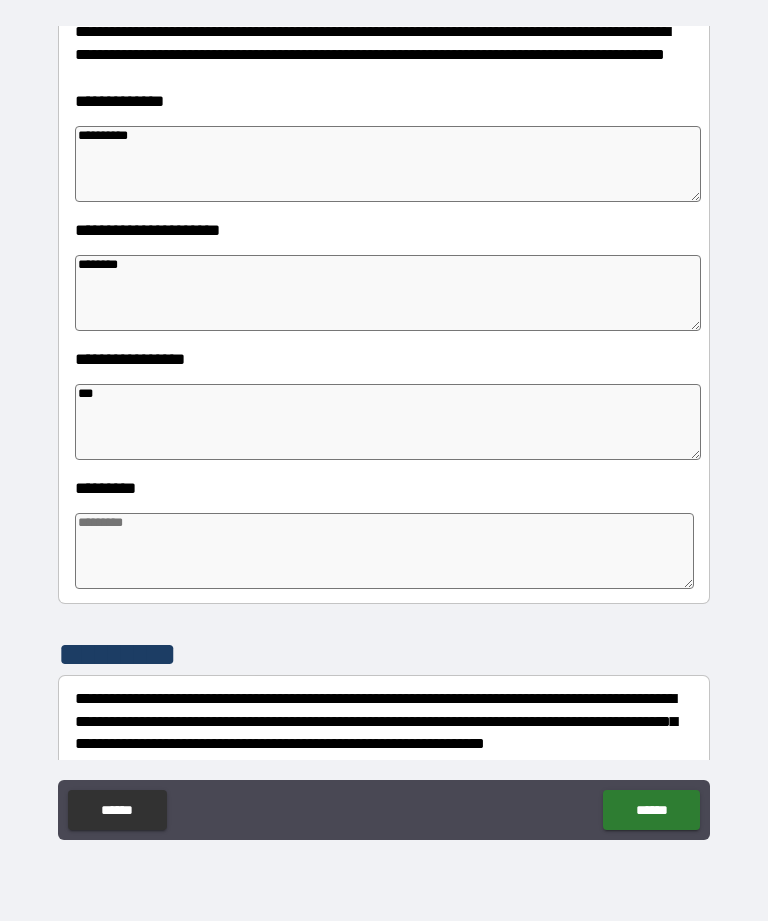 type on "*" 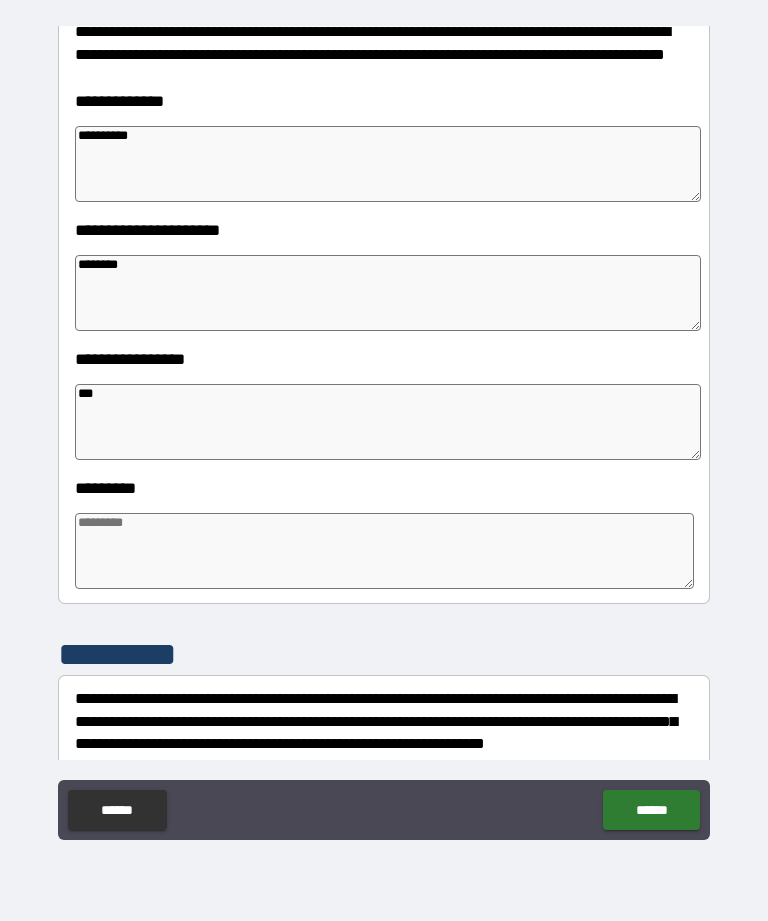 type on "*" 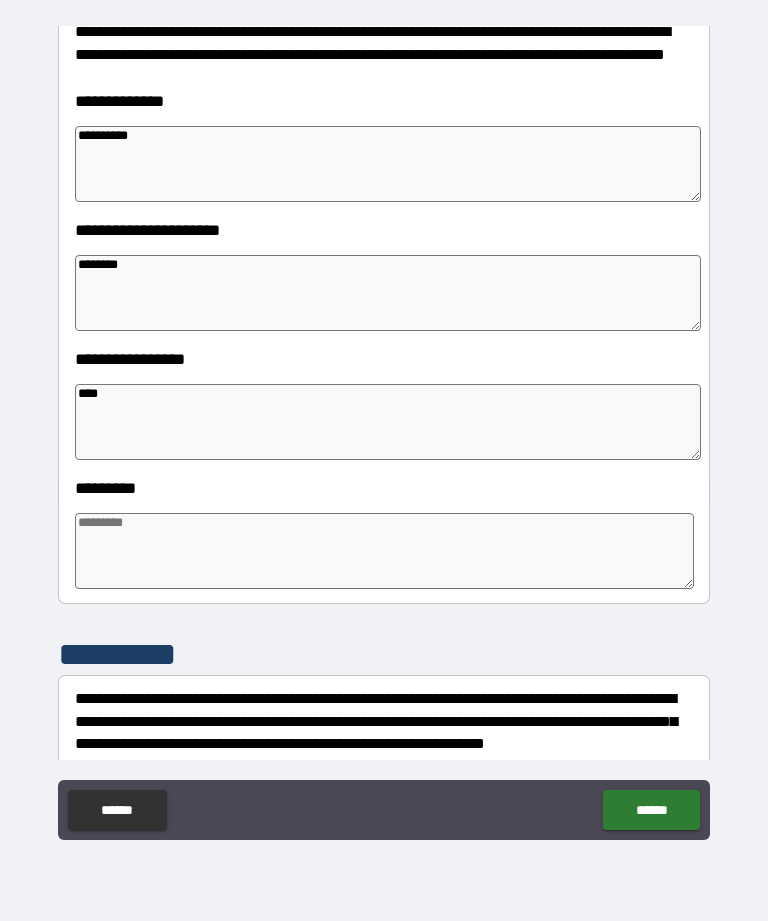 type on "*" 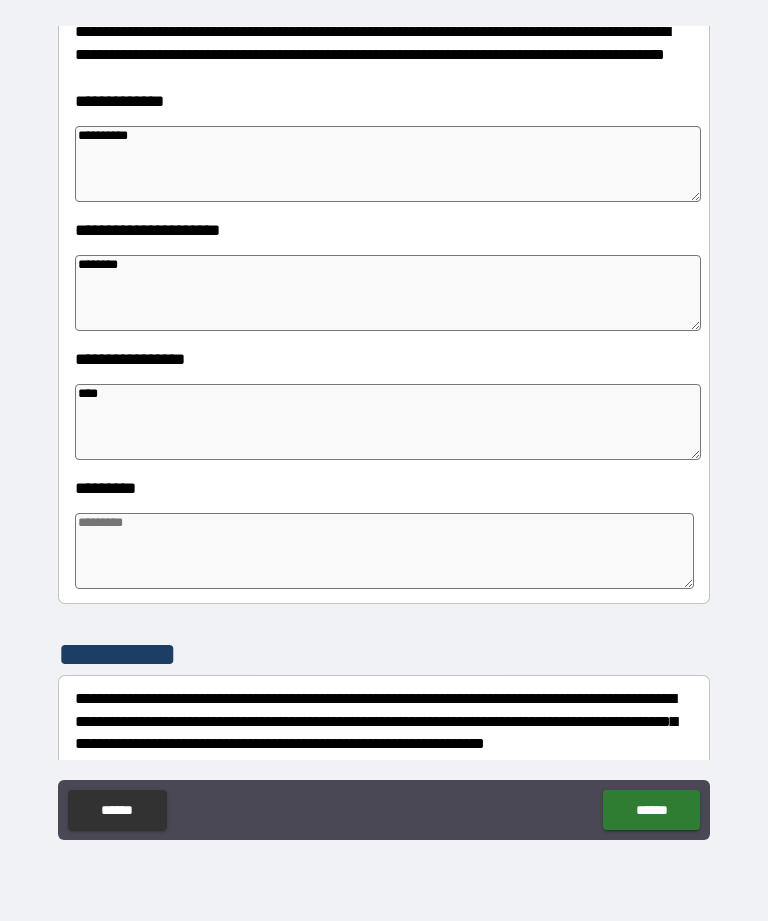 type on "*" 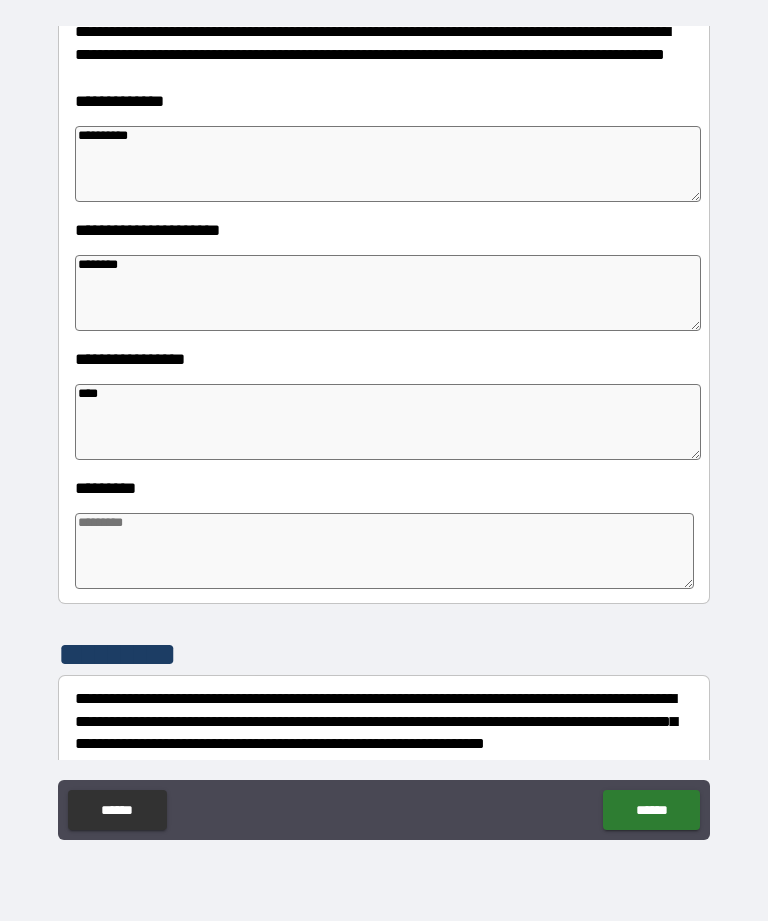 type on "*" 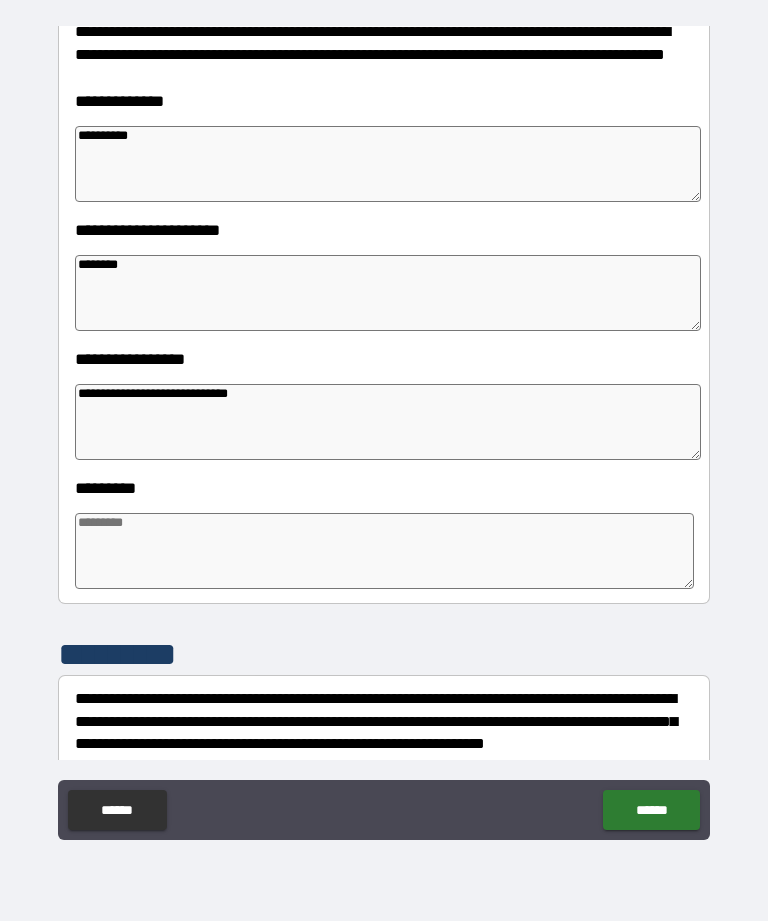 click at bounding box center (384, 551) 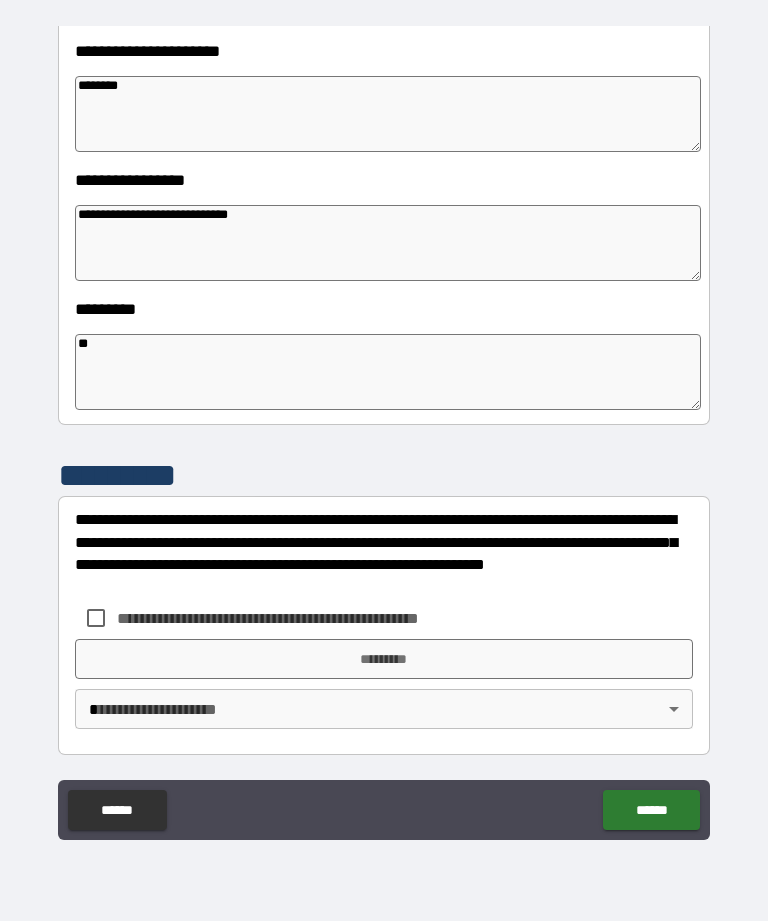 scroll, scrollTop: 466, scrollLeft: 0, axis: vertical 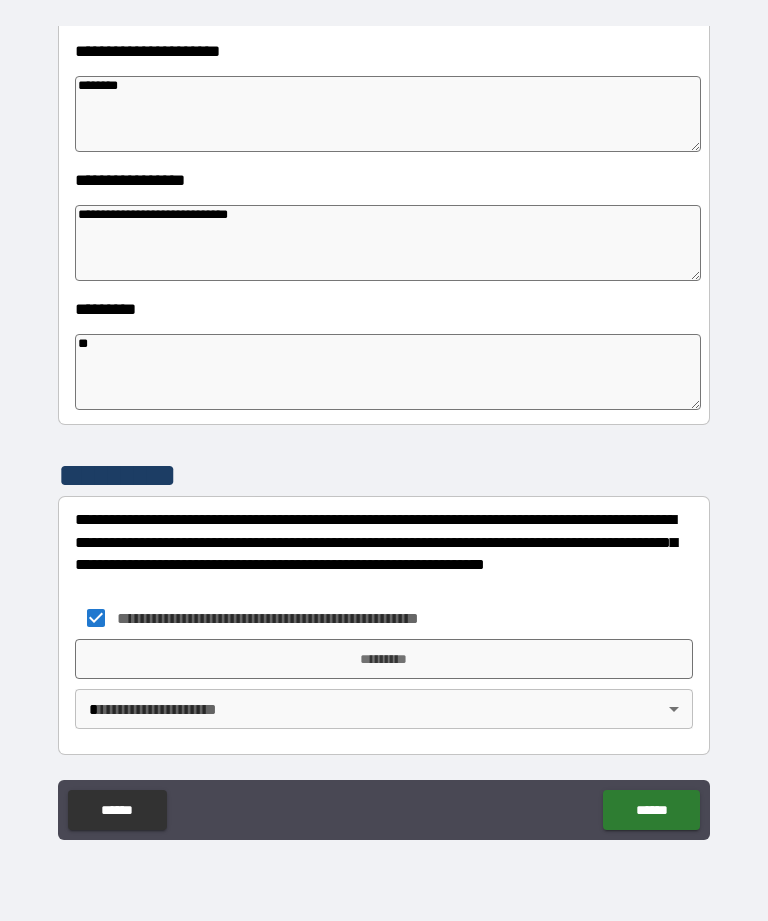 click on "**********" at bounding box center (384, 428) 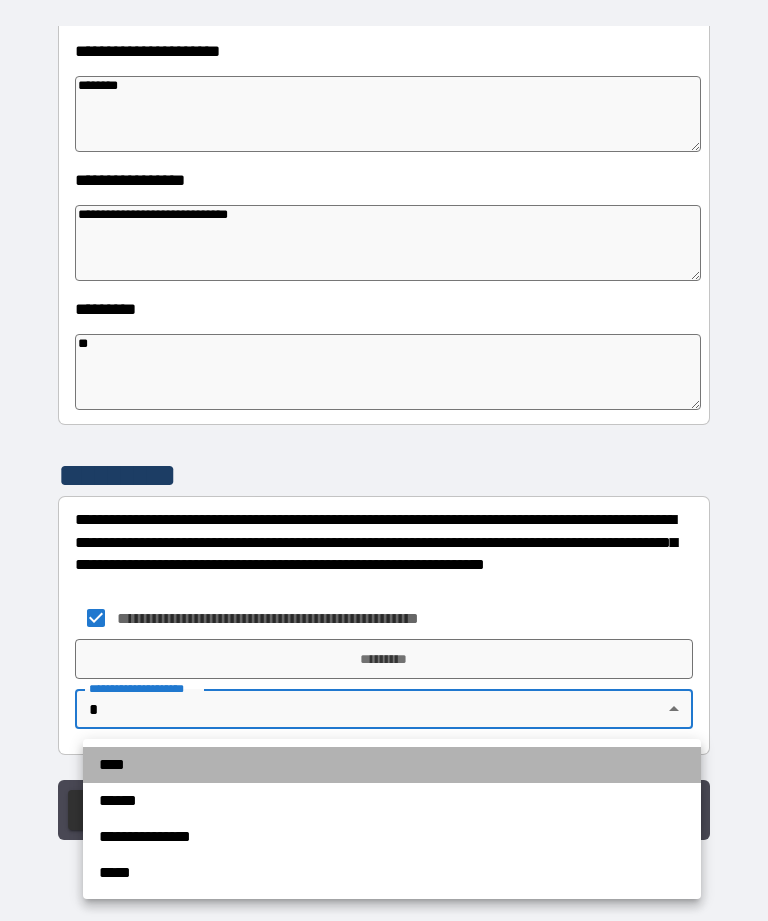 click on "****" at bounding box center (392, 765) 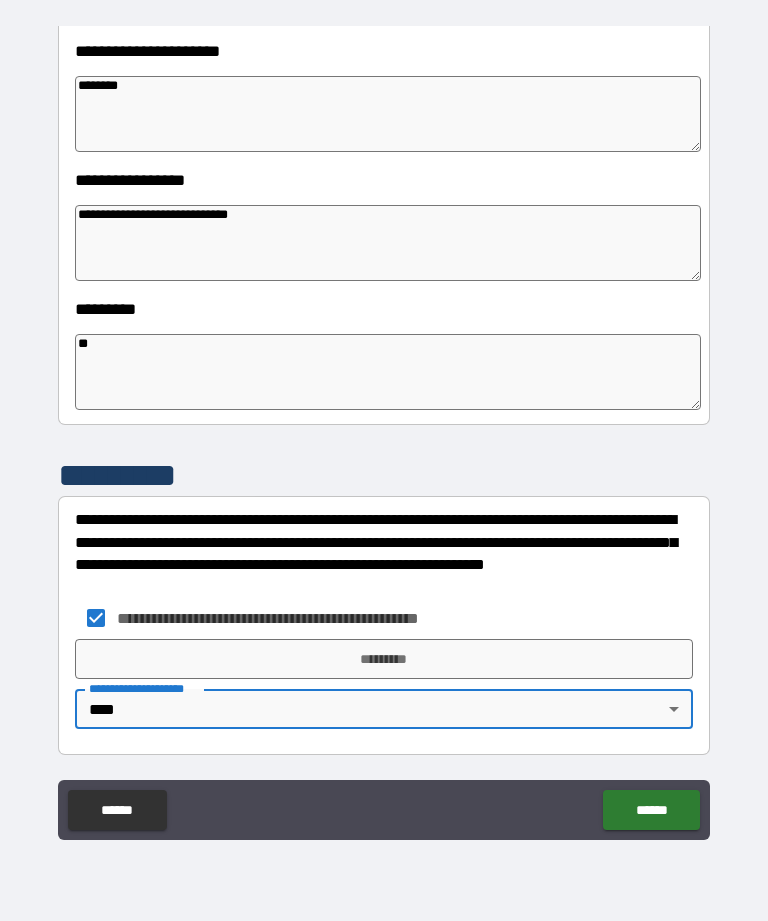 click on "*********" at bounding box center (384, 659) 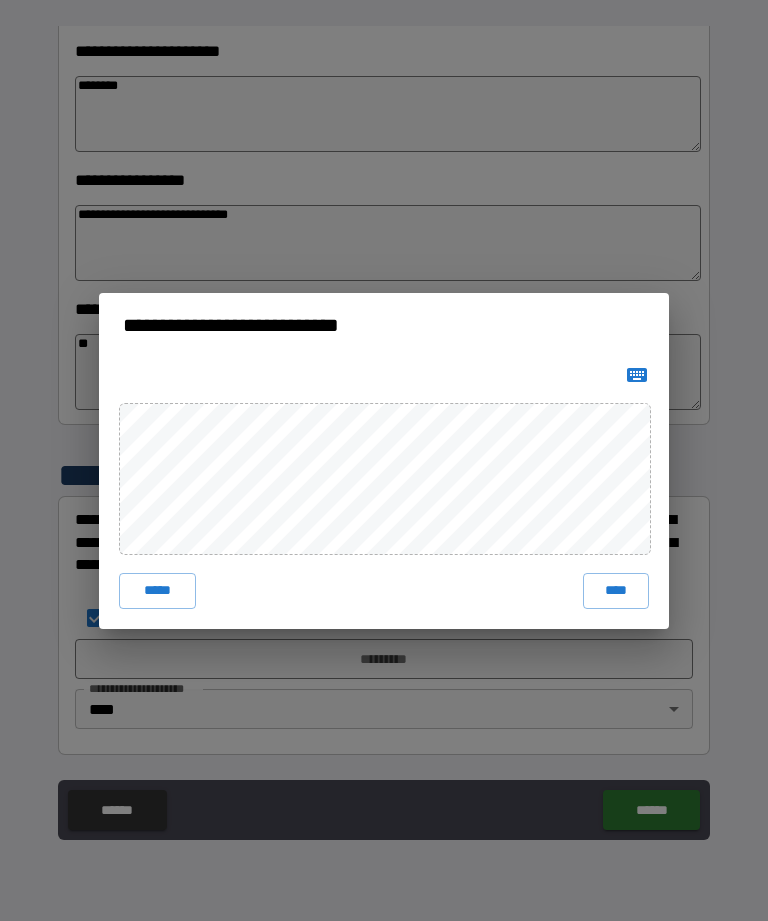 click on "****" at bounding box center (616, 591) 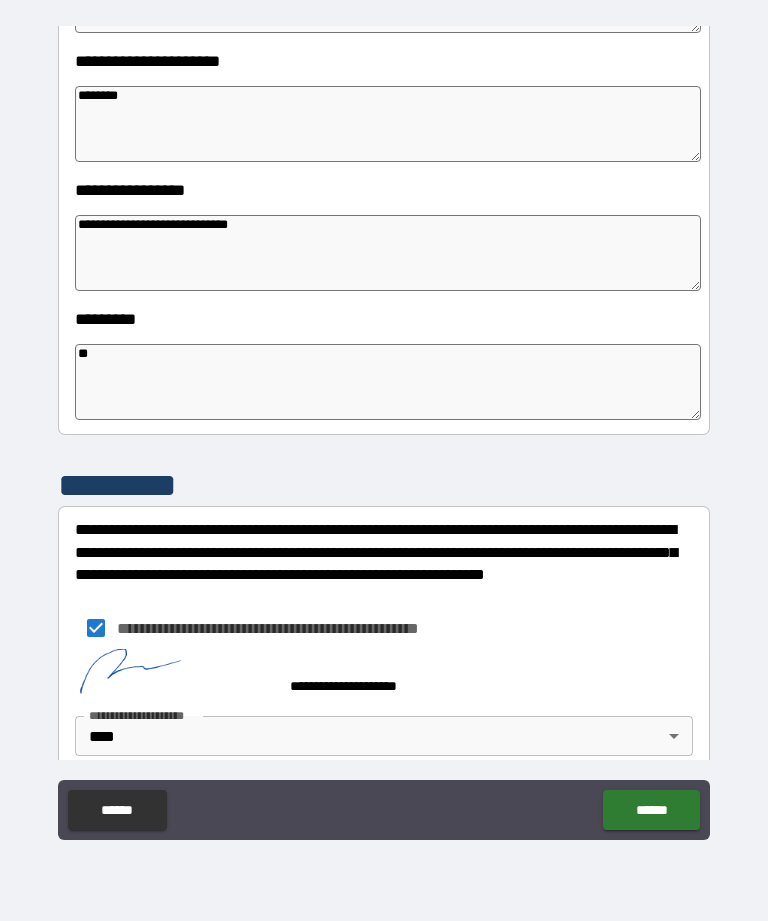 click on "******" at bounding box center [651, 810] 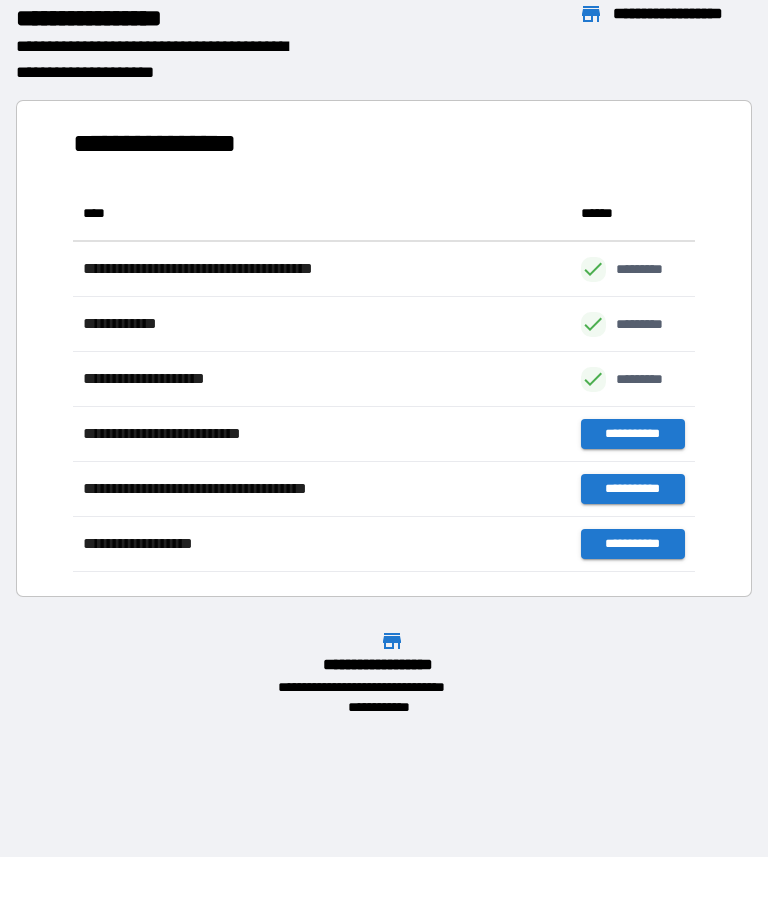 scroll, scrollTop: 386, scrollLeft: 622, axis: both 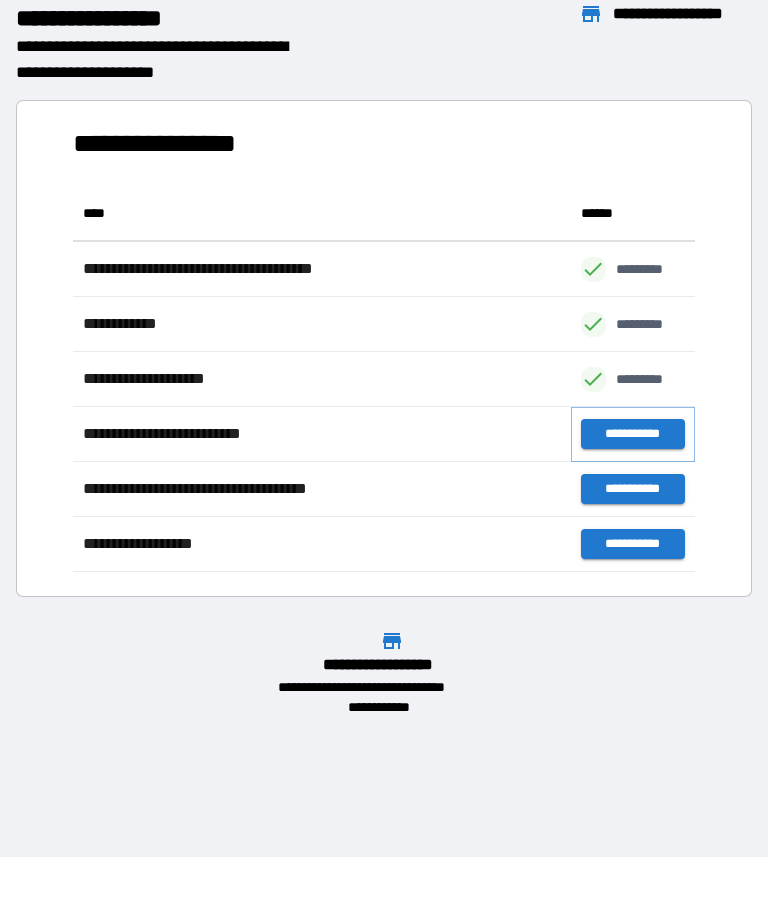 click on "**********" at bounding box center [633, 434] 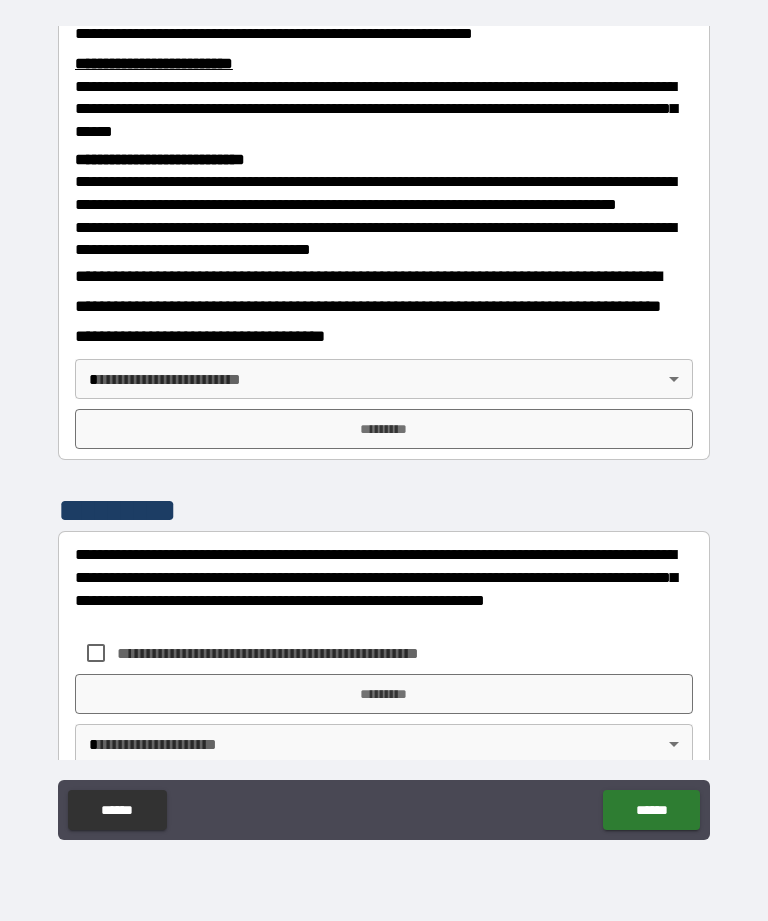 scroll, scrollTop: 655, scrollLeft: 0, axis: vertical 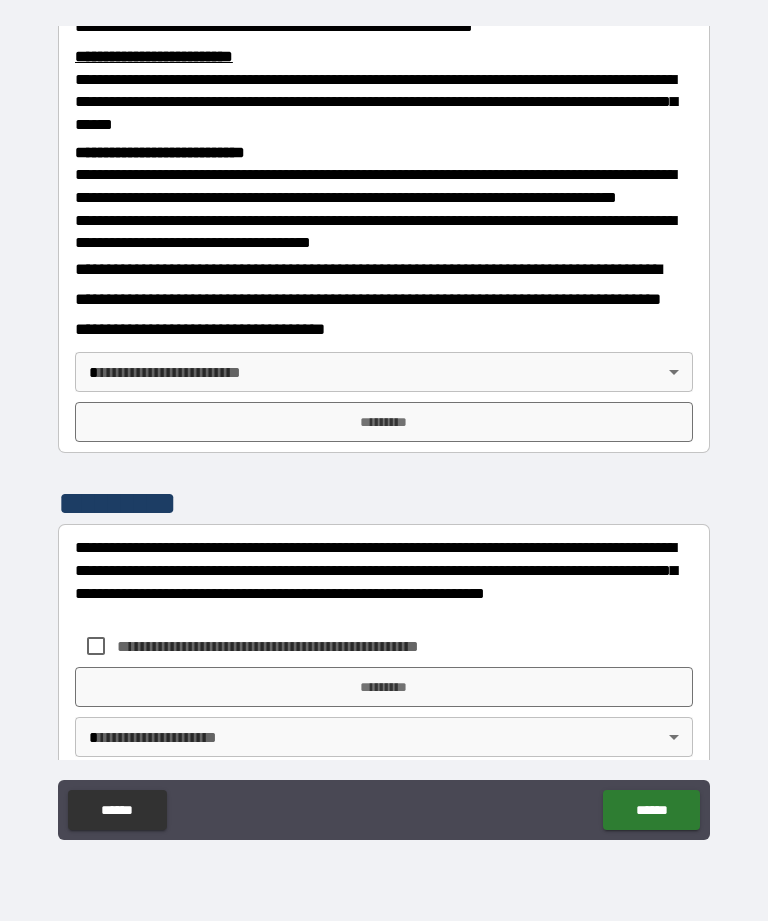 click on "**********" at bounding box center [384, 428] 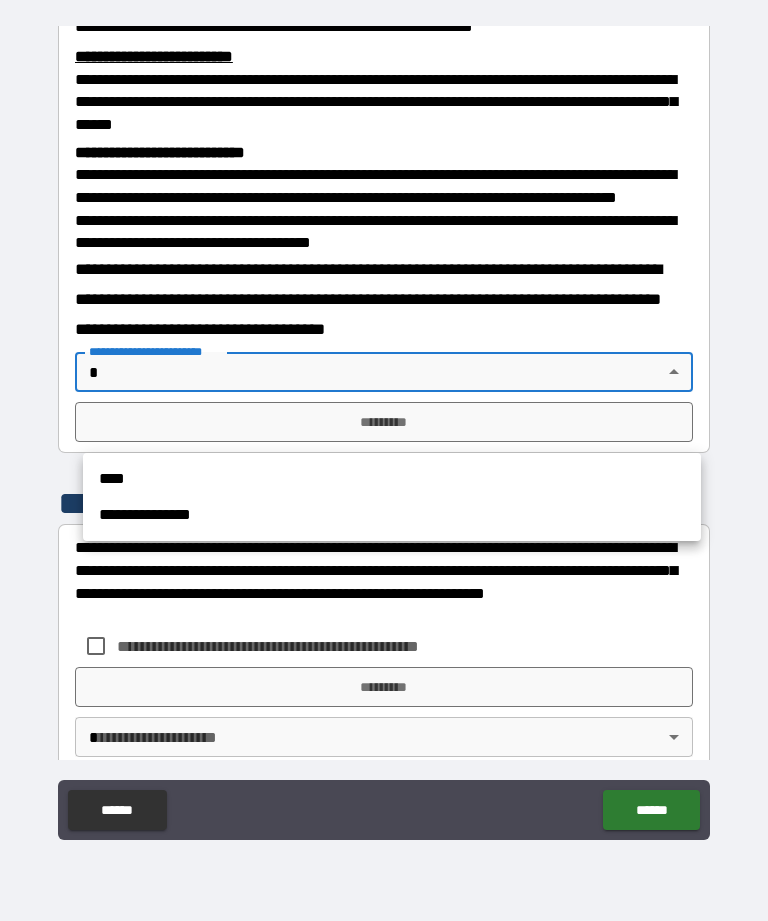 click on "****" at bounding box center (392, 479) 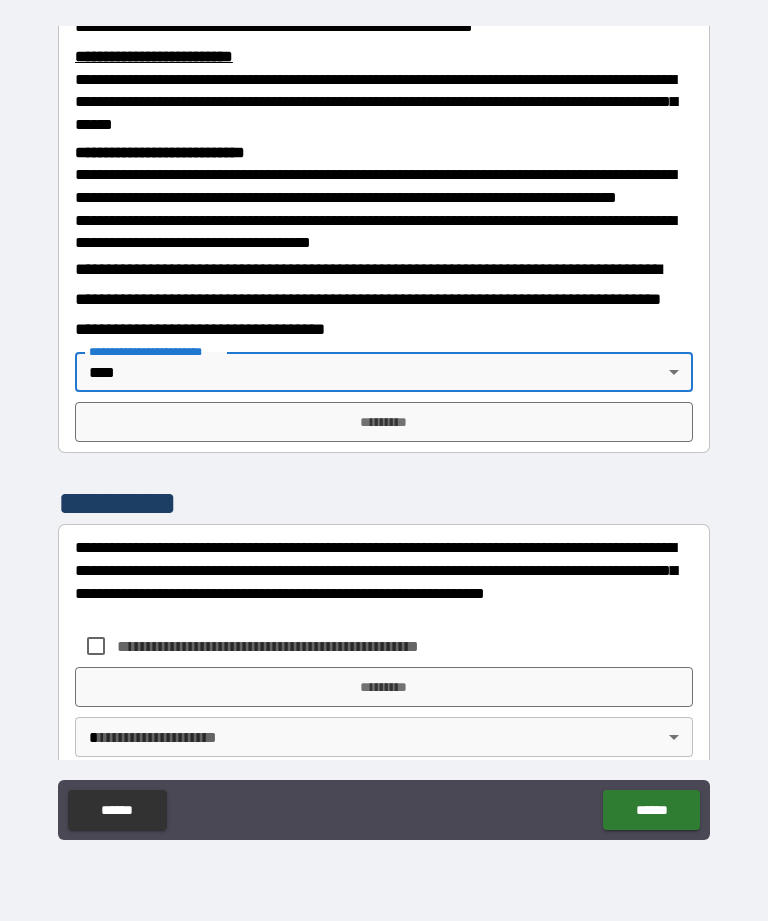 click on "*********" at bounding box center (384, 422) 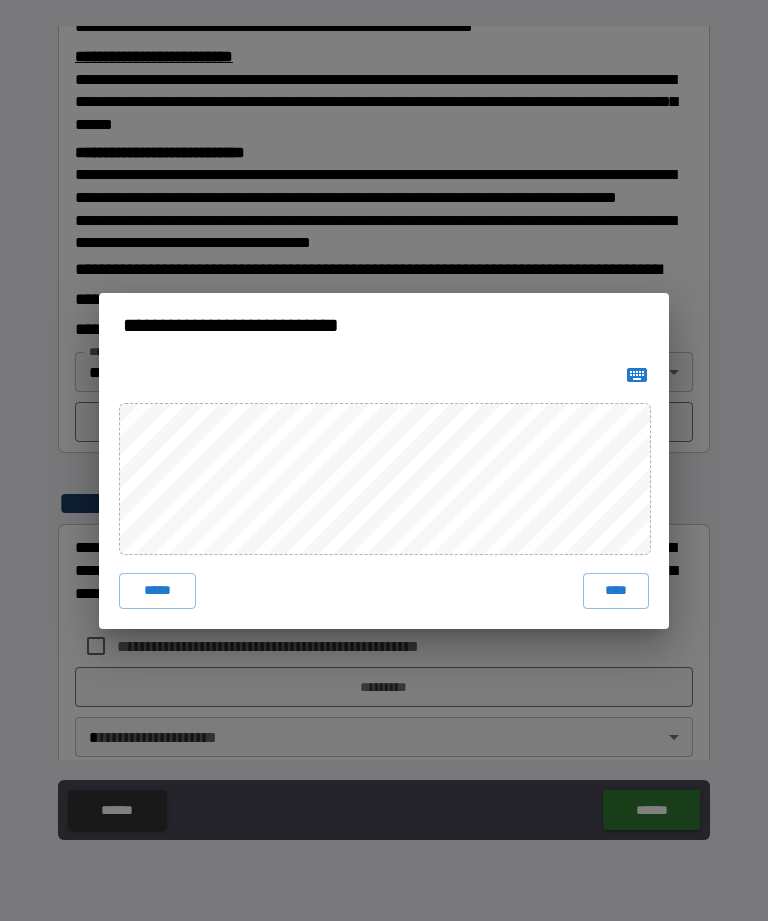 click on "****" at bounding box center (616, 591) 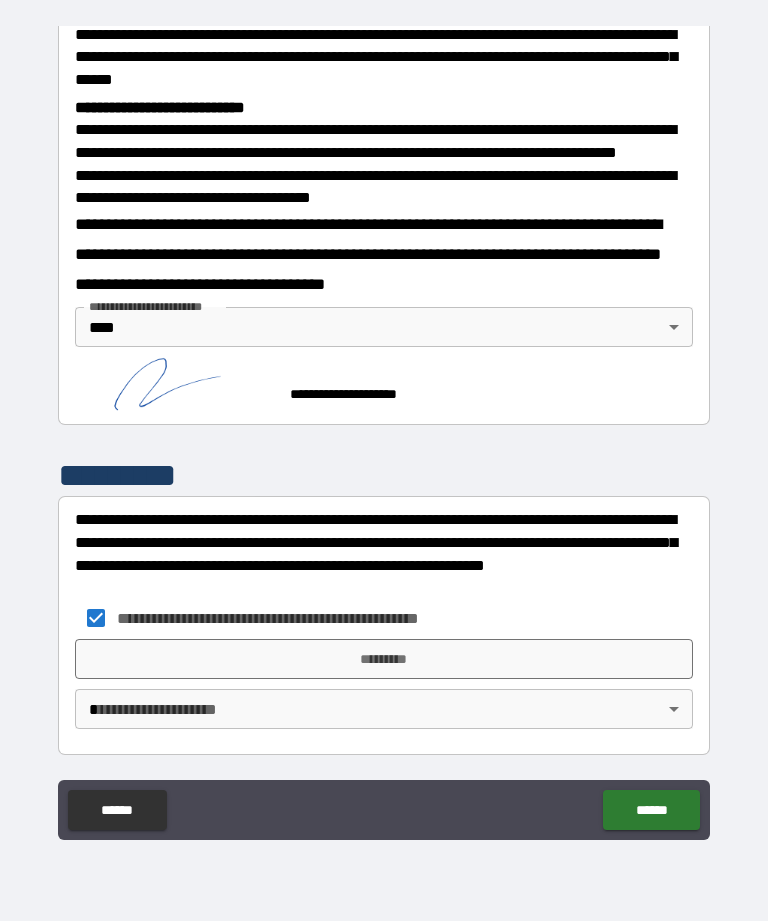 click on "*********" at bounding box center (384, 659) 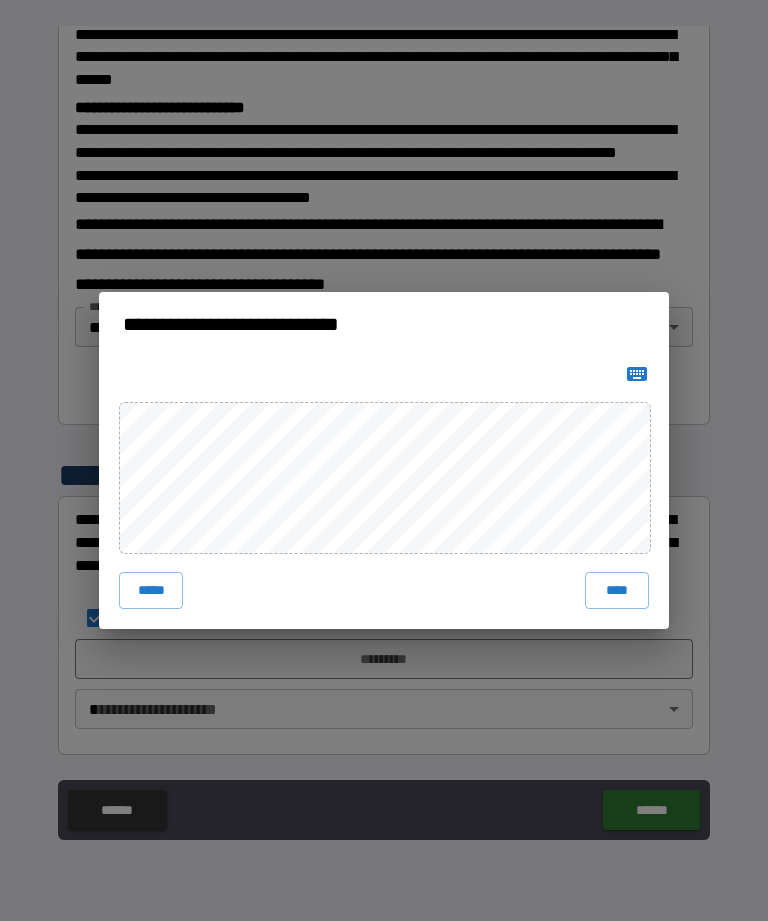 scroll, scrollTop: 751, scrollLeft: 0, axis: vertical 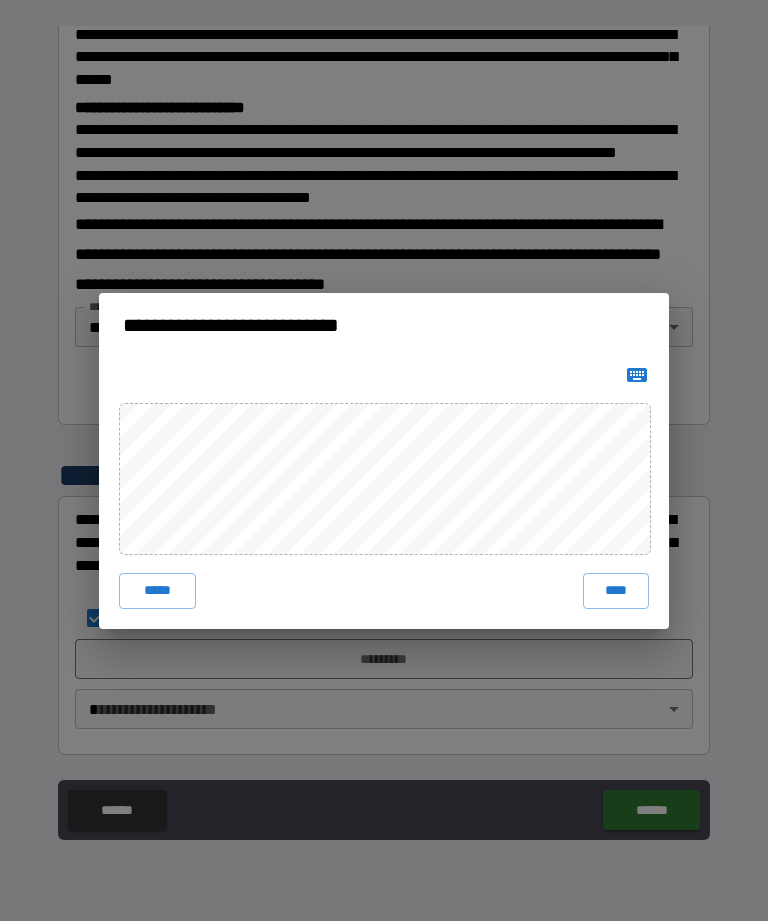click on "****" at bounding box center [616, 591] 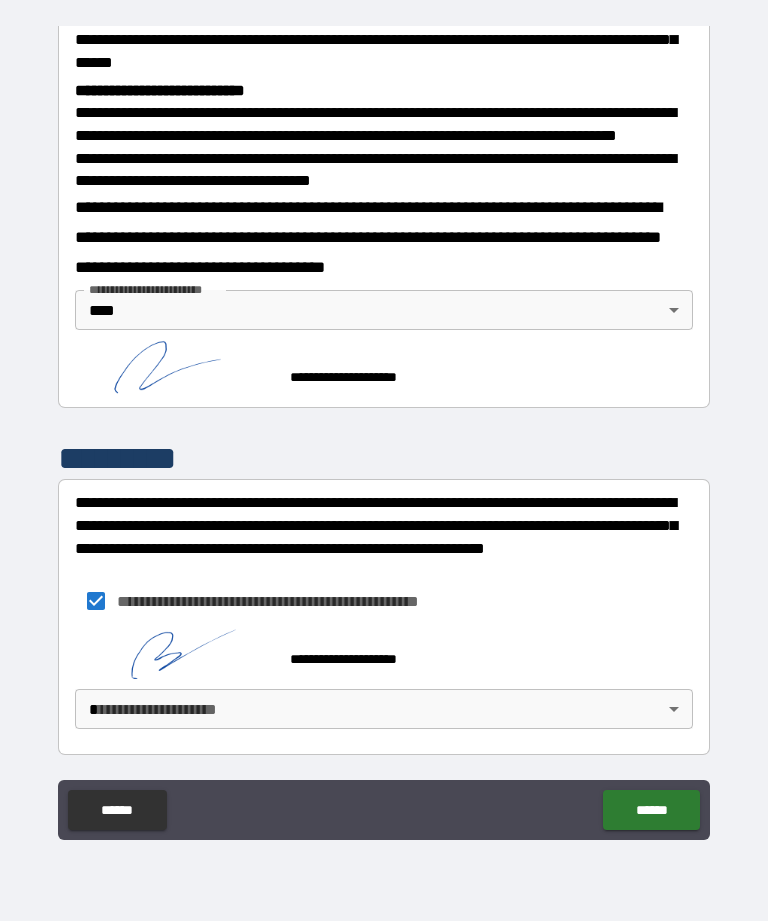 click on "******" at bounding box center [651, 810] 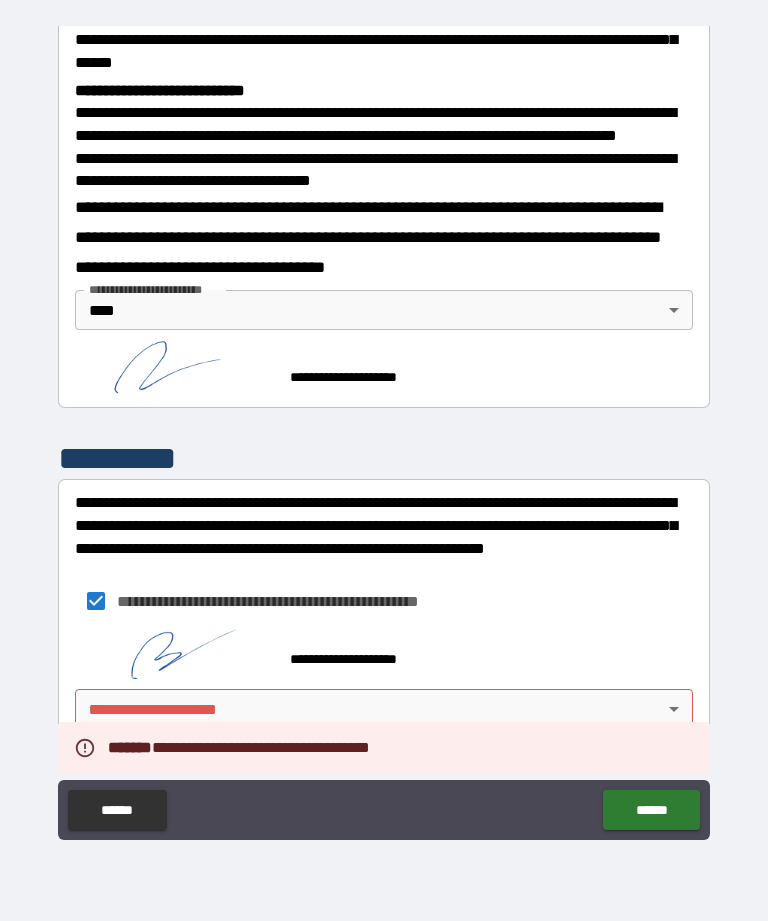scroll, scrollTop: 768, scrollLeft: 0, axis: vertical 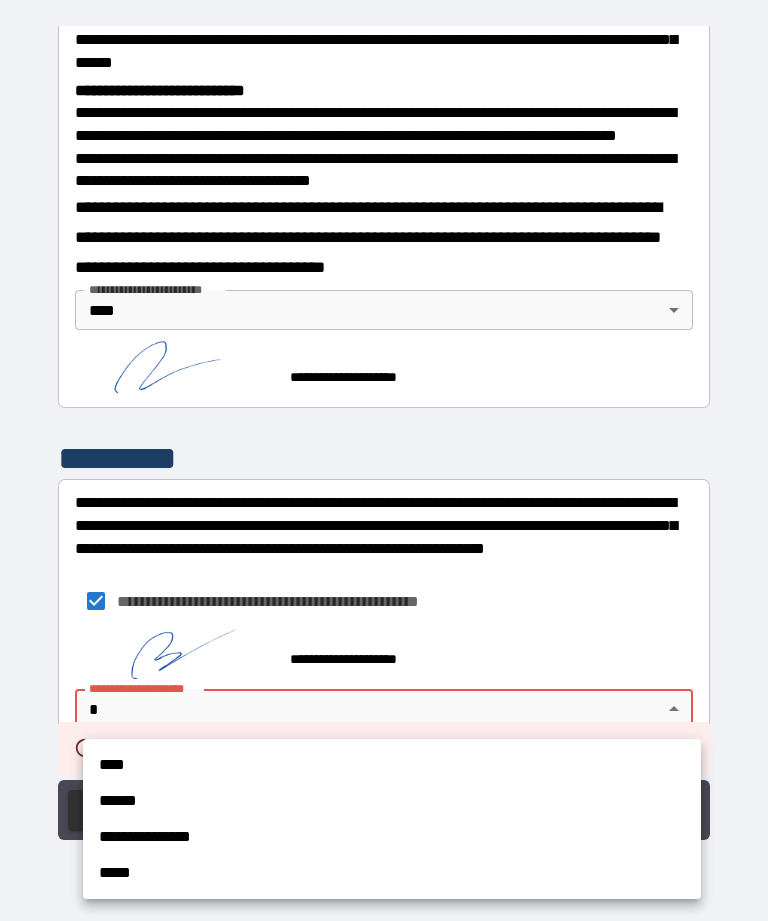 click on "****" at bounding box center [392, 765] 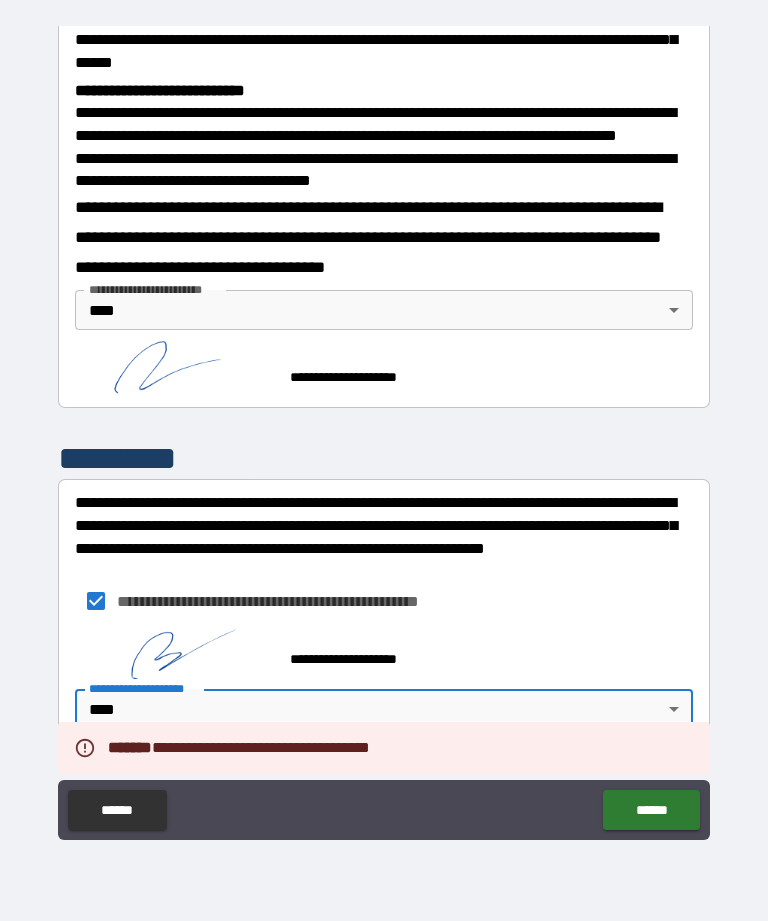 click on "******" at bounding box center (651, 810) 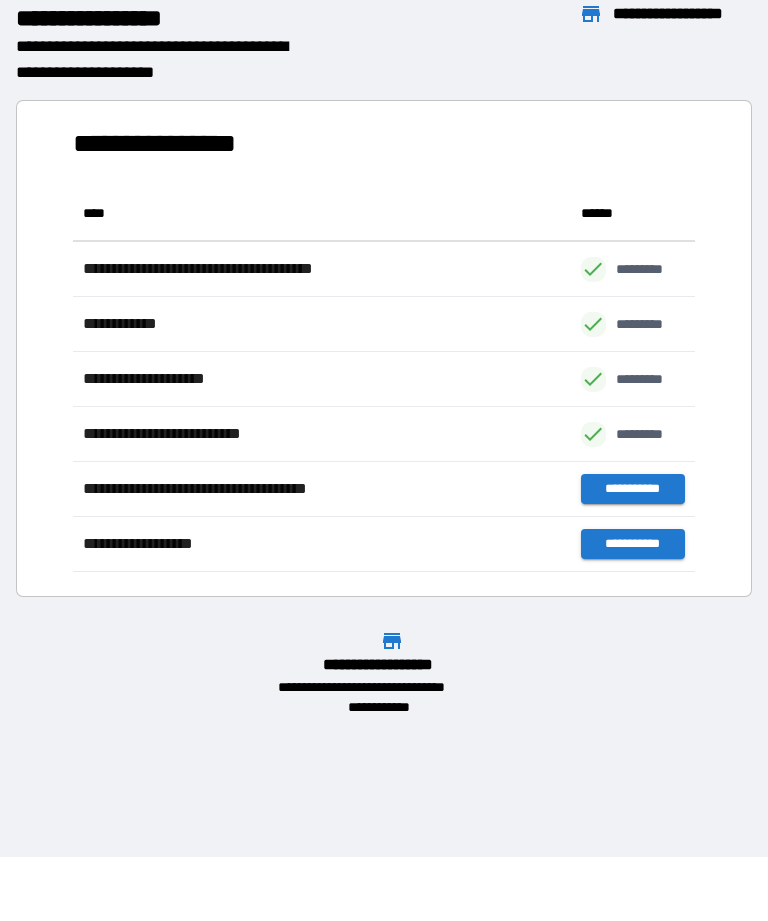 scroll, scrollTop: 1, scrollLeft: 1, axis: both 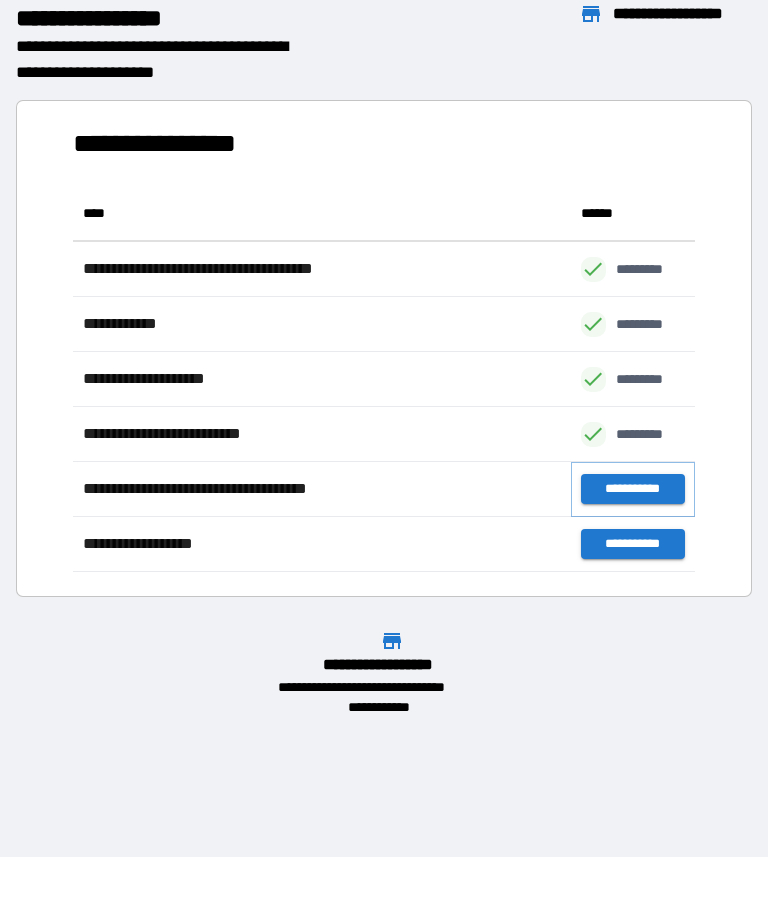 click on "**********" at bounding box center [633, 489] 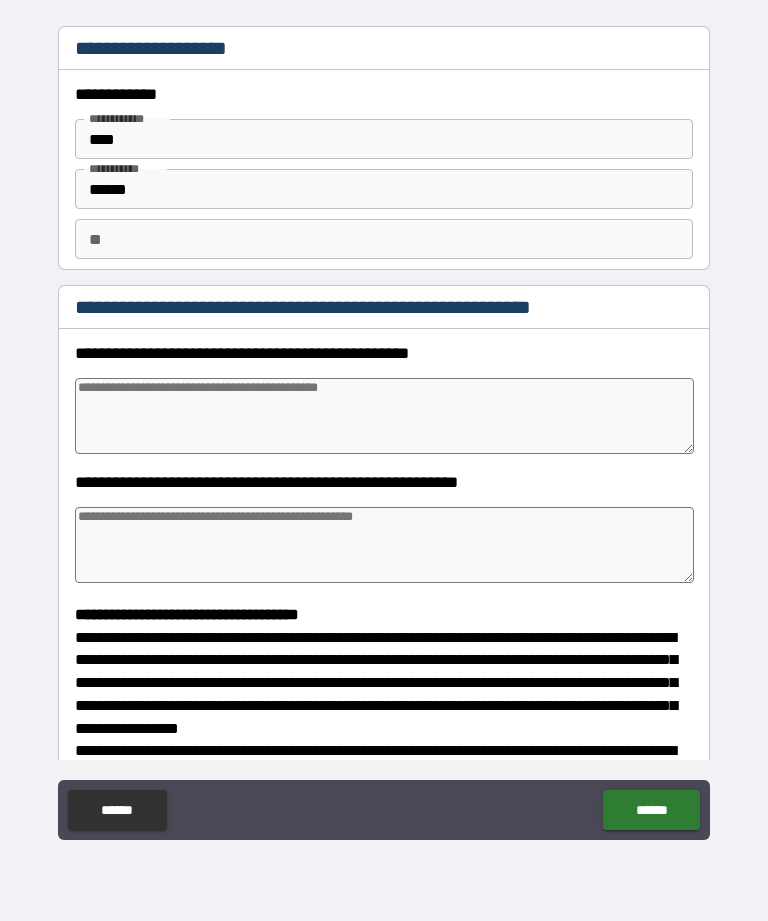 click at bounding box center [384, 416] 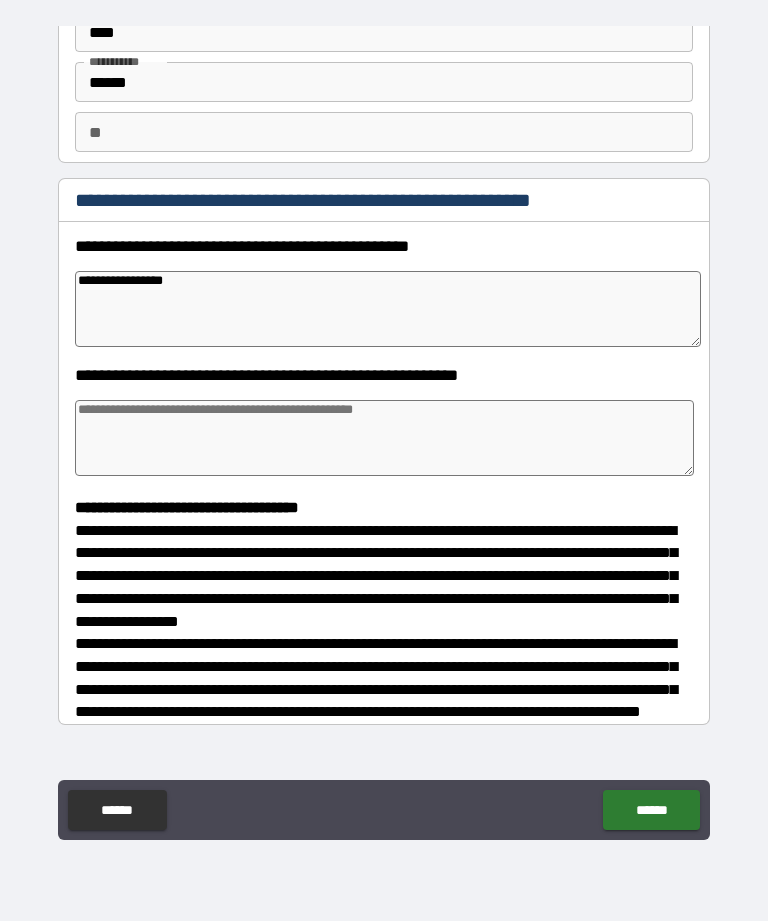 scroll, scrollTop: 138, scrollLeft: 0, axis: vertical 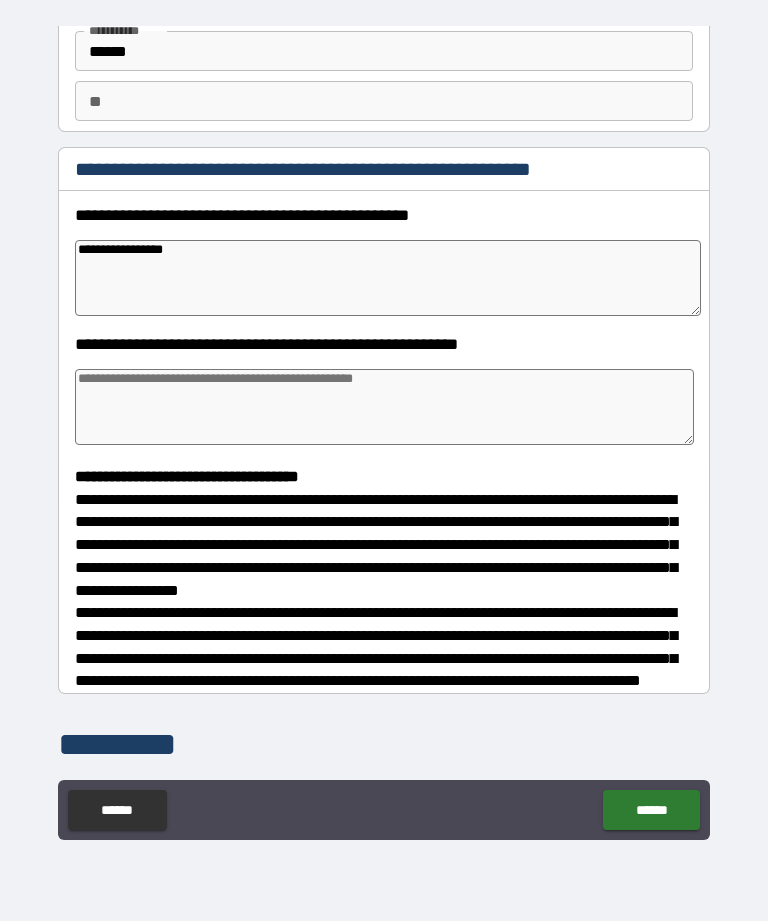 click at bounding box center [384, 407] 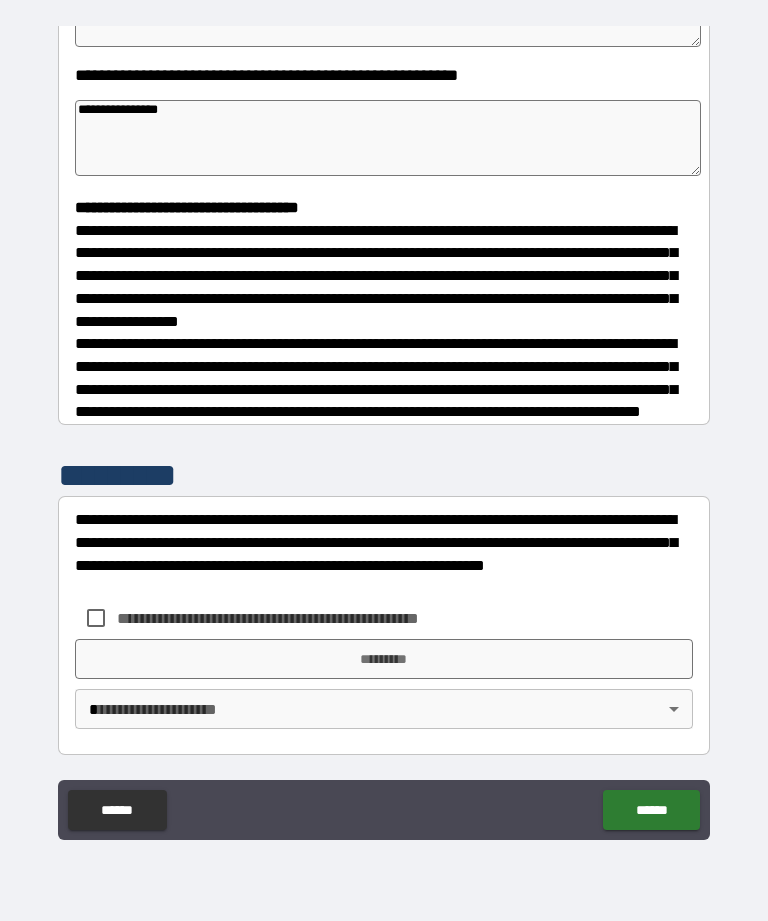 scroll, scrollTop: 422, scrollLeft: 0, axis: vertical 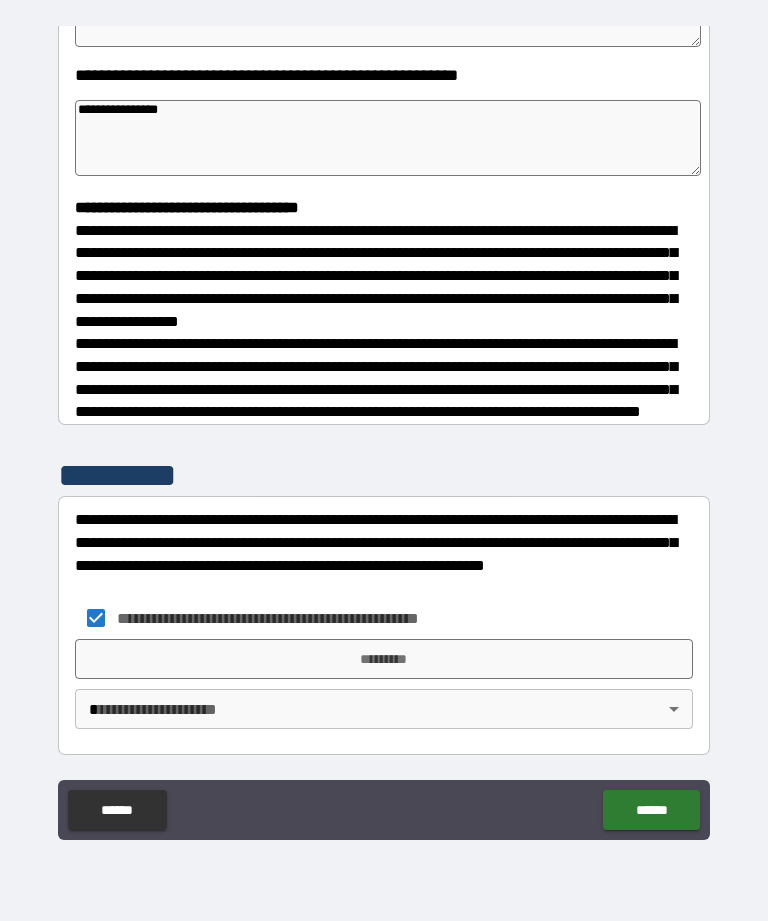 click on "*********" at bounding box center (384, 659) 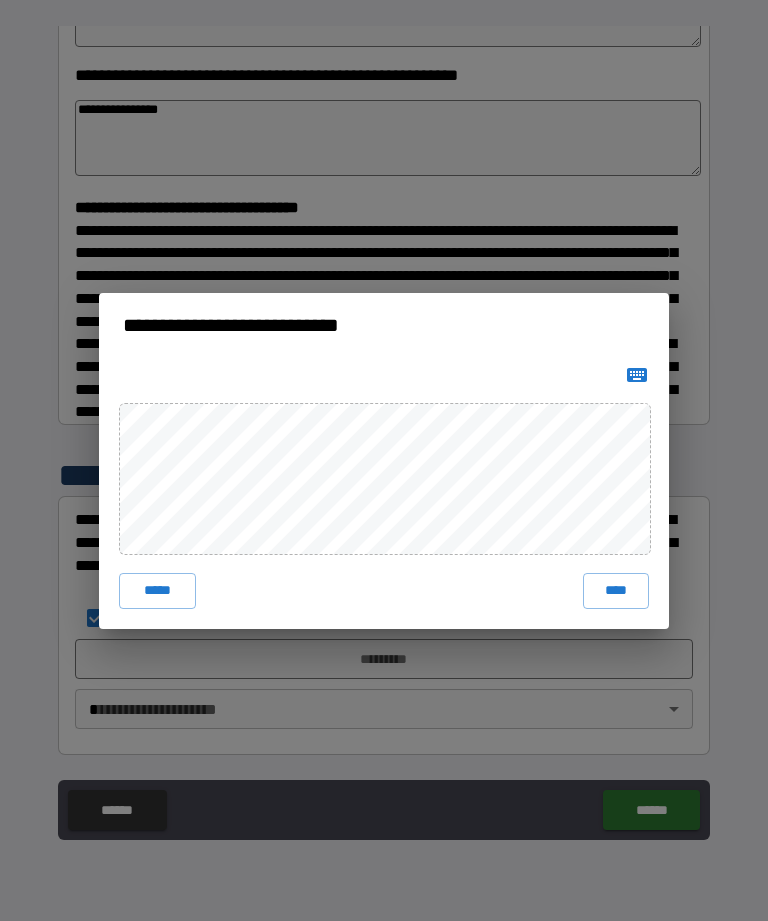 click on "****" at bounding box center [616, 591] 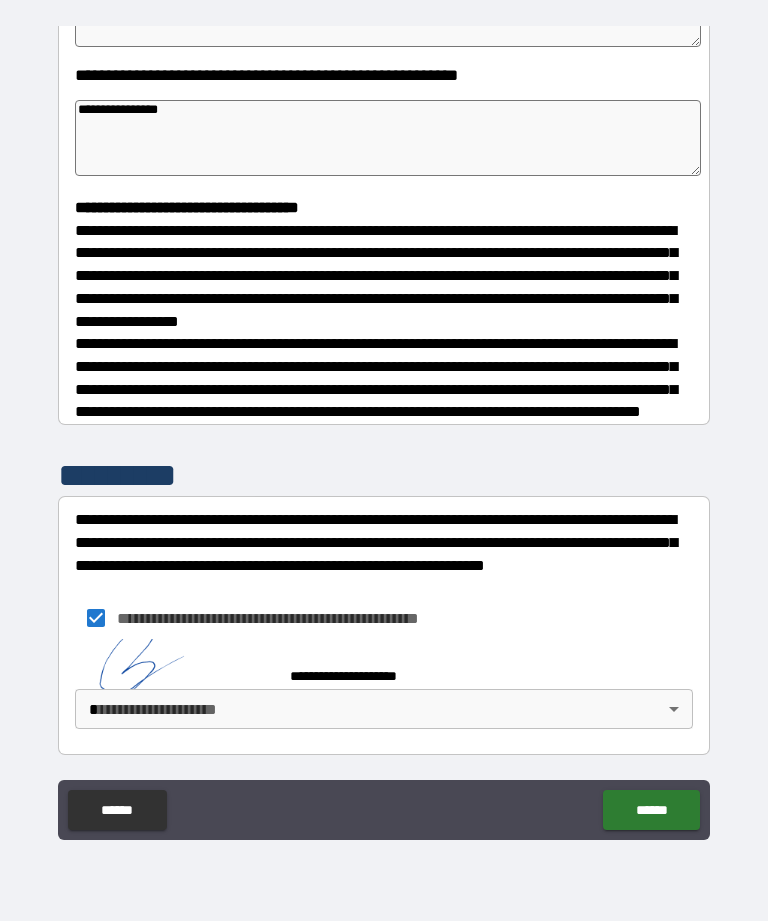 scroll, scrollTop: 412, scrollLeft: 0, axis: vertical 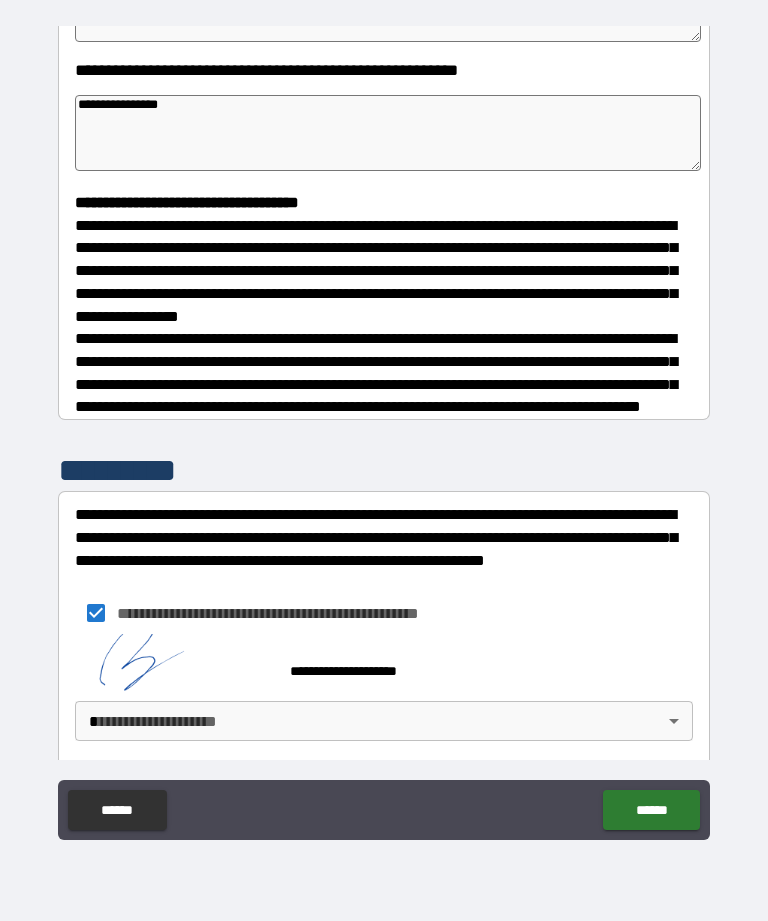 click on "**********" at bounding box center (384, 428) 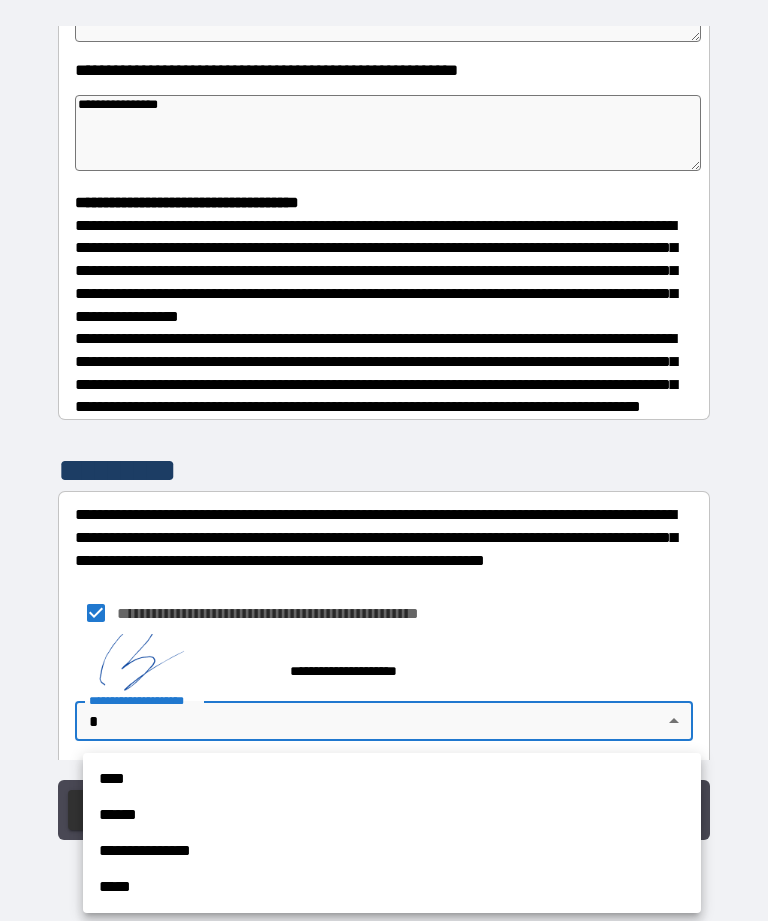 click on "****" at bounding box center (392, 779) 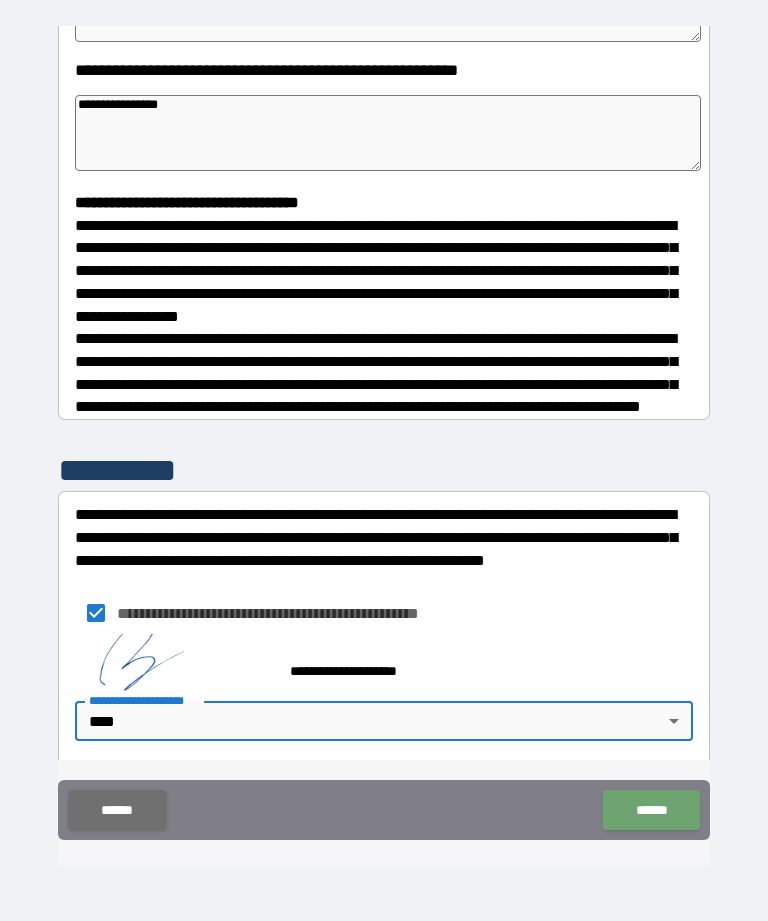 click on "******" at bounding box center (651, 810) 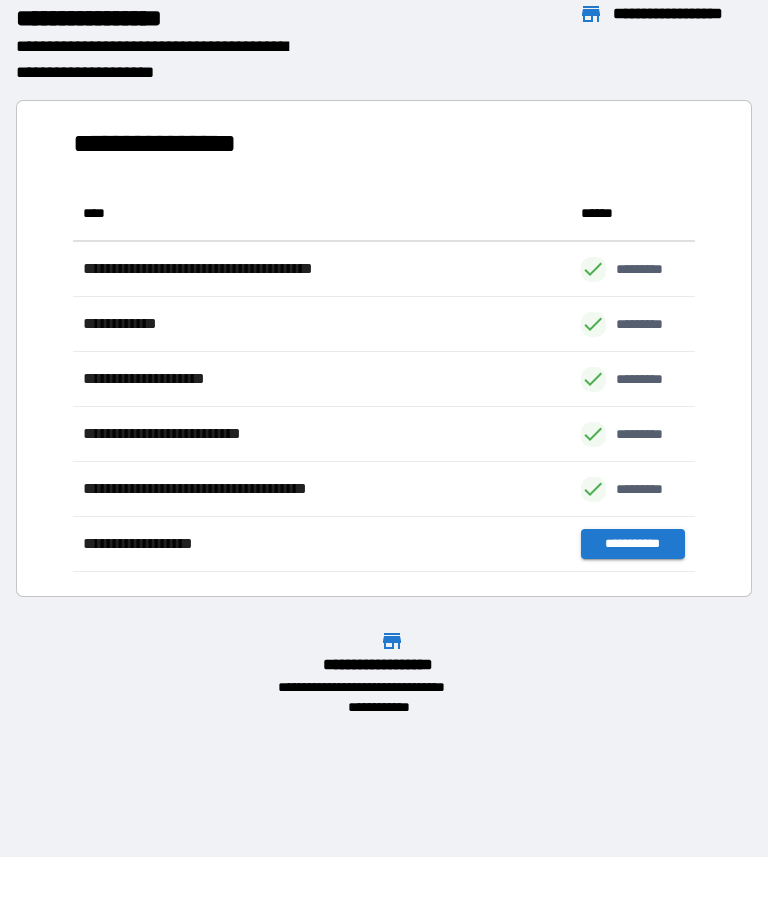 scroll, scrollTop: 386, scrollLeft: 622, axis: both 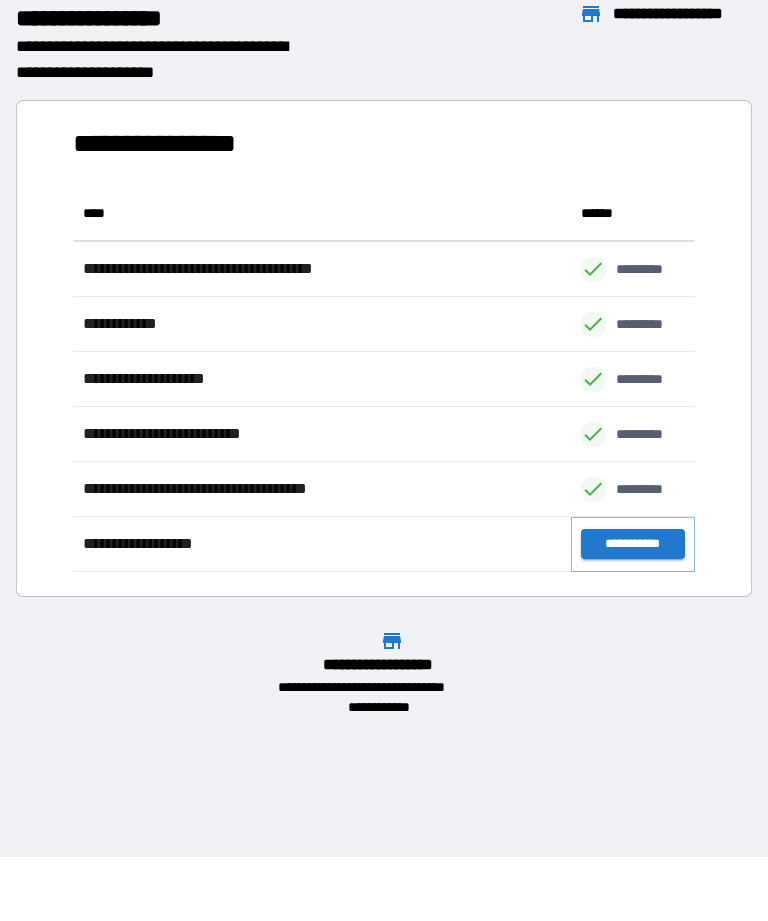 click on "**********" at bounding box center (633, 544) 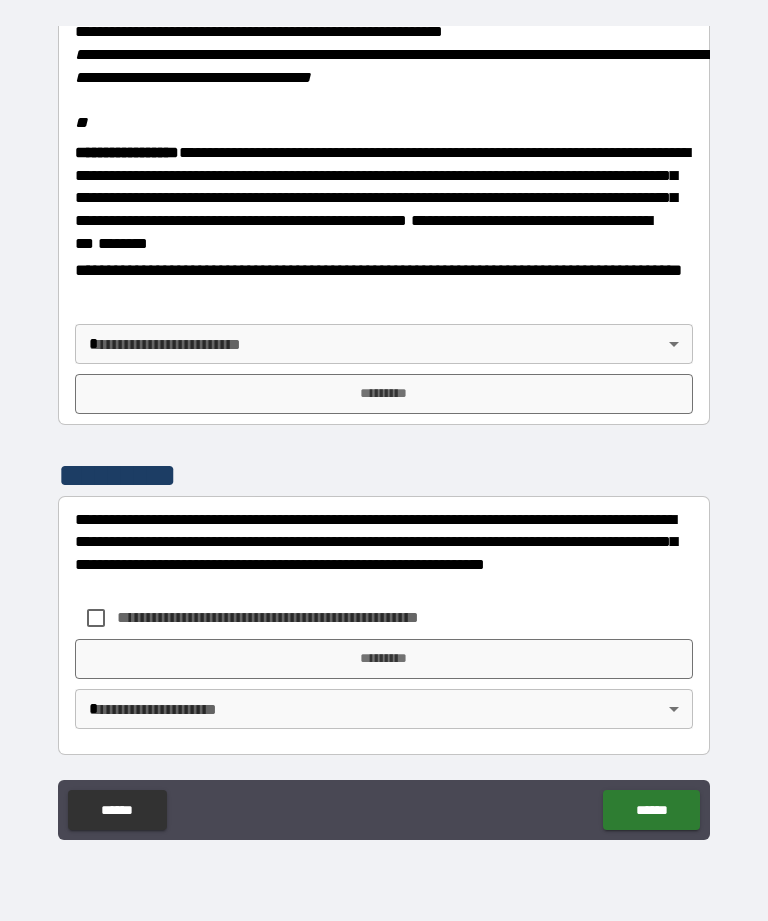 scroll, scrollTop: 2438, scrollLeft: 0, axis: vertical 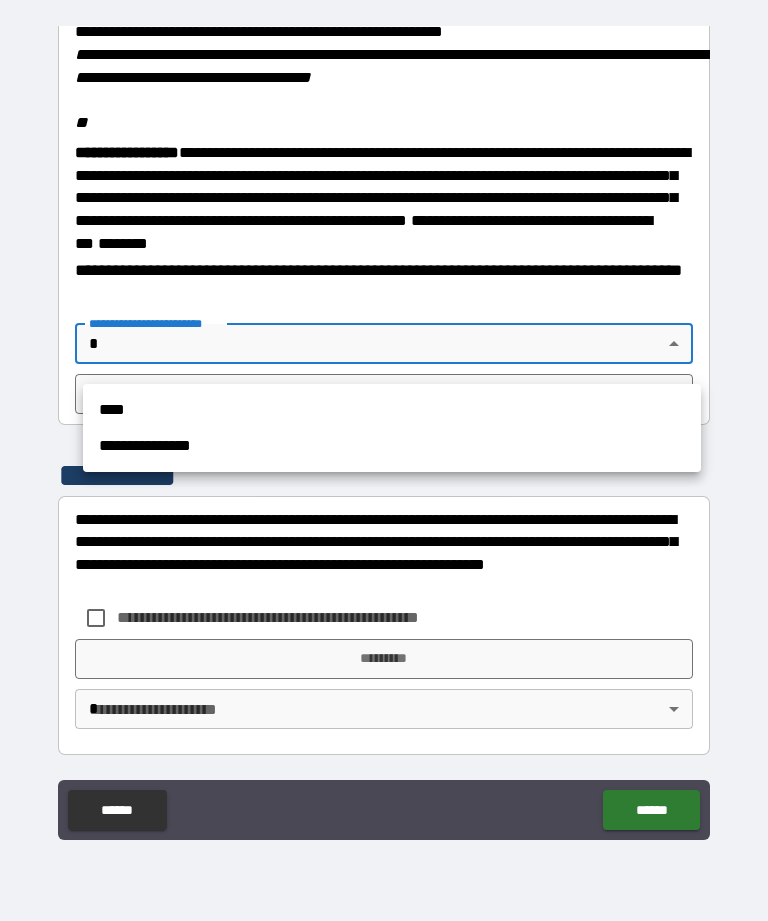 click on "****" at bounding box center (392, 410) 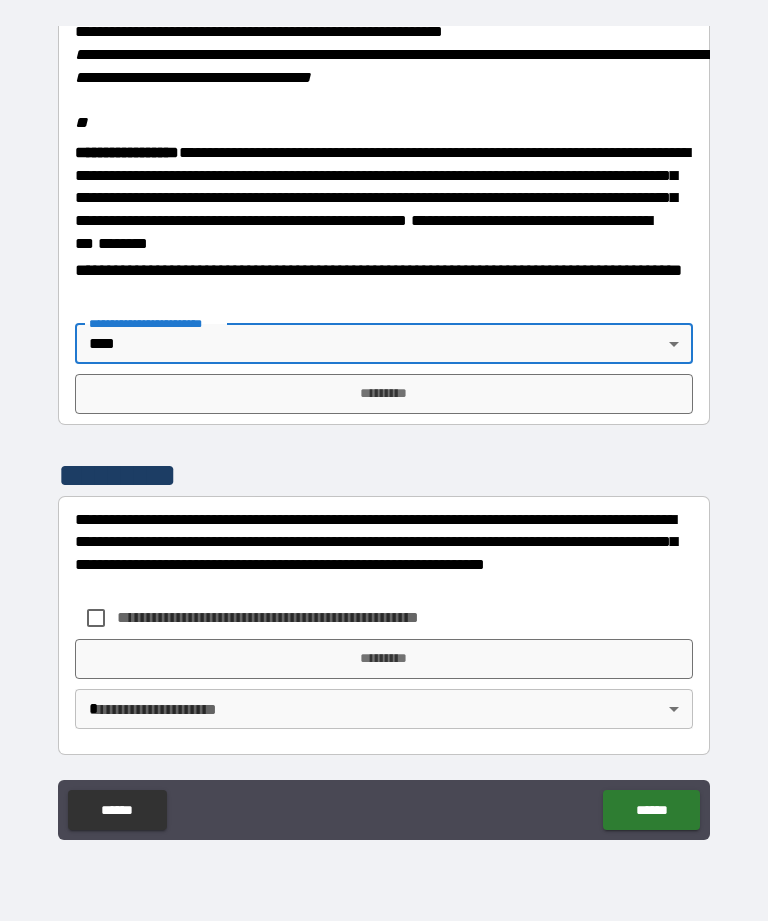 click on "*********" at bounding box center (384, 394) 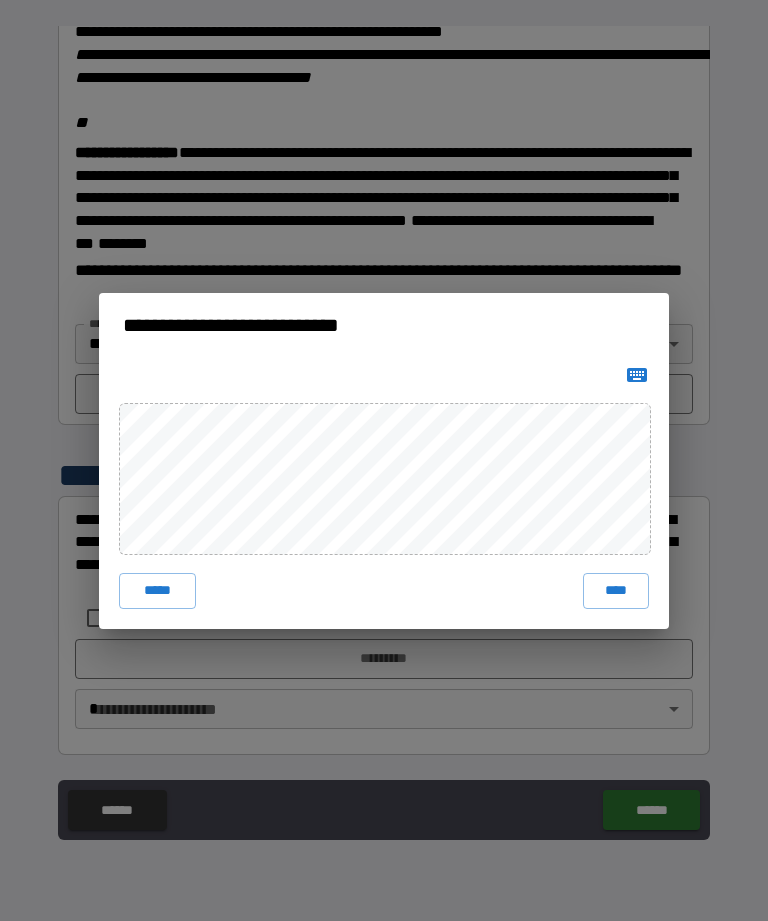 click on "****" at bounding box center (616, 591) 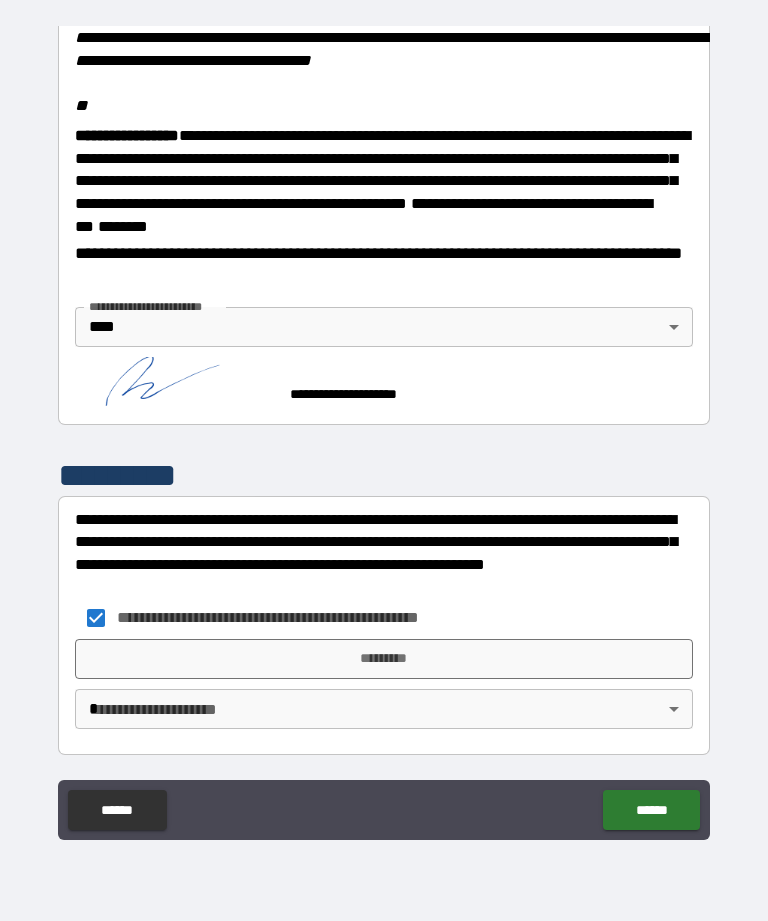 click on "*********" at bounding box center [384, 659] 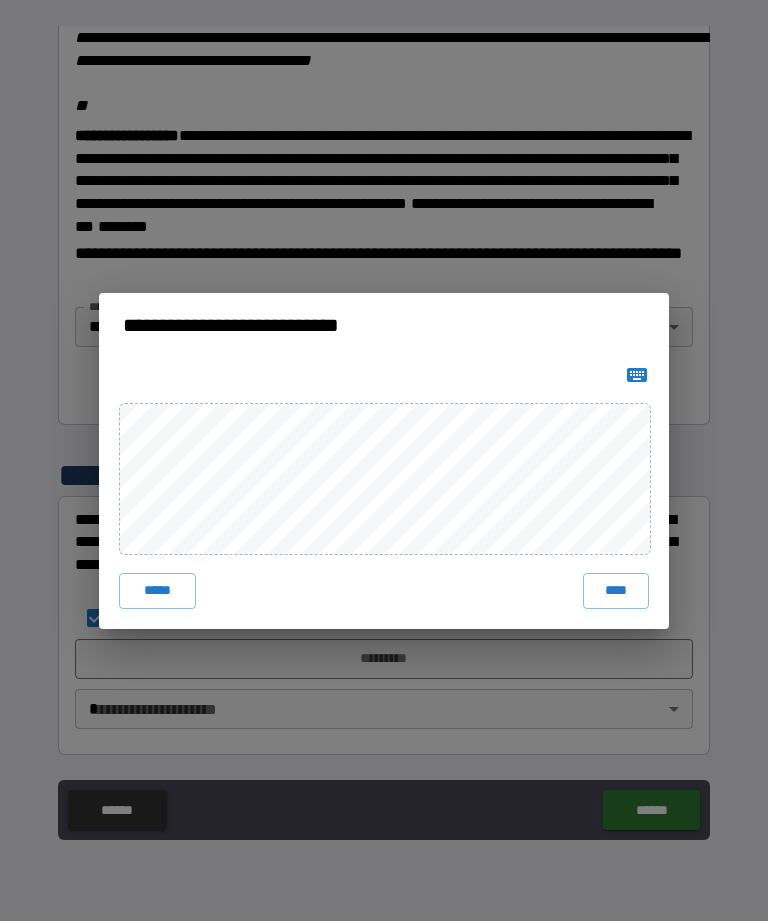 click on "****" at bounding box center (616, 591) 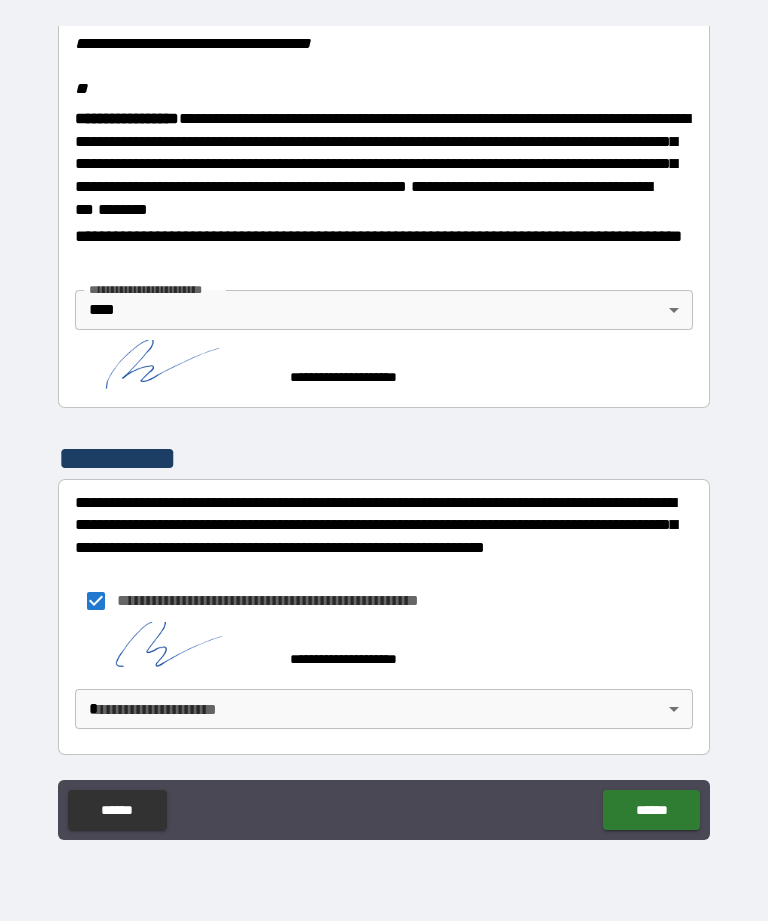 scroll, scrollTop: 2482, scrollLeft: 0, axis: vertical 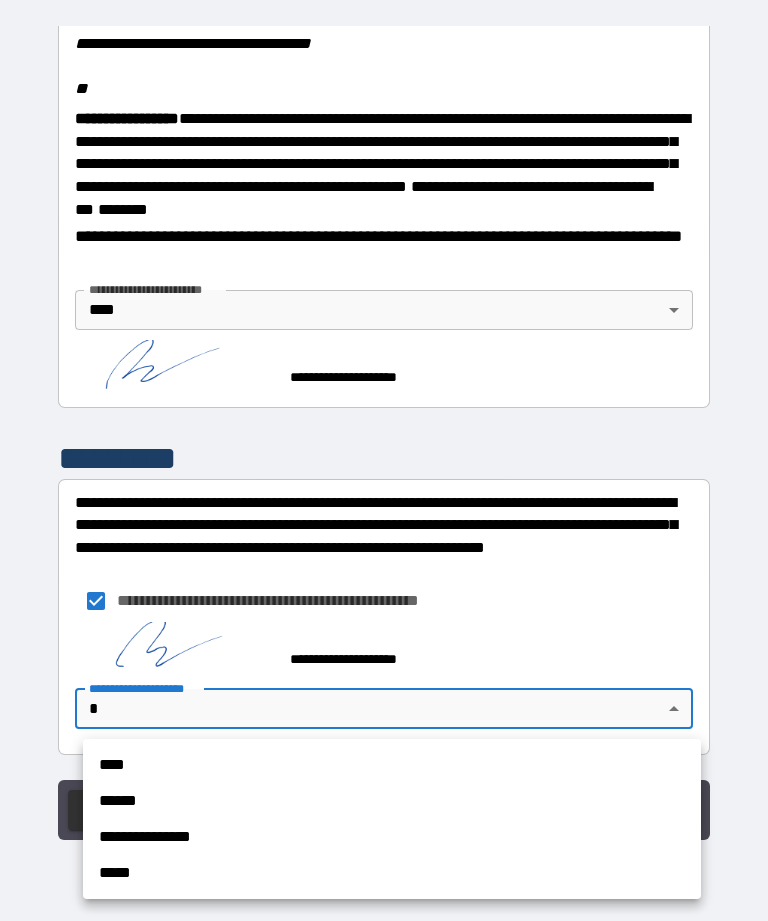 click on "****" at bounding box center [392, 765] 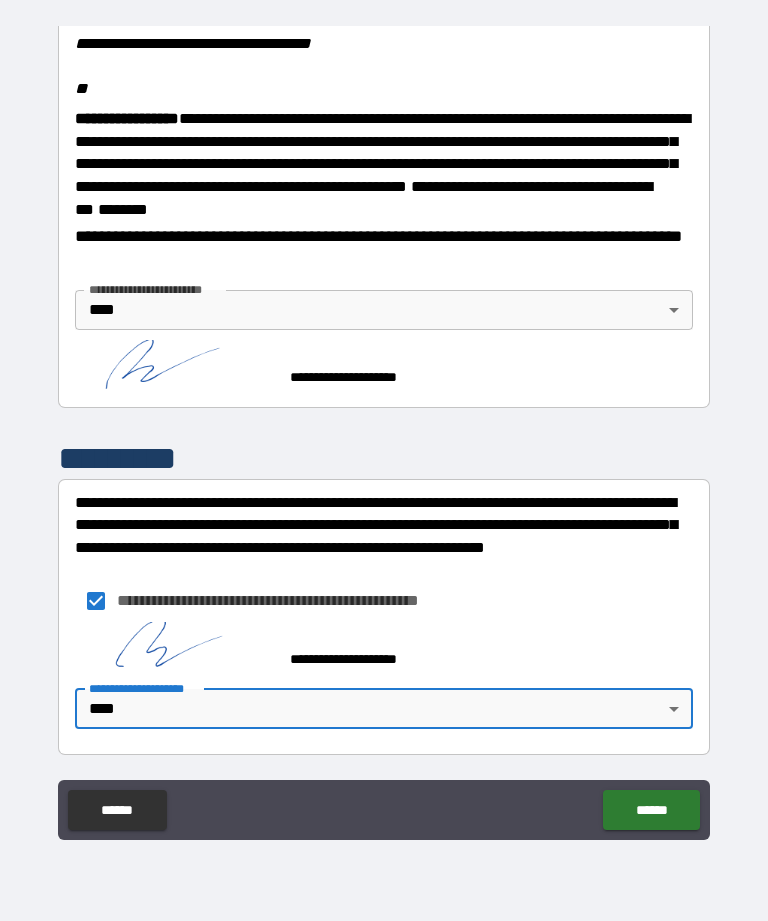 click on "******" at bounding box center [651, 810] 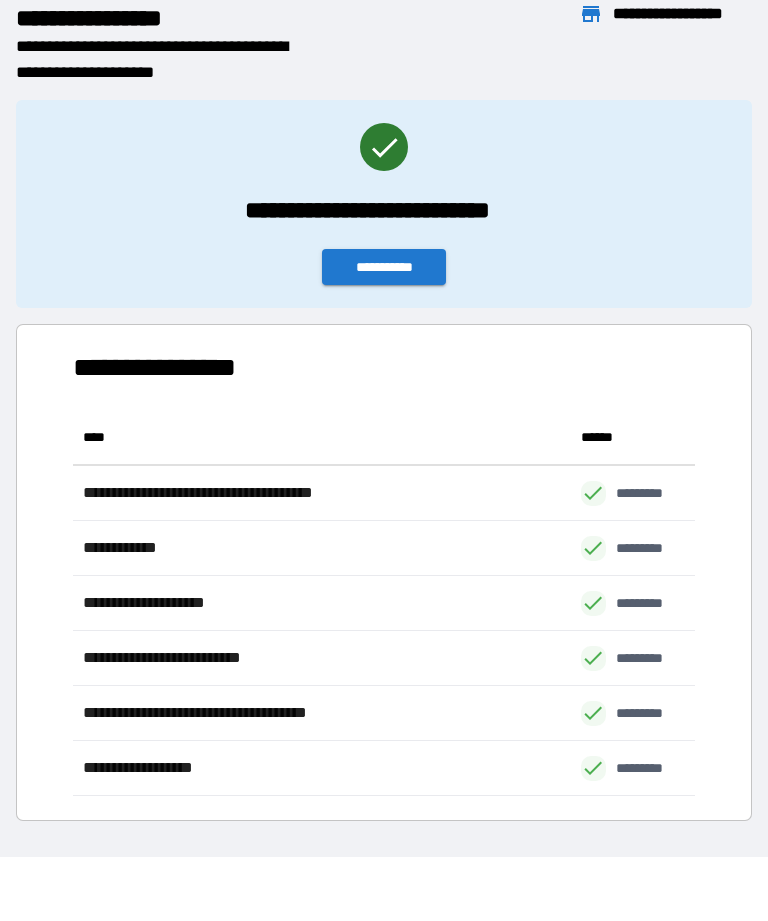 scroll, scrollTop: 1, scrollLeft: 1, axis: both 